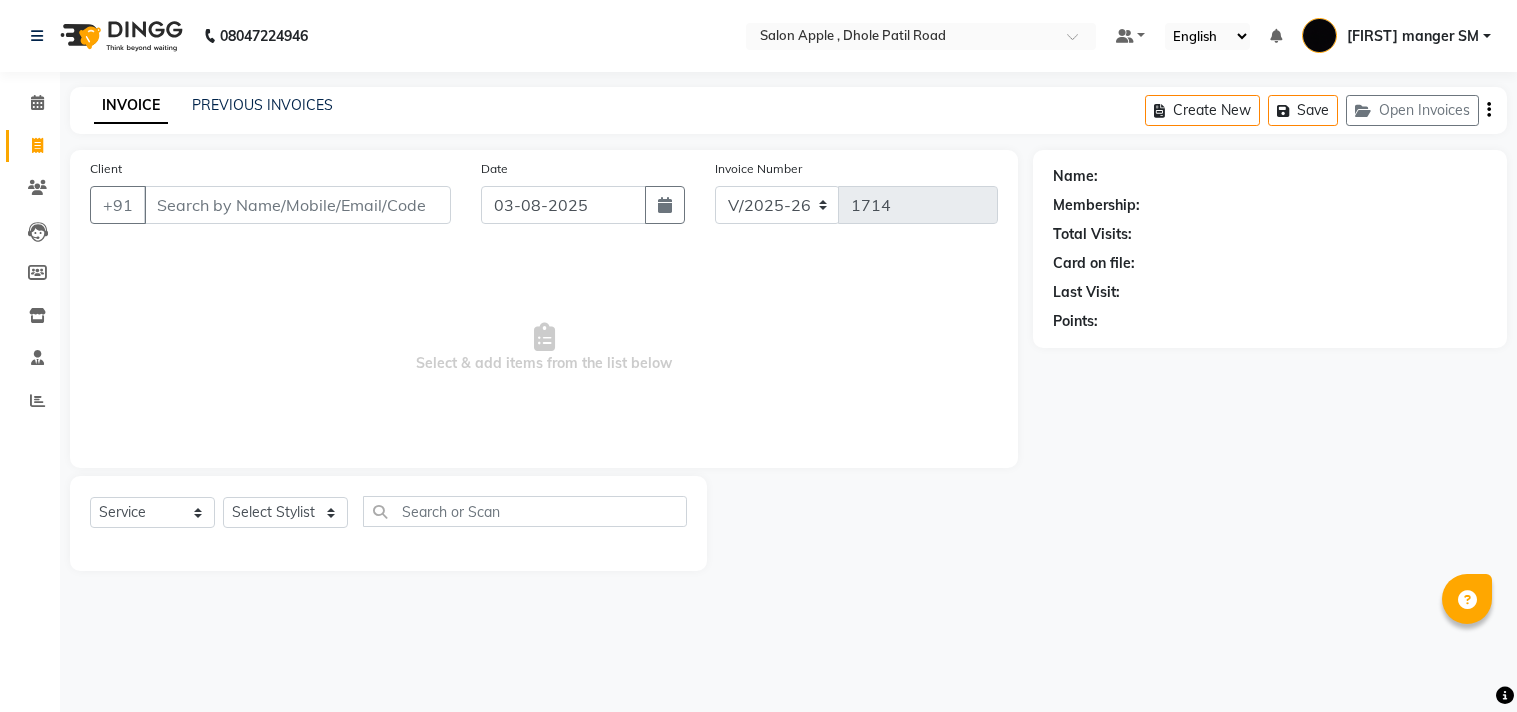 select on "521" 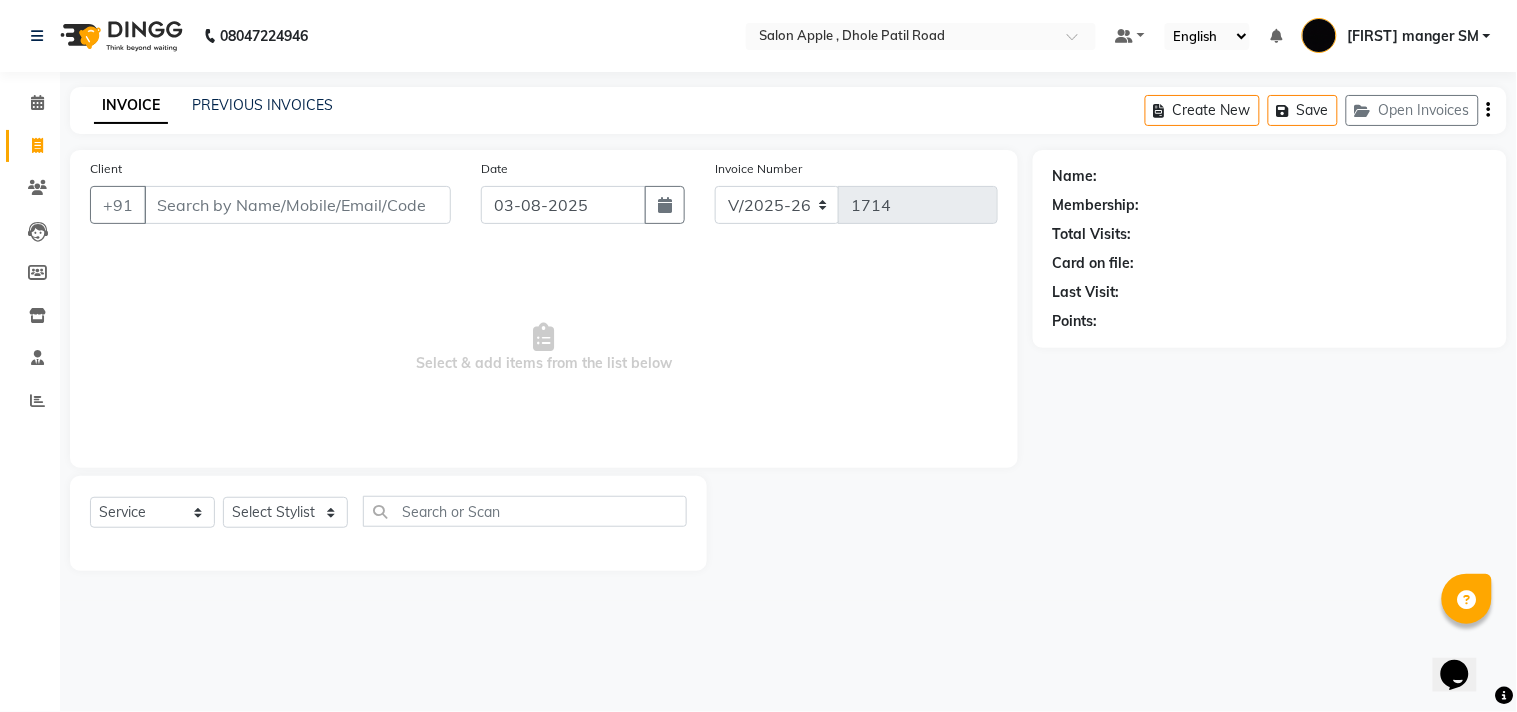 scroll, scrollTop: 0, scrollLeft: 0, axis: both 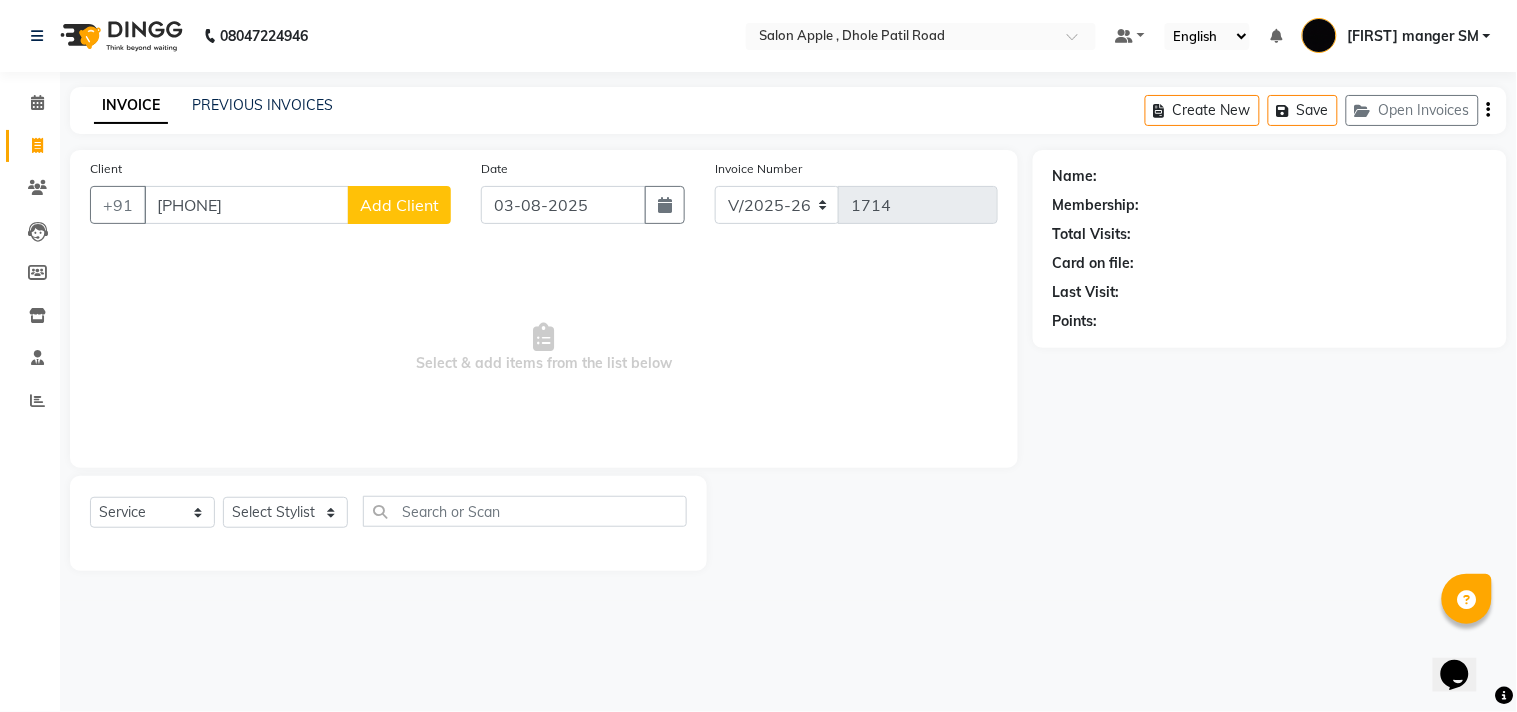 type on "[PHONE]" 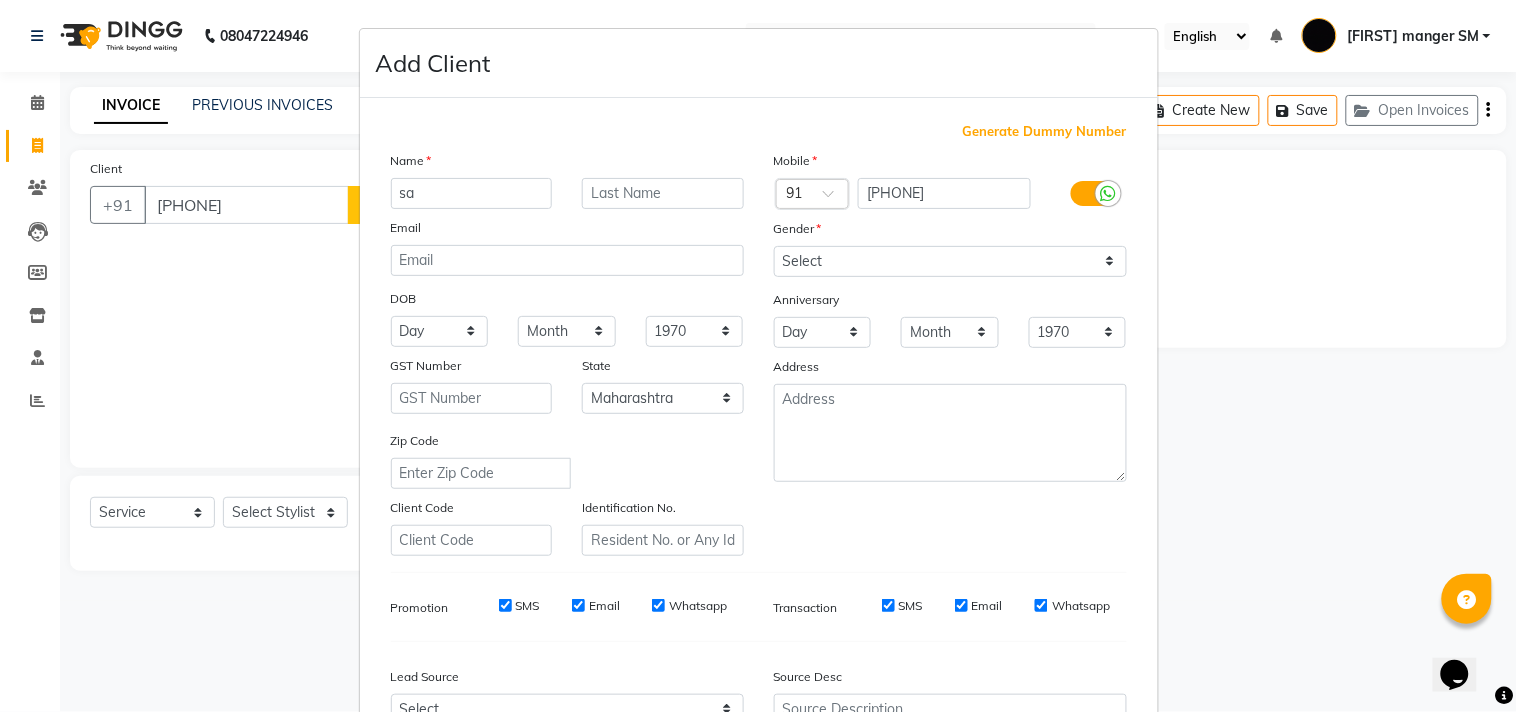 type on "s" 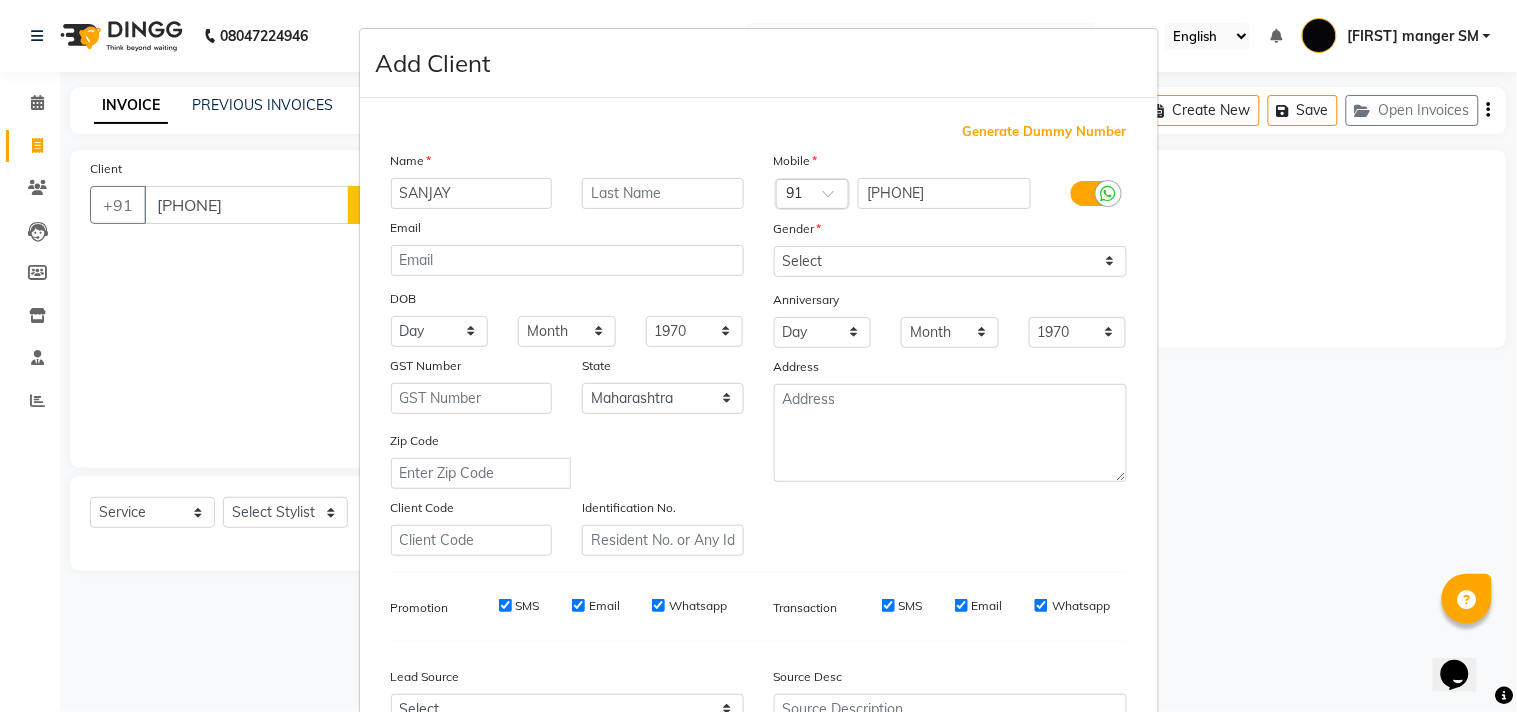 type on "SANJAY" 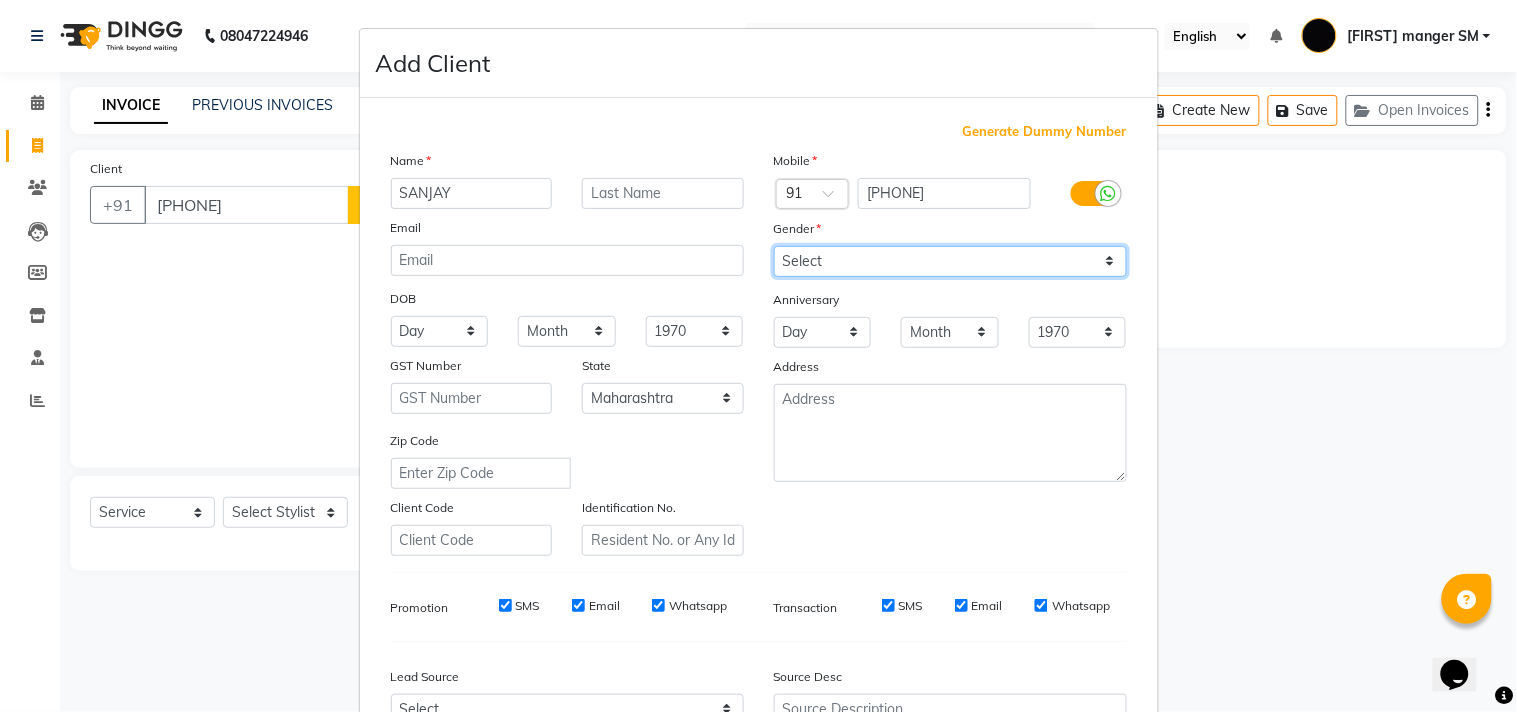 click on "Select Male Female Other Prefer Not To Say" at bounding box center (950, 261) 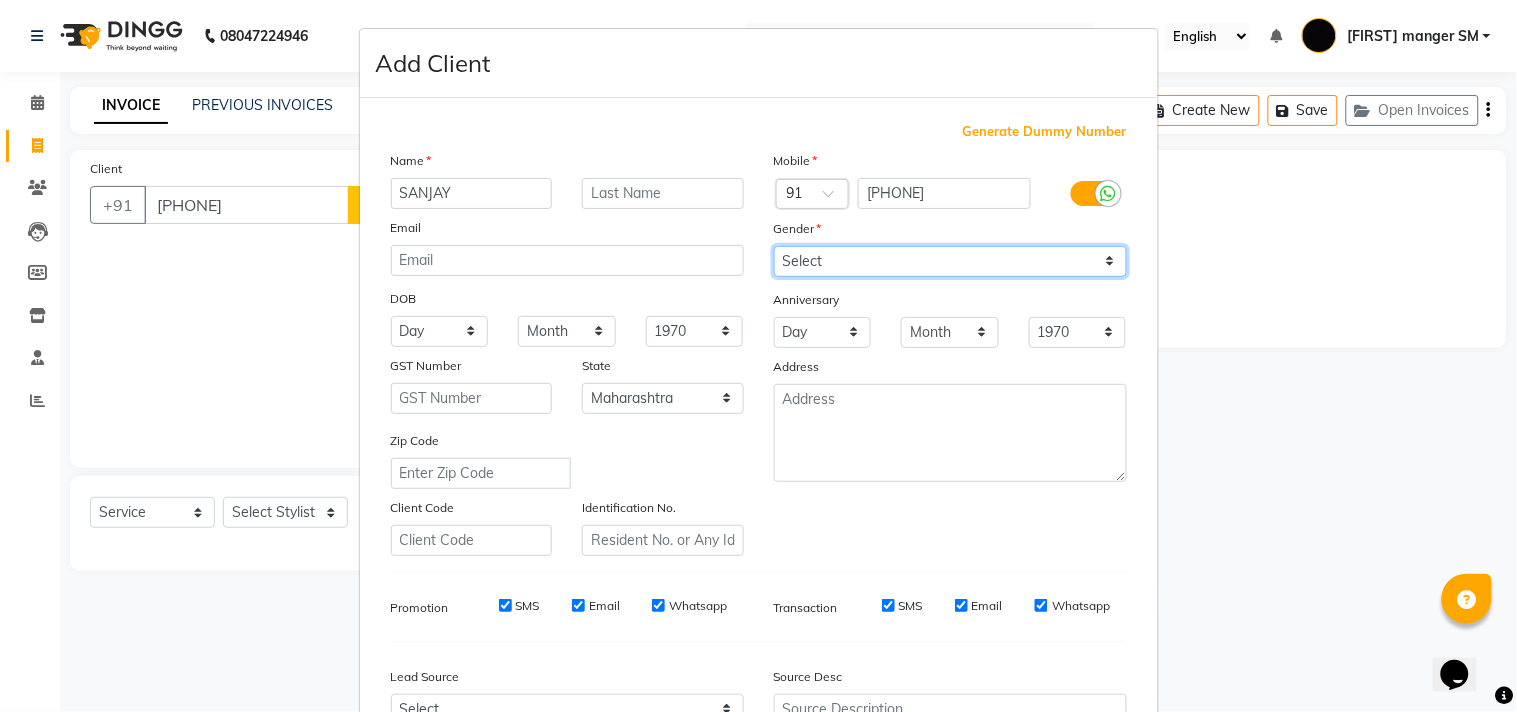 select on "male" 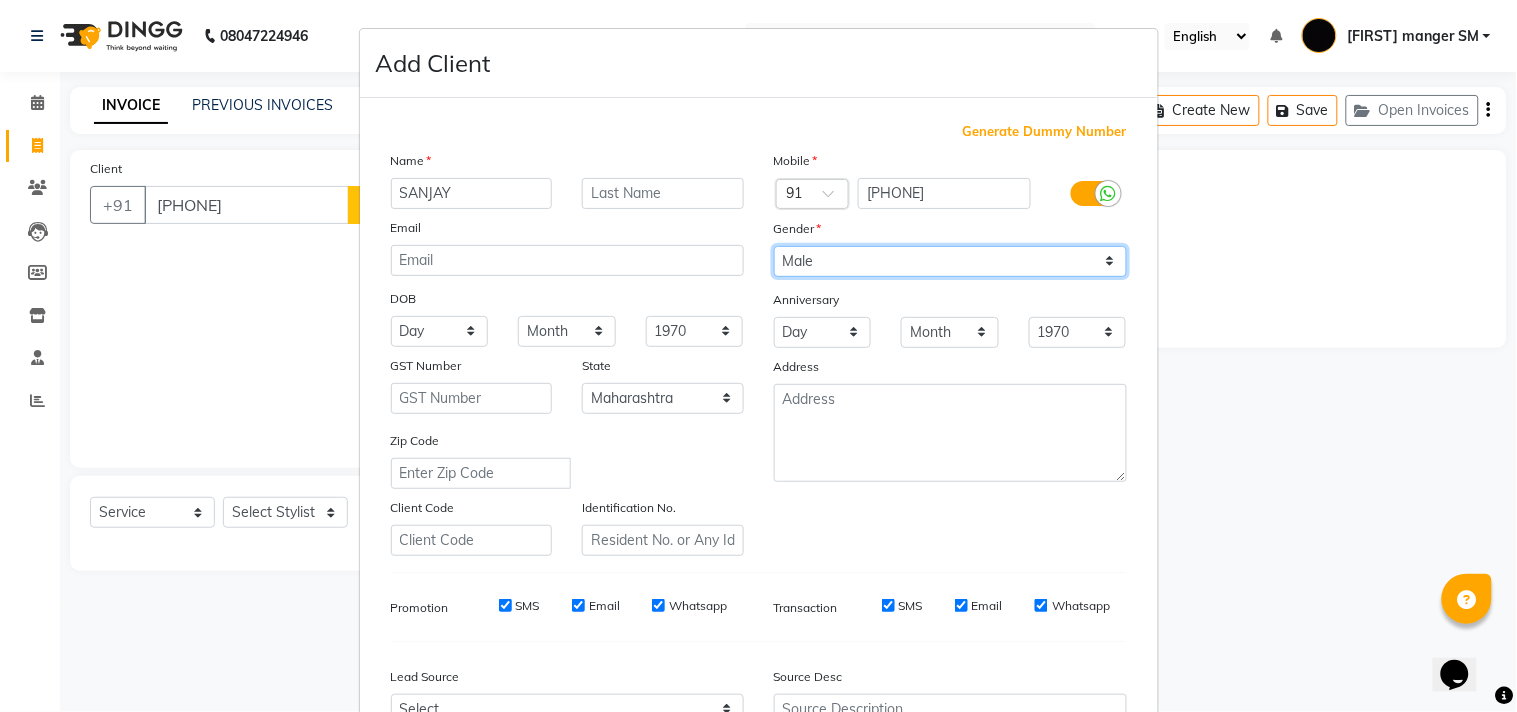 click on "Select Male Female Other Prefer Not To Say" at bounding box center [950, 261] 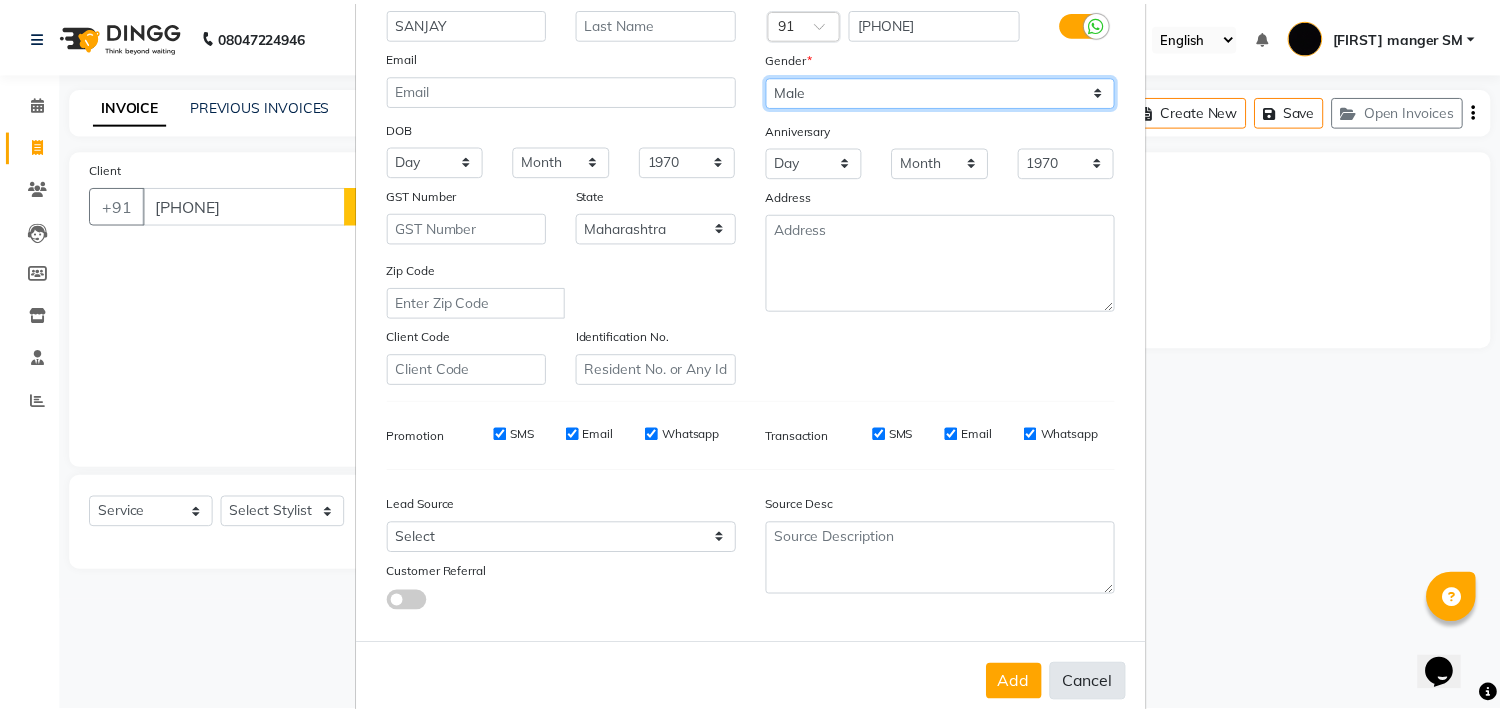 scroll, scrollTop: 212, scrollLeft: 0, axis: vertical 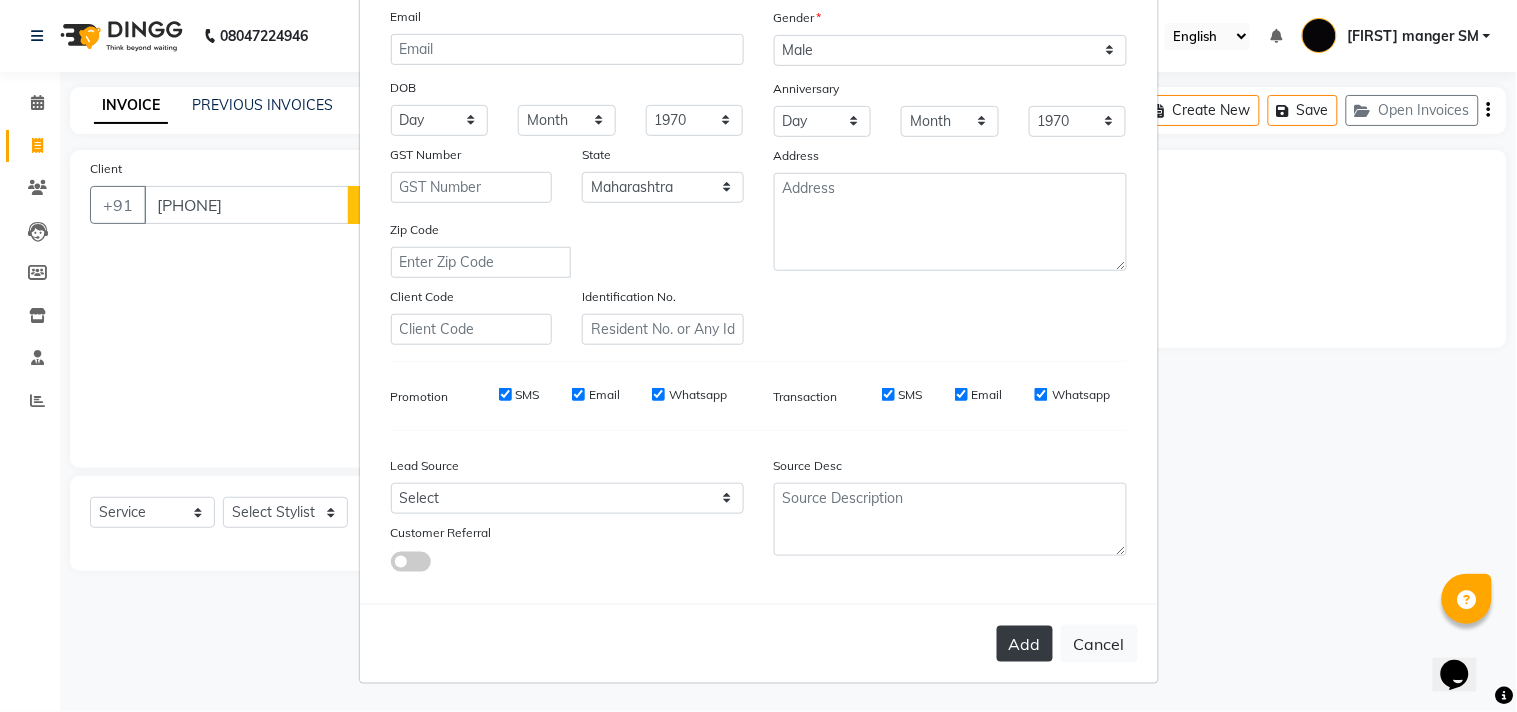 click on "Add" at bounding box center (1025, 644) 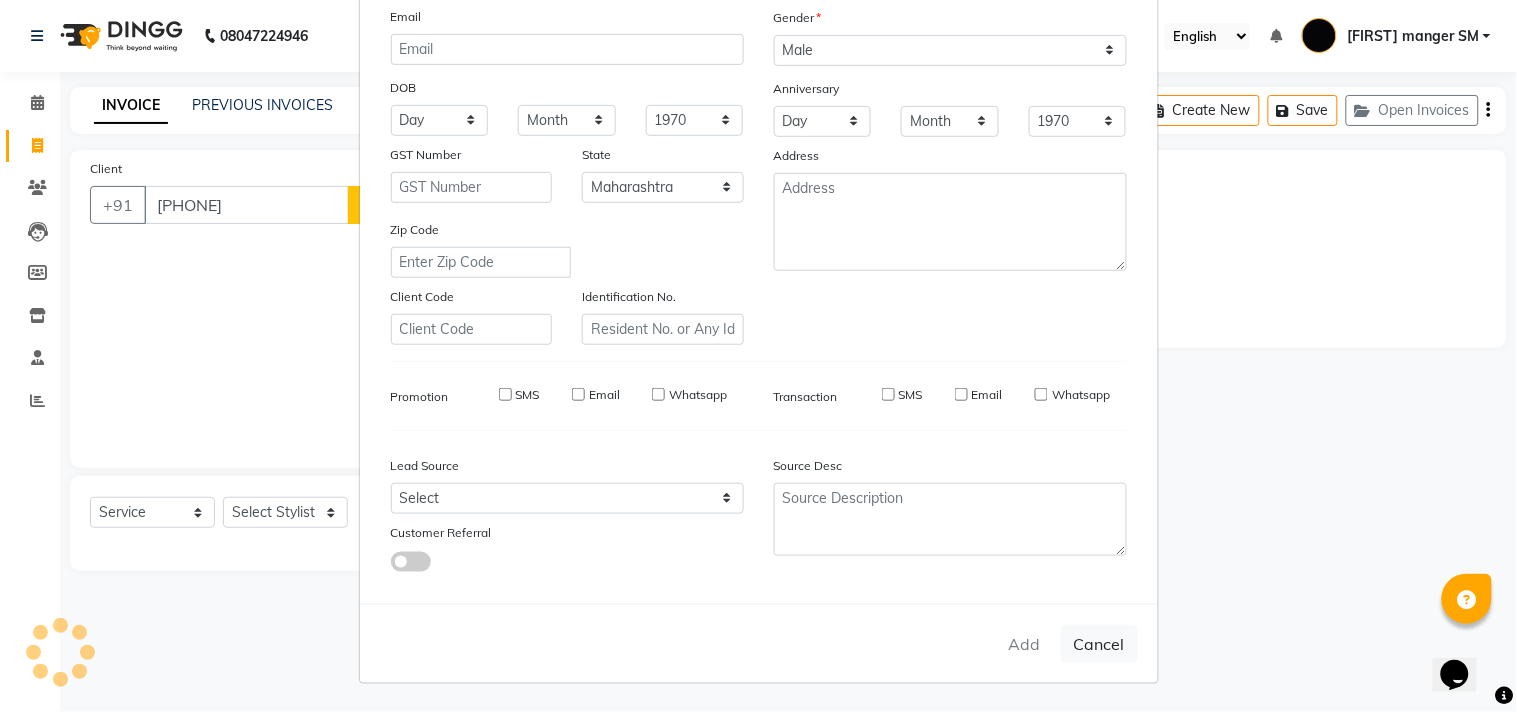 type 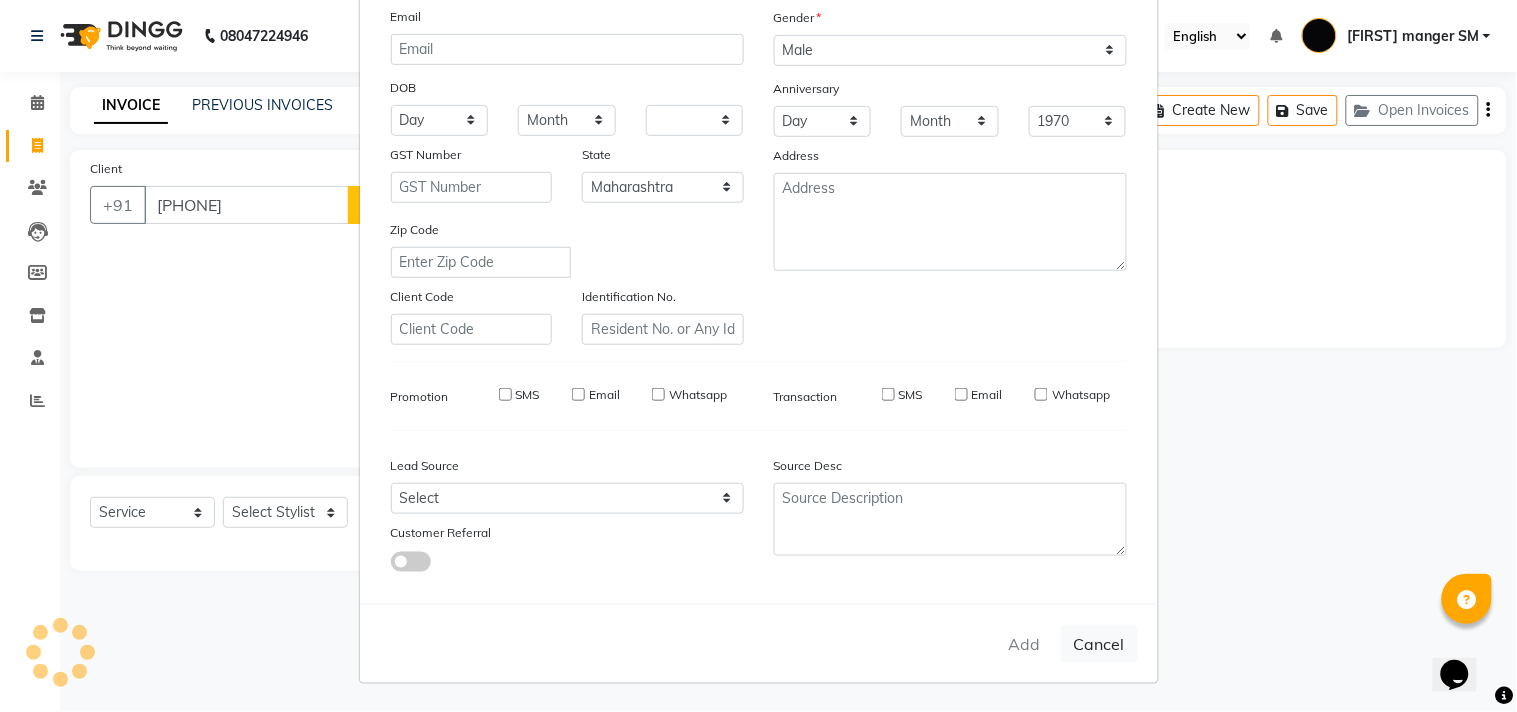 select on "null" 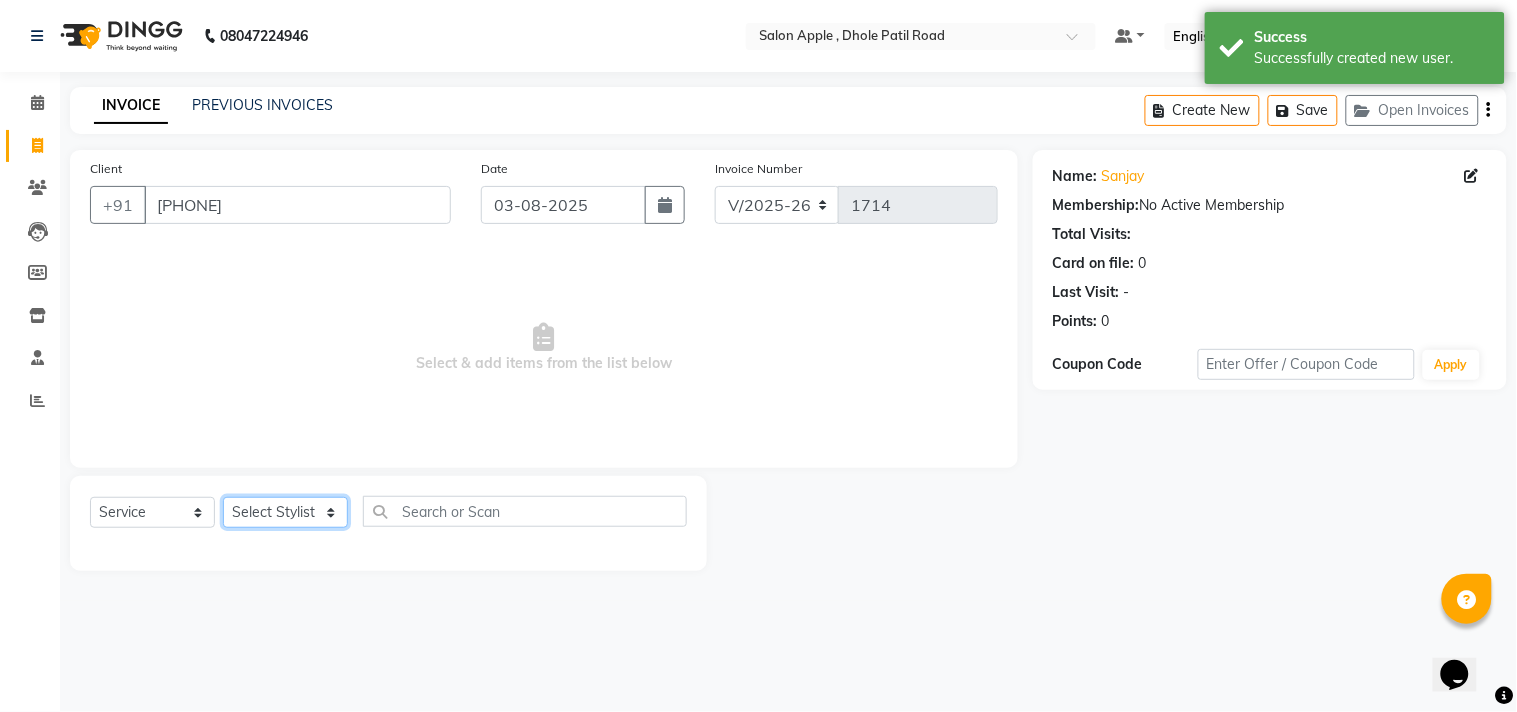 click on "Select Stylist [FIRST] [LAST] [FIRST] [LAST] [FIRST] [LAST] [LAST] [LAST] Department [LAST] Department" 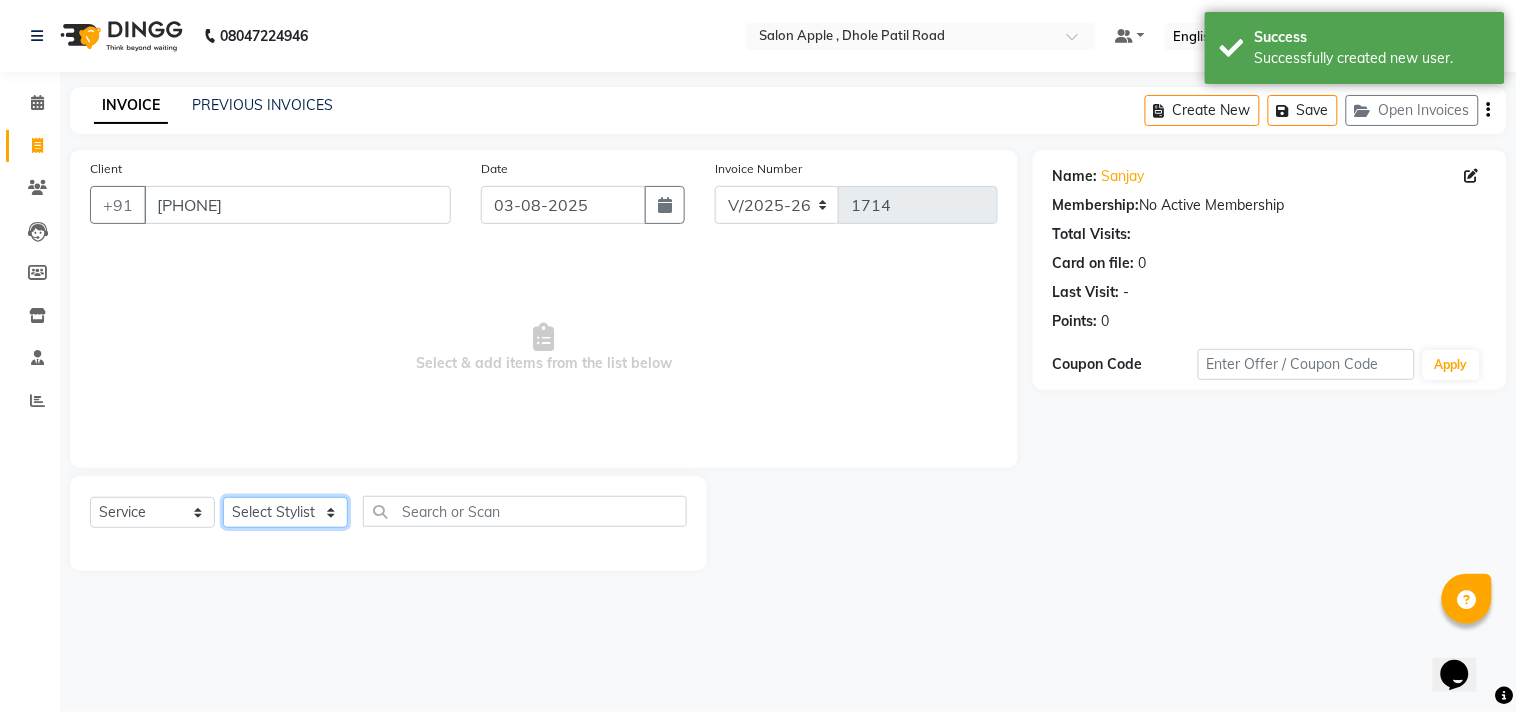 select on "85636" 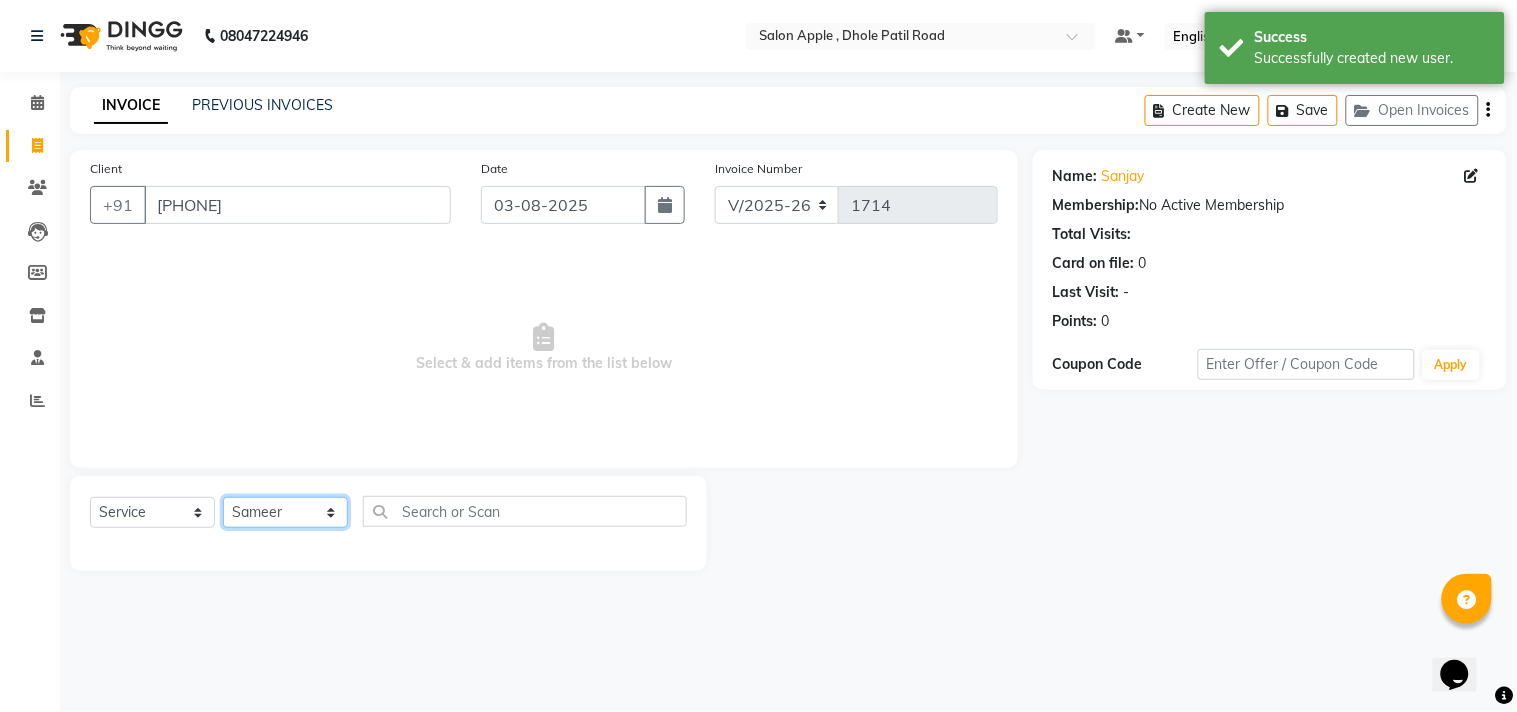 click on "Select Stylist [FIRST] [LAST] [FIRST] [LAST] [FIRST] [LAST] [LAST] [LAST] Department [LAST] Department" 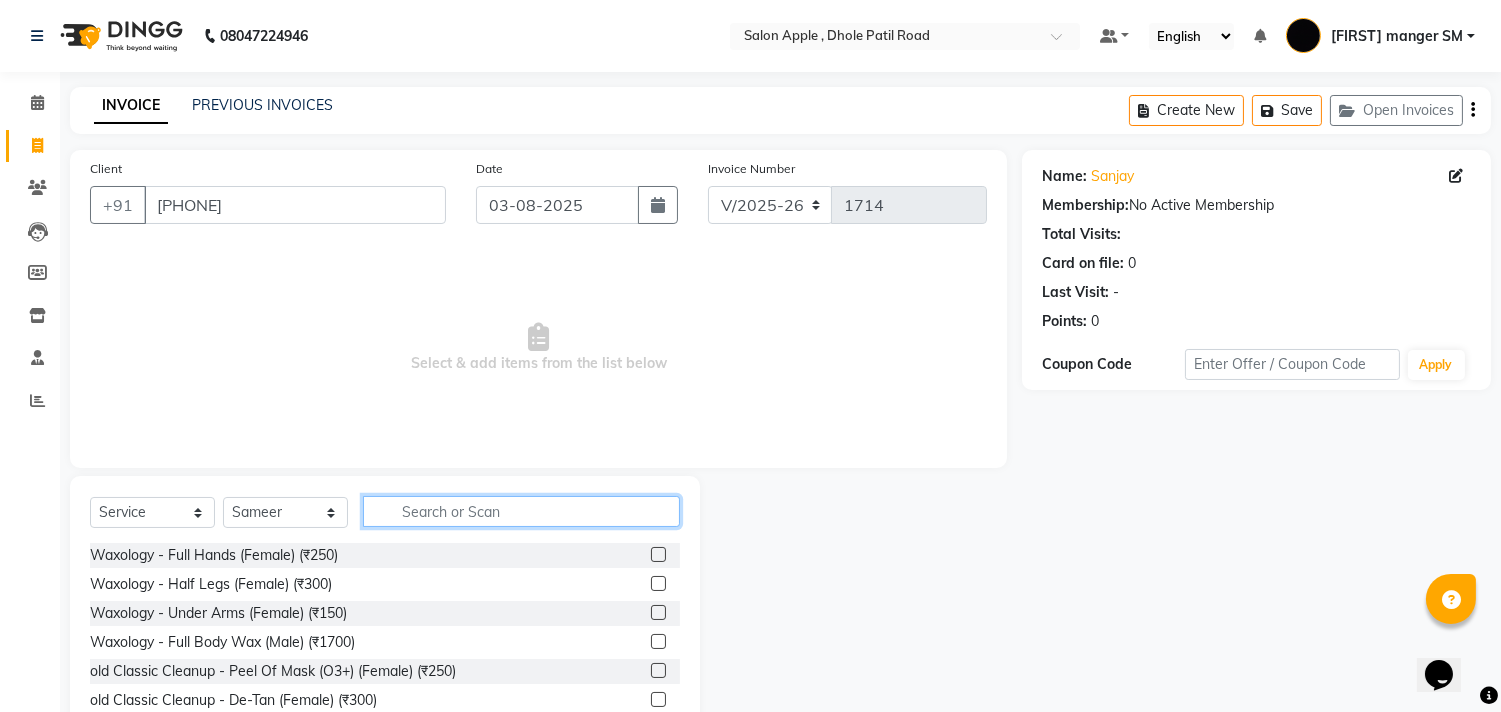 click 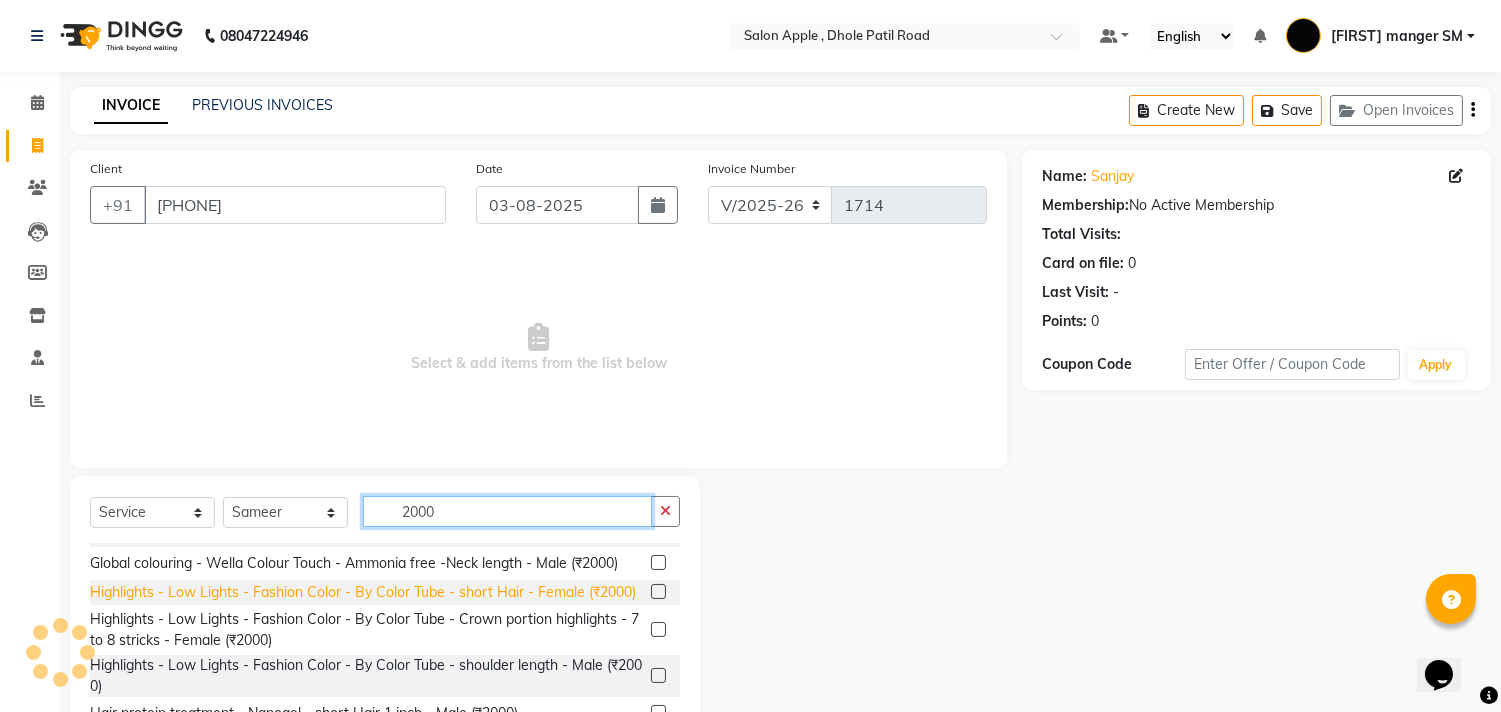 scroll, scrollTop: 568, scrollLeft: 0, axis: vertical 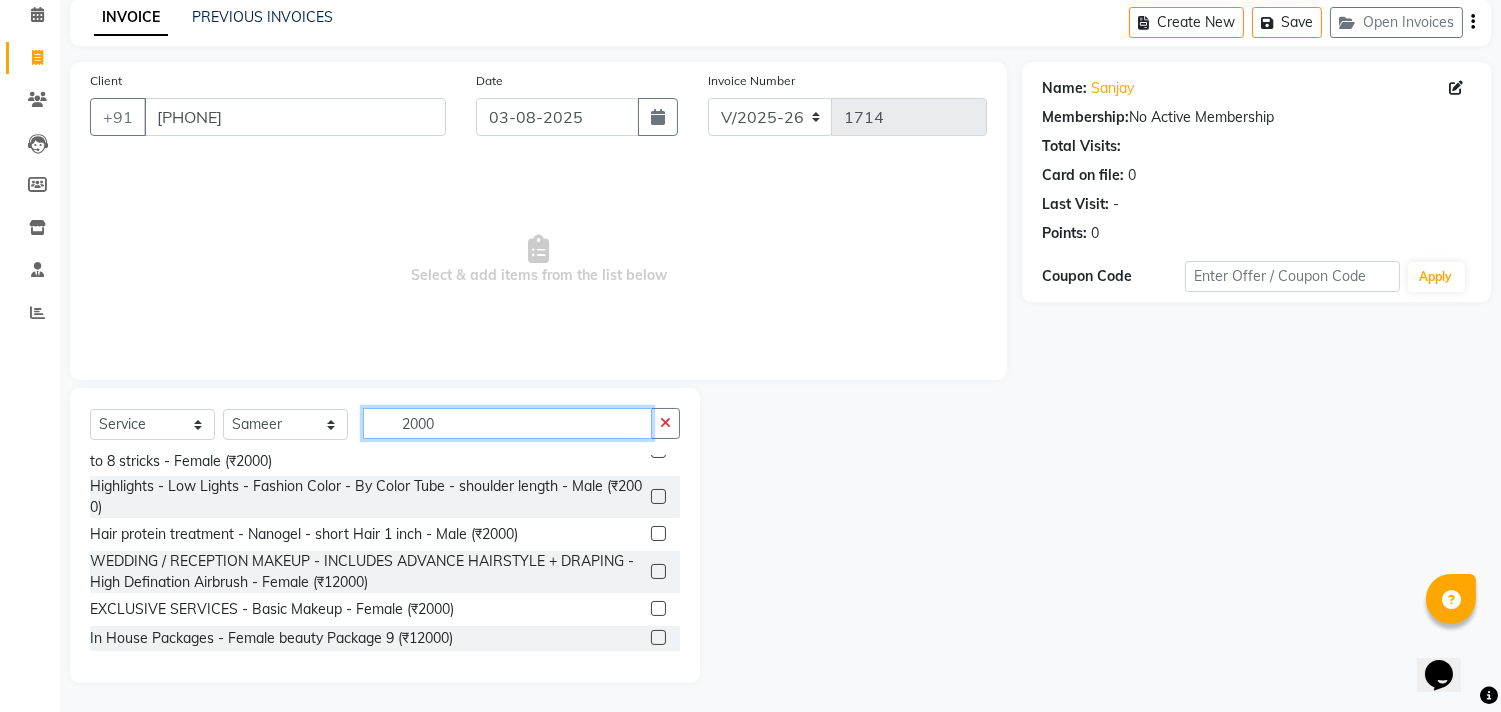 type on "2000" 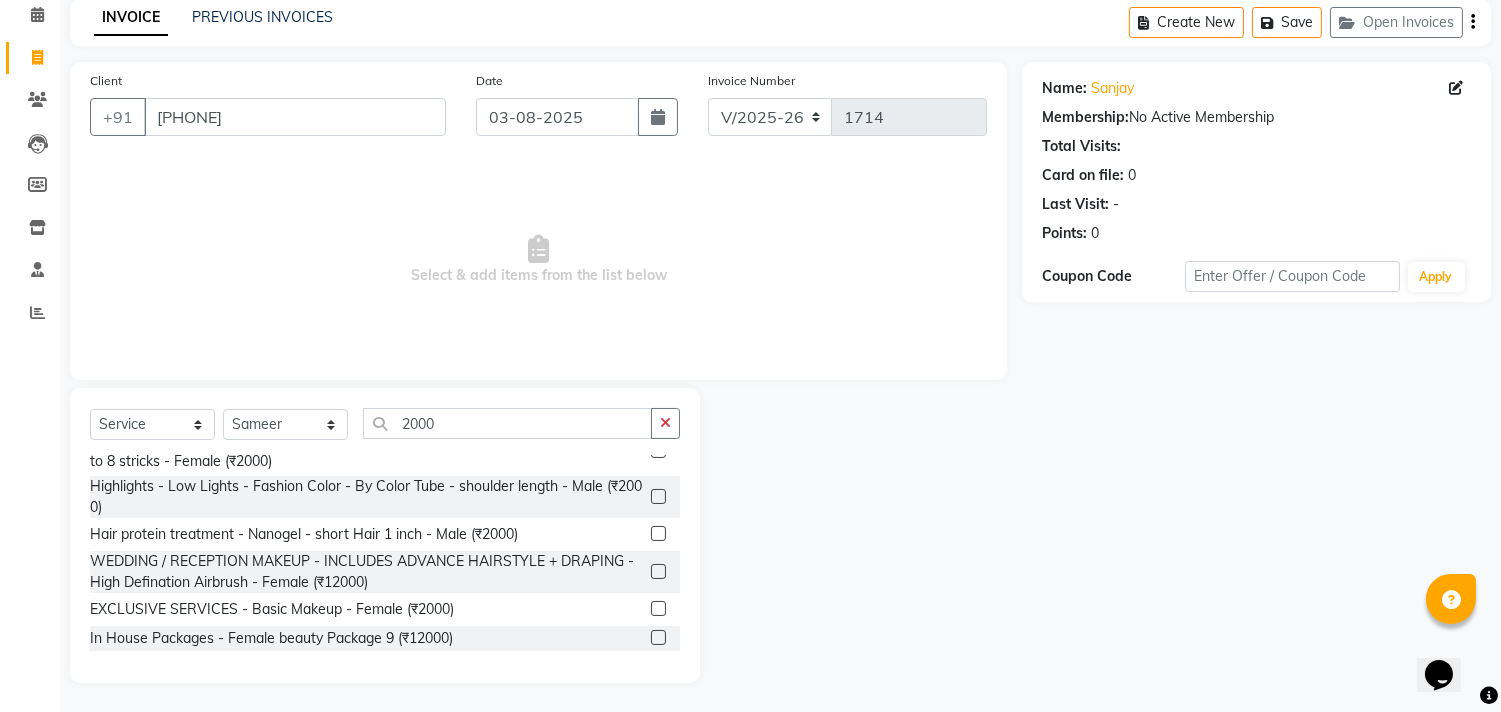 click 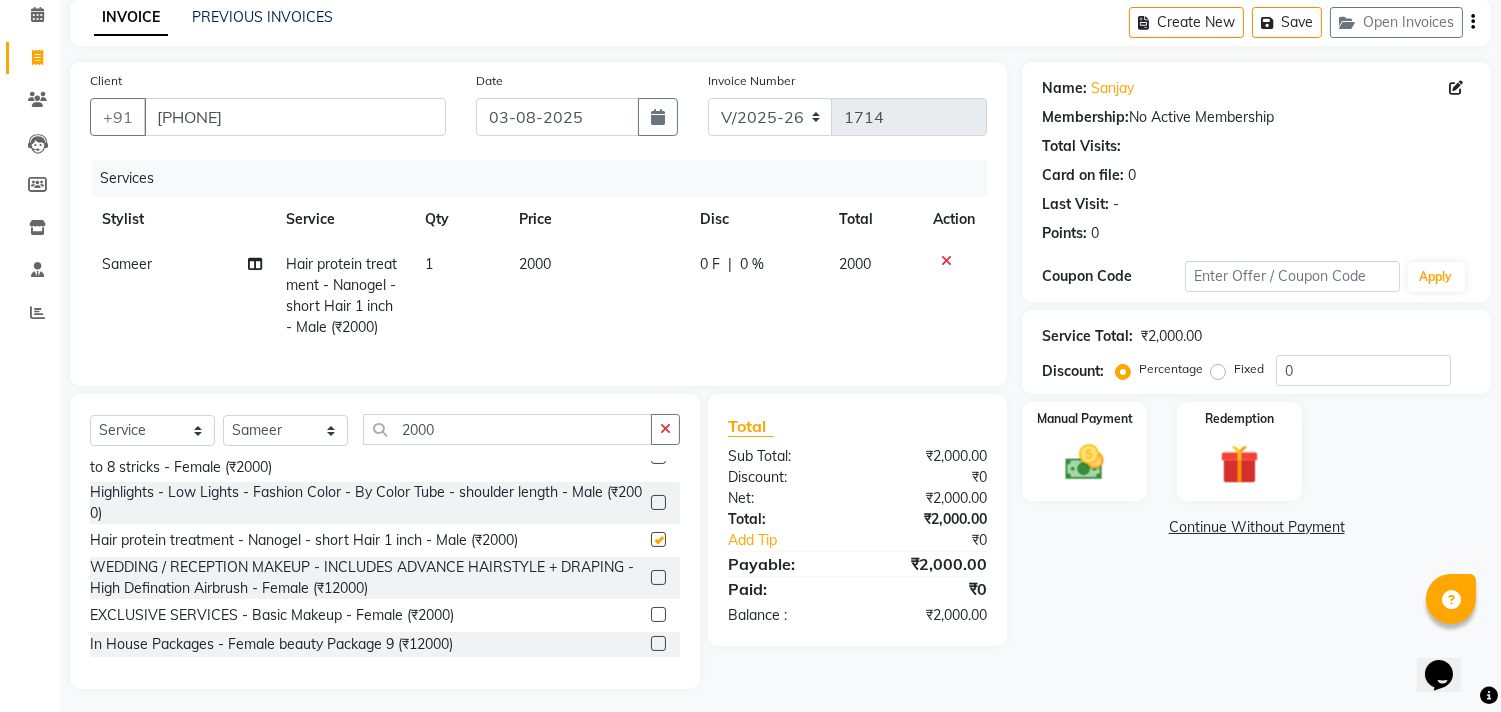 checkbox on "false" 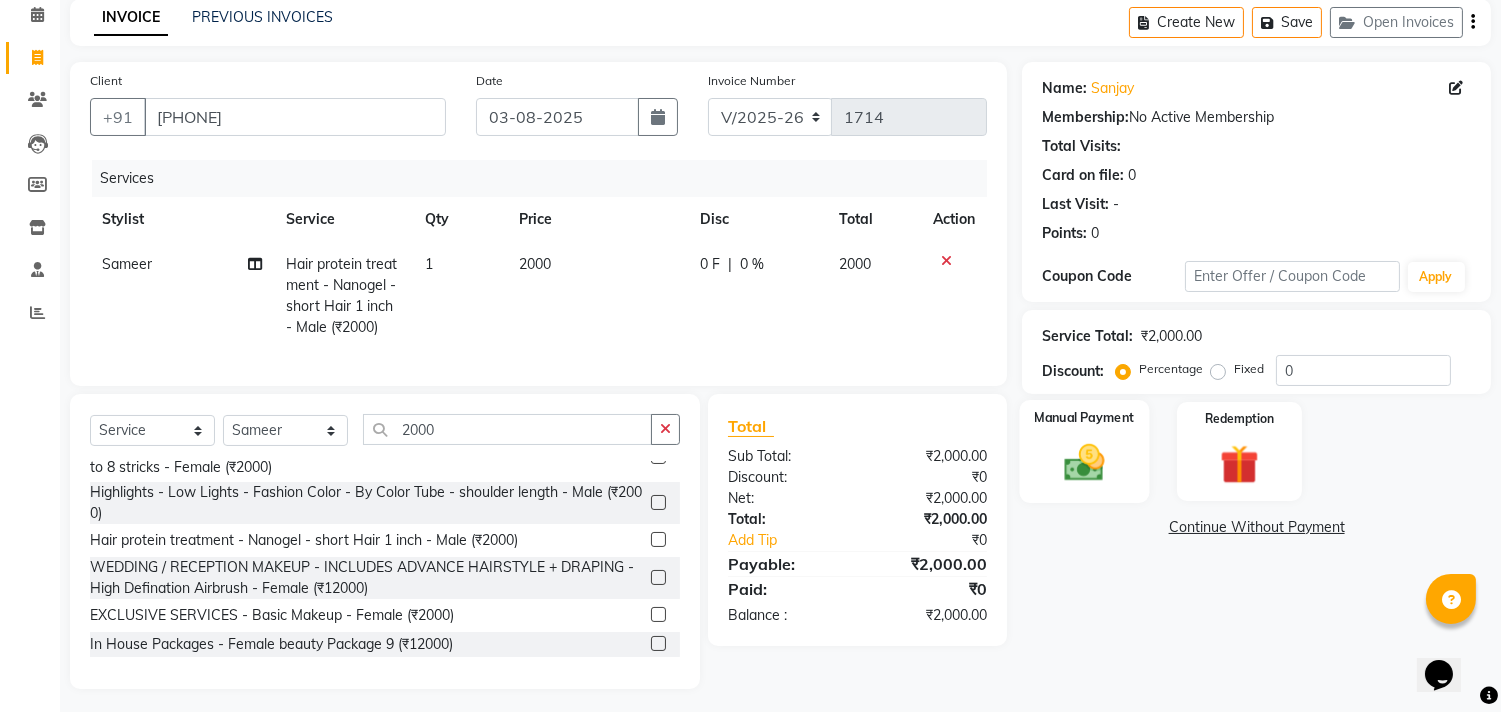 click on "Manual Payment" 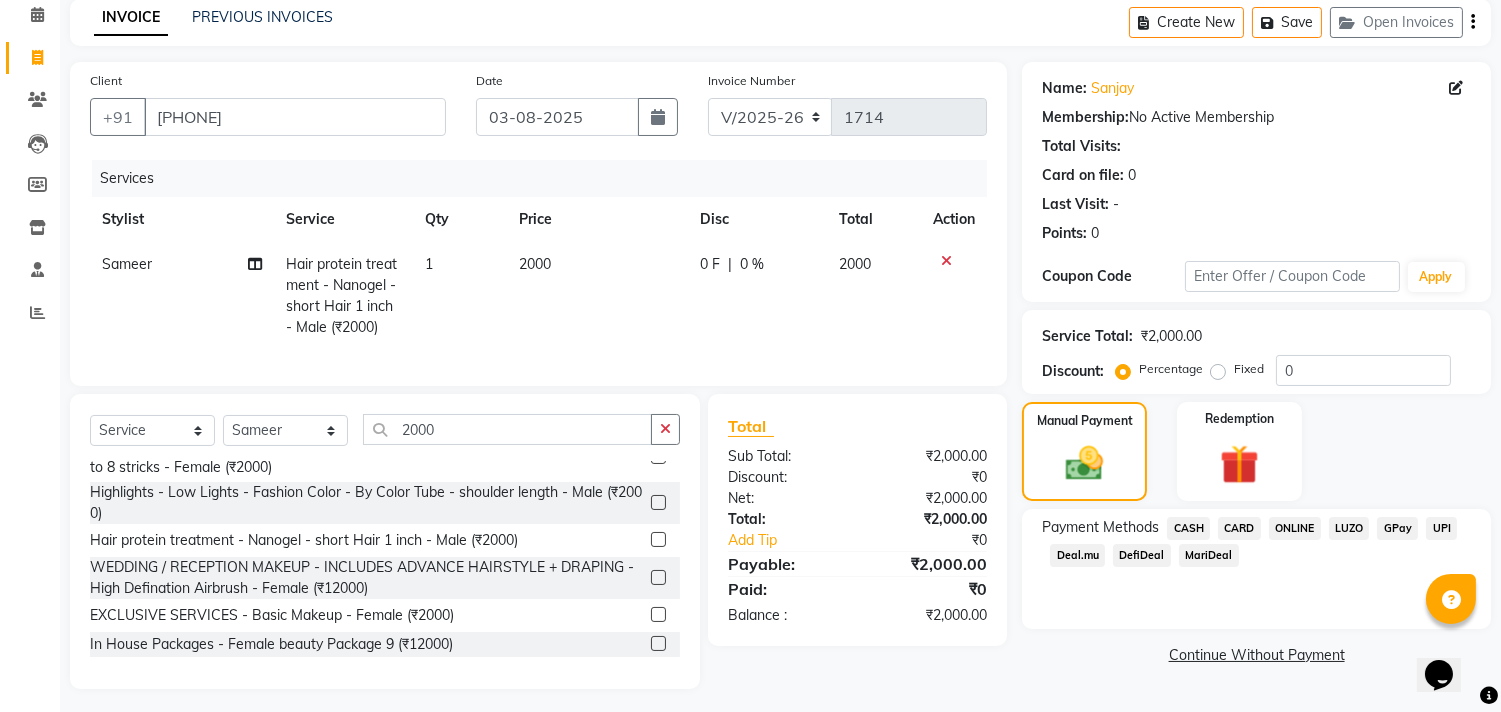 click on "ONLINE" 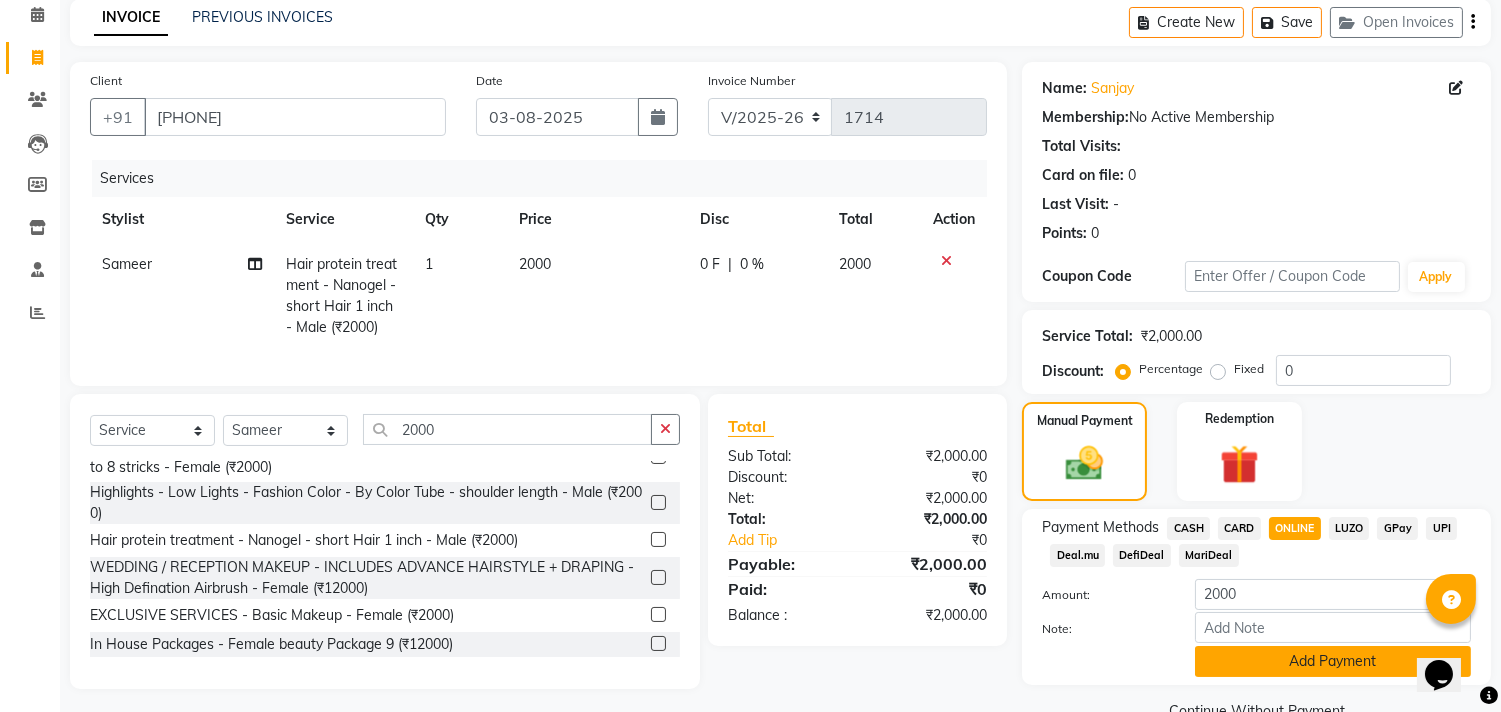 click on "Add Payment" 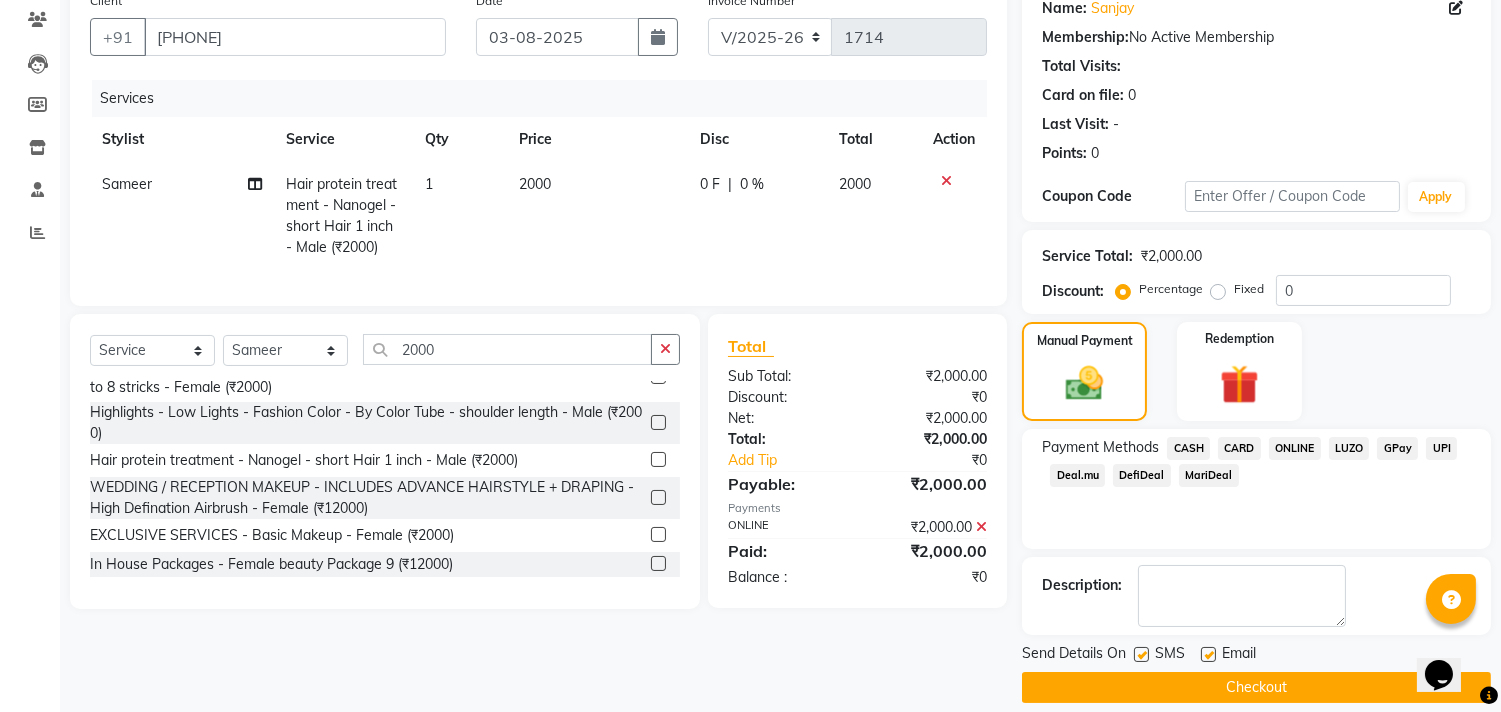 scroll, scrollTop: 187, scrollLeft: 0, axis: vertical 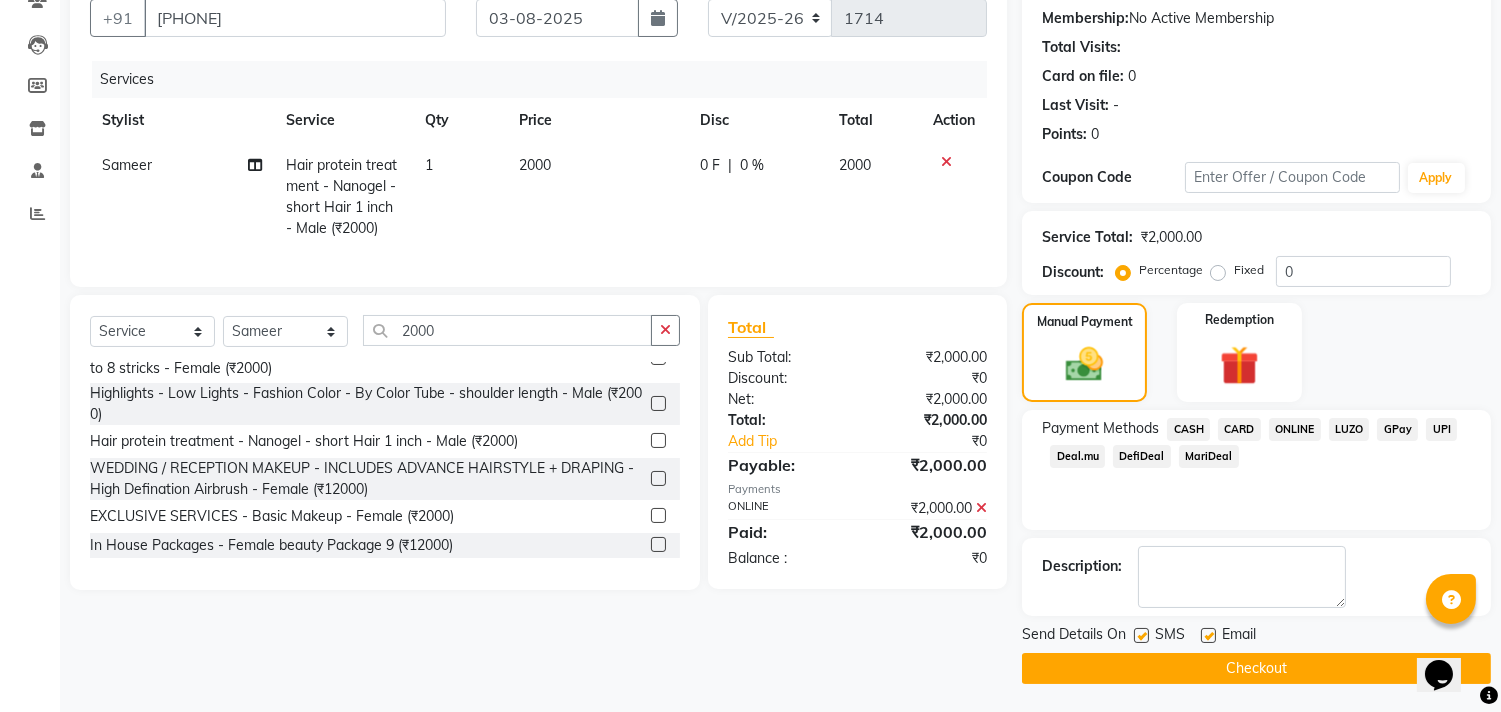 click on "Checkout" 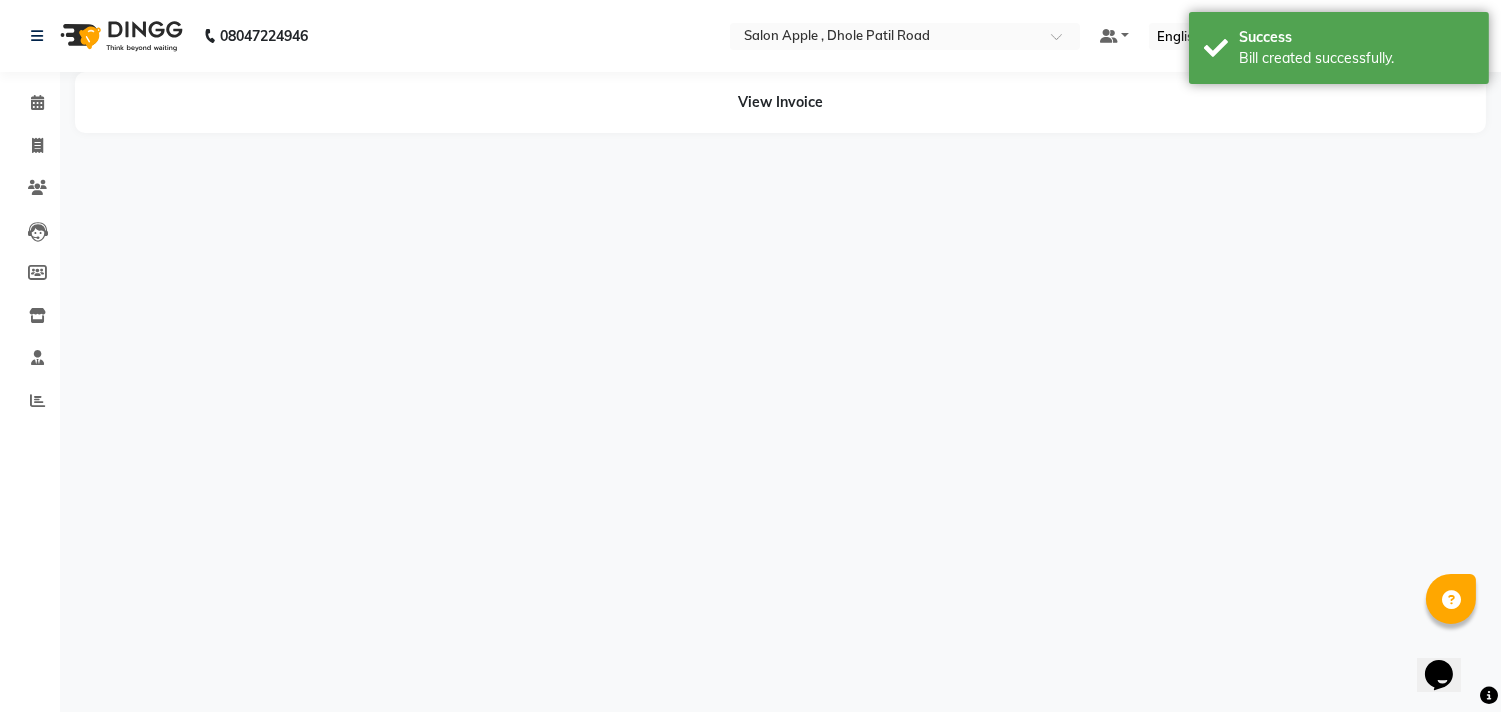 scroll, scrollTop: 0, scrollLeft: 0, axis: both 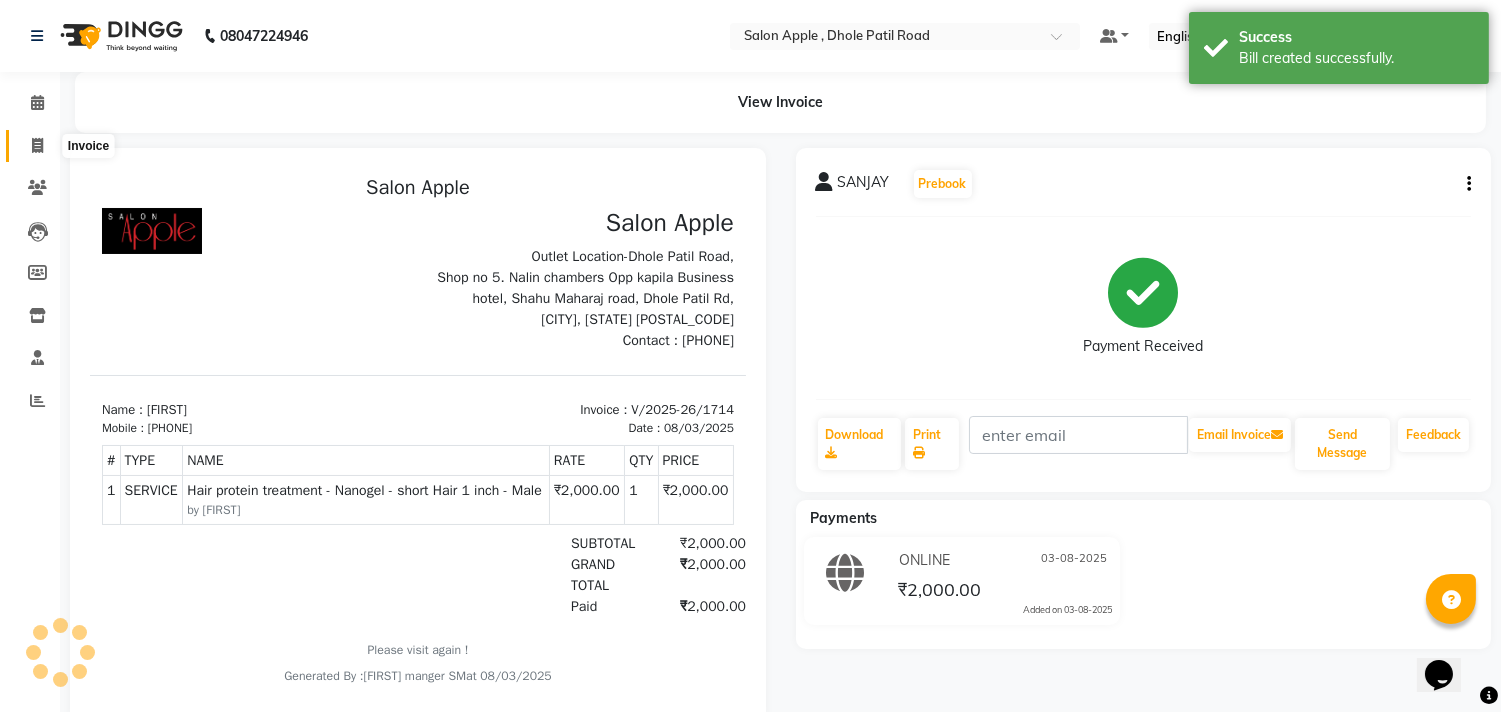 click 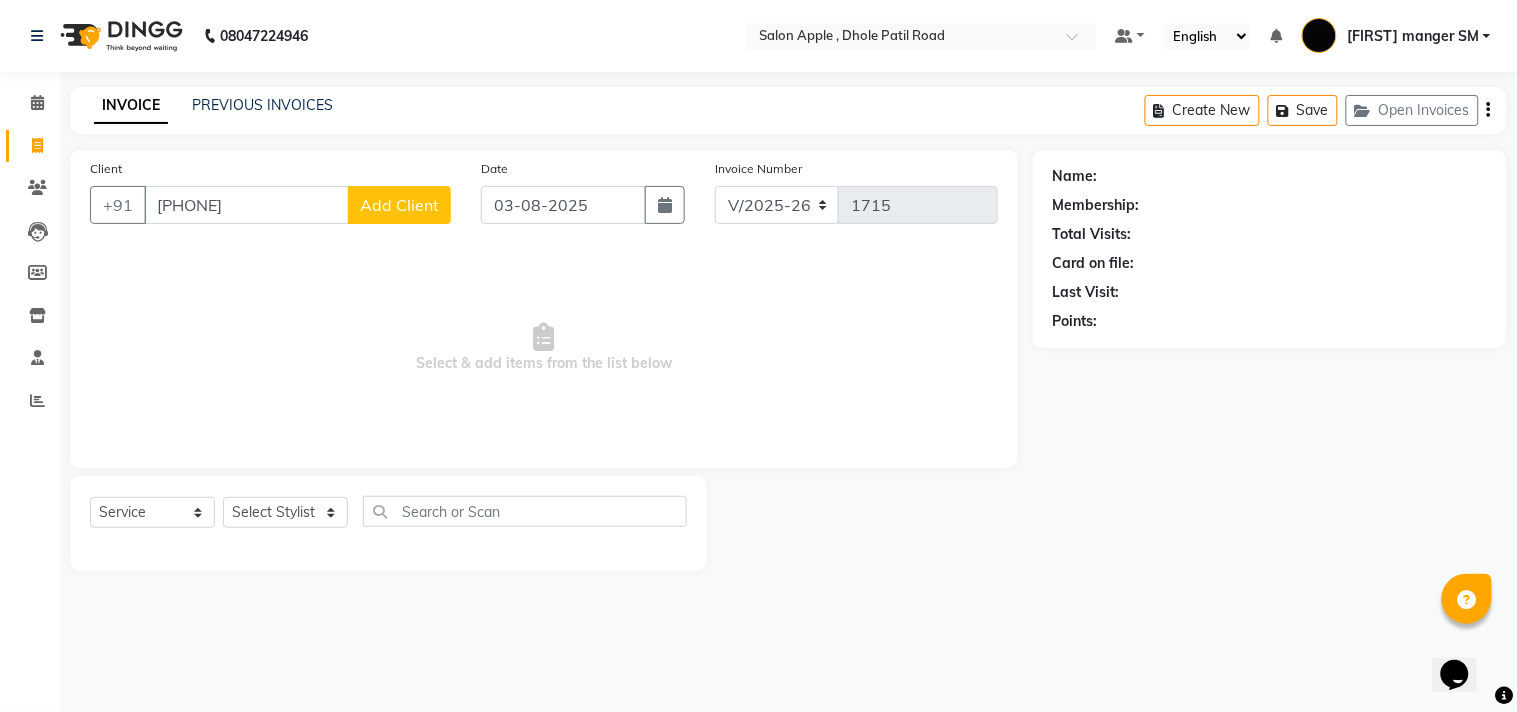 type on "[PHONE]" 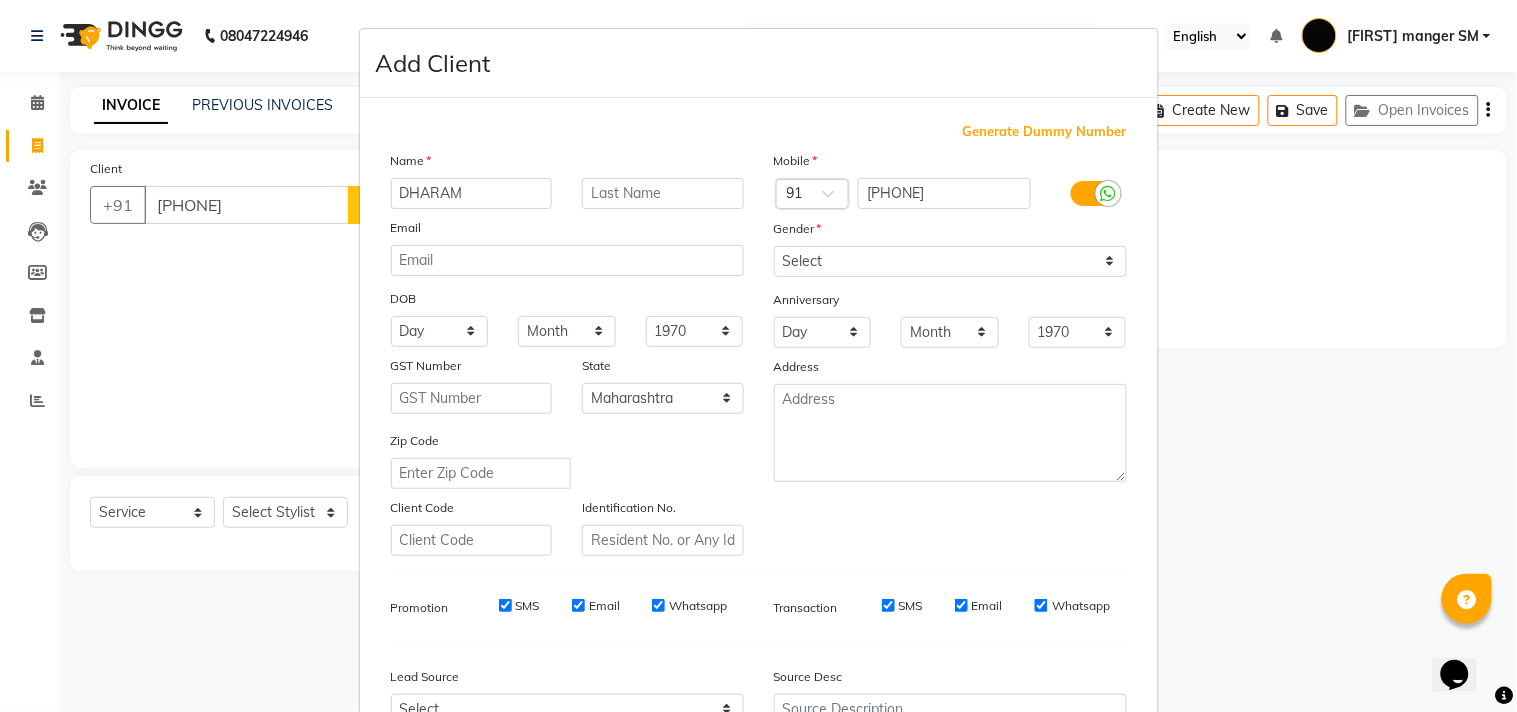 type on "DHARAM" 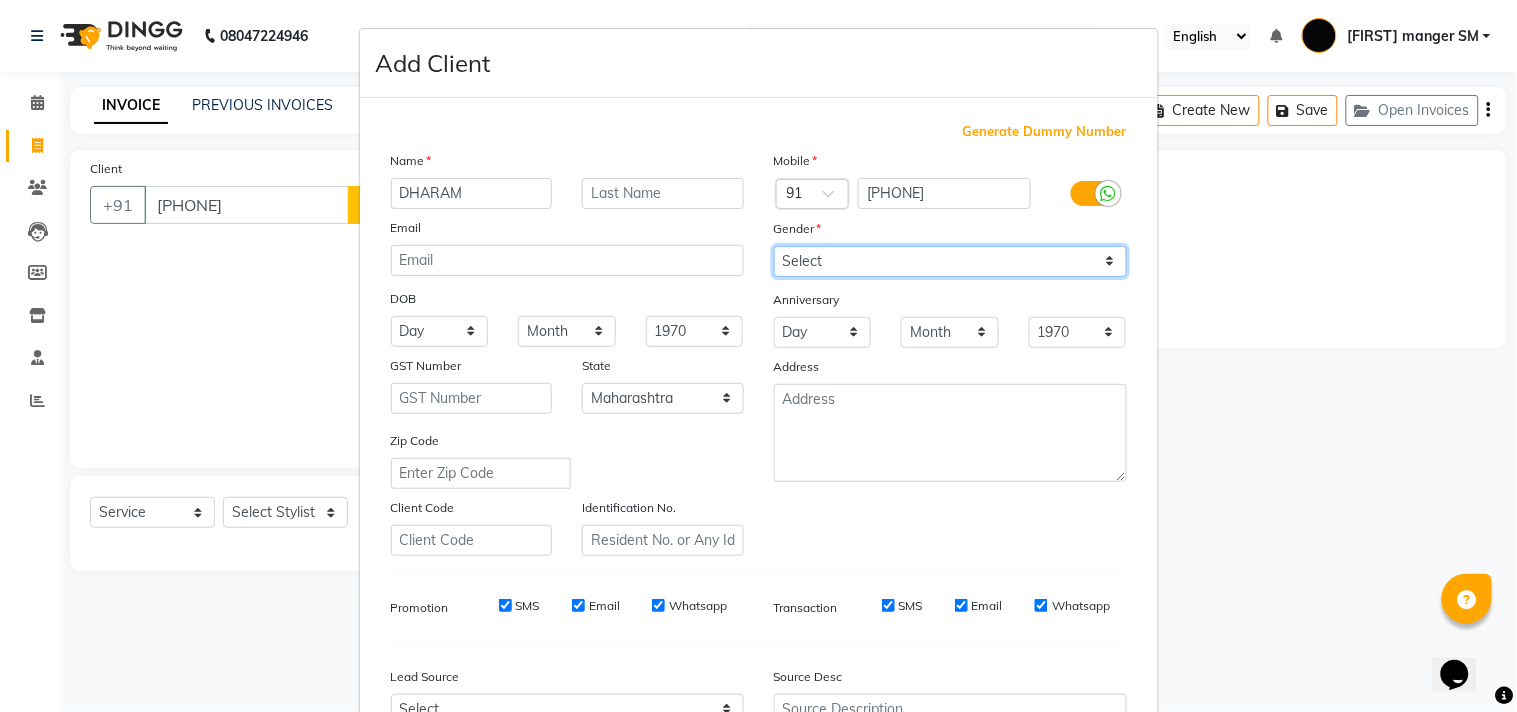 click on "Select Male Female Other Prefer Not To Say" at bounding box center [950, 261] 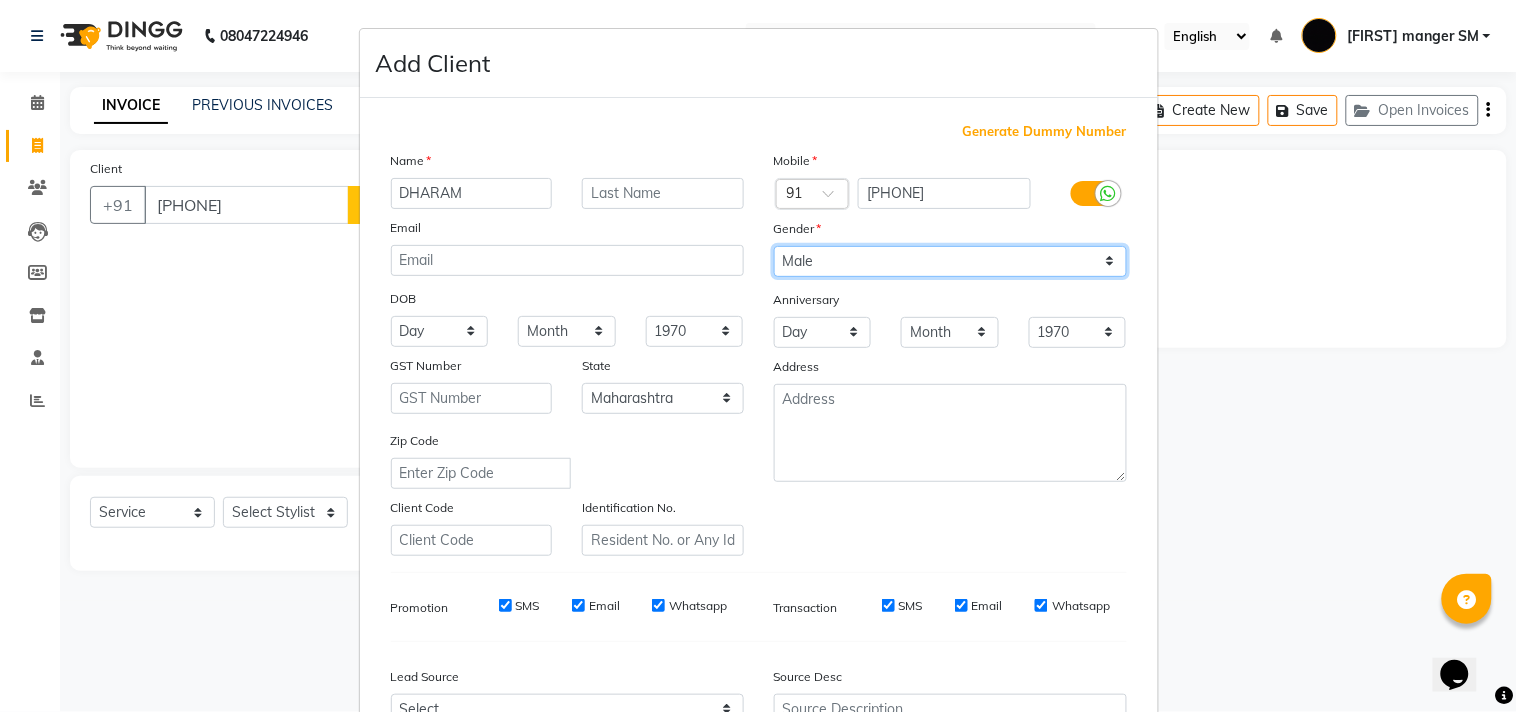click on "Select Male Female Other Prefer Not To Say" at bounding box center (950, 261) 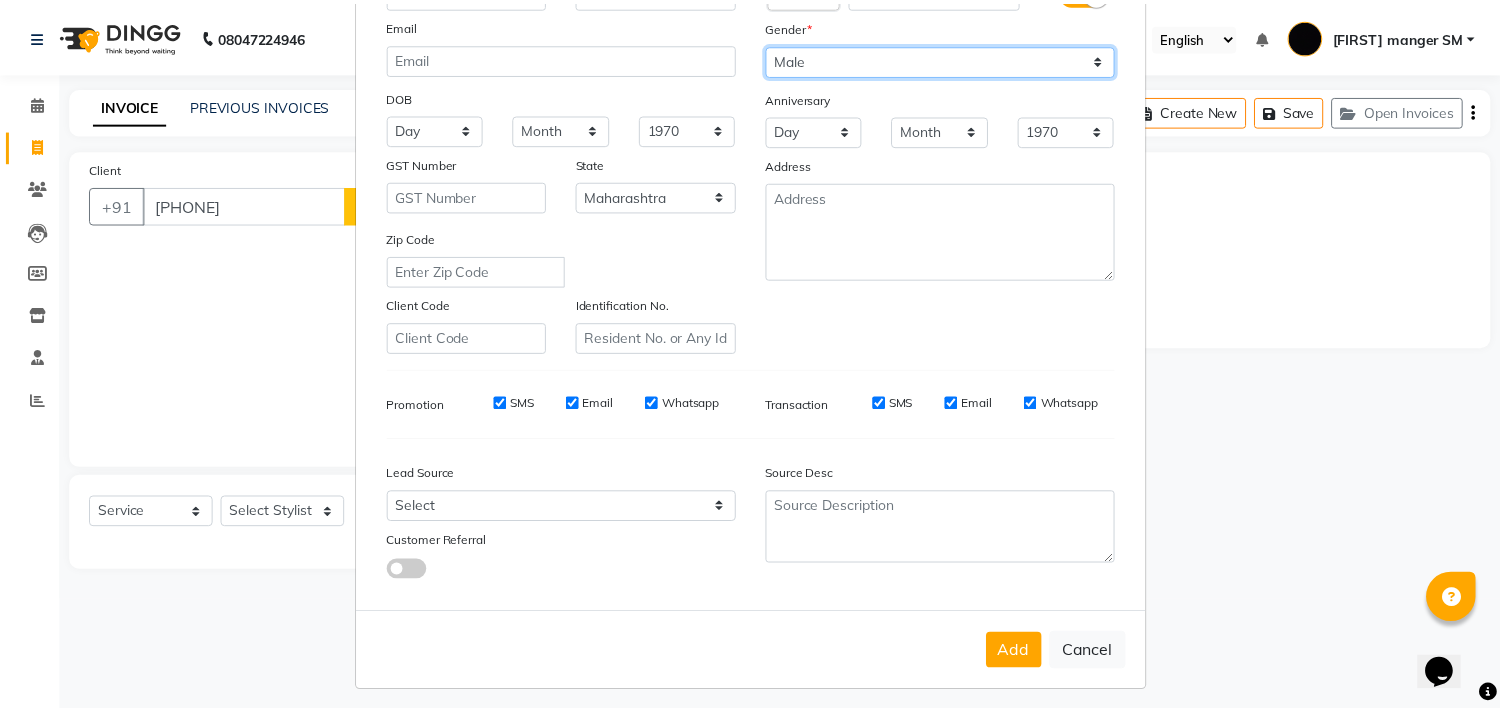 scroll, scrollTop: 212, scrollLeft: 0, axis: vertical 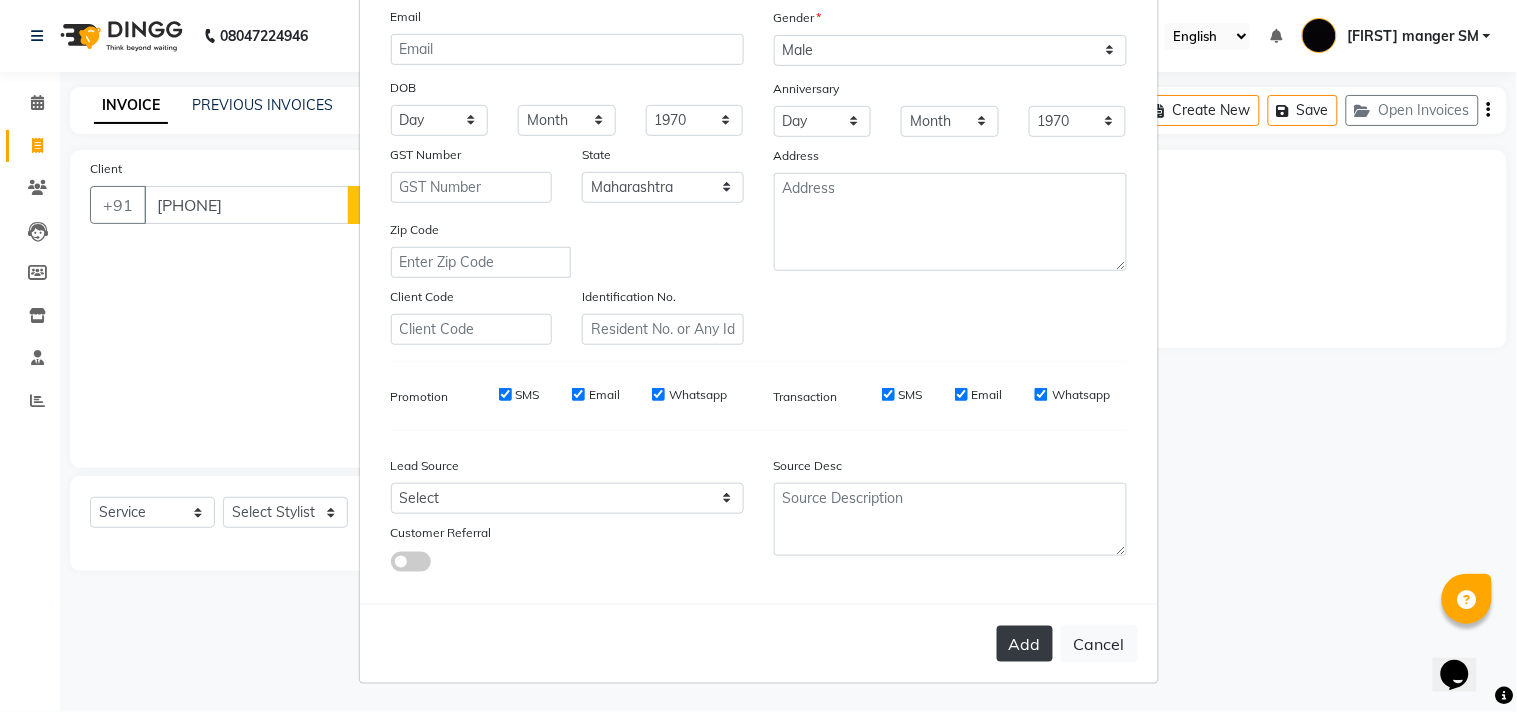 click on "Add" at bounding box center [1025, 644] 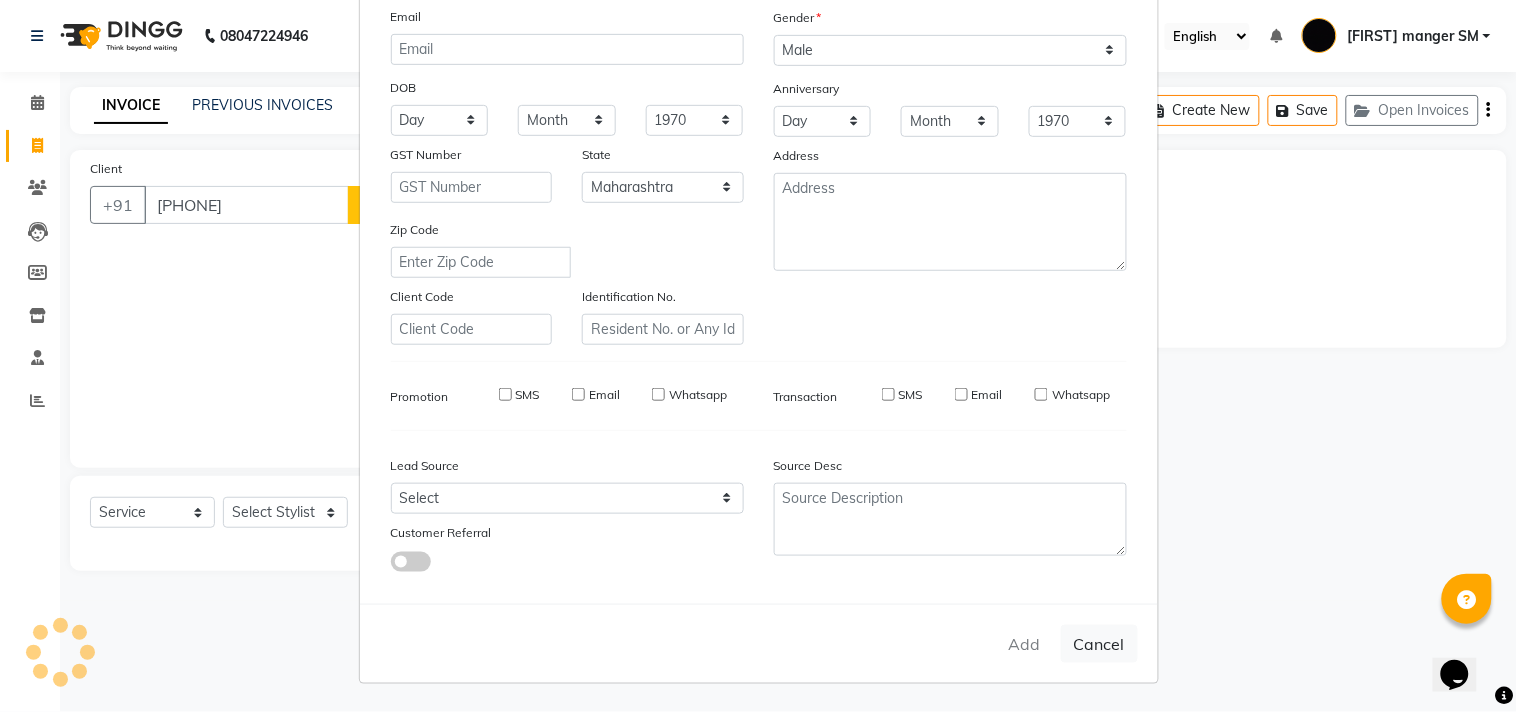 type 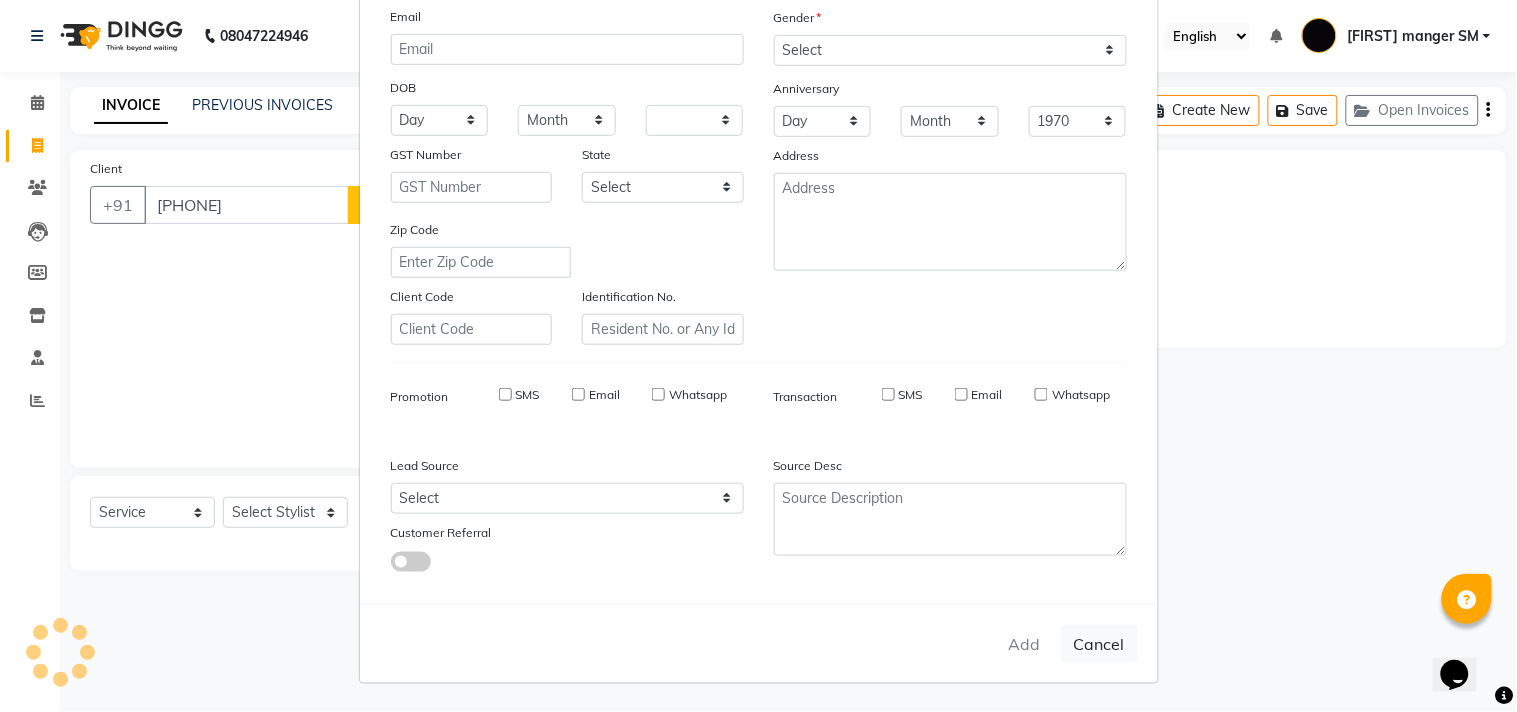 select 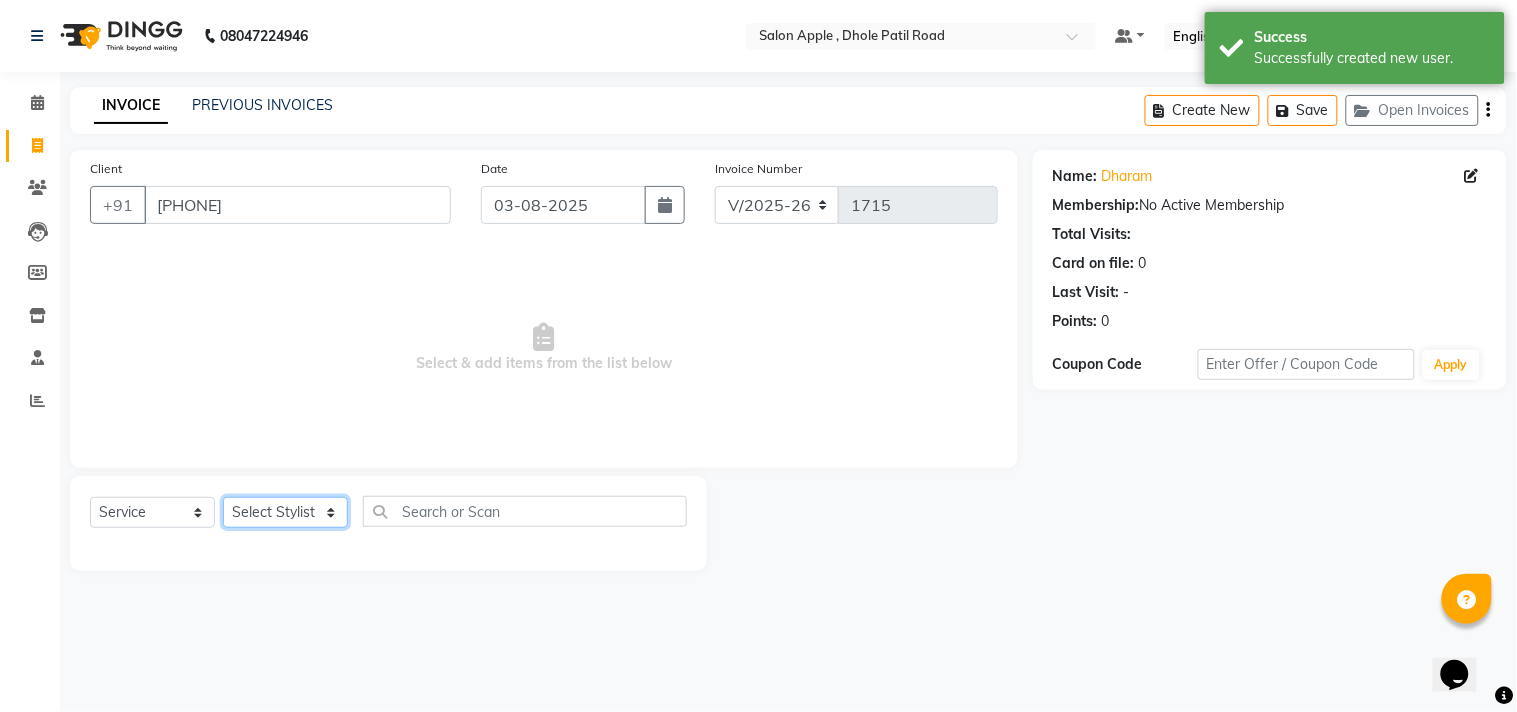 click on "Select Stylist [FIRST] [LAST] [FIRST] [LAST] [FIRST] [LAST] [LAST] [LAST] Department [LAST] Department" 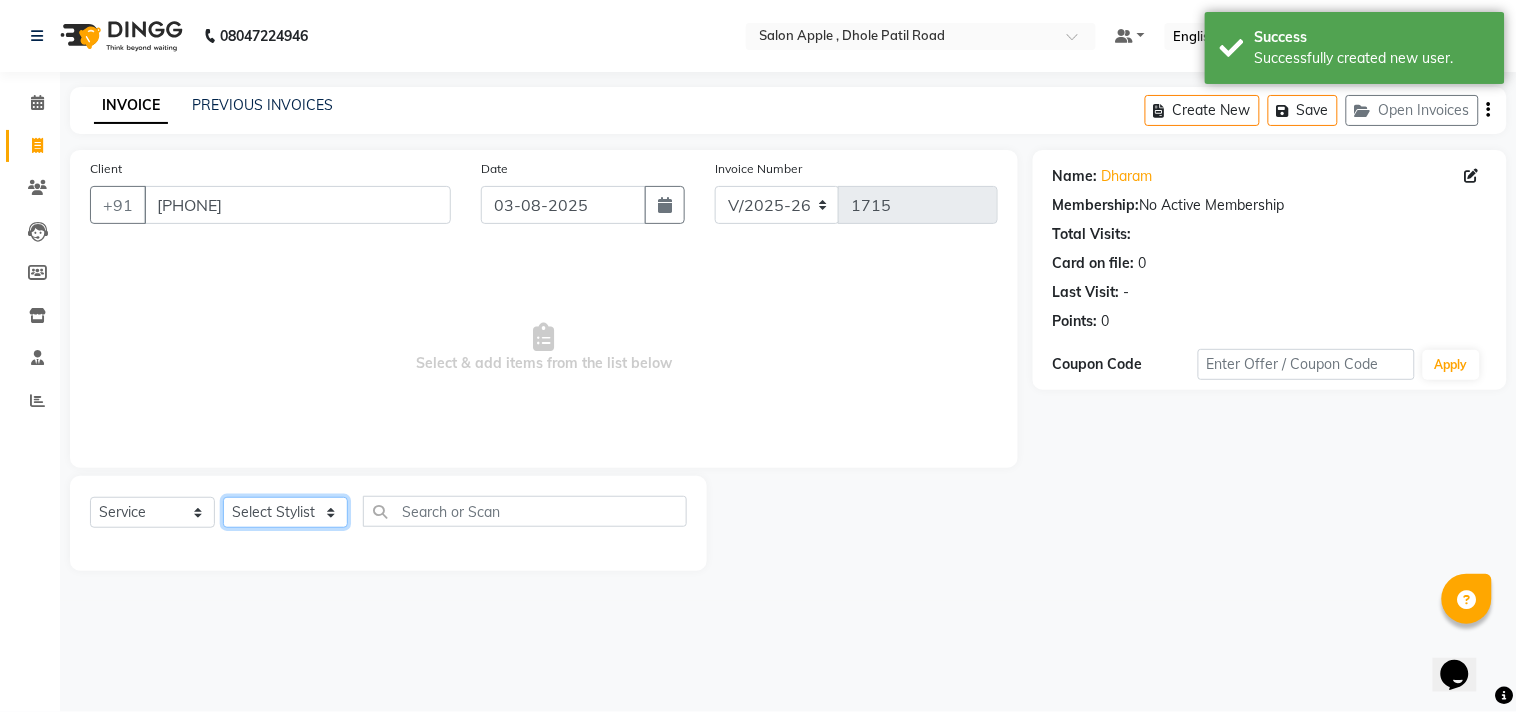 select on "70318" 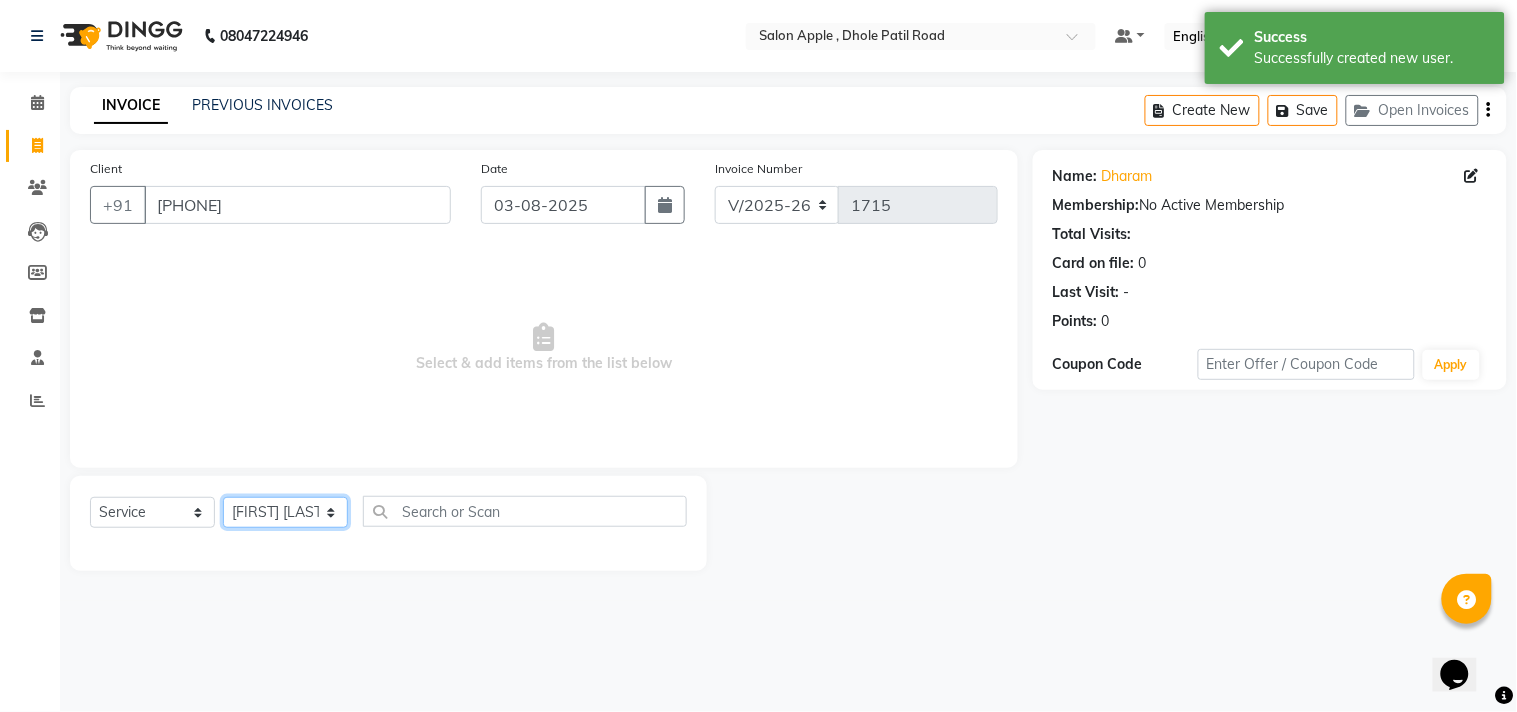 click on "Select Stylist [FIRST] [LAST] [FIRST] [LAST] [FIRST] [LAST] [LAST] [LAST] Department [LAST] Department" 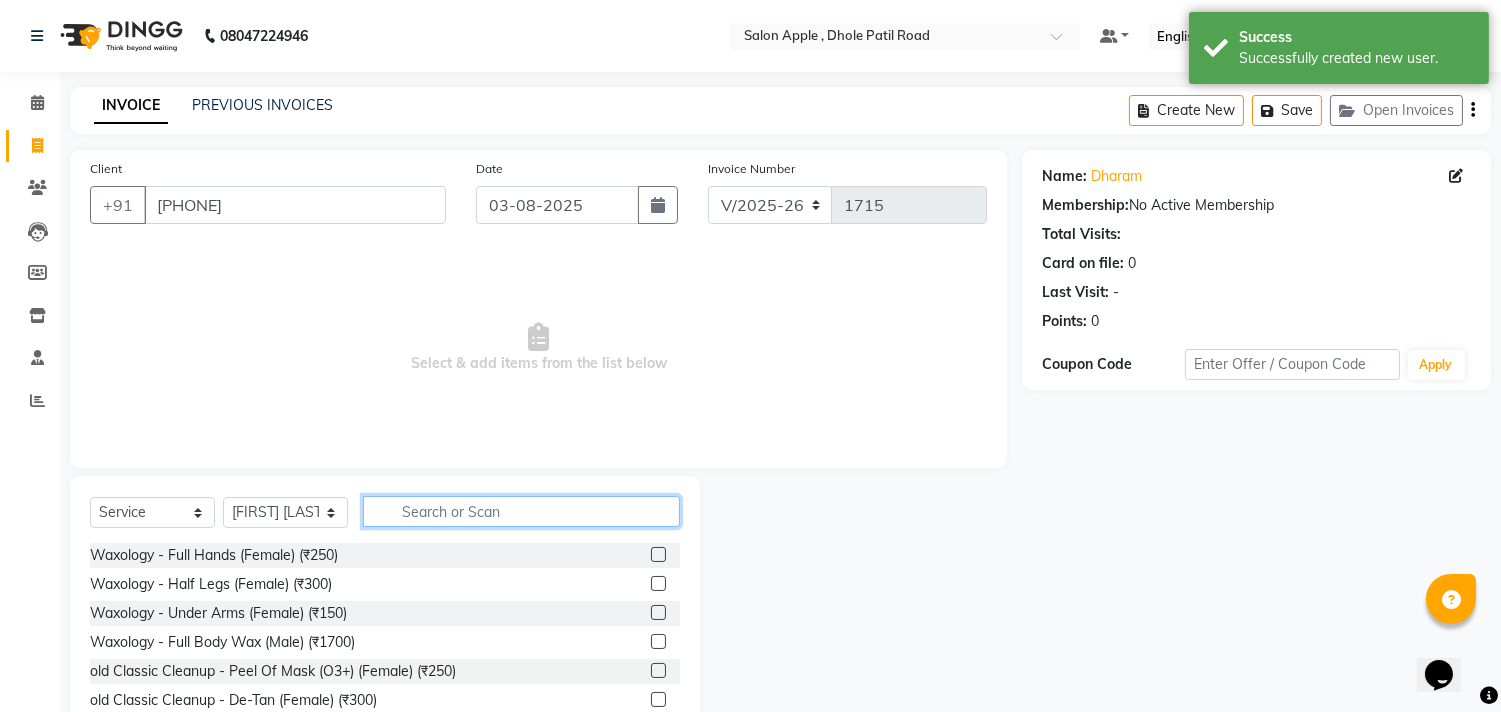 click 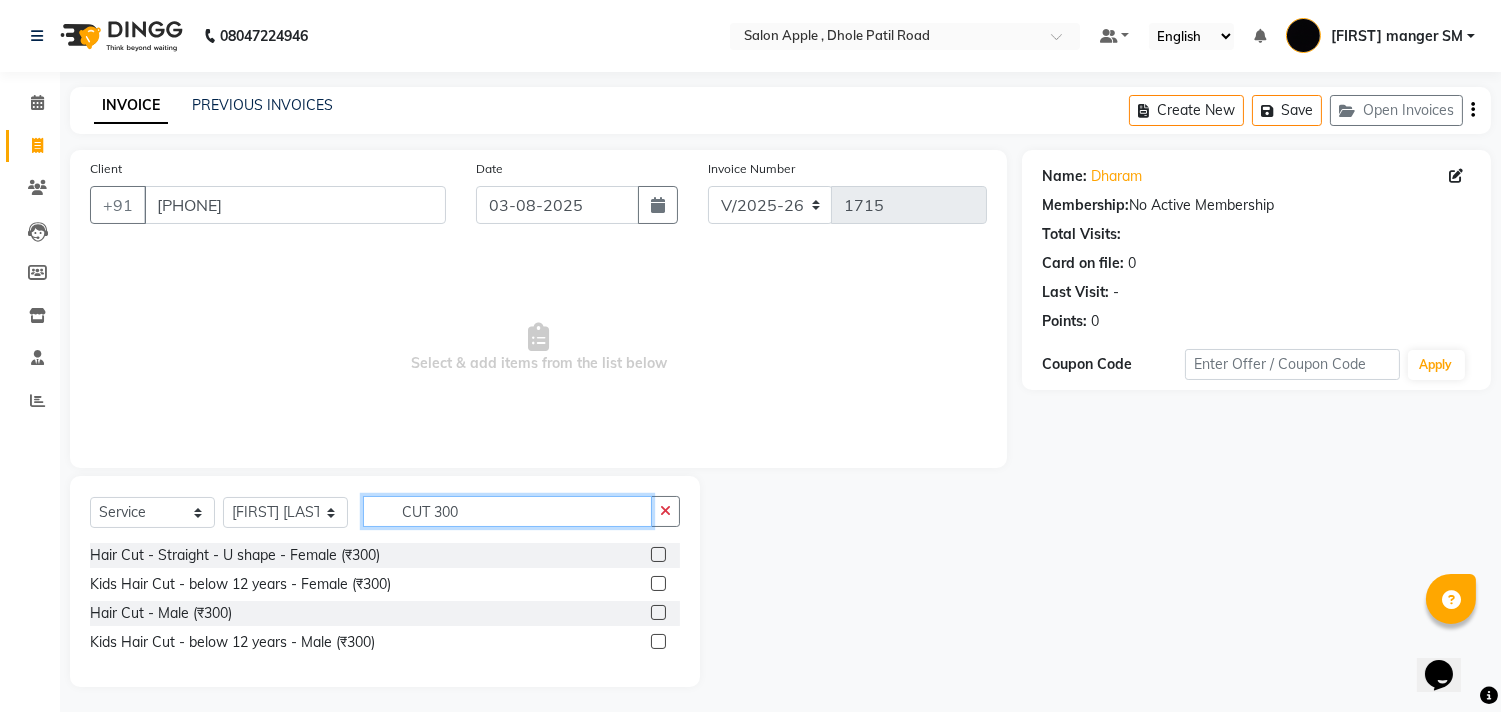 type on "CUT 300" 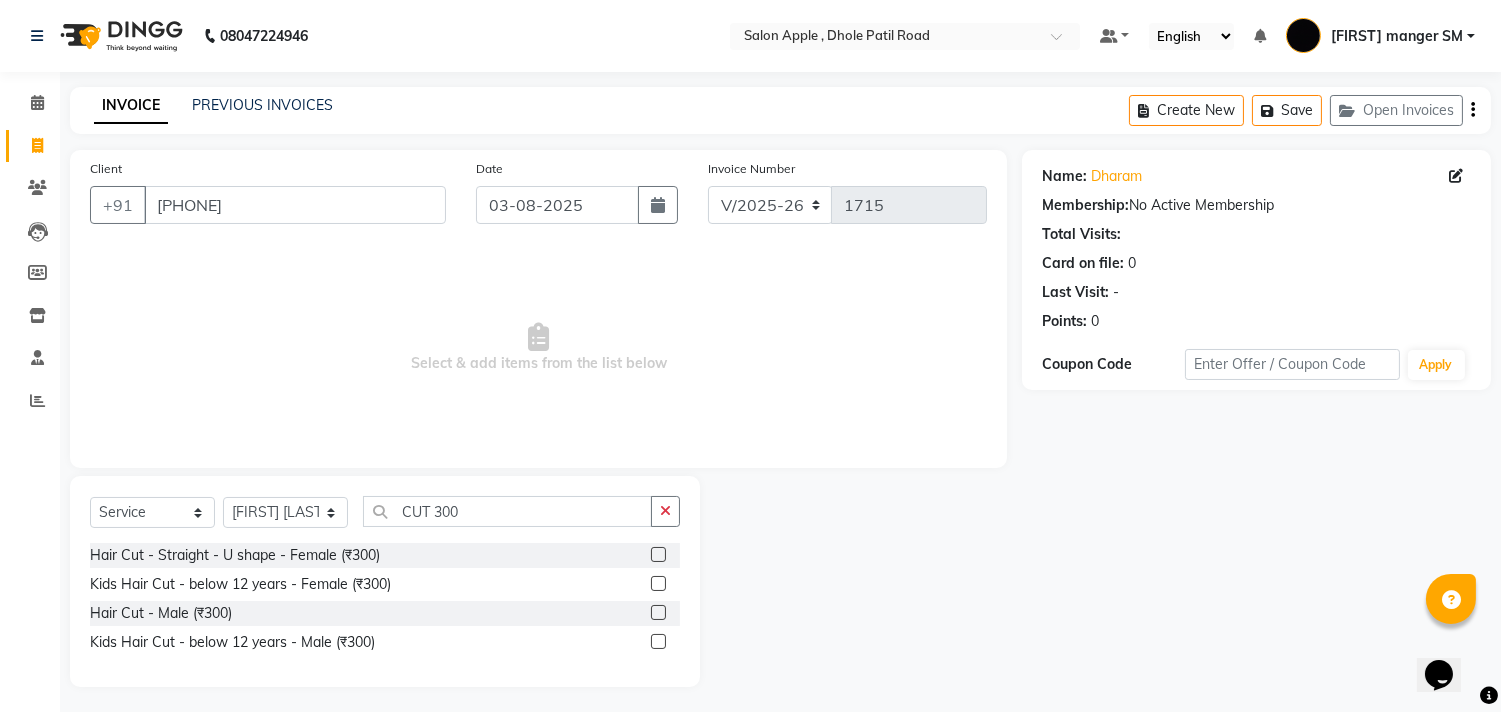 click 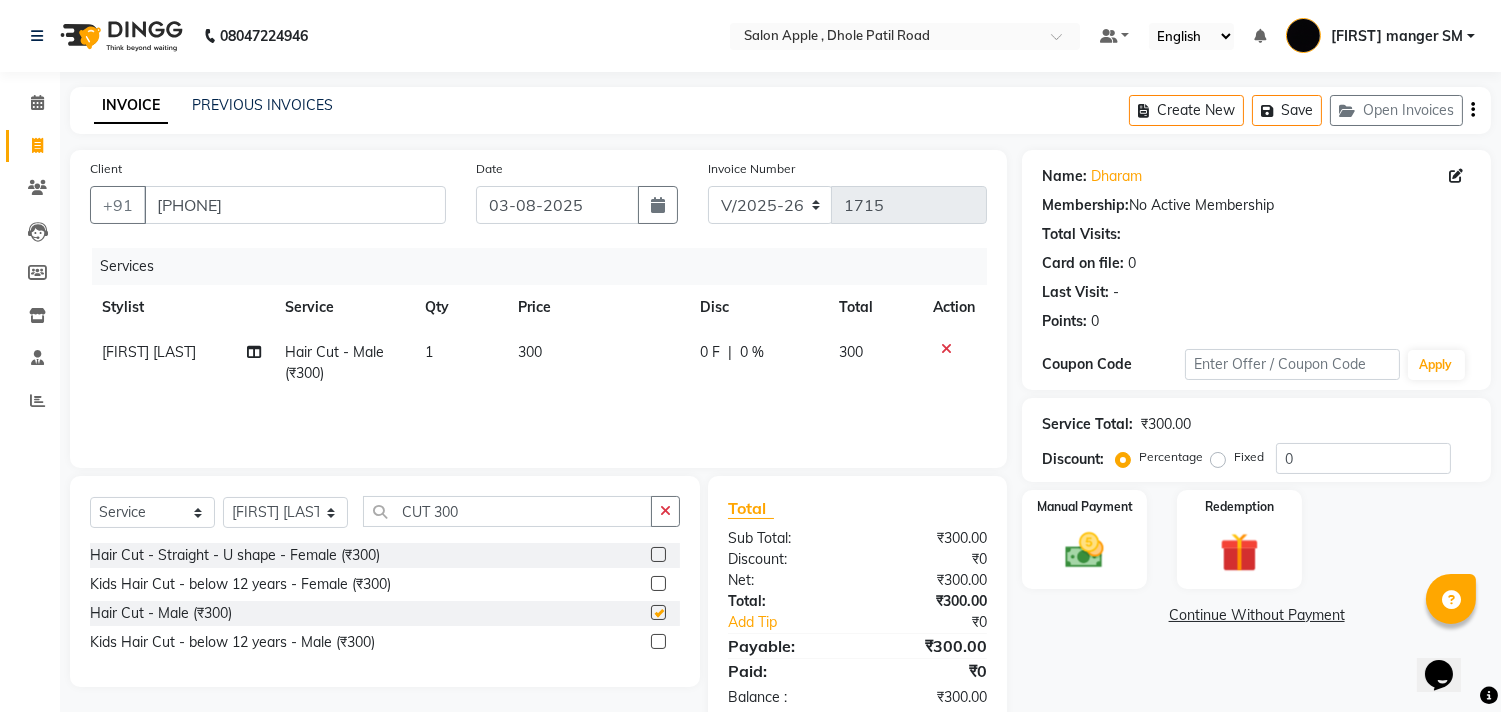 checkbox on "false" 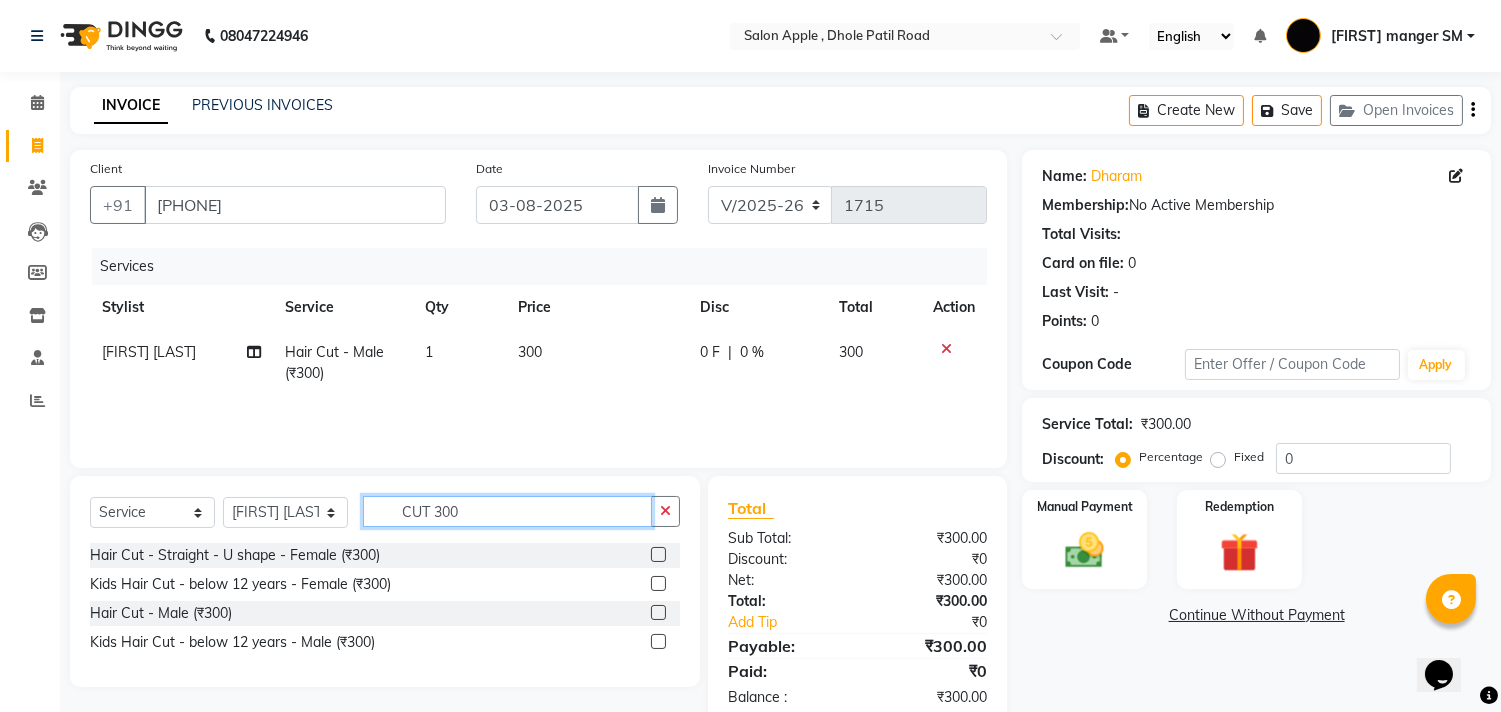 click on "CUT 300" 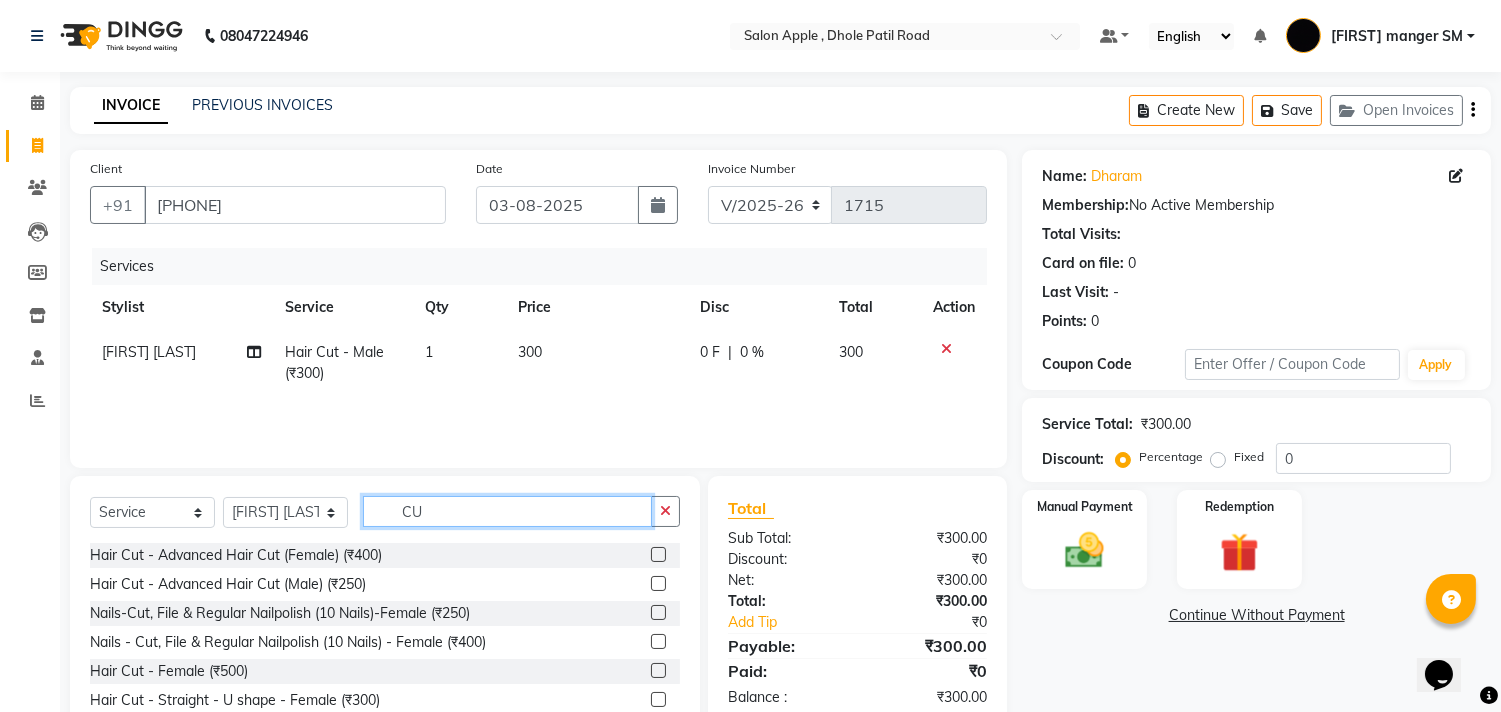 type on "C" 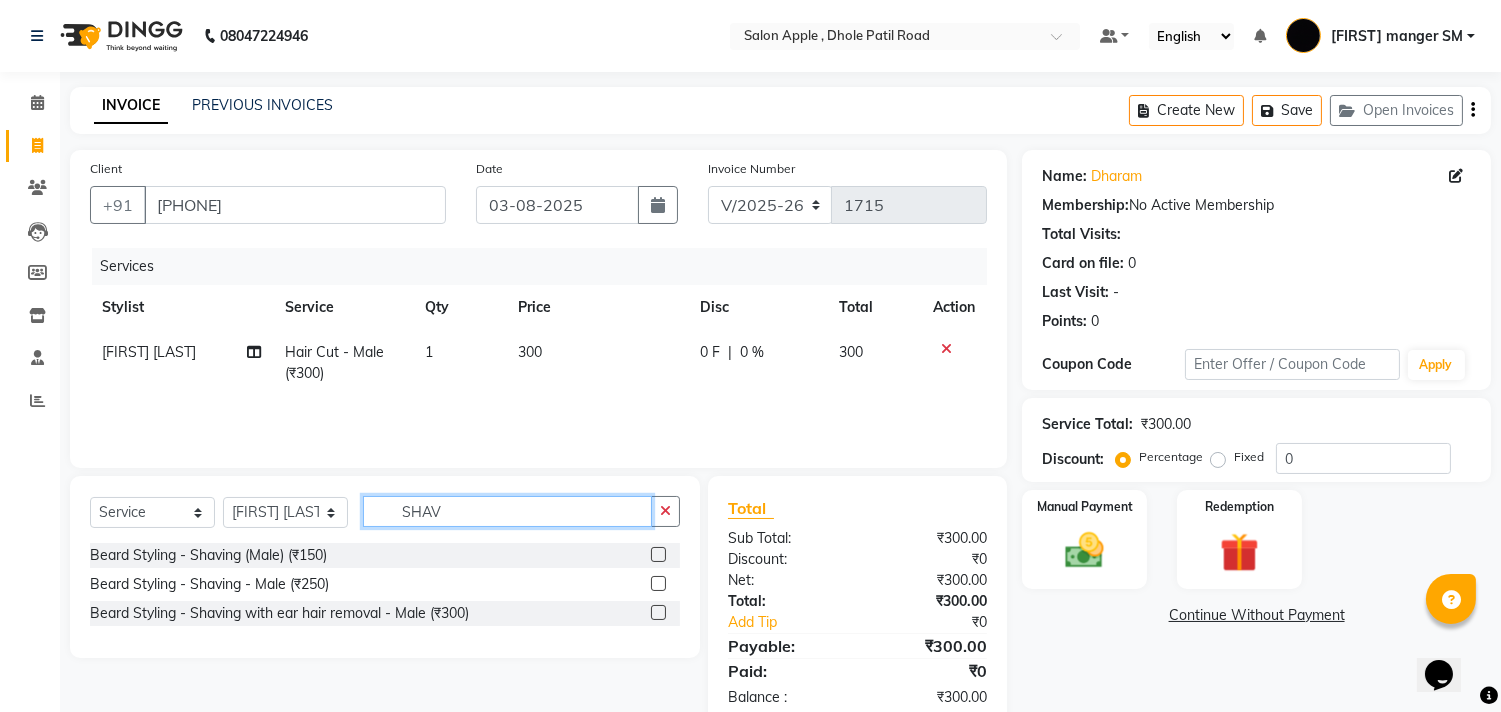 type on "SHAV" 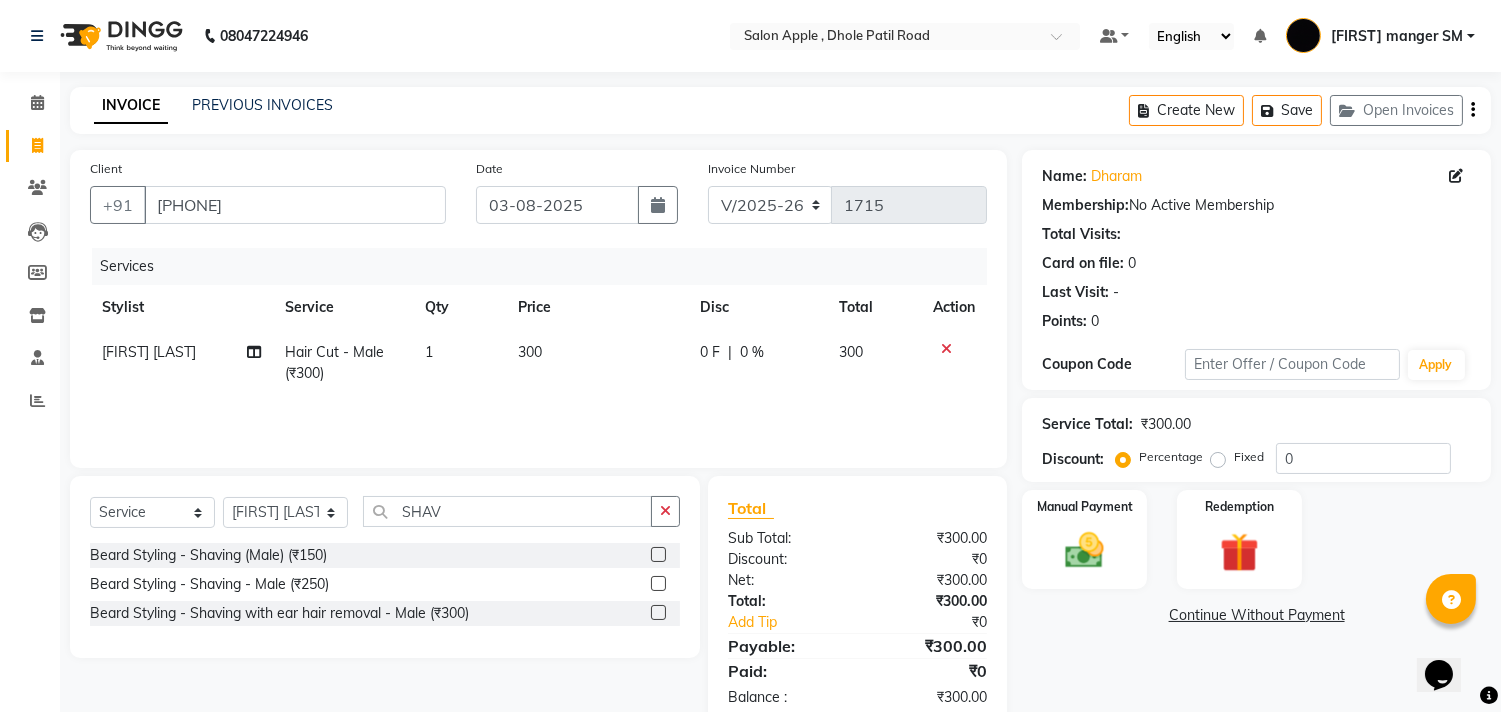 drag, startPoint x: 656, startPoint y: 556, endPoint x: 572, endPoint y: 534, distance: 86.833176 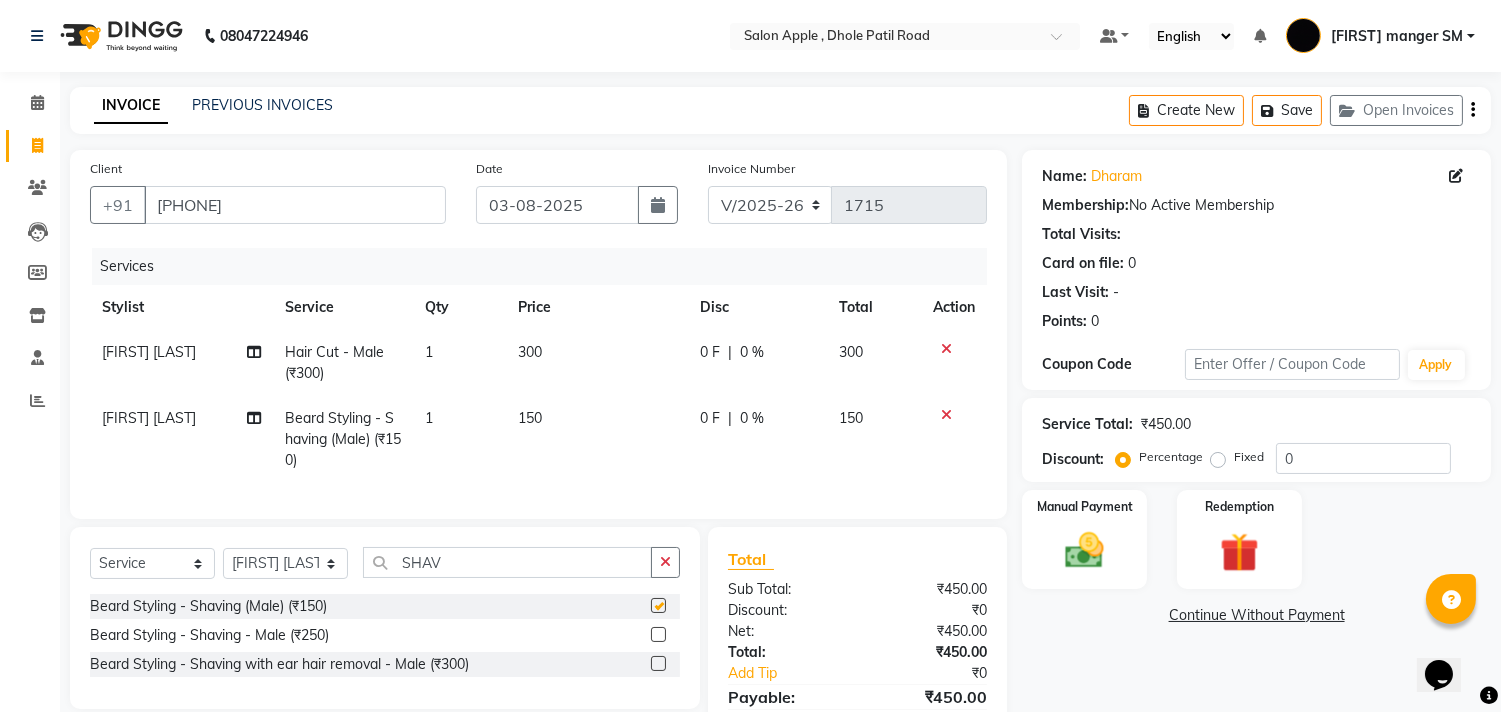 checkbox on "false" 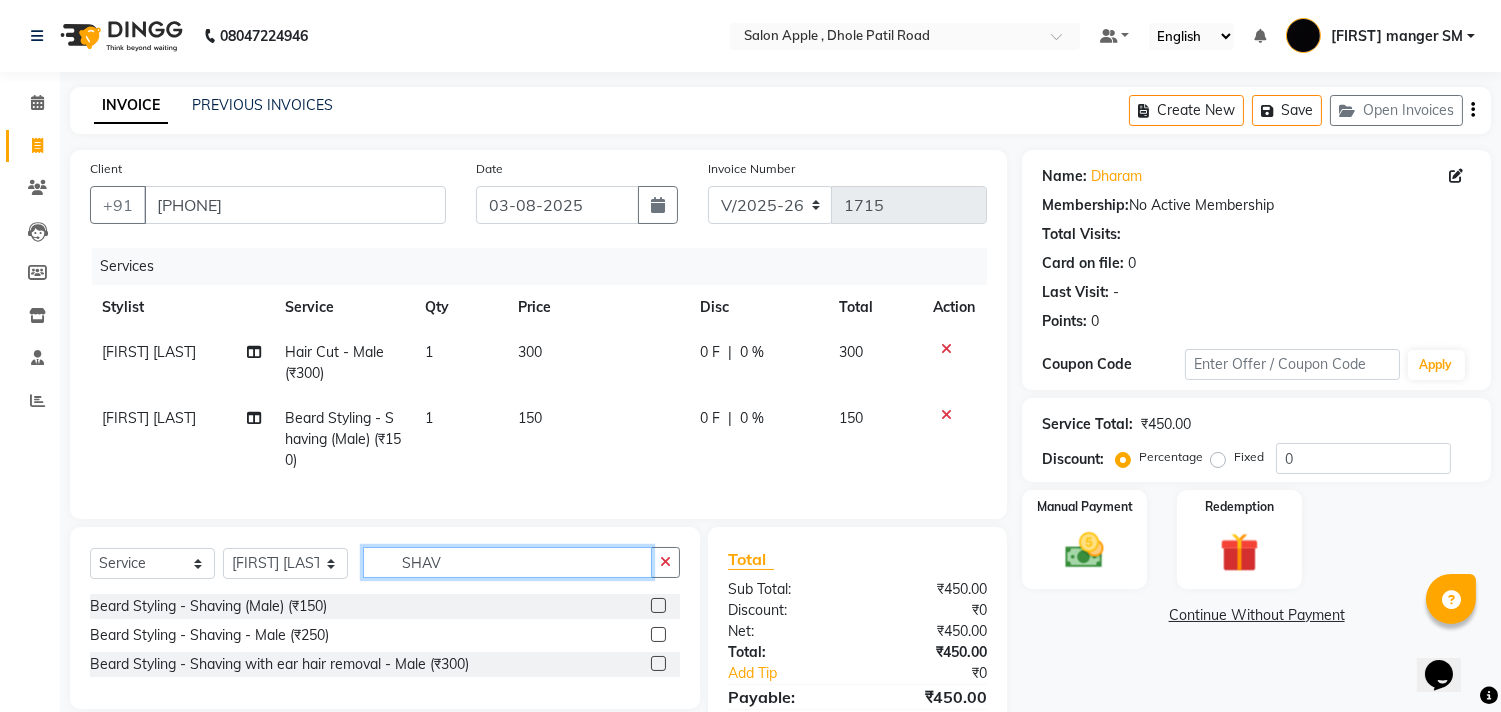 click on "SHAV" 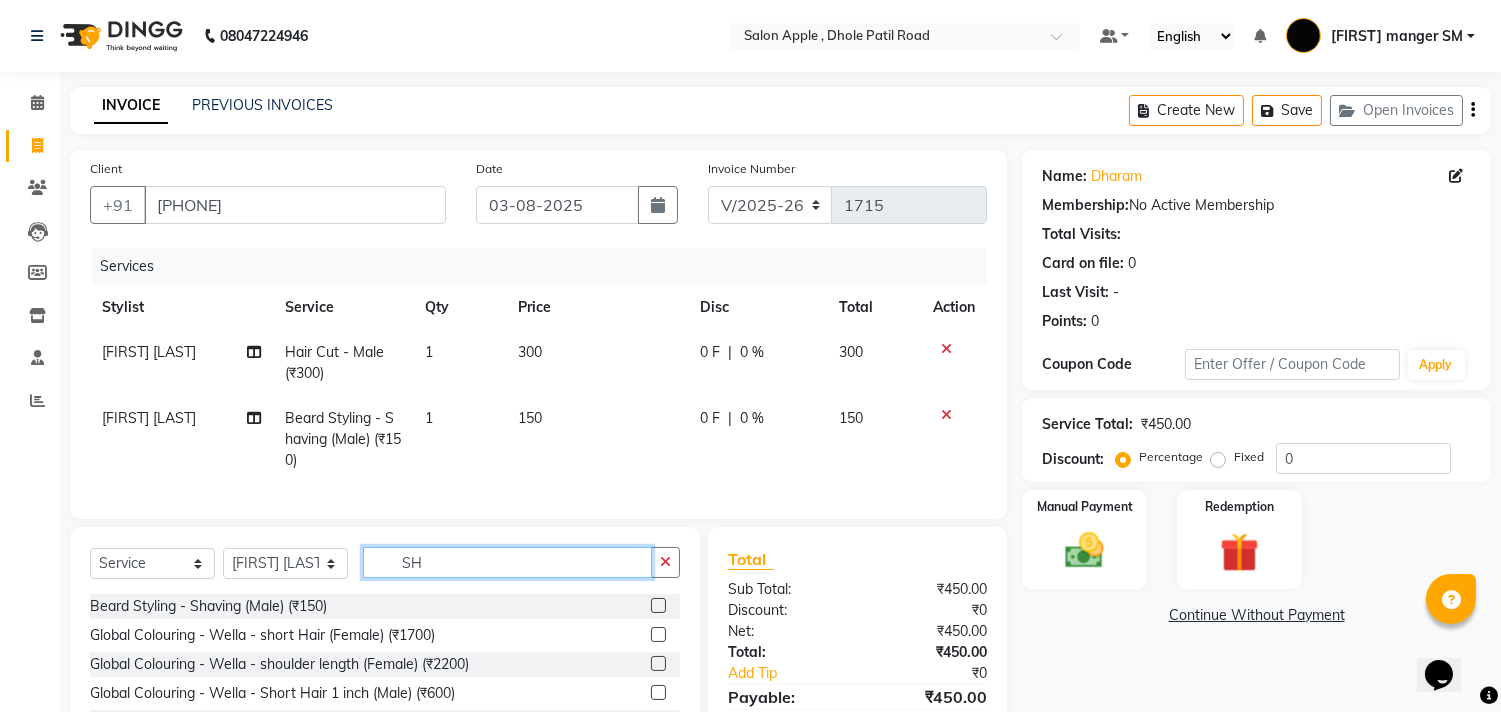 type on "S" 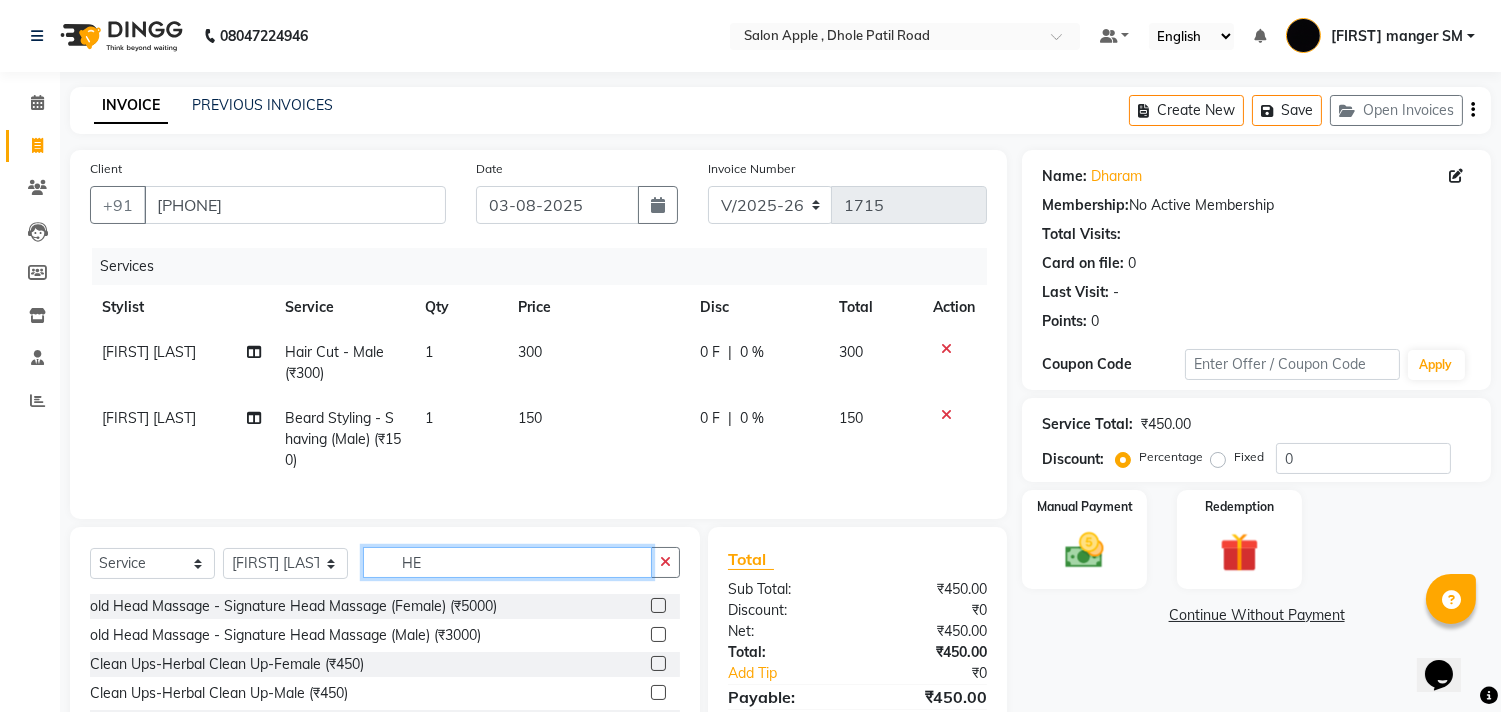 type on "H" 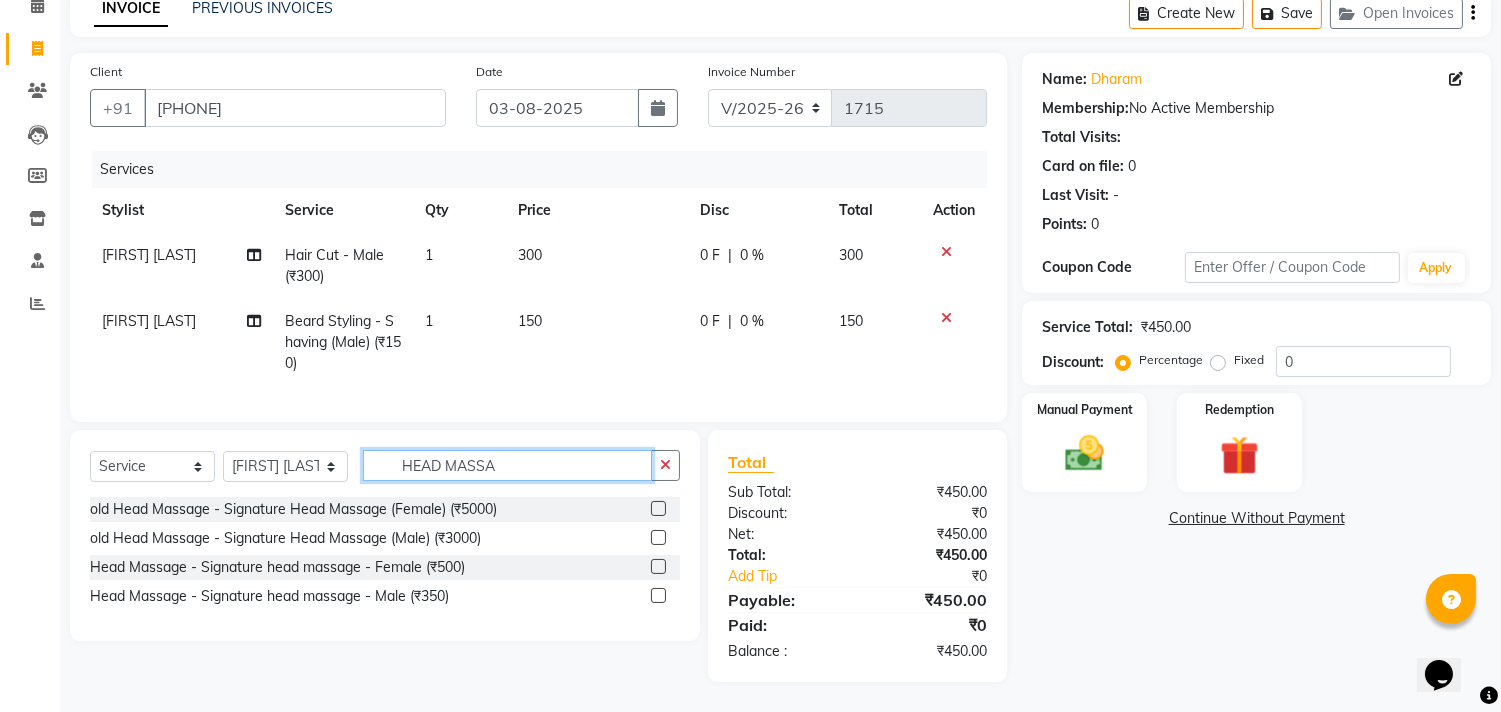 scroll, scrollTop: 113, scrollLeft: 0, axis: vertical 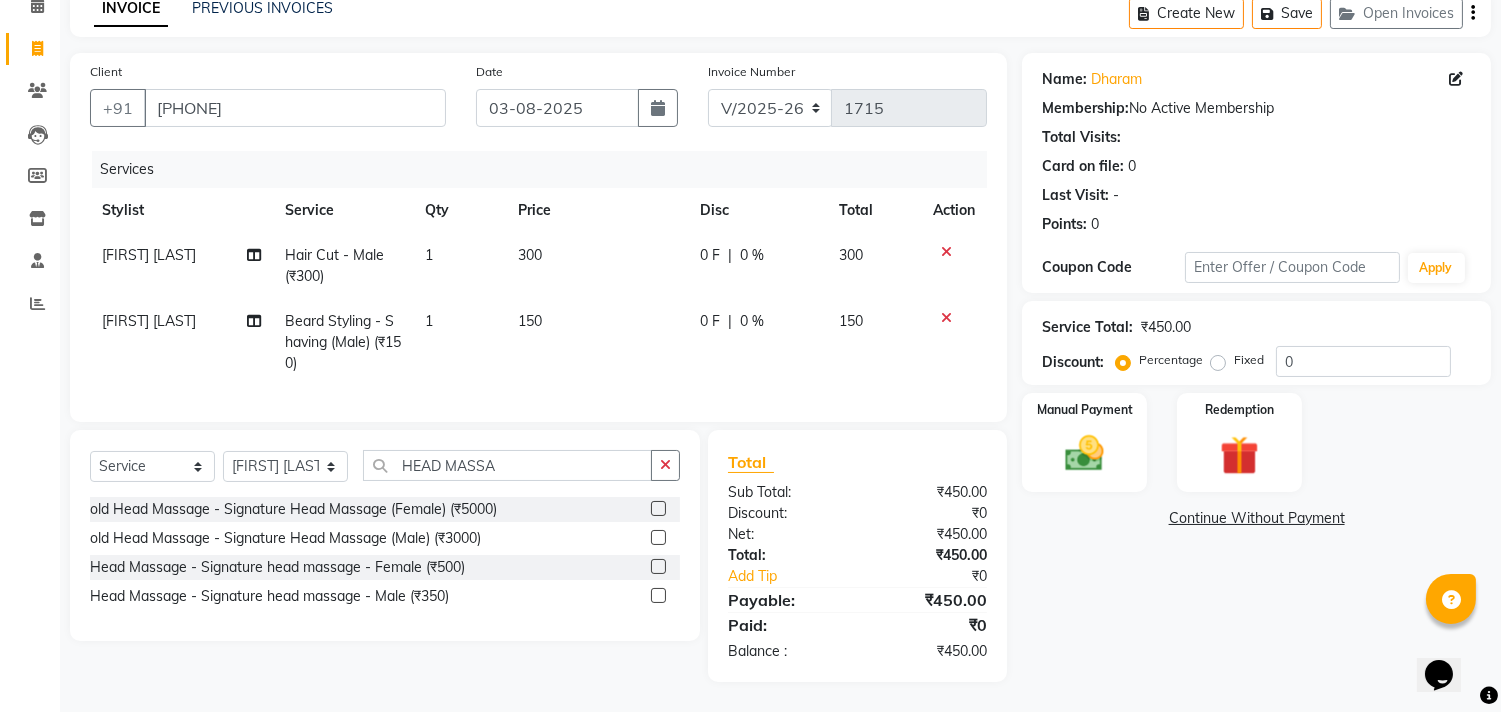 click 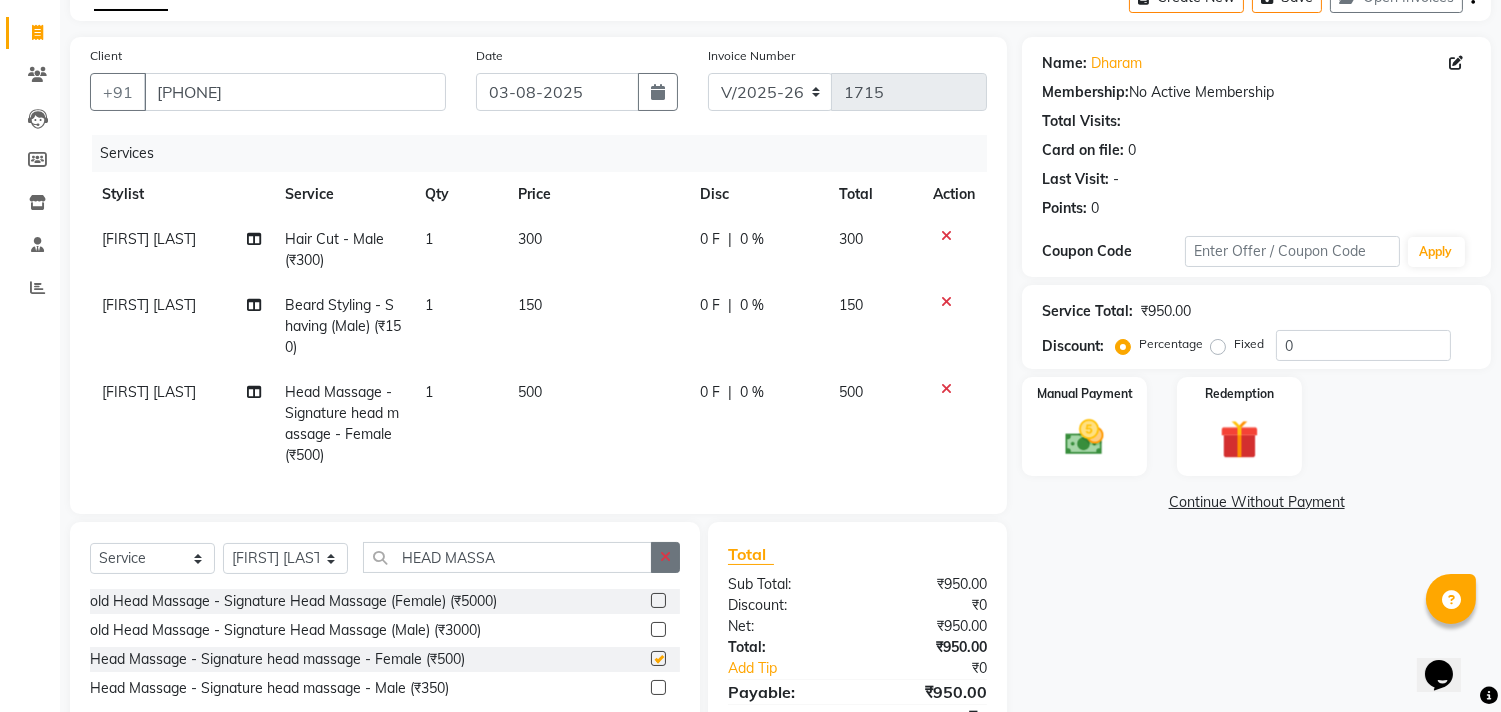 checkbox on "false" 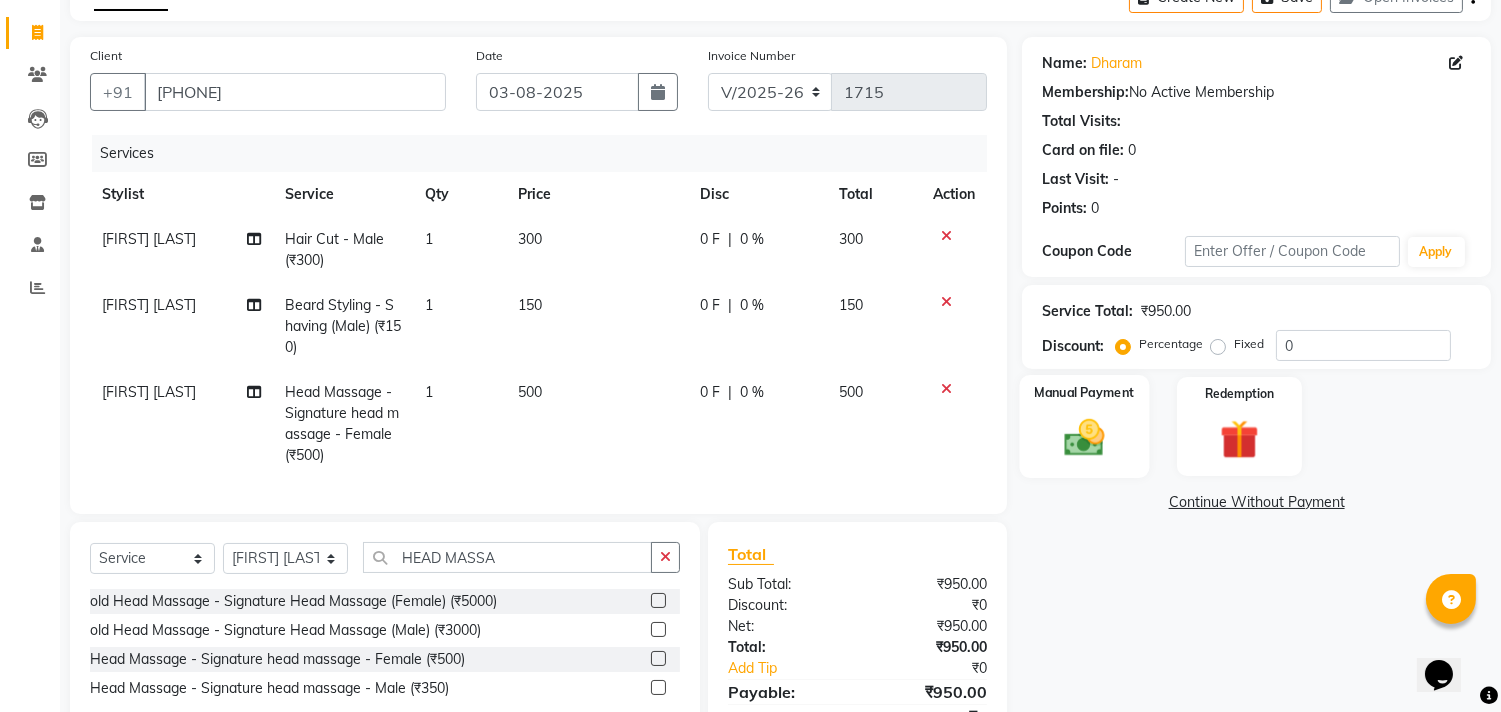 click on "Manual Payment" 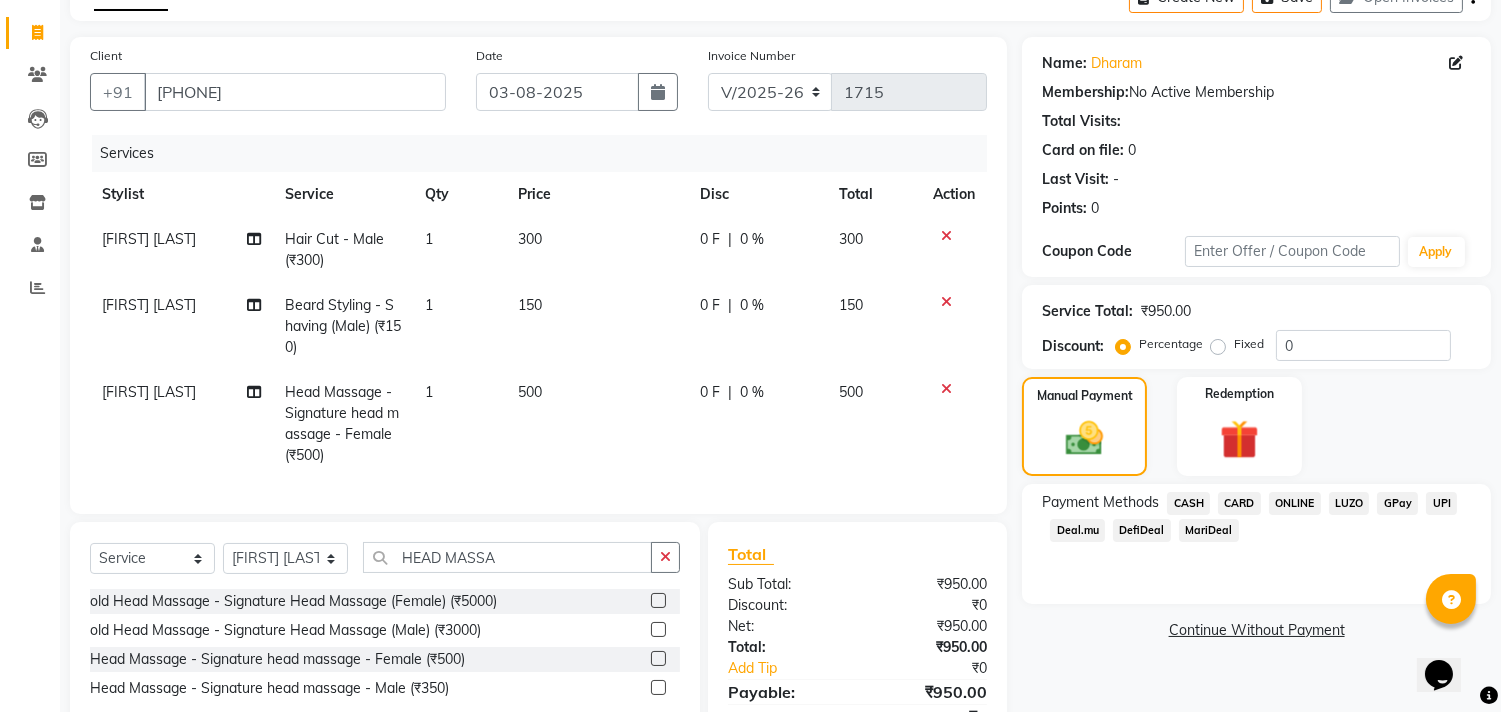 click on "CASH" 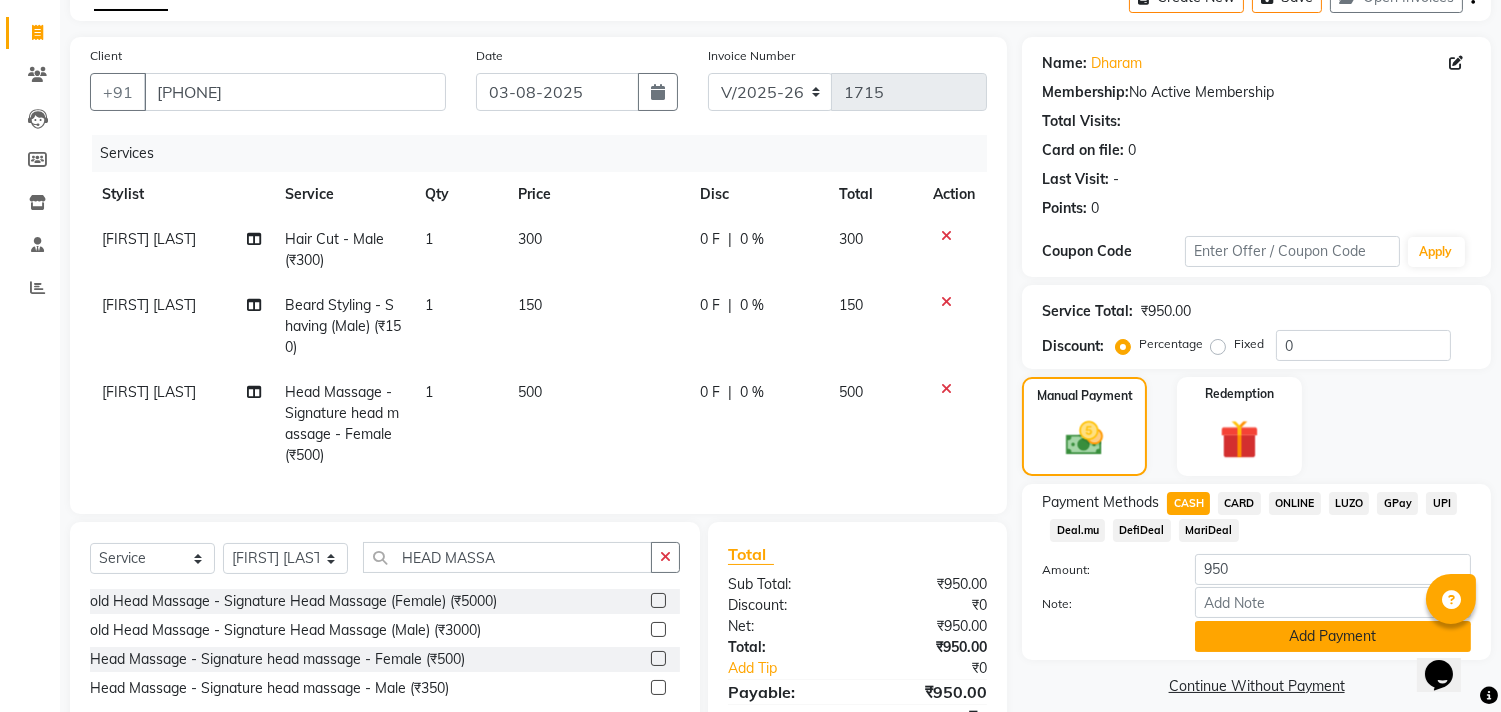 click on "Add Payment" 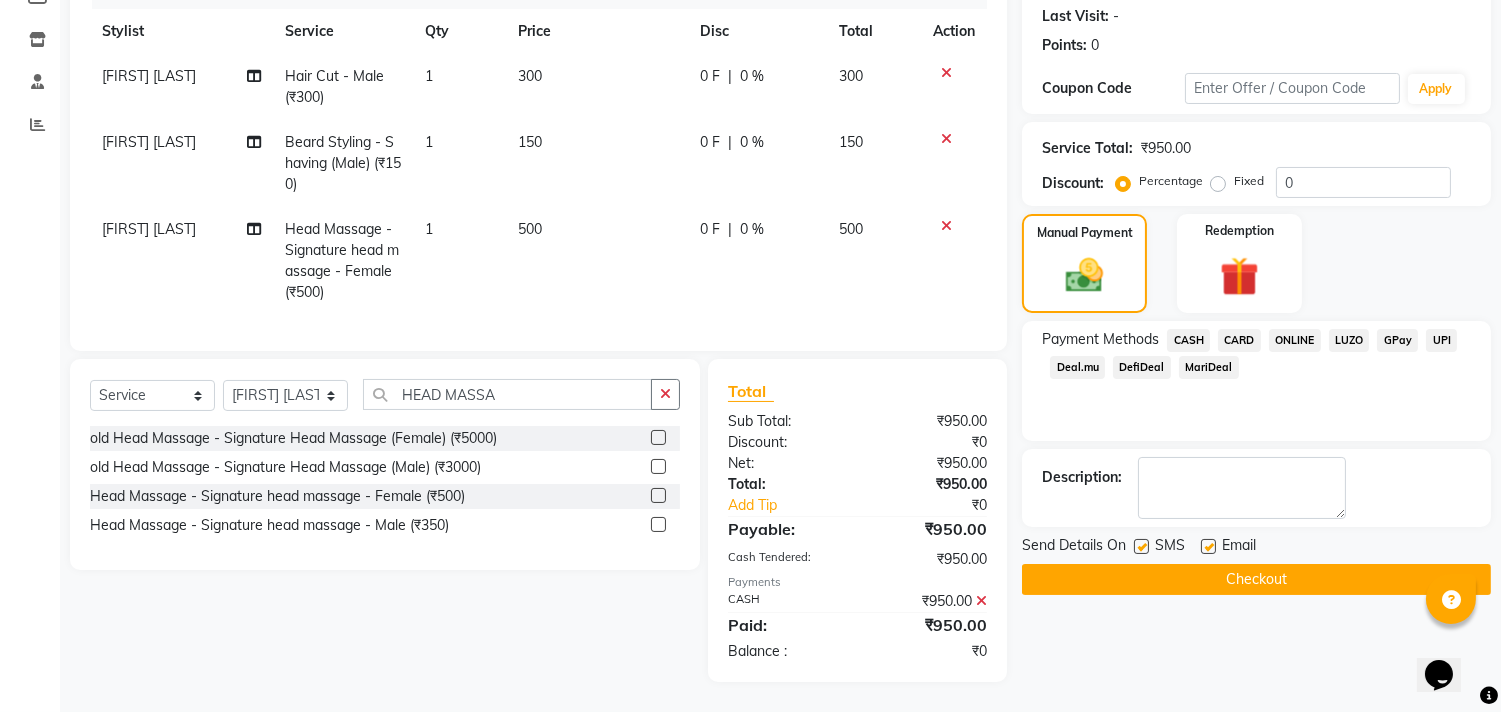 scroll, scrollTop: 292, scrollLeft: 0, axis: vertical 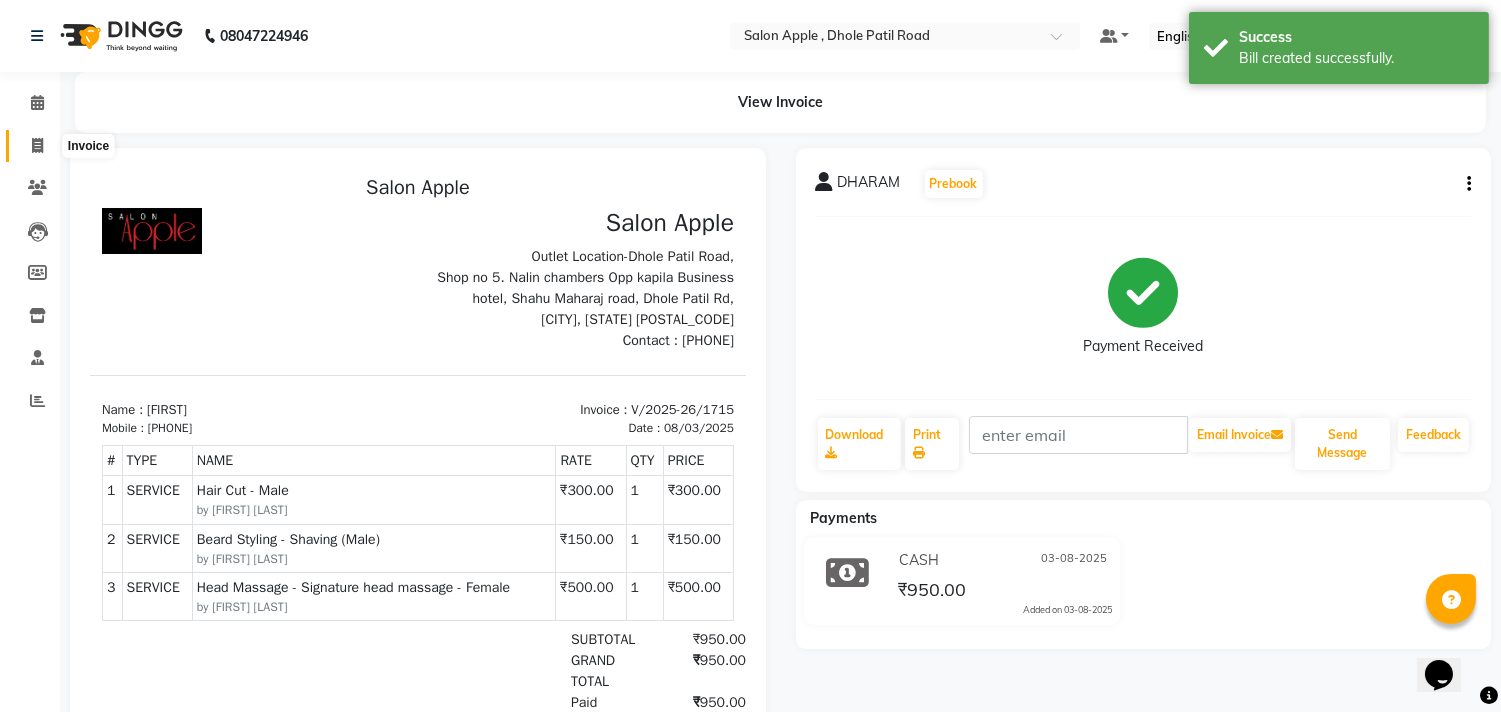 click 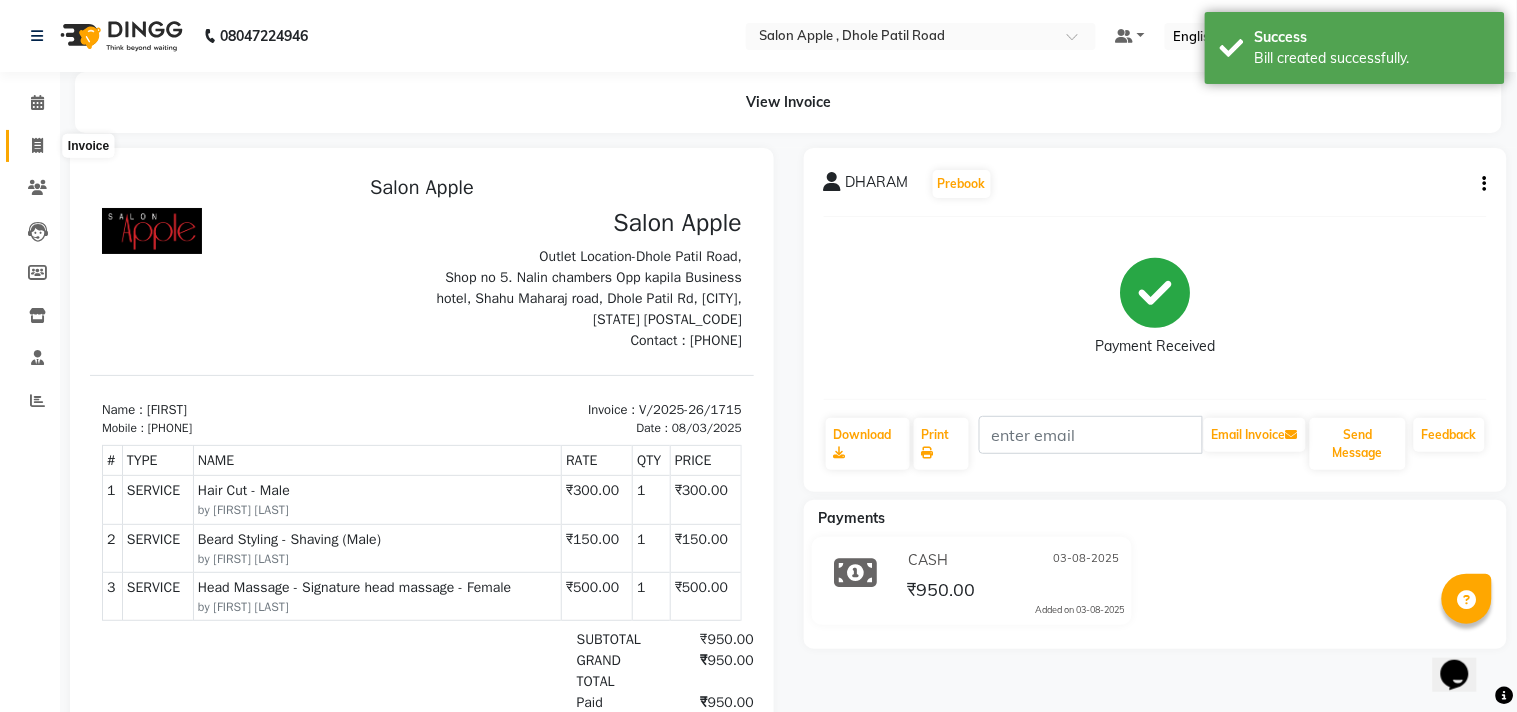 select on "521" 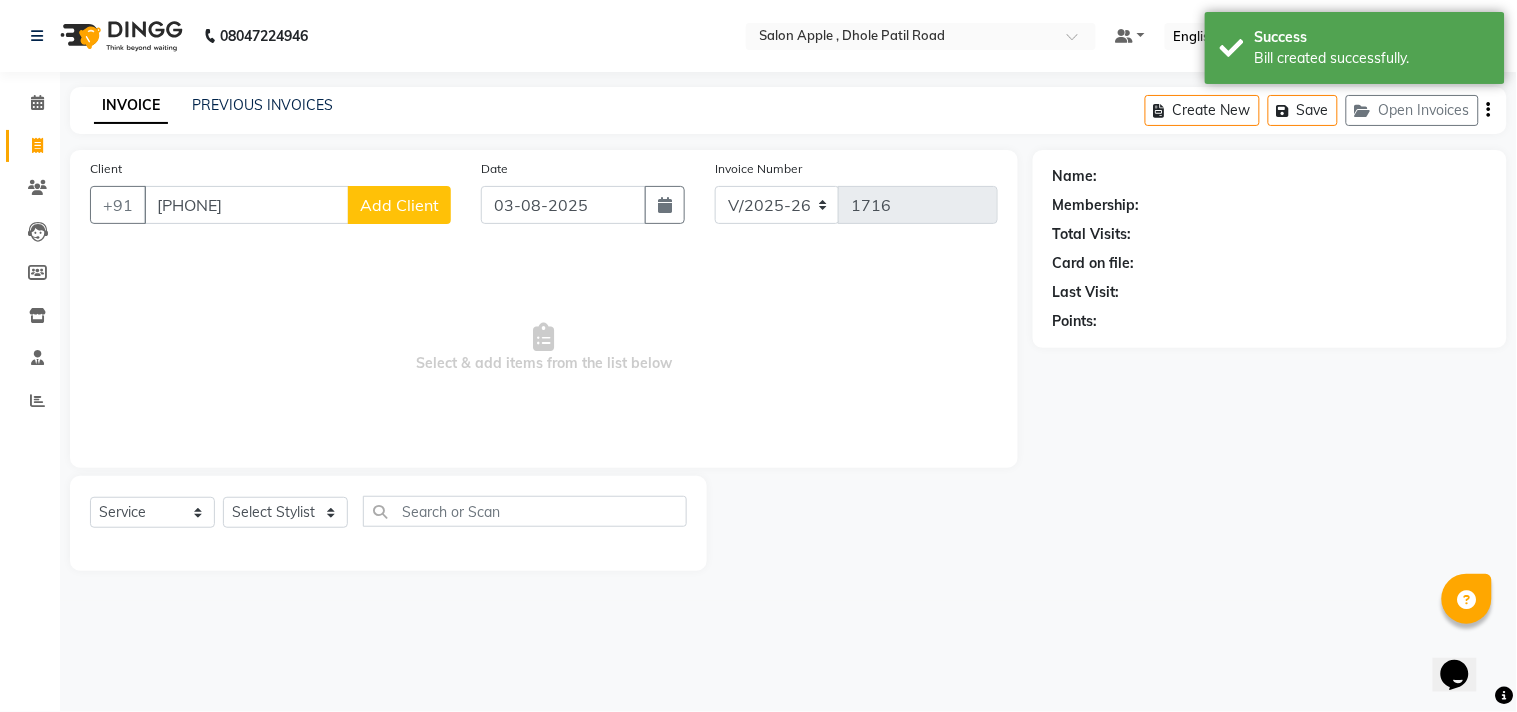 type on "[PHONE]" 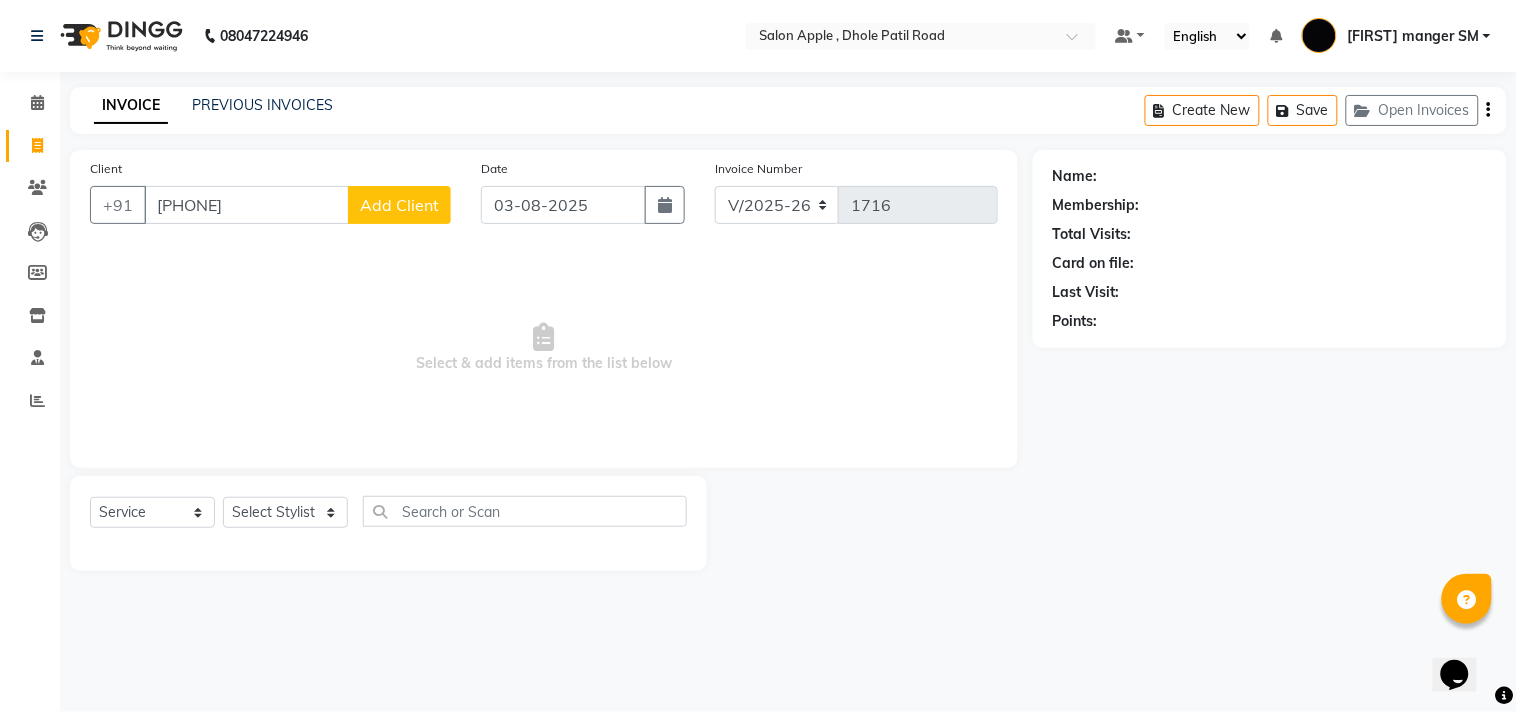 select on "22" 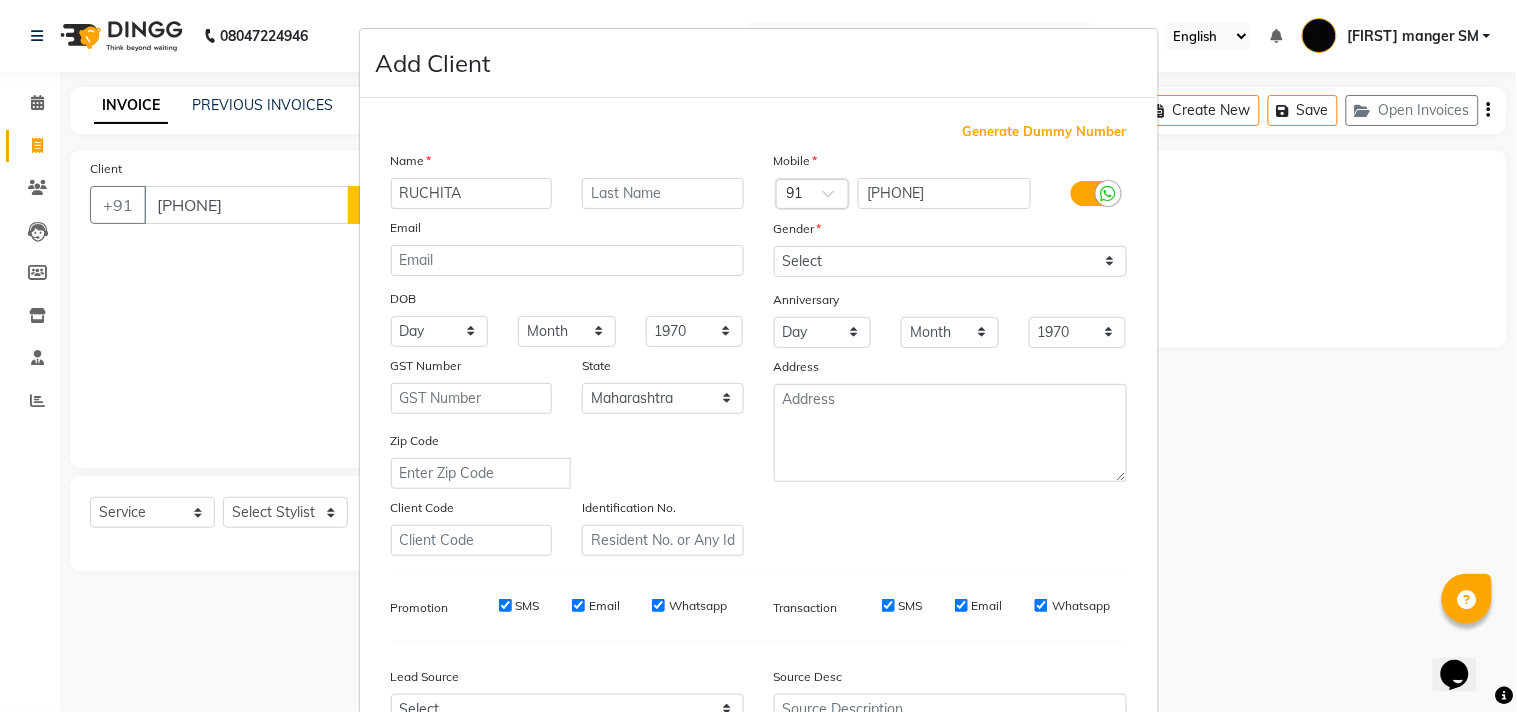 type on "RUCHITA" 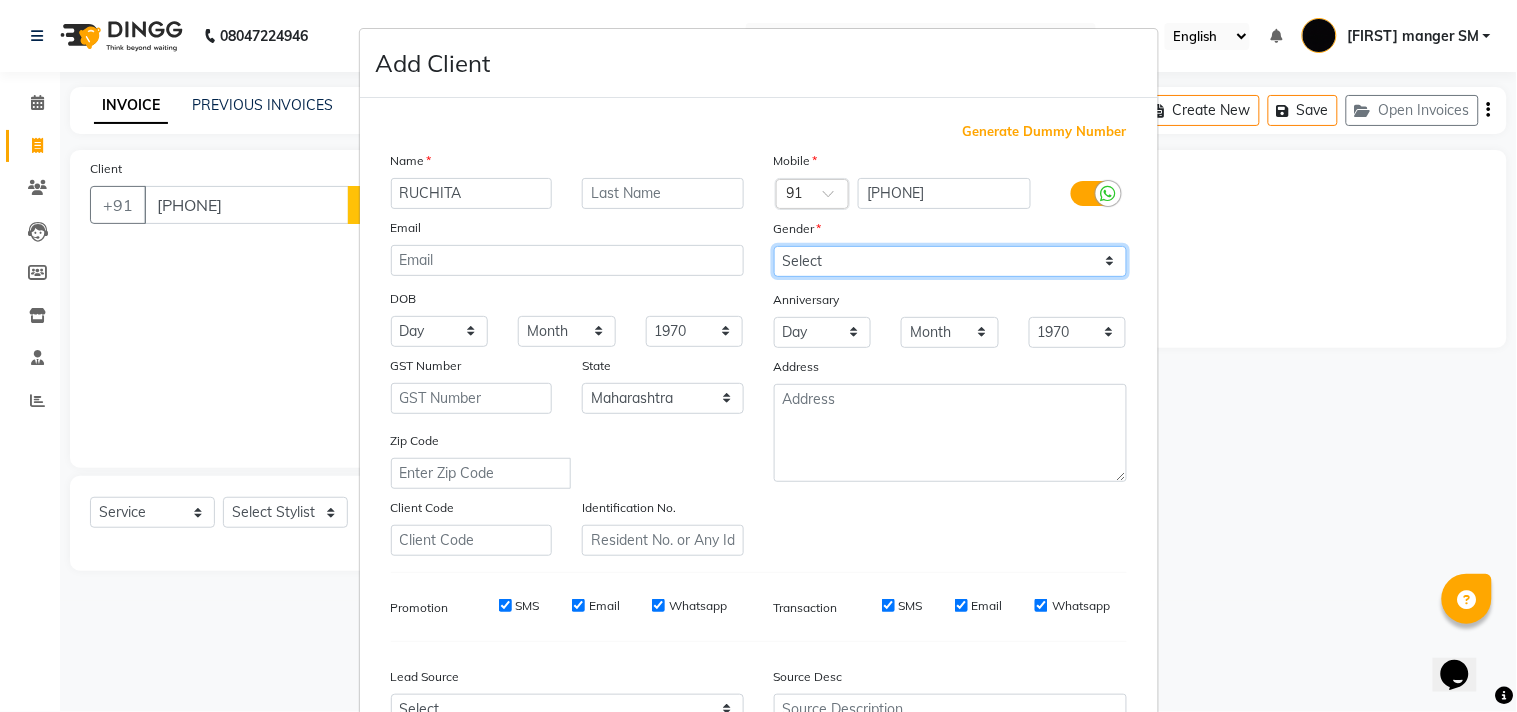 click on "Select Male Female Other Prefer Not To Say" at bounding box center (950, 261) 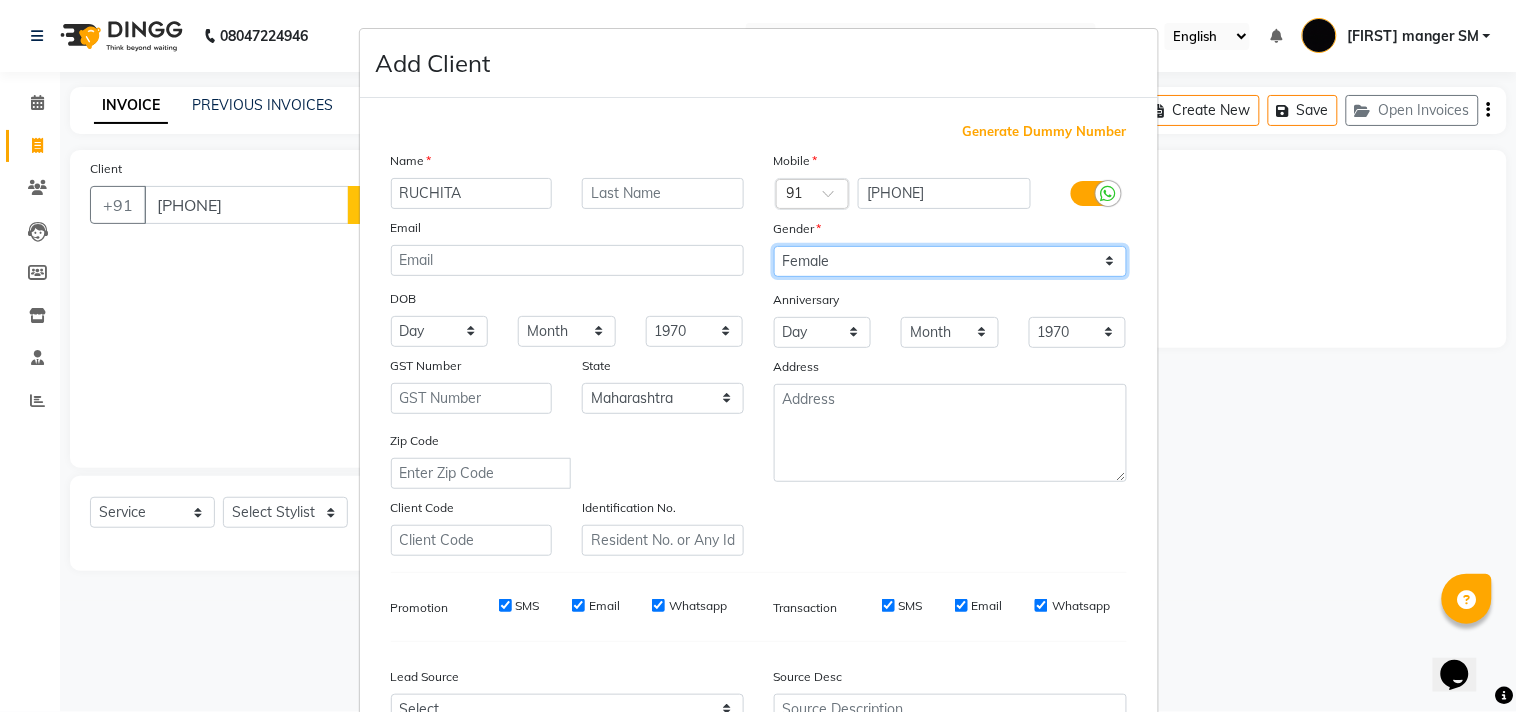 click on "Select Male Female Other Prefer Not To Say" at bounding box center (950, 261) 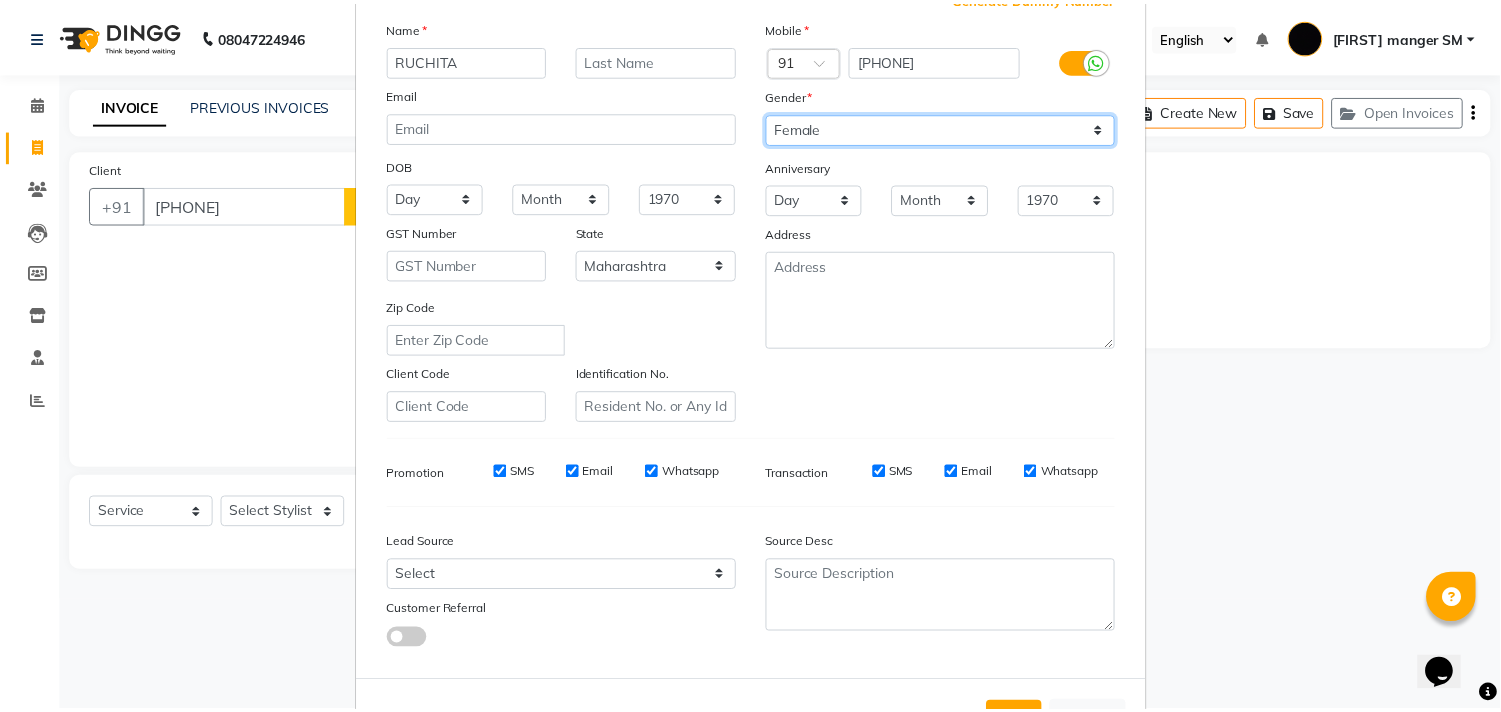 scroll, scrollTop: 212, scrollLeft: 0, axis: vertical 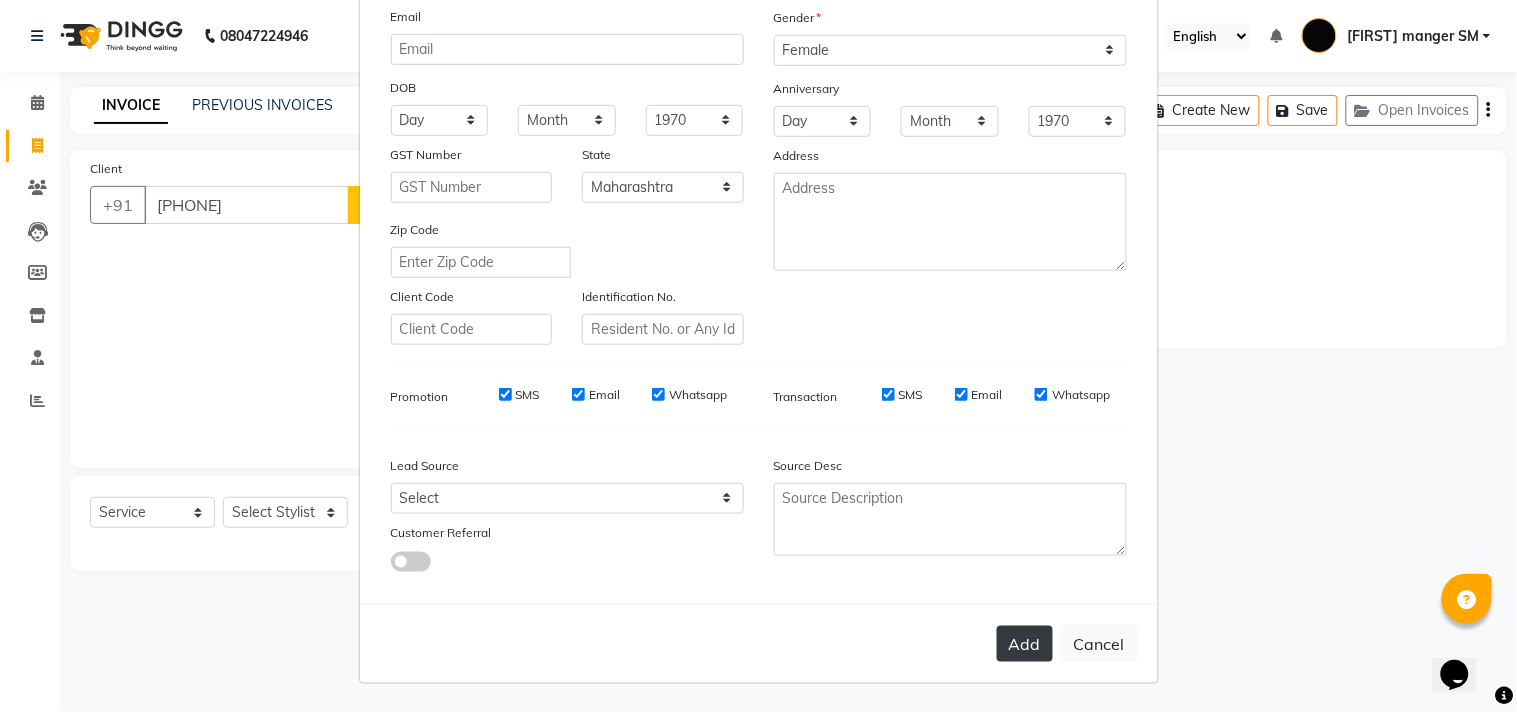 click on "Add" at bounding box center [1025, 644] 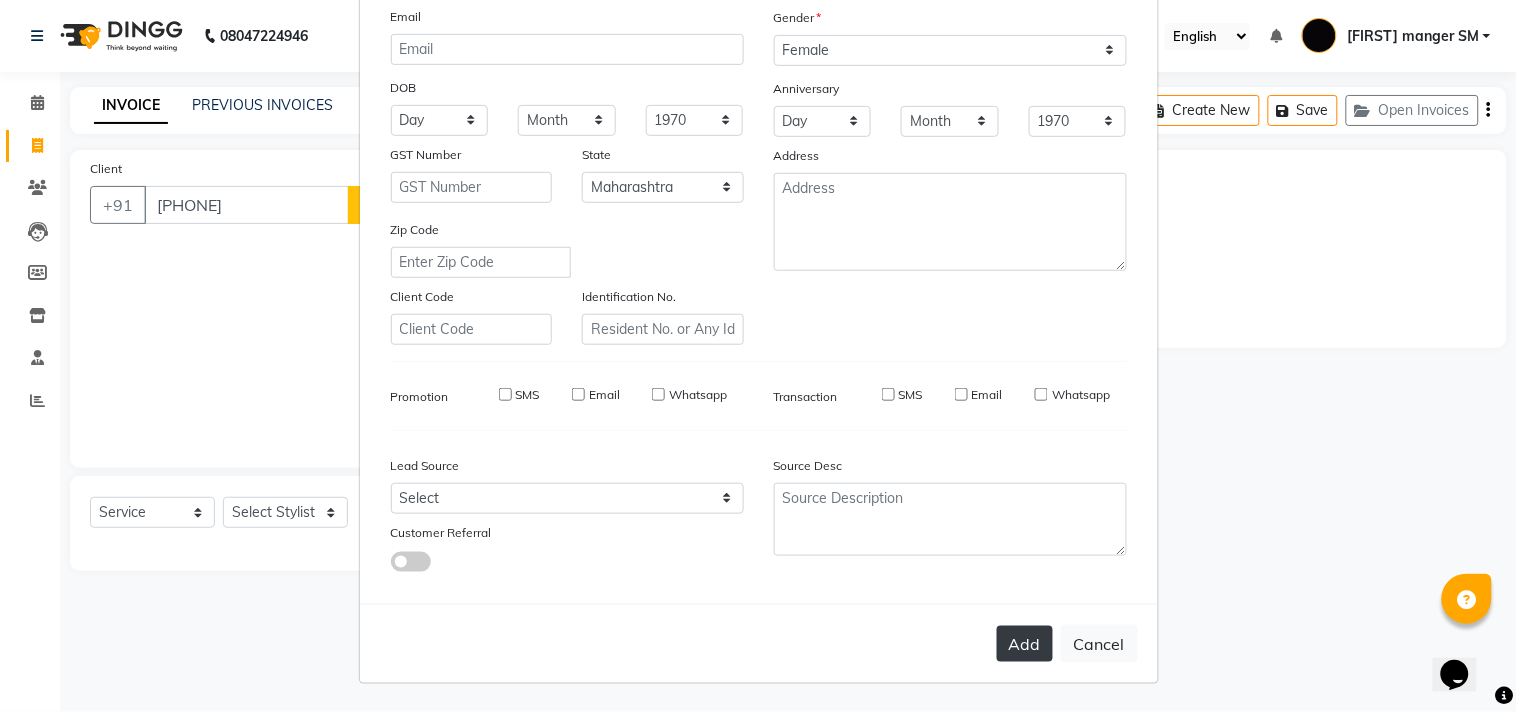 type 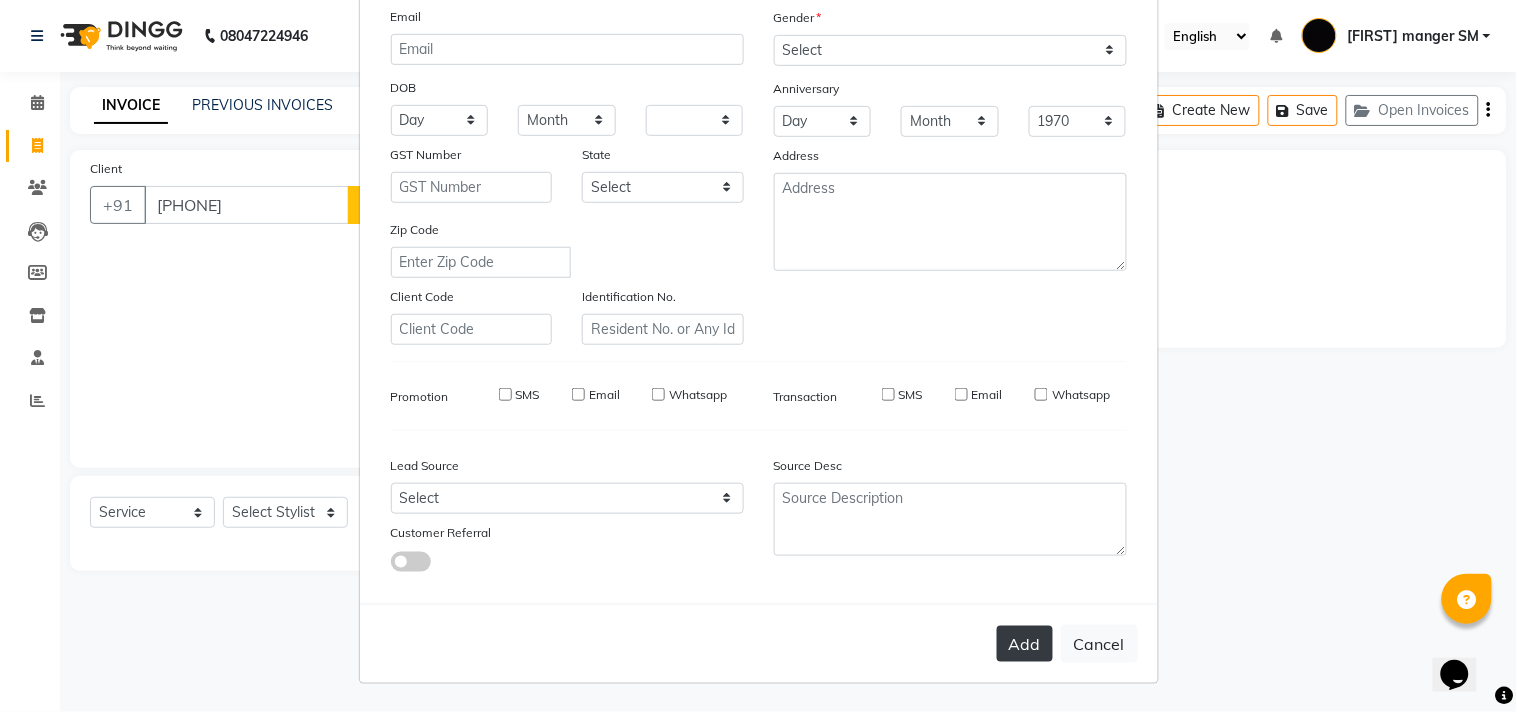 select 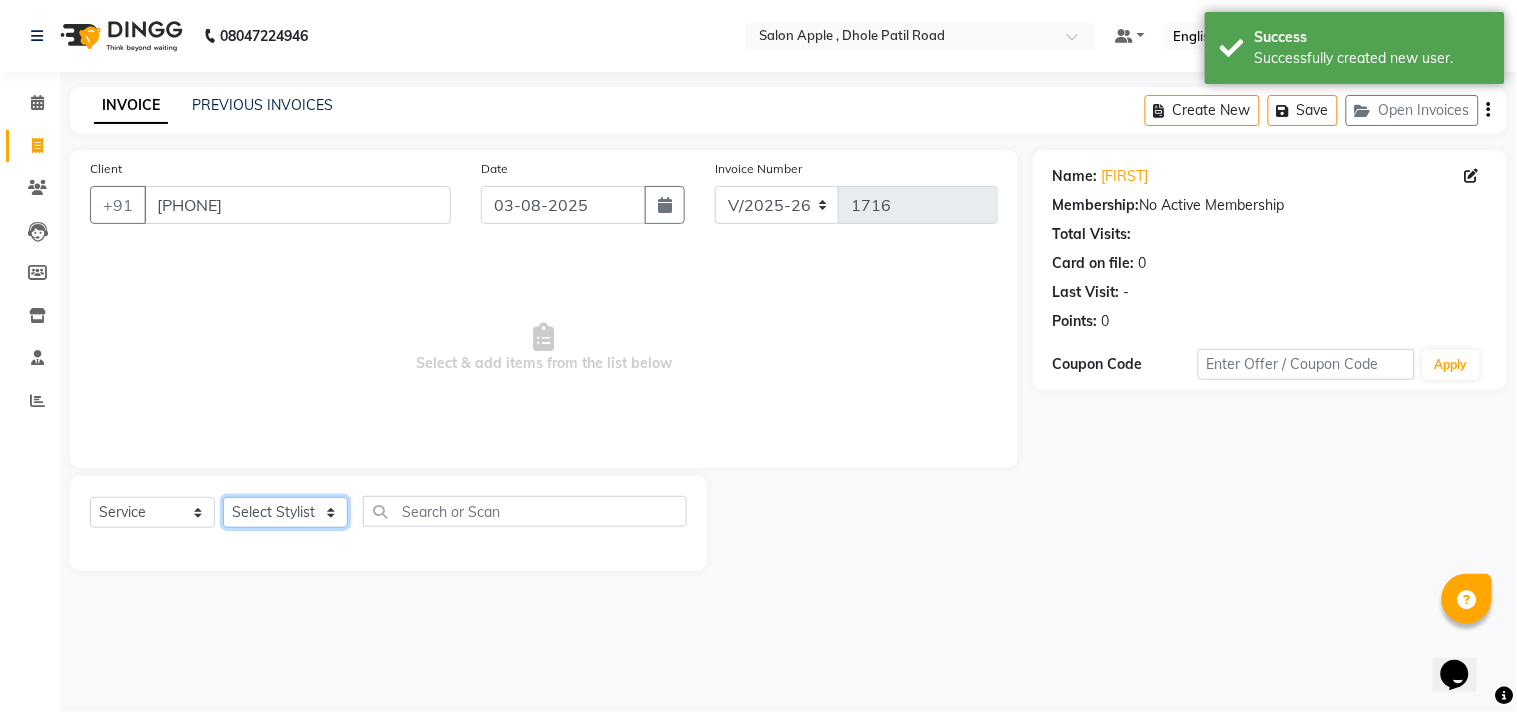 click on "Select Stylist [FIRST] [LAST] [FIRST] [LAST] [FIRST] [LAST] [LAST] [LAST] Department [LAST] Department" 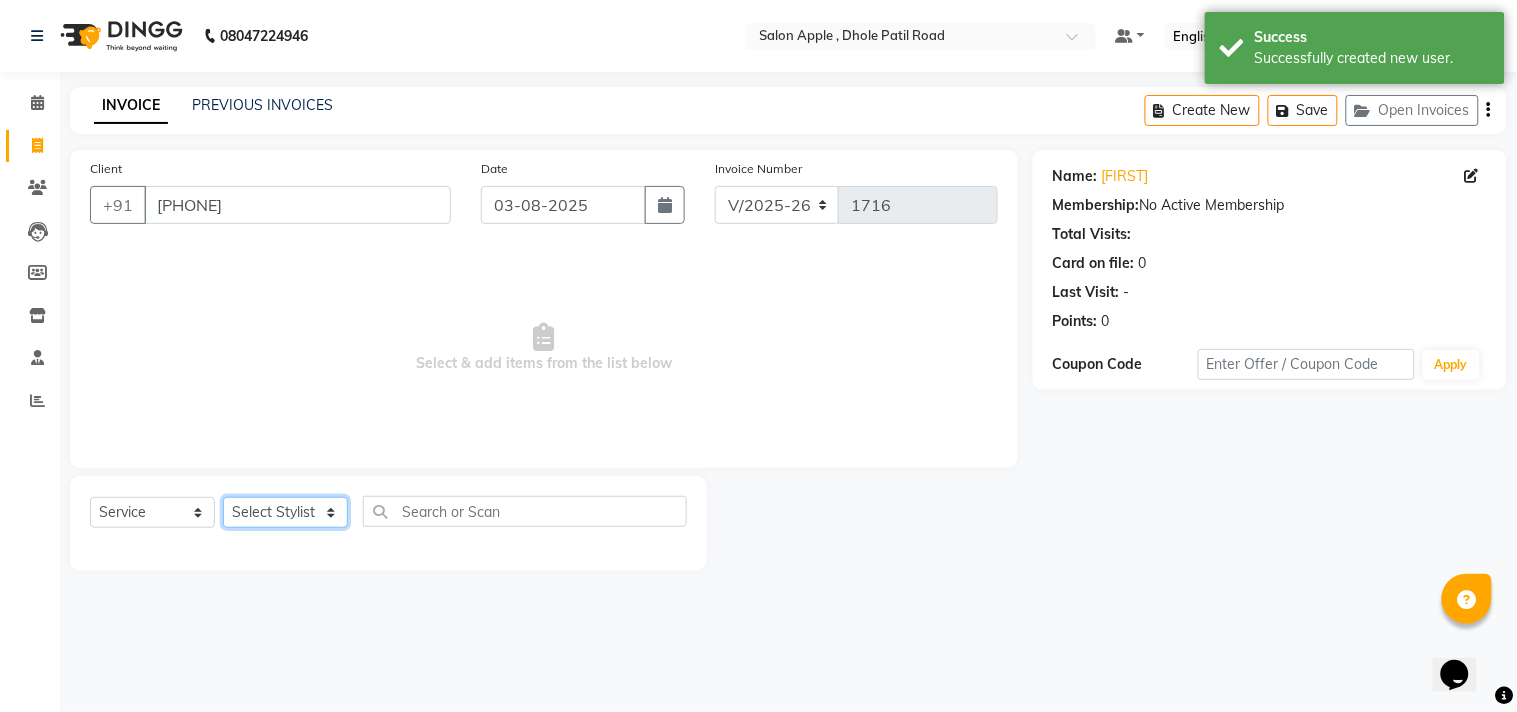 select on "82270" 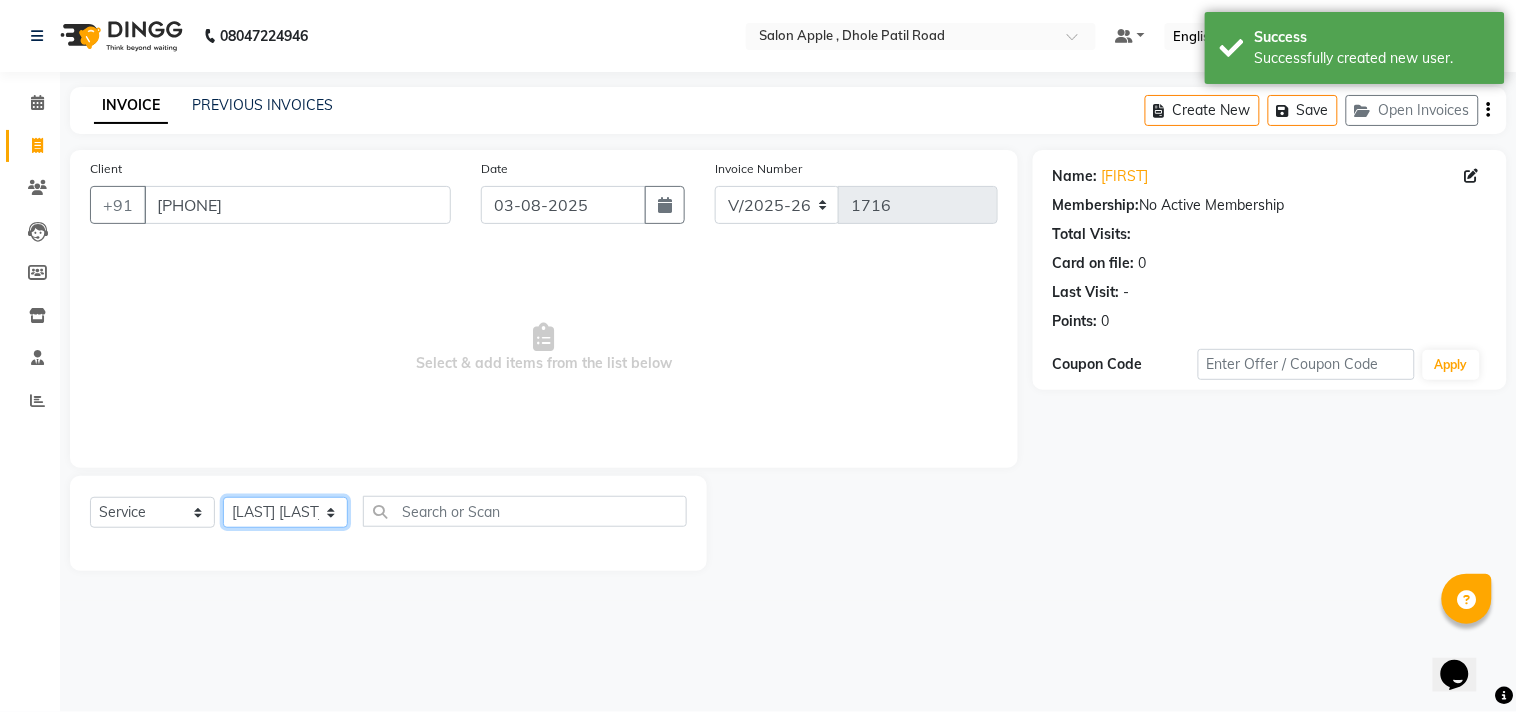 click on "Select Stylist [FIRST] [LAST] [FIRST] [LAST] [FIRST] [LAST] [LAST] [LAST] Department [LAST] Department" 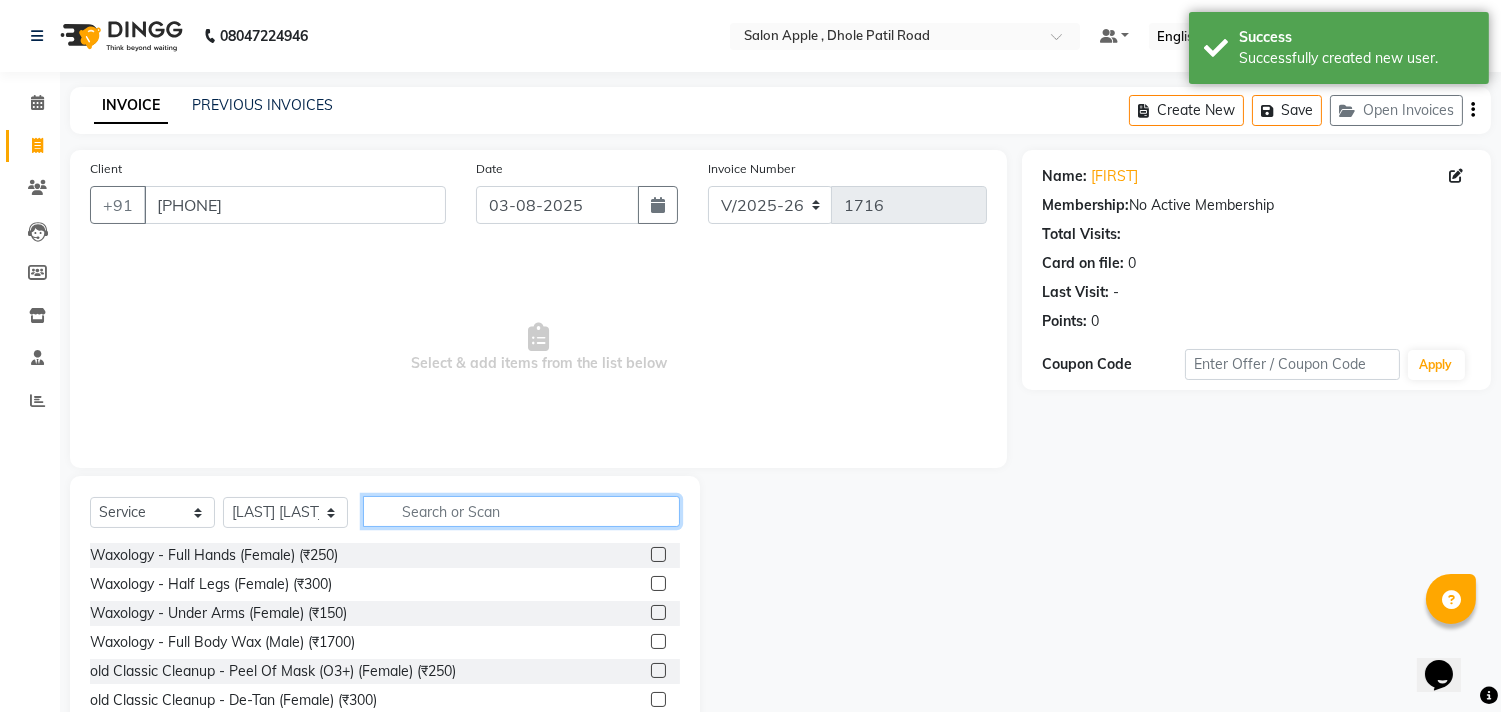 click 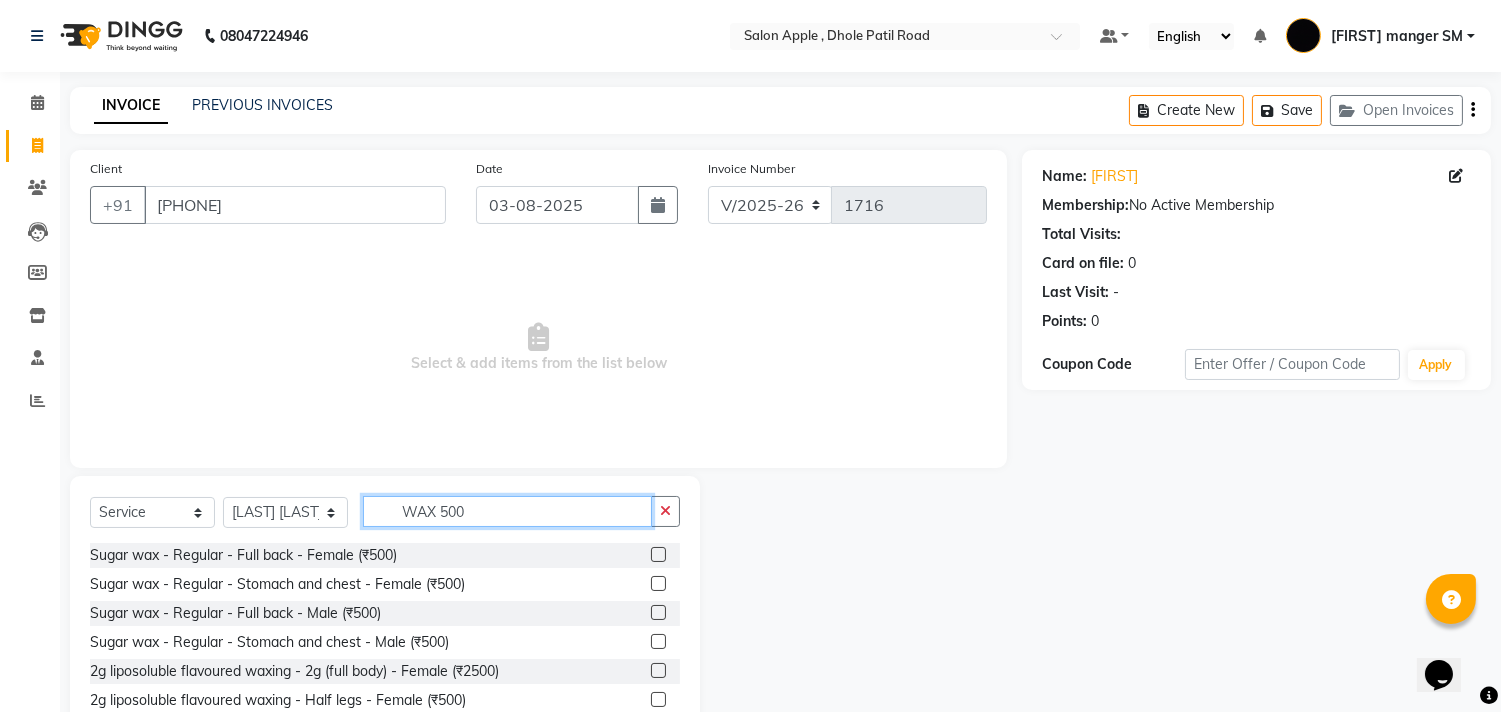 scroll, scrollTop: 61, scrollLeft: 0, axis: vertical 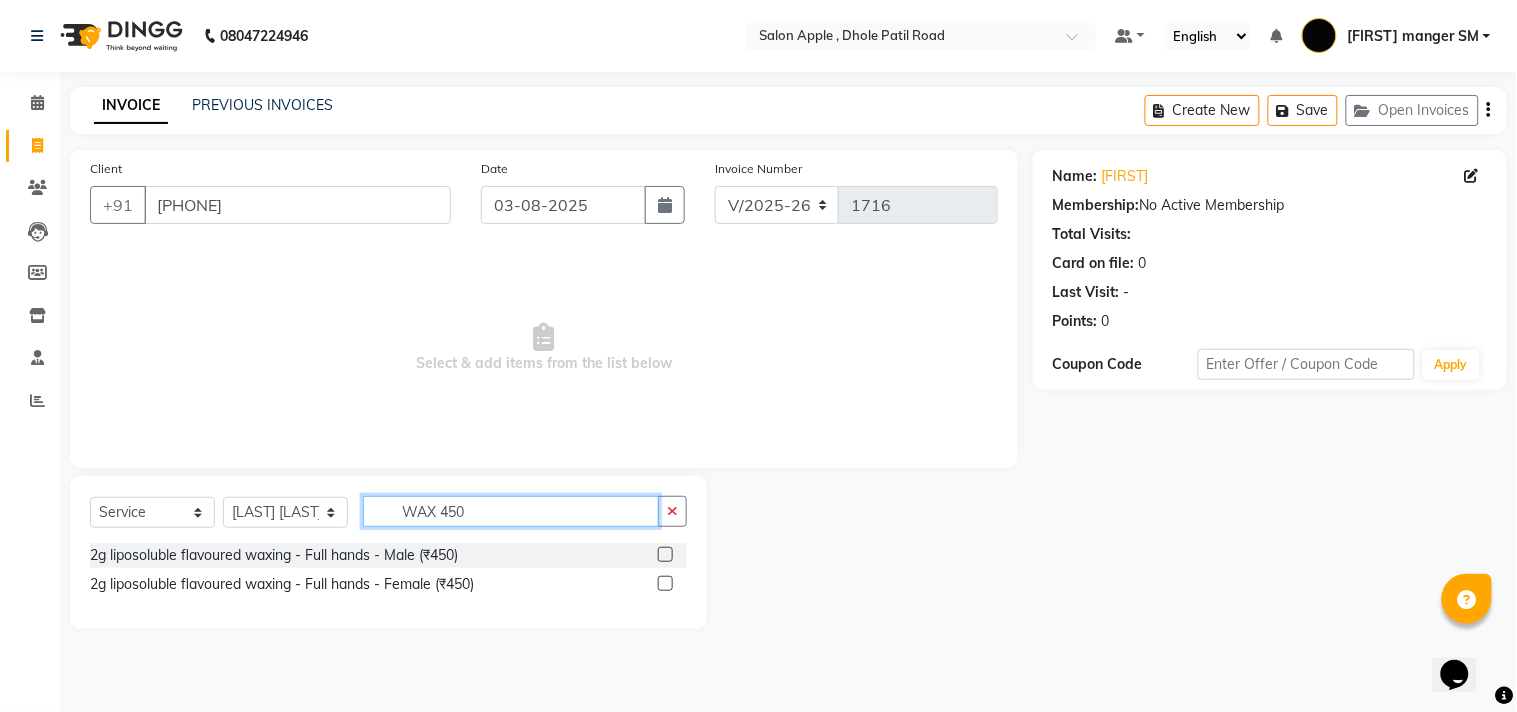 type on "WAX 450" 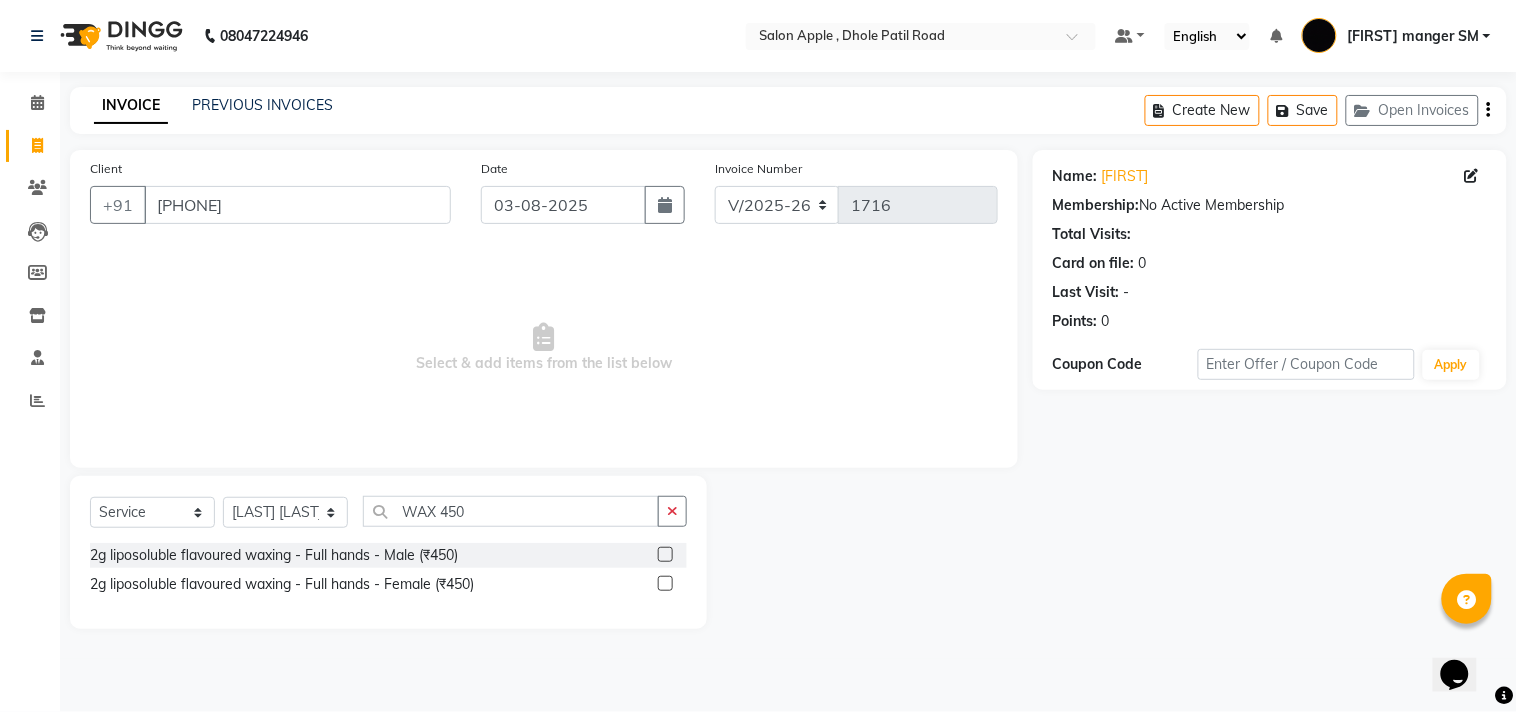 click 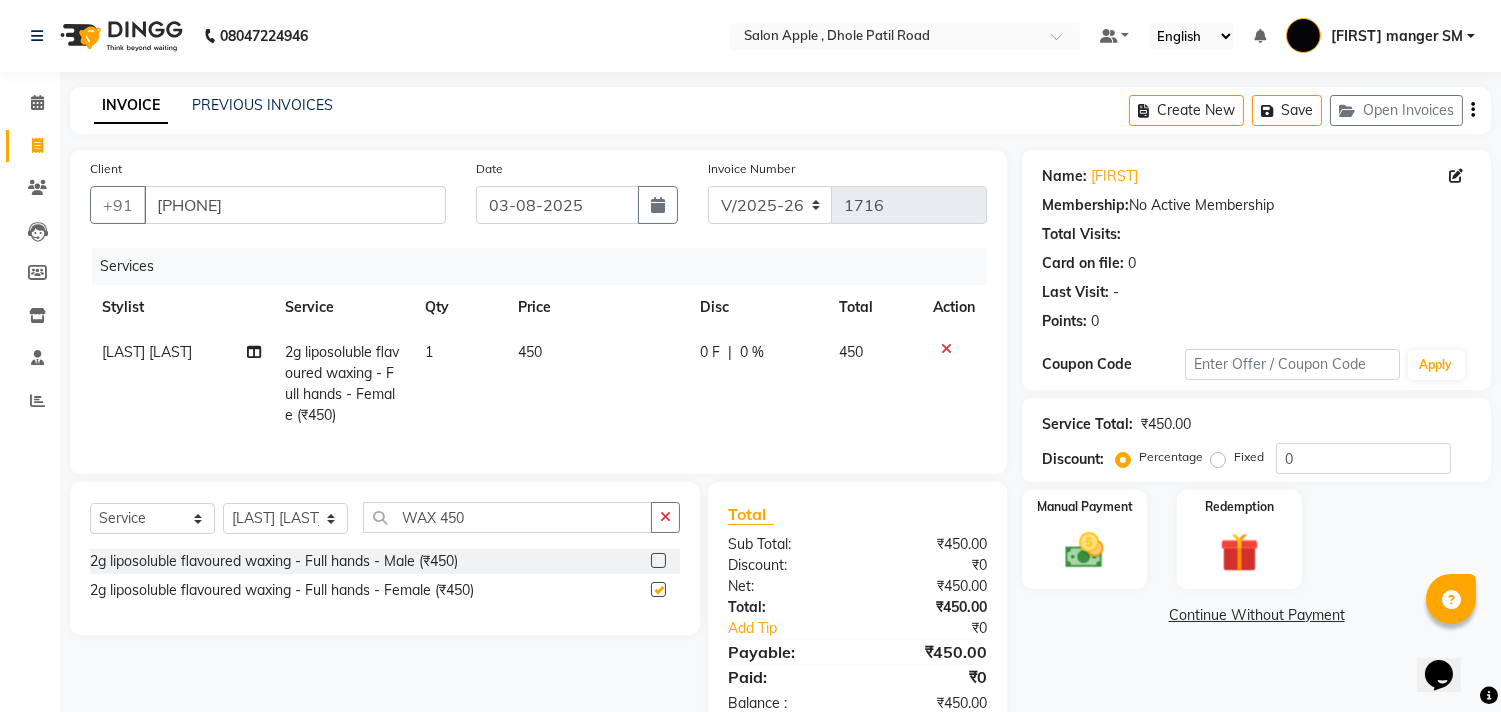 checkbox on "false" 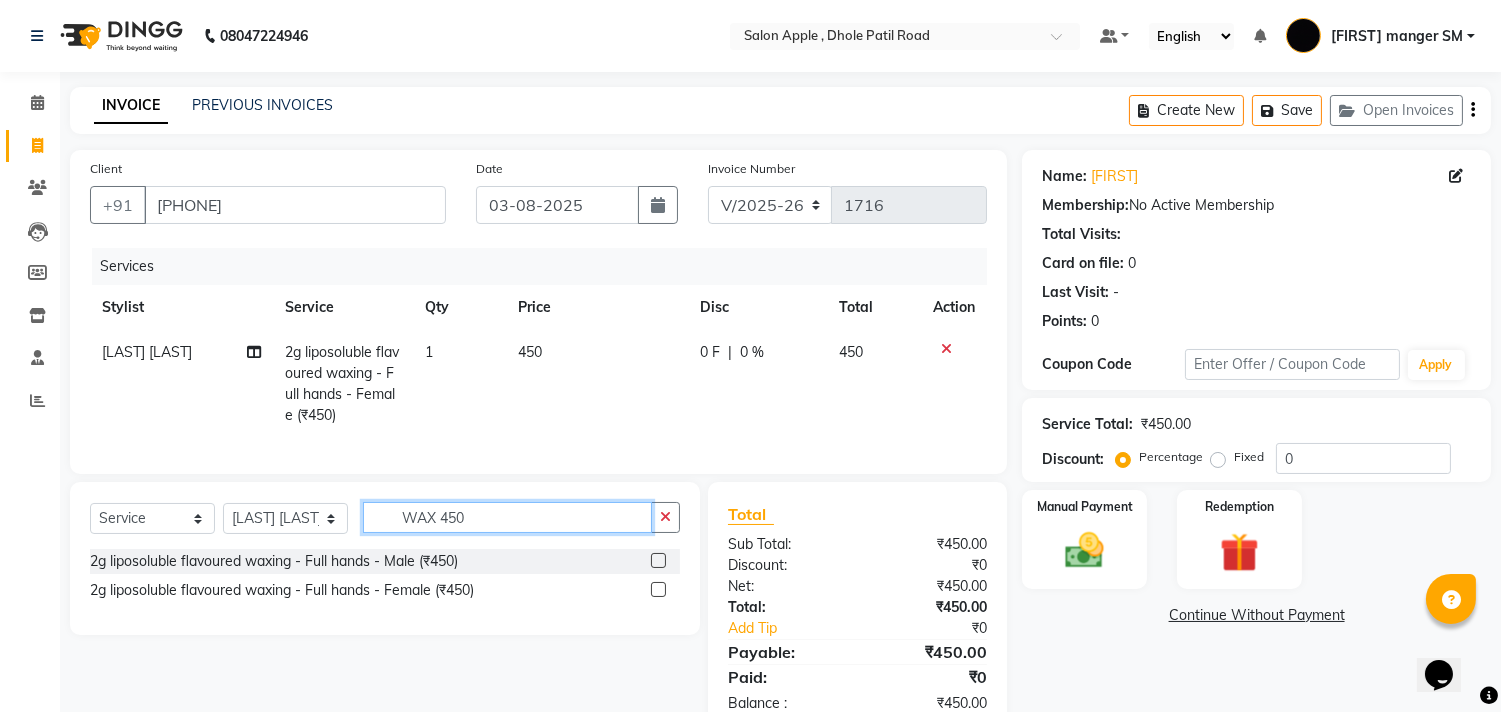 click on "WAX 450" 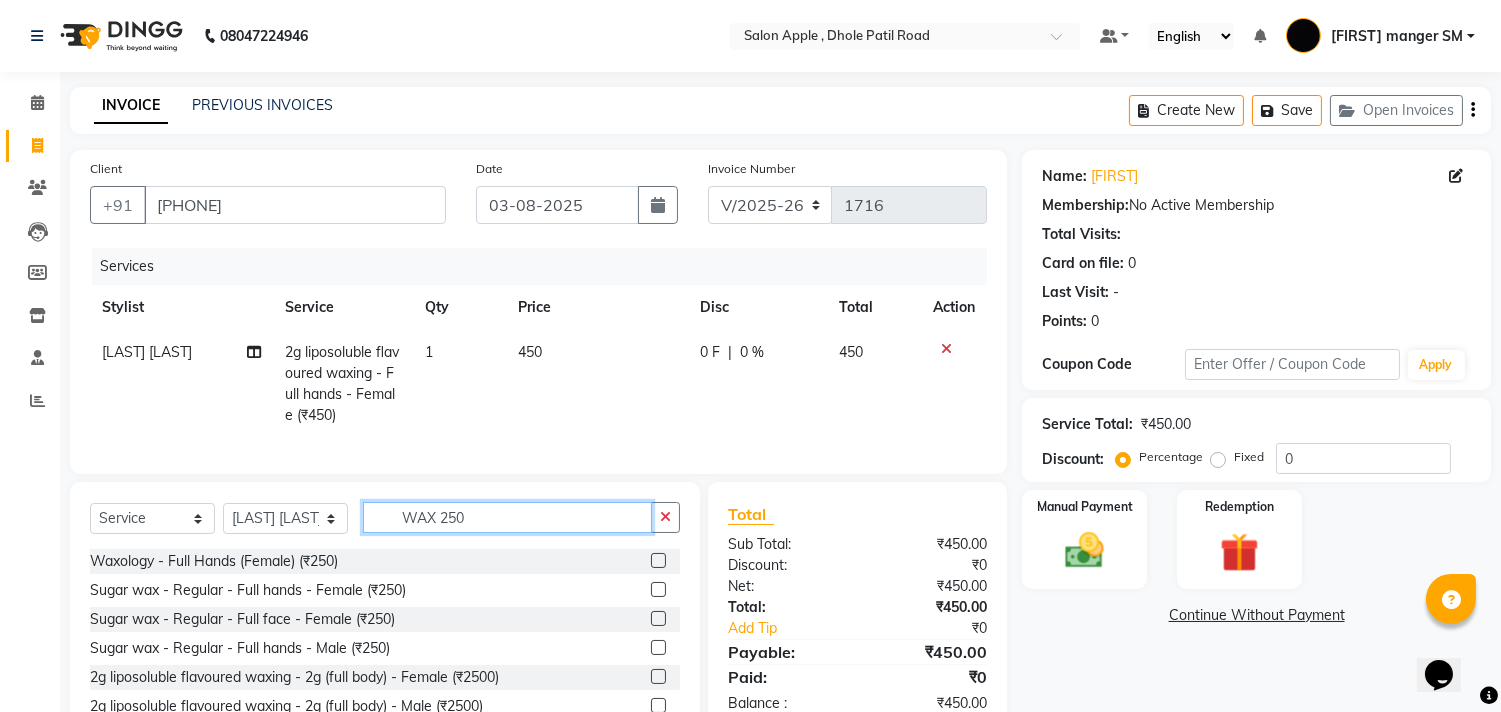 scroll, scrollTop: 32, scrollLeft: 0, axis: vertical 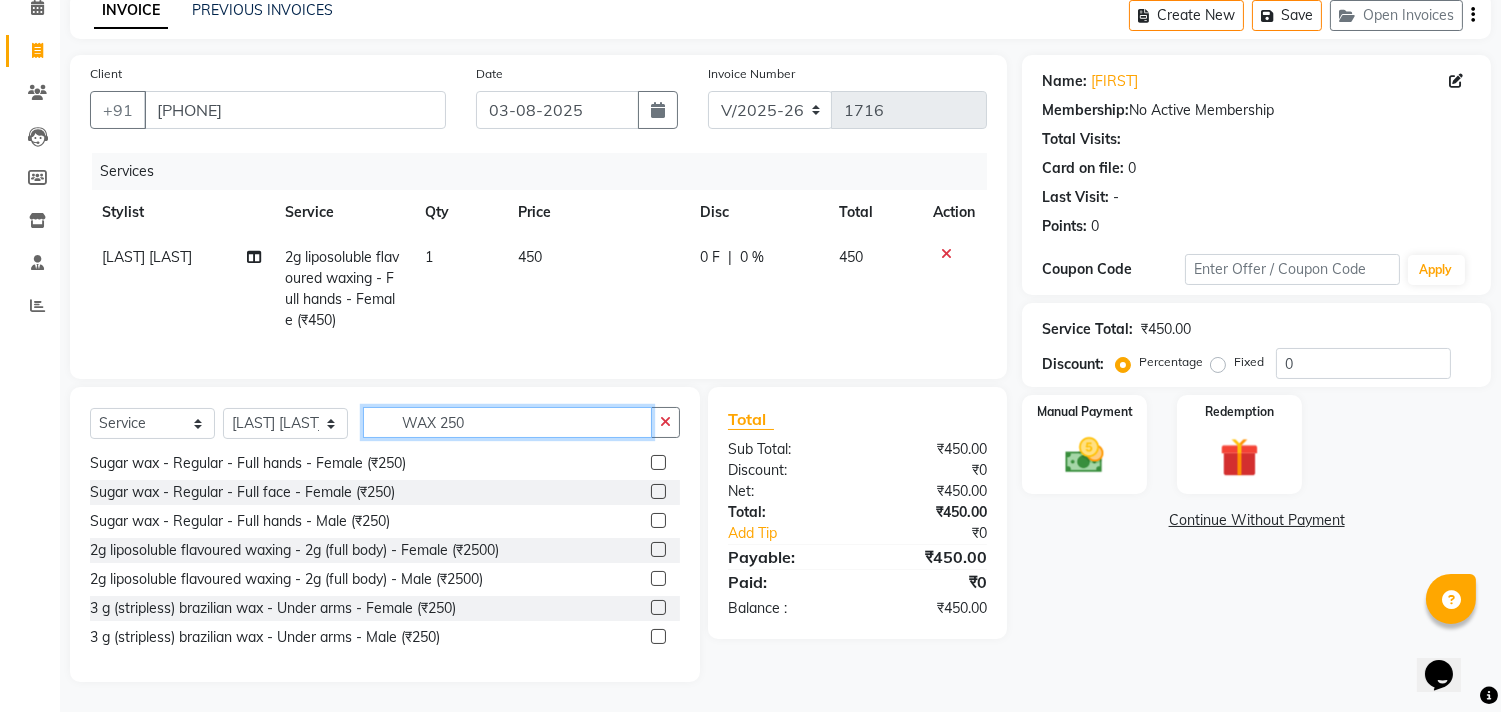 type on "WAX 250" 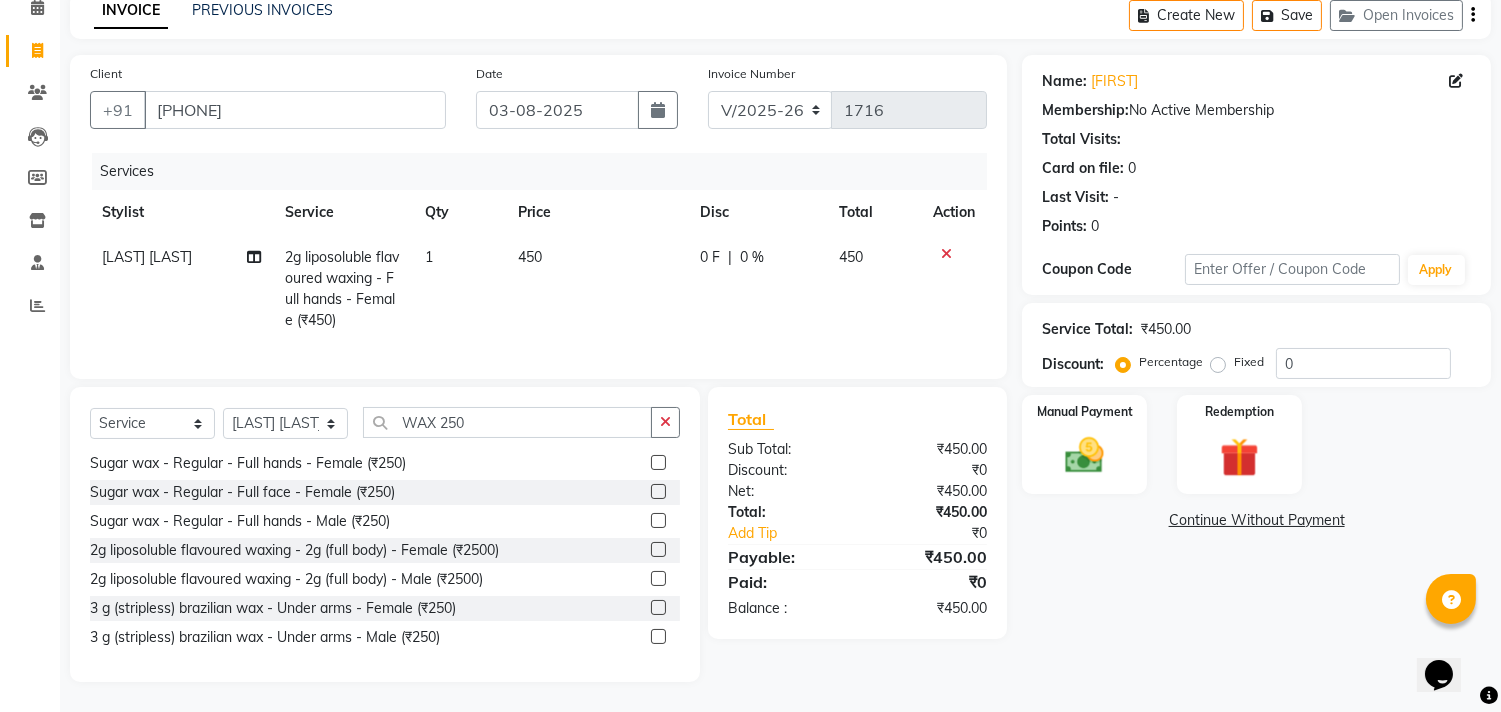 click 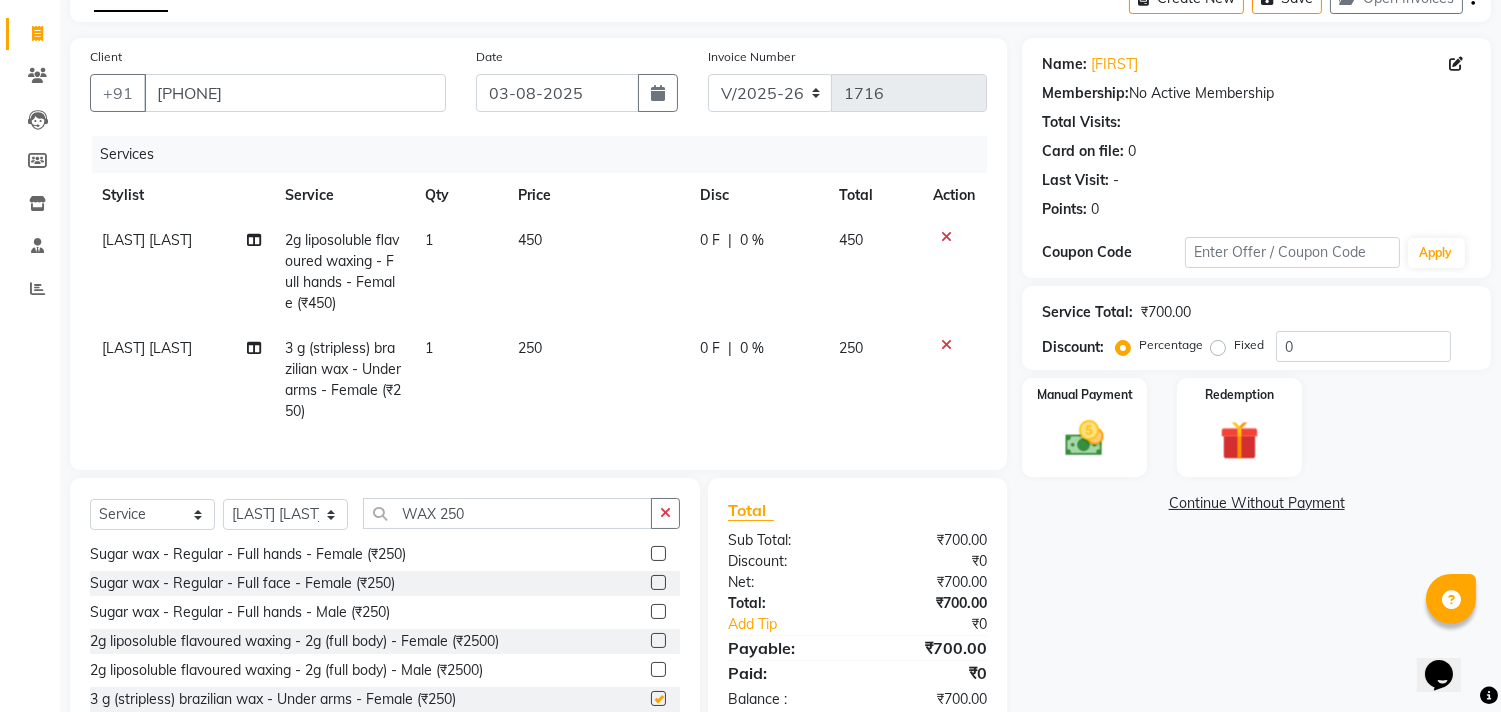 checkbox on "false" 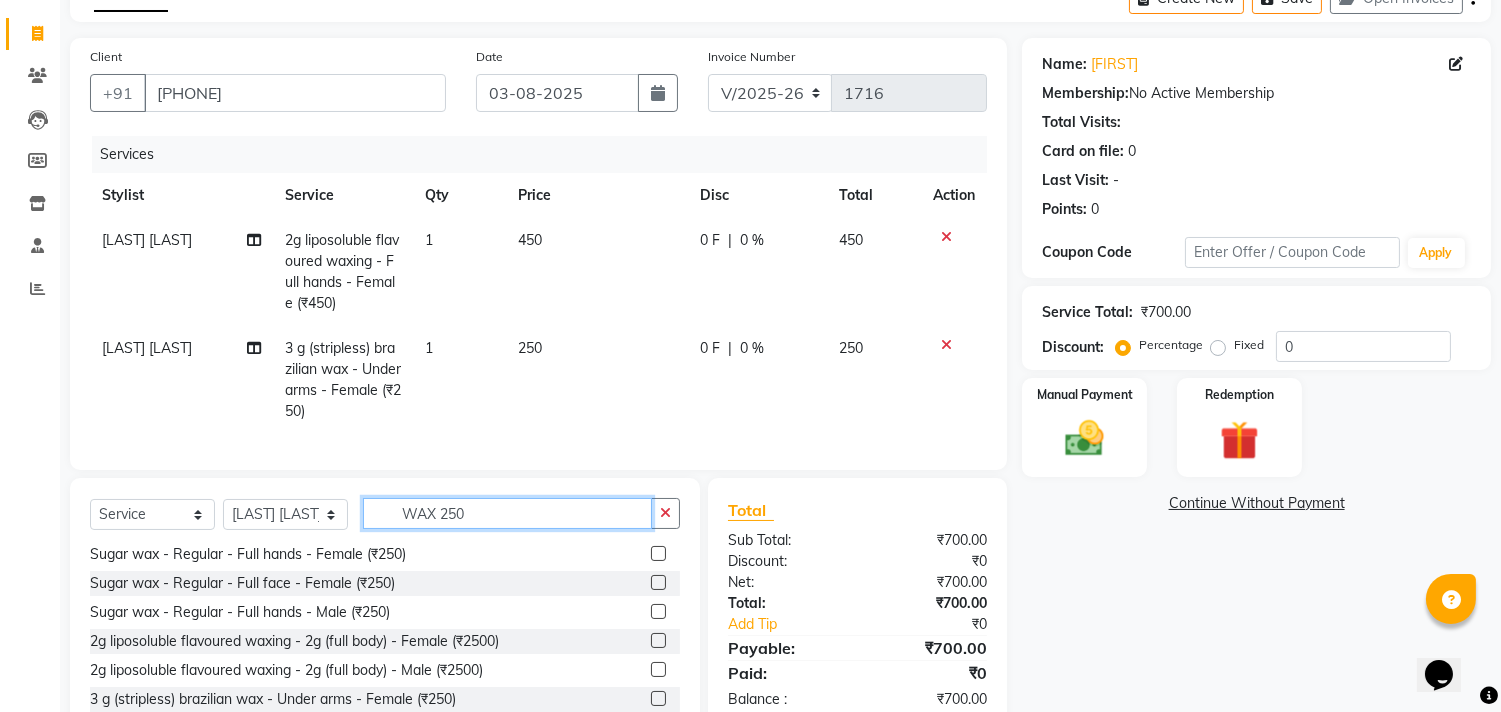 click on "WAX 250" 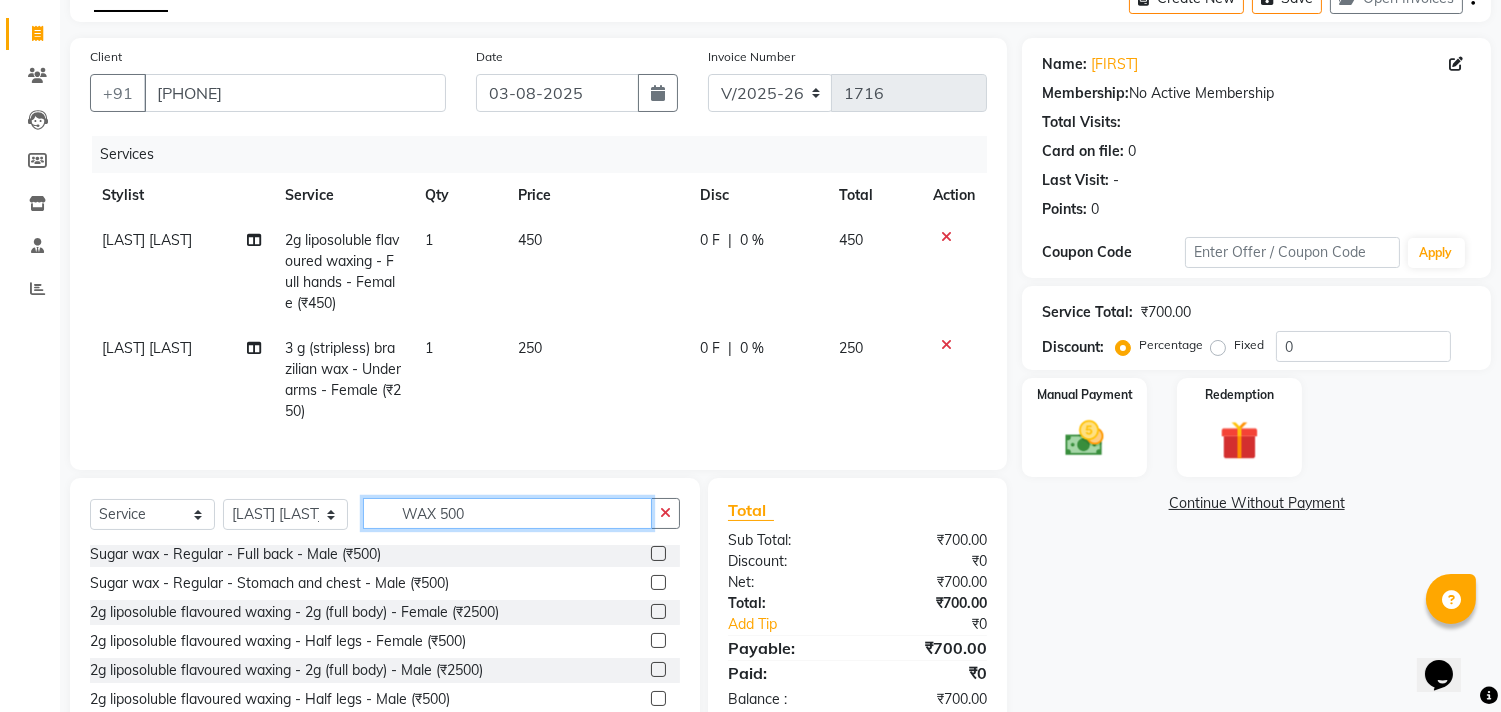 scroll, scrollTop: 60, scrollLeft: 0, axis: vertical 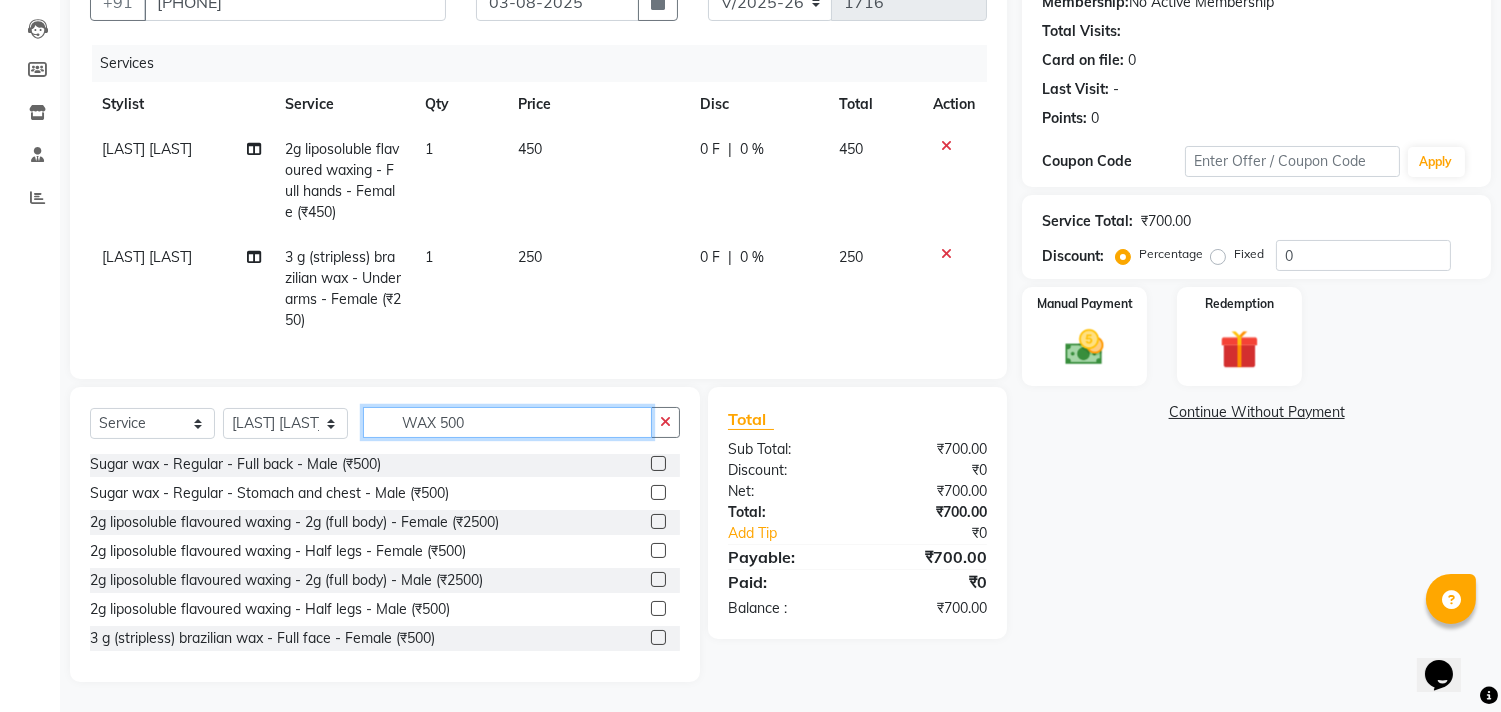 type on "WAX 500" 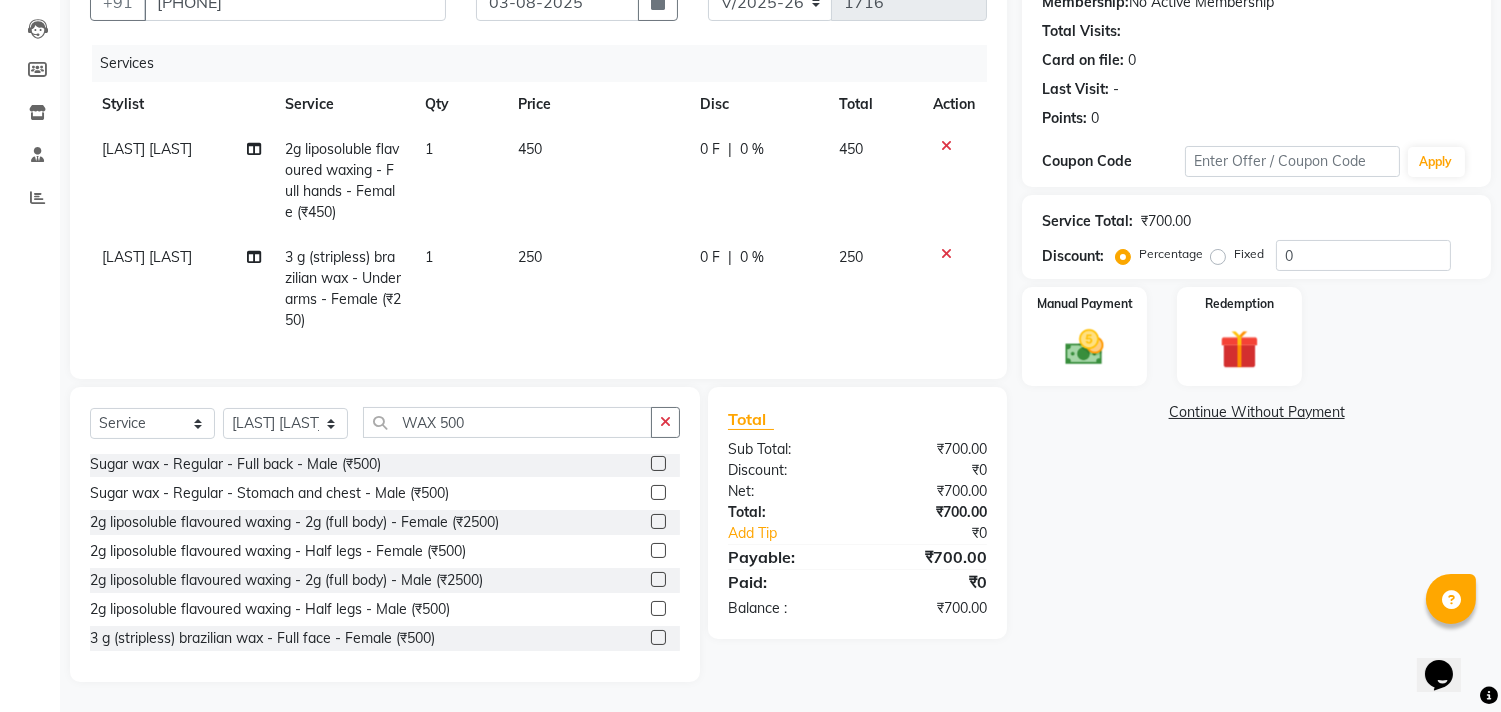 click 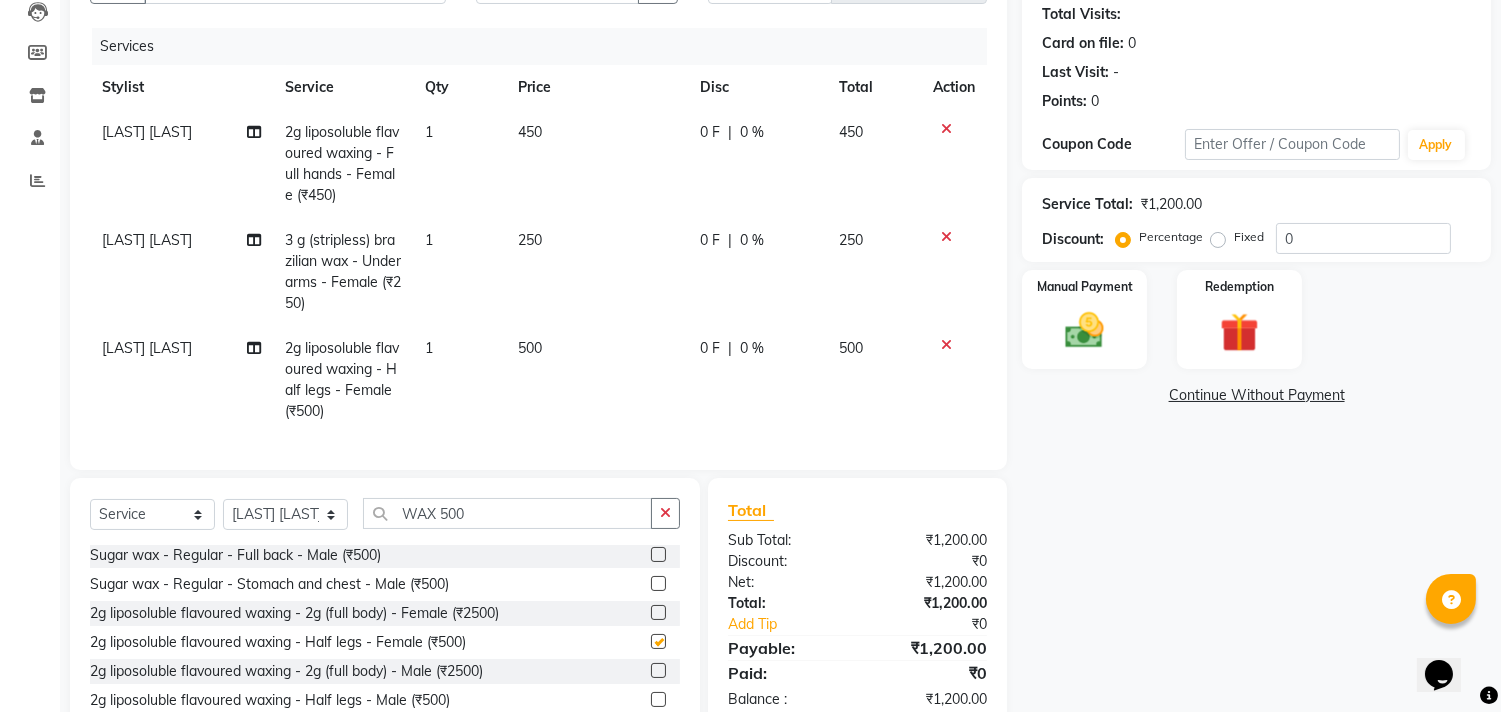 checkbox on "false" 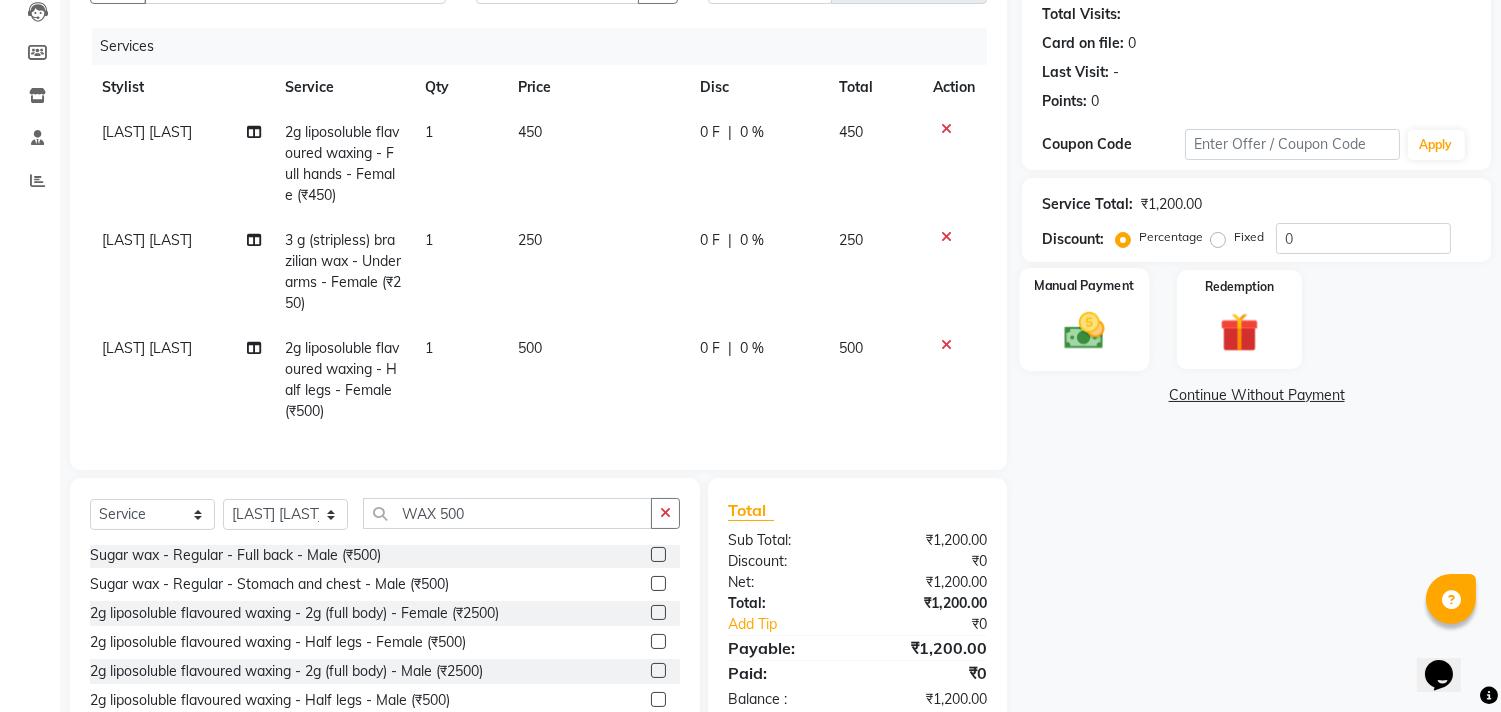 click 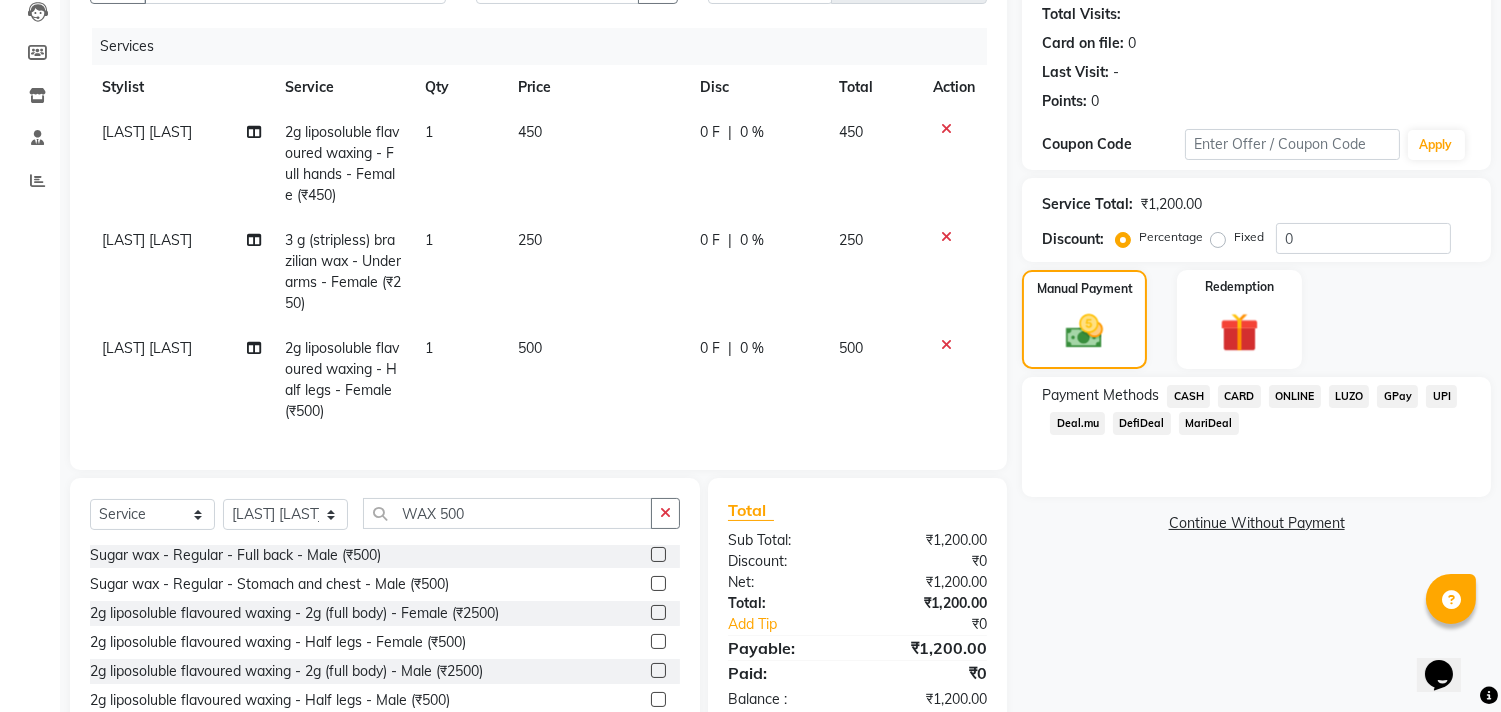 click on "ONLINE" 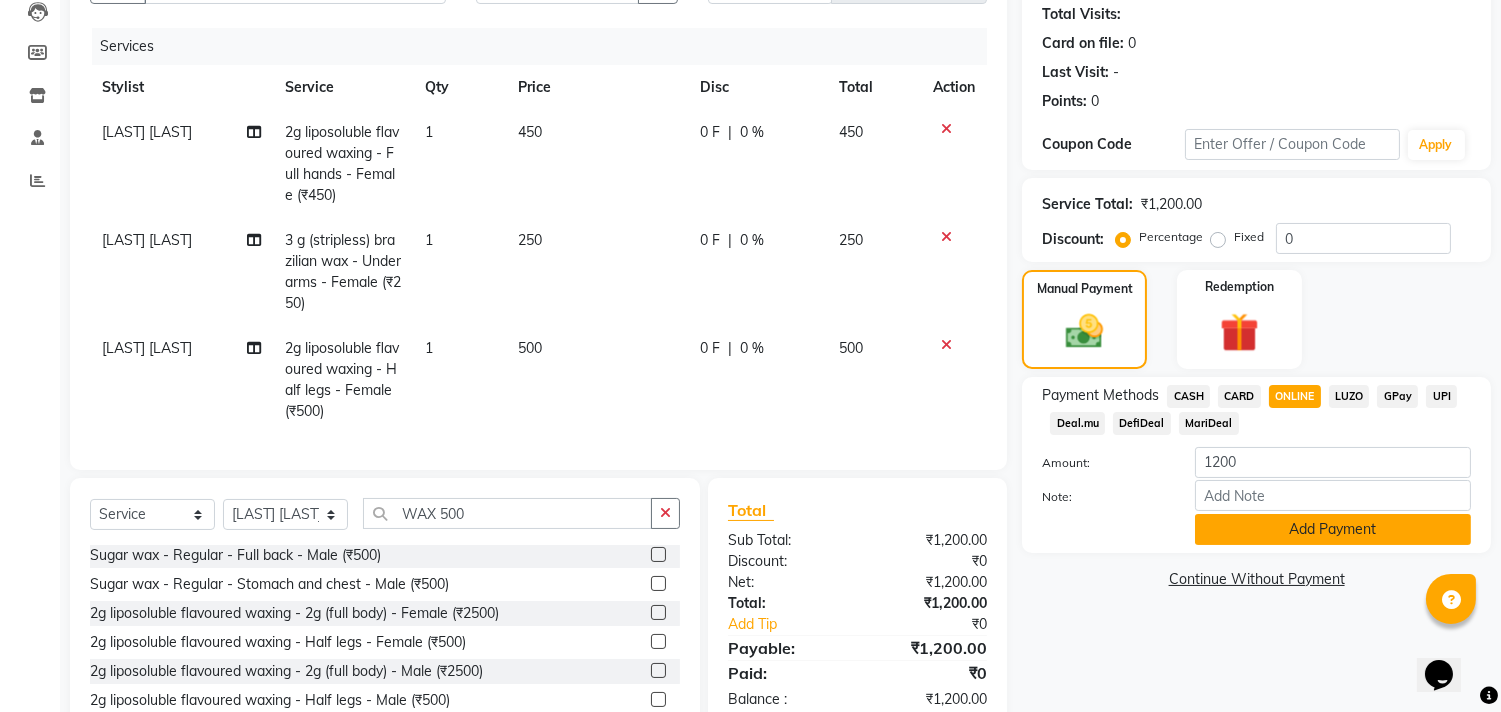 click on "Add Payment" 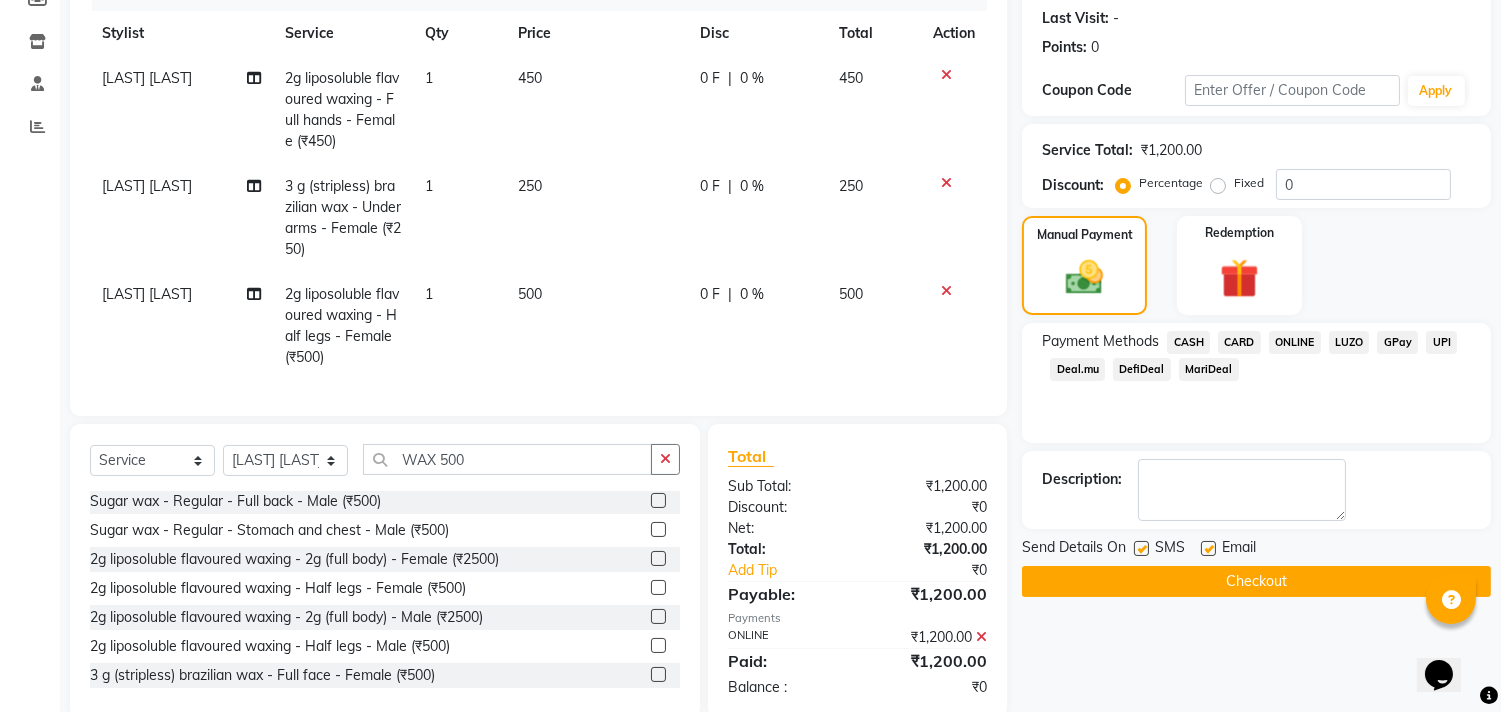 scroll, scrollTop: 327, scrollLeft: 0, axis: vertical 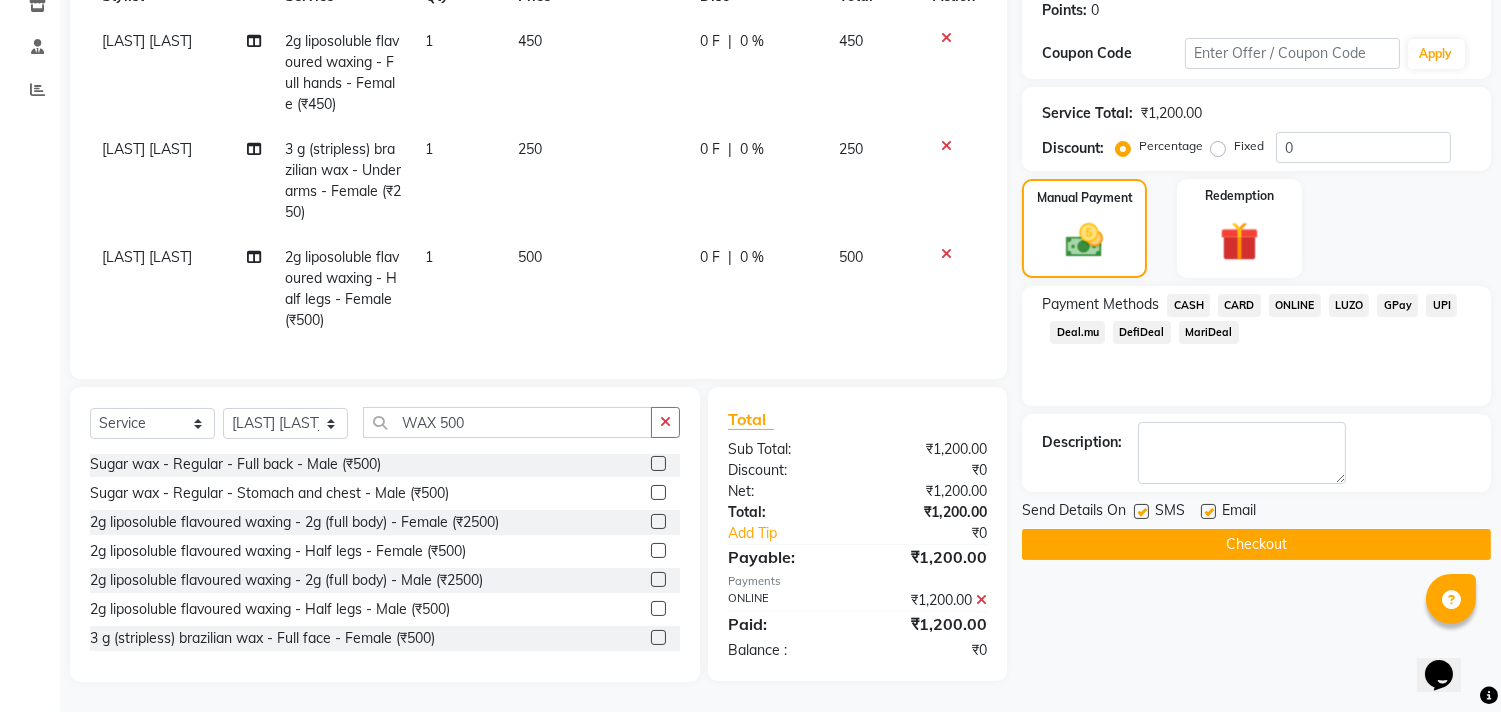 click on "Checkout" 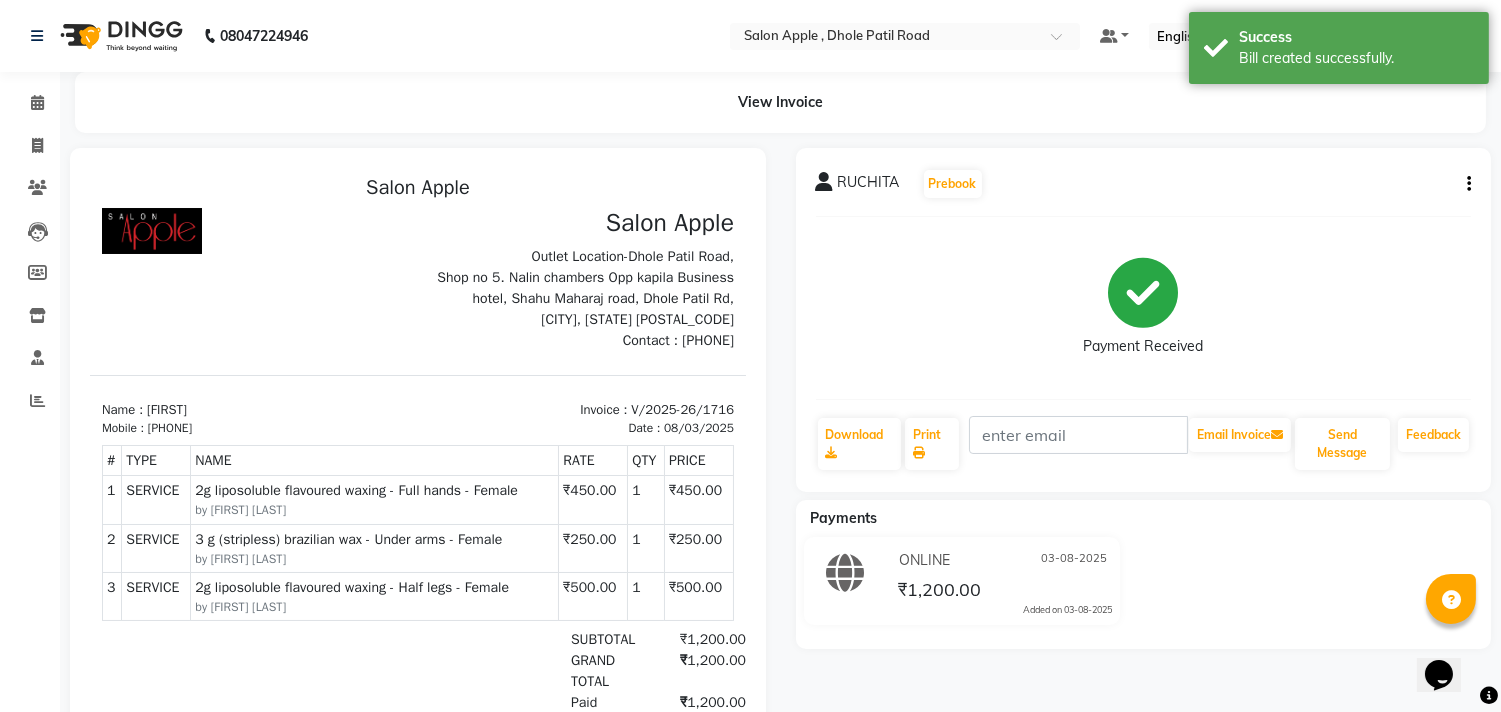 scroll, scrollTop: 0, scrollLeft: 0, axis: both 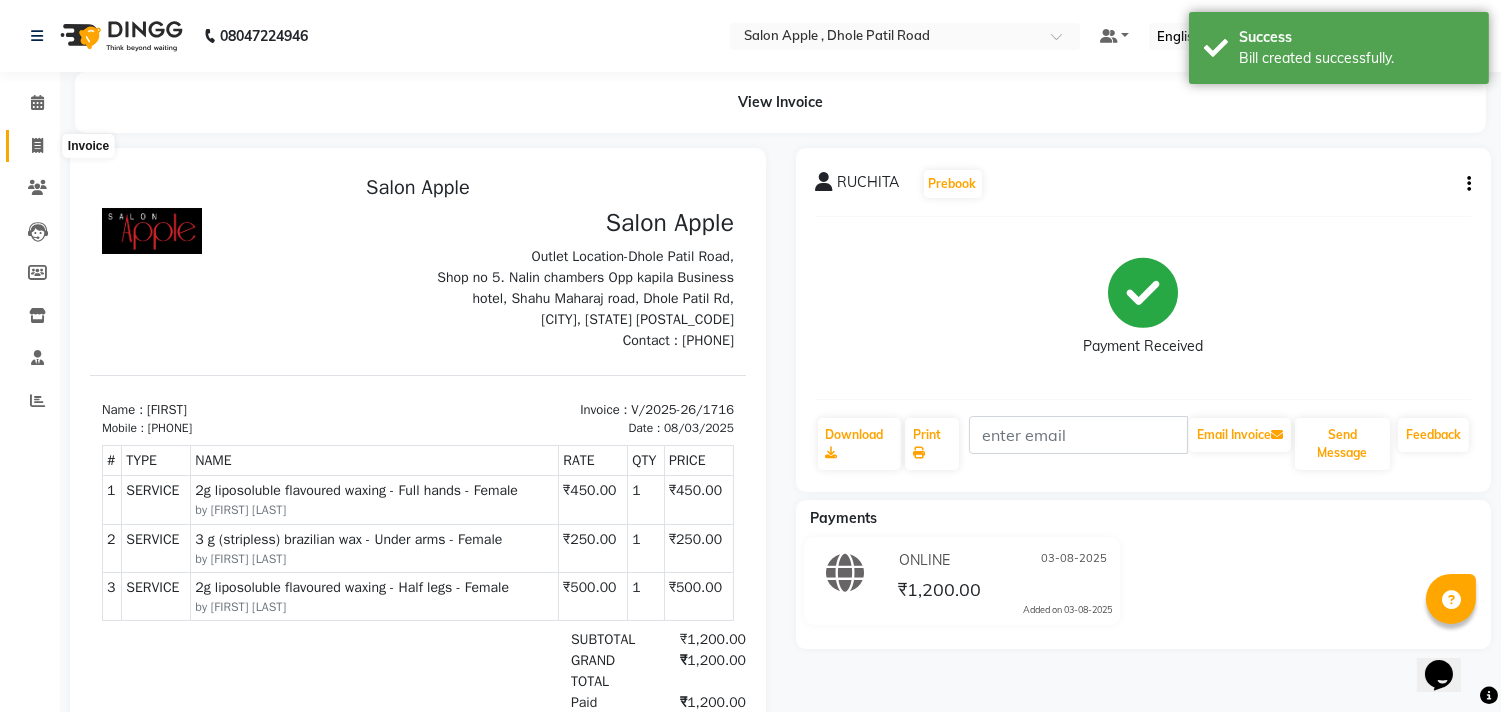 click 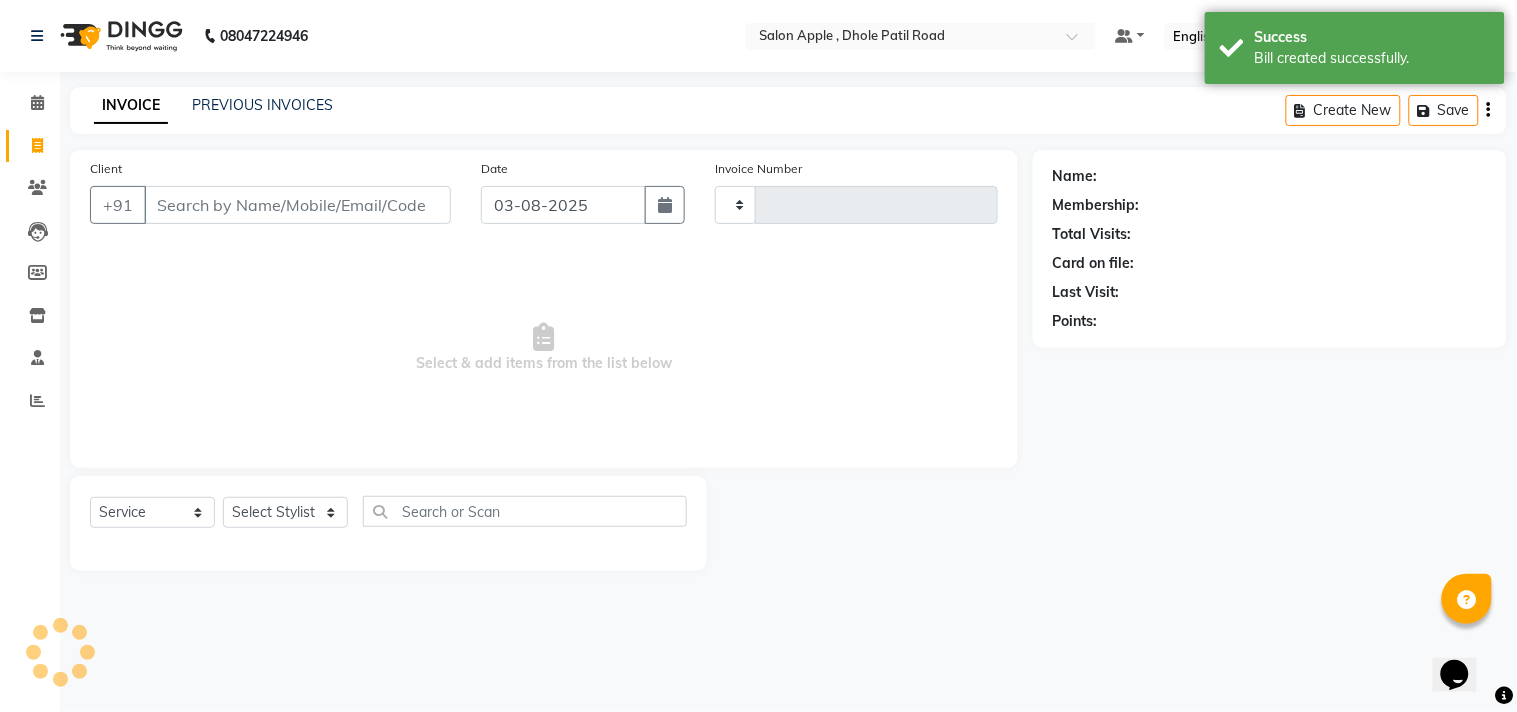 type on "1717" 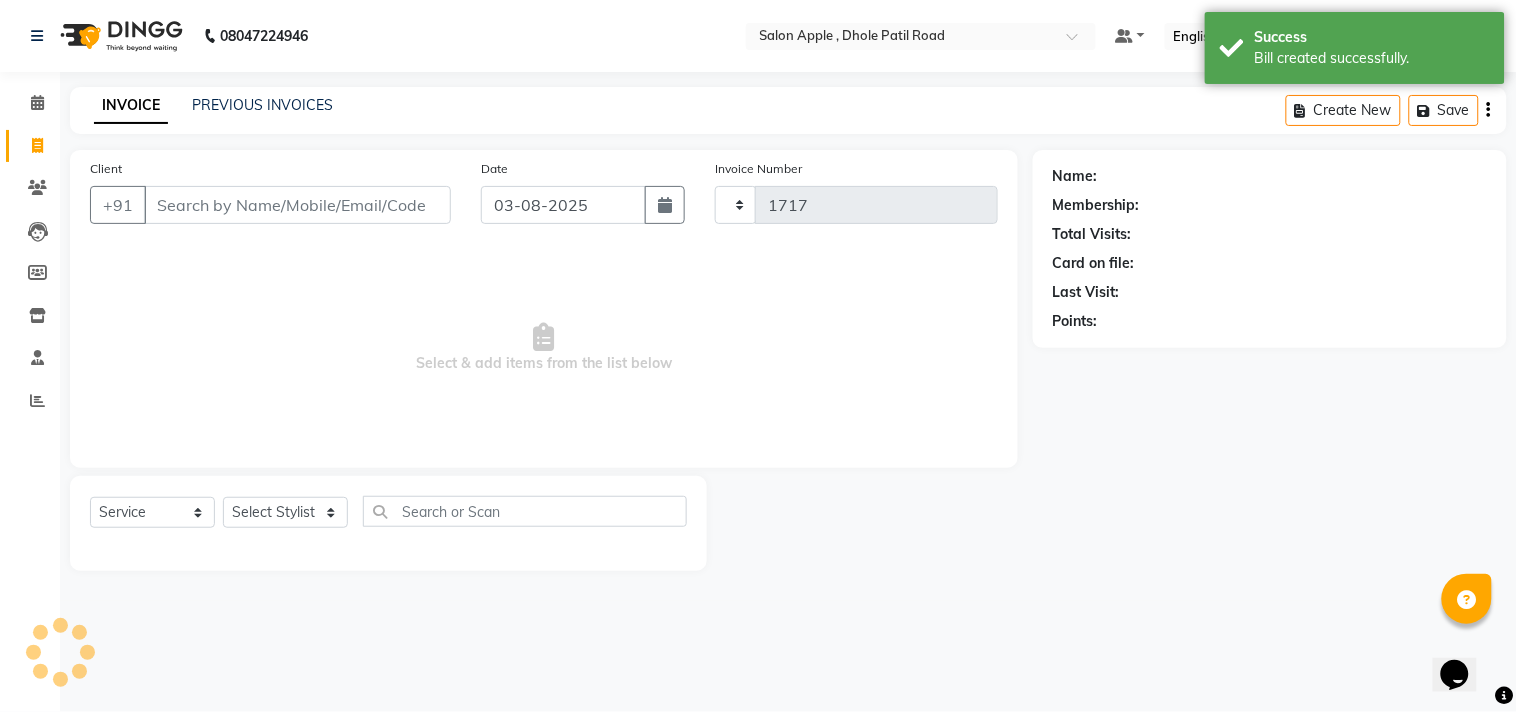 select on "521" 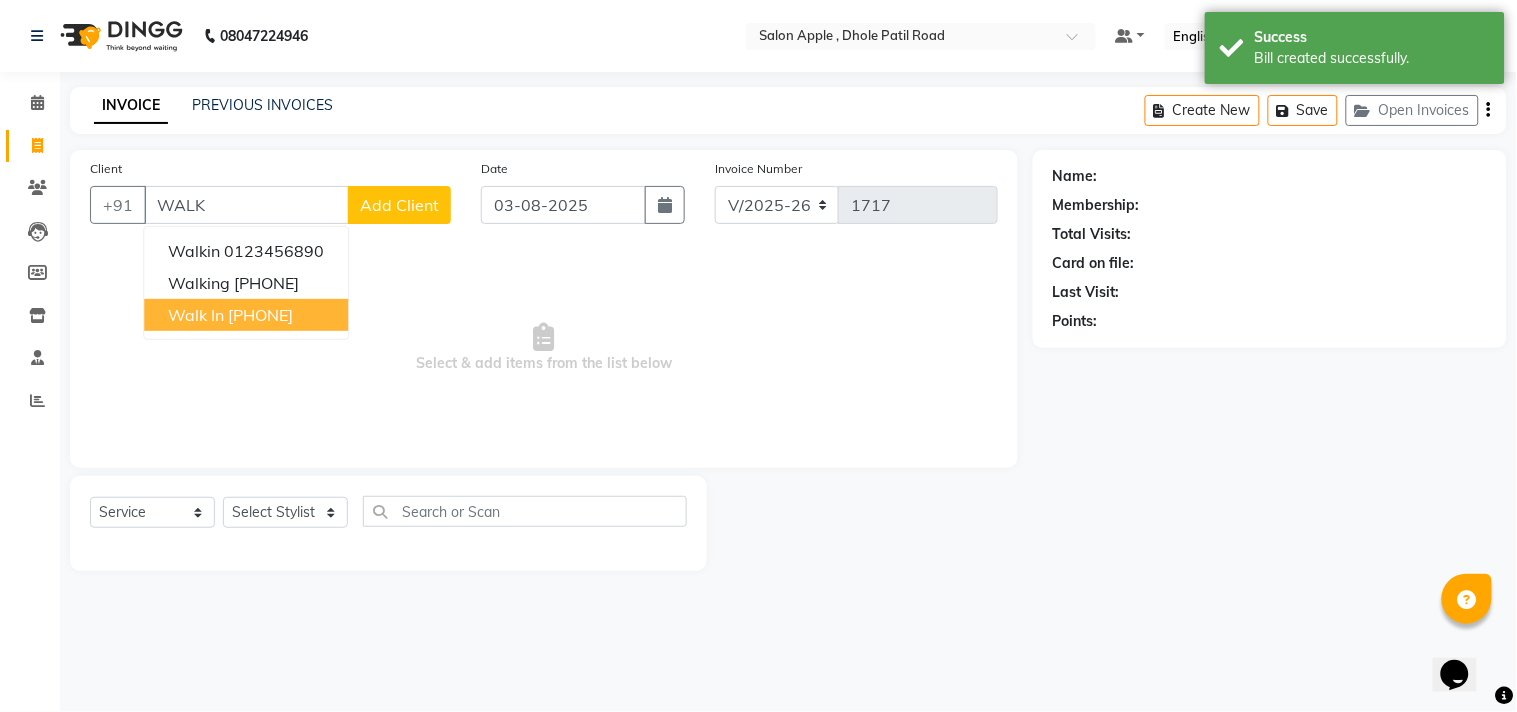 click on "[PHONE]" at bounding box center [260, 315] 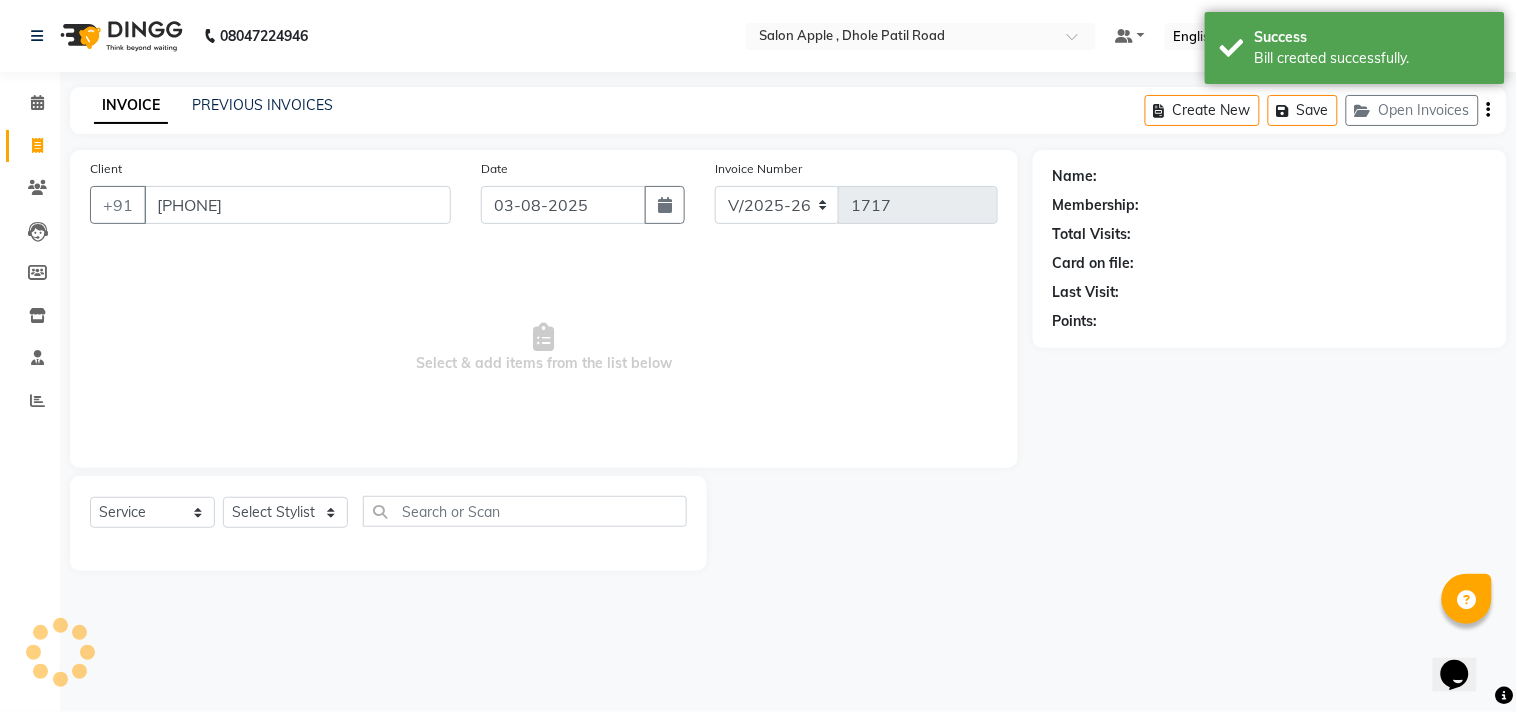 type on "[PHONE]" 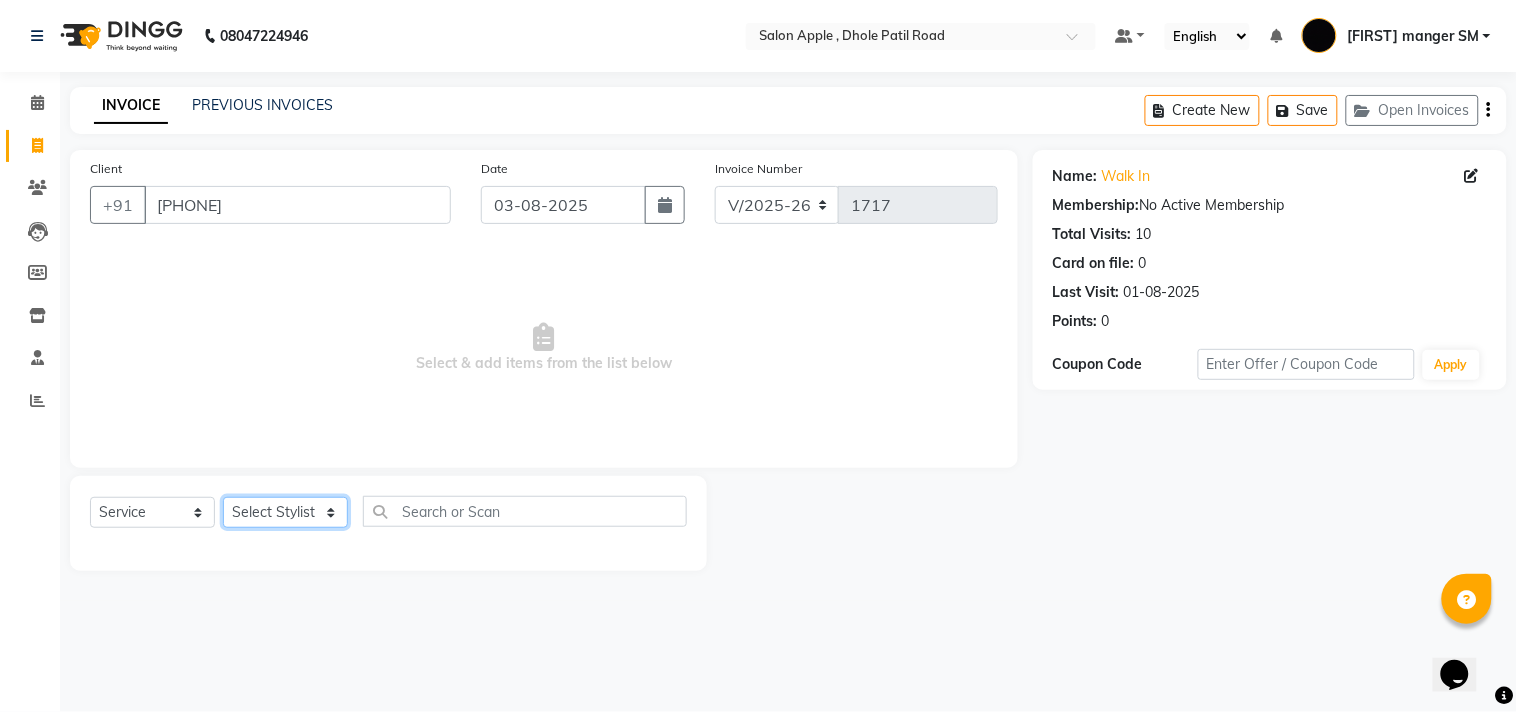 click on "Select Stylist [FIRST] [LAST] [FIRST] [LAST] [FIRST] [LAST] [LAST] [LAST] Department [LAST] Department" 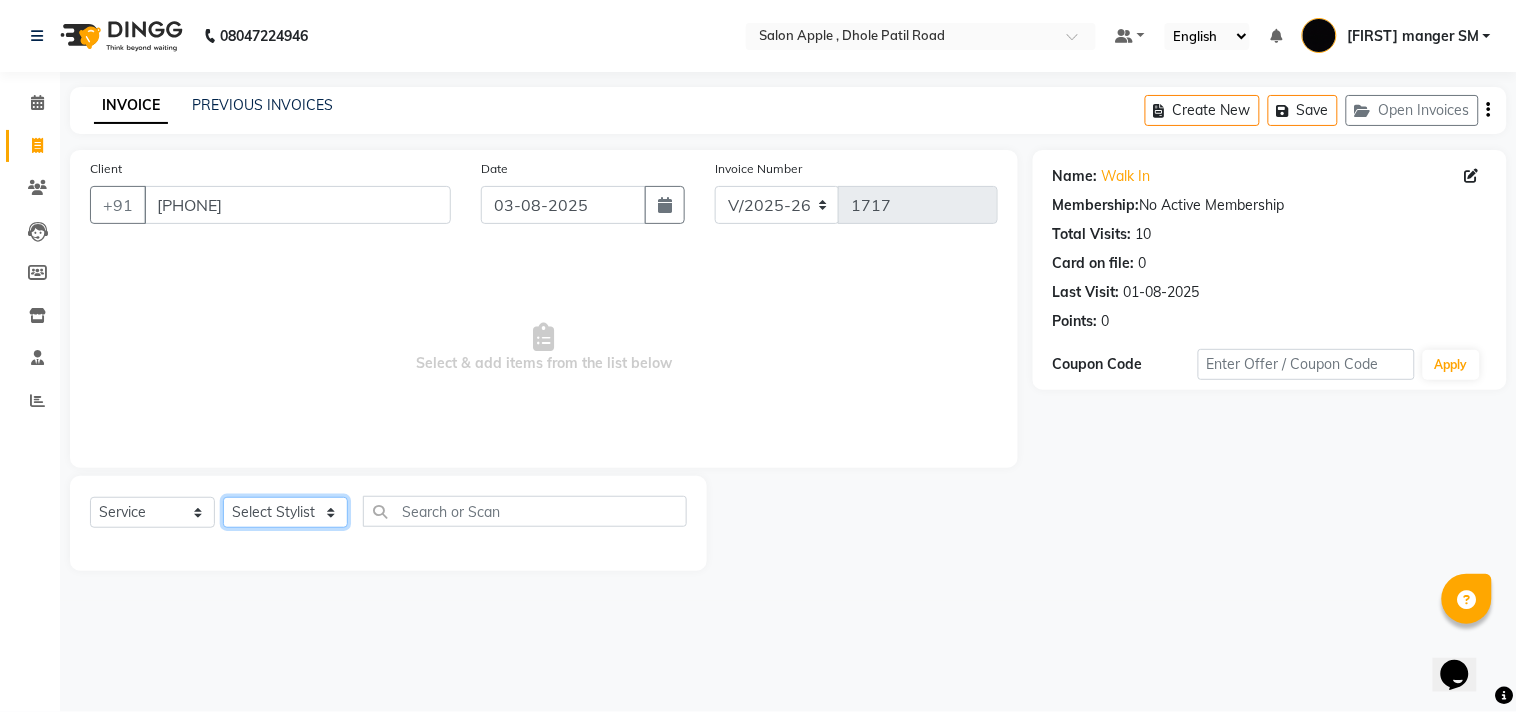 select on "70318" 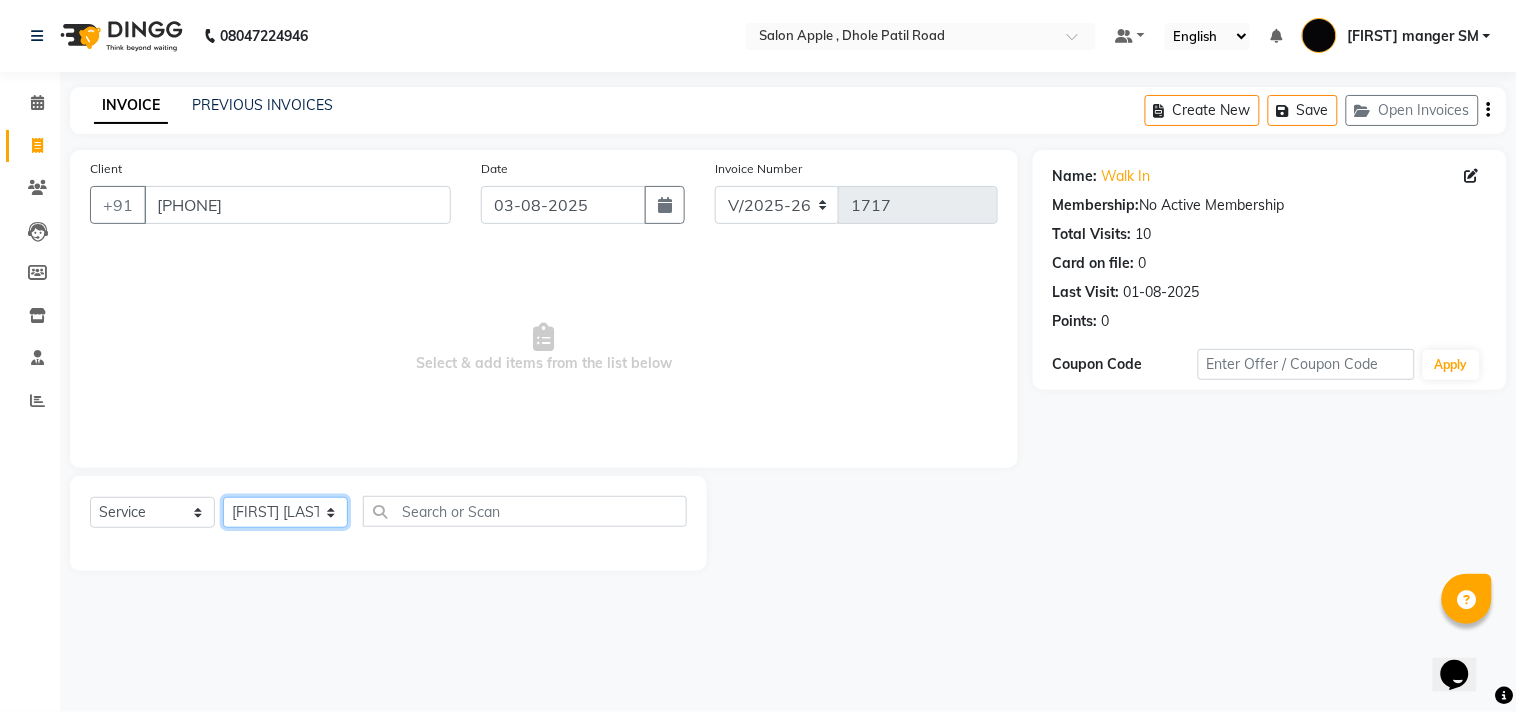 click on "Select Stylist [FIRST] [LAST] [FIRST] [LAST] [FIRST] [LAST] [LAST] [LAST] Department [LAST] Department" 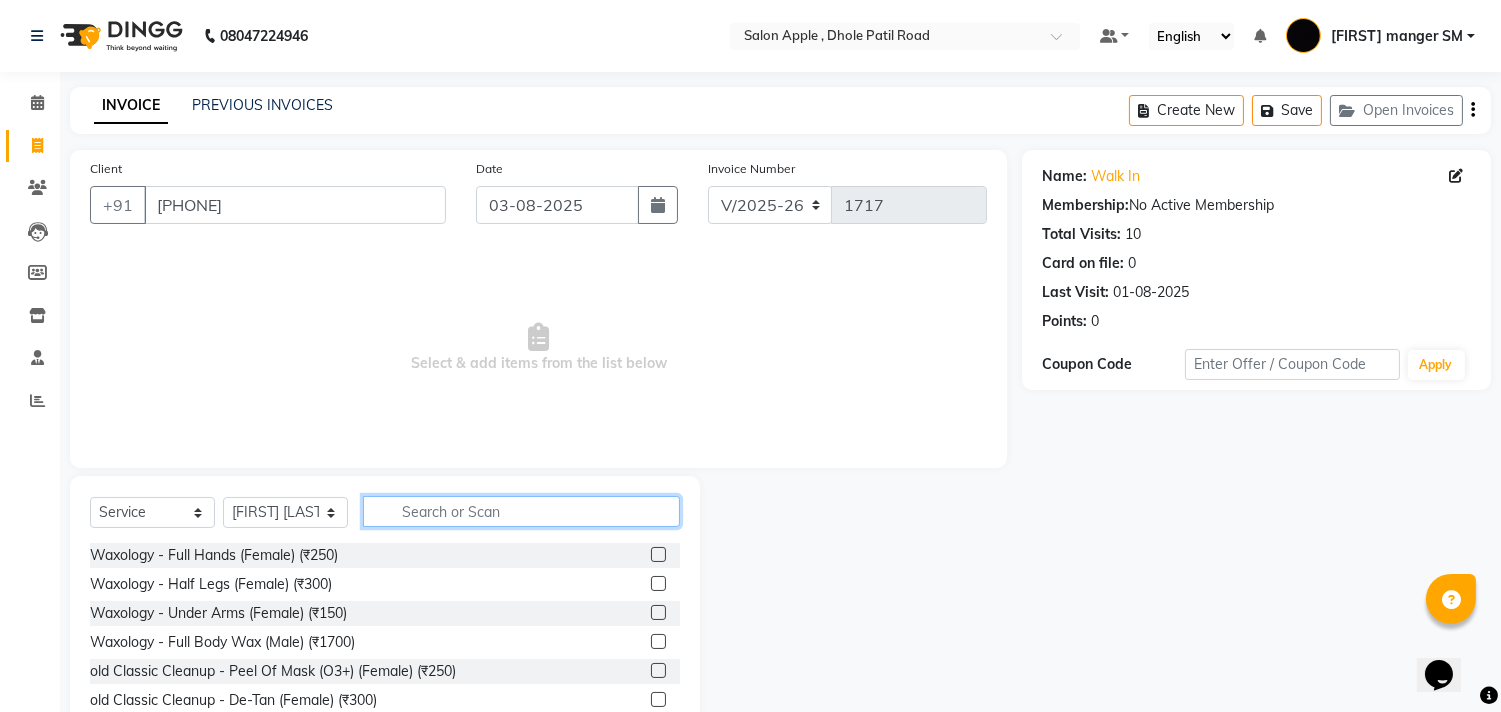 click 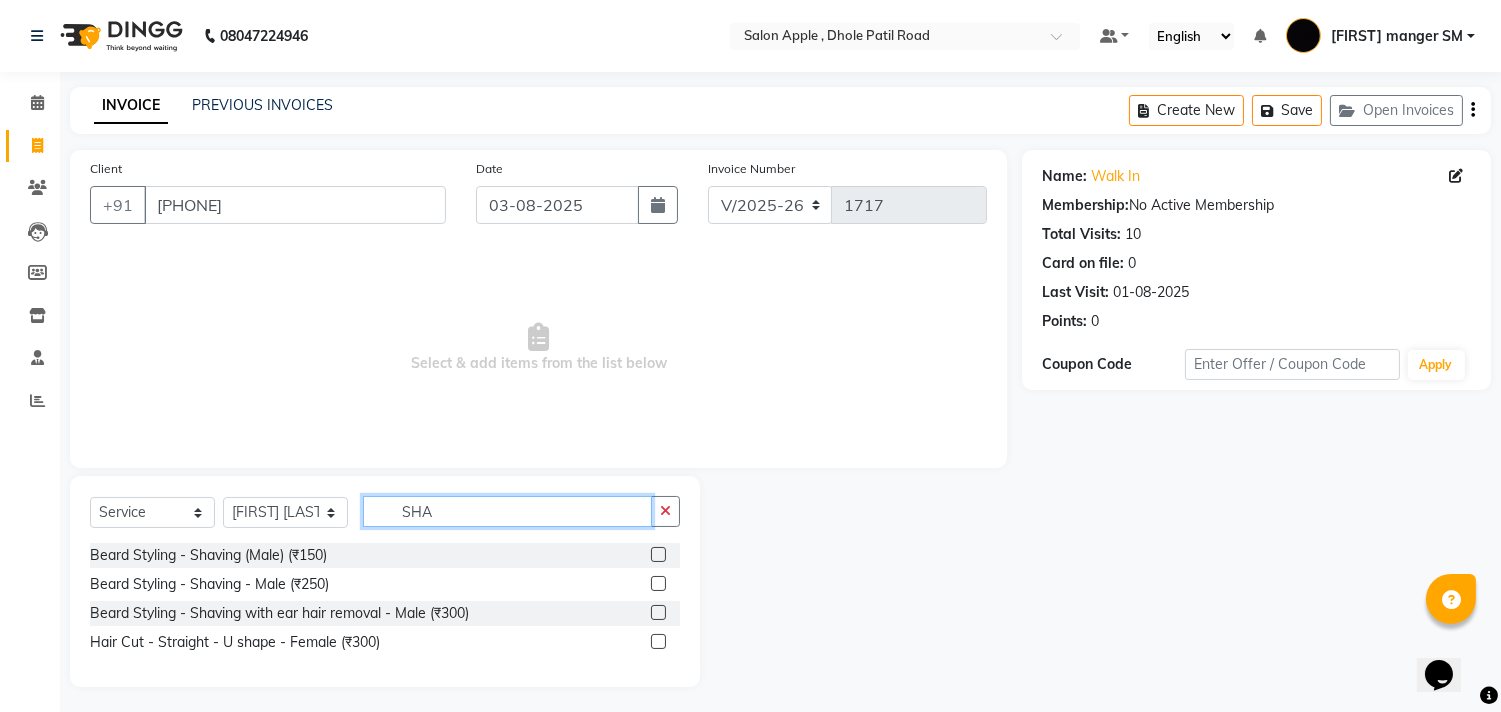type on "SHA" 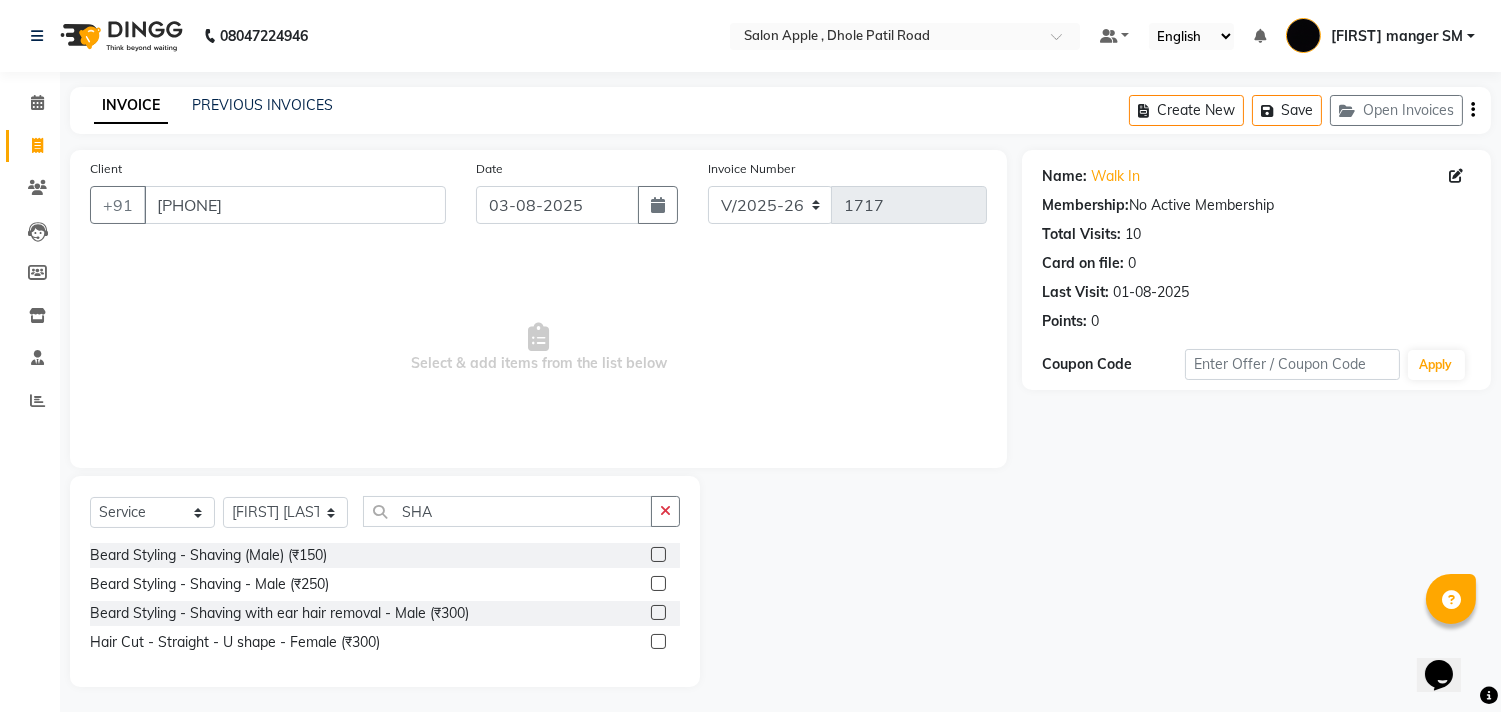 click 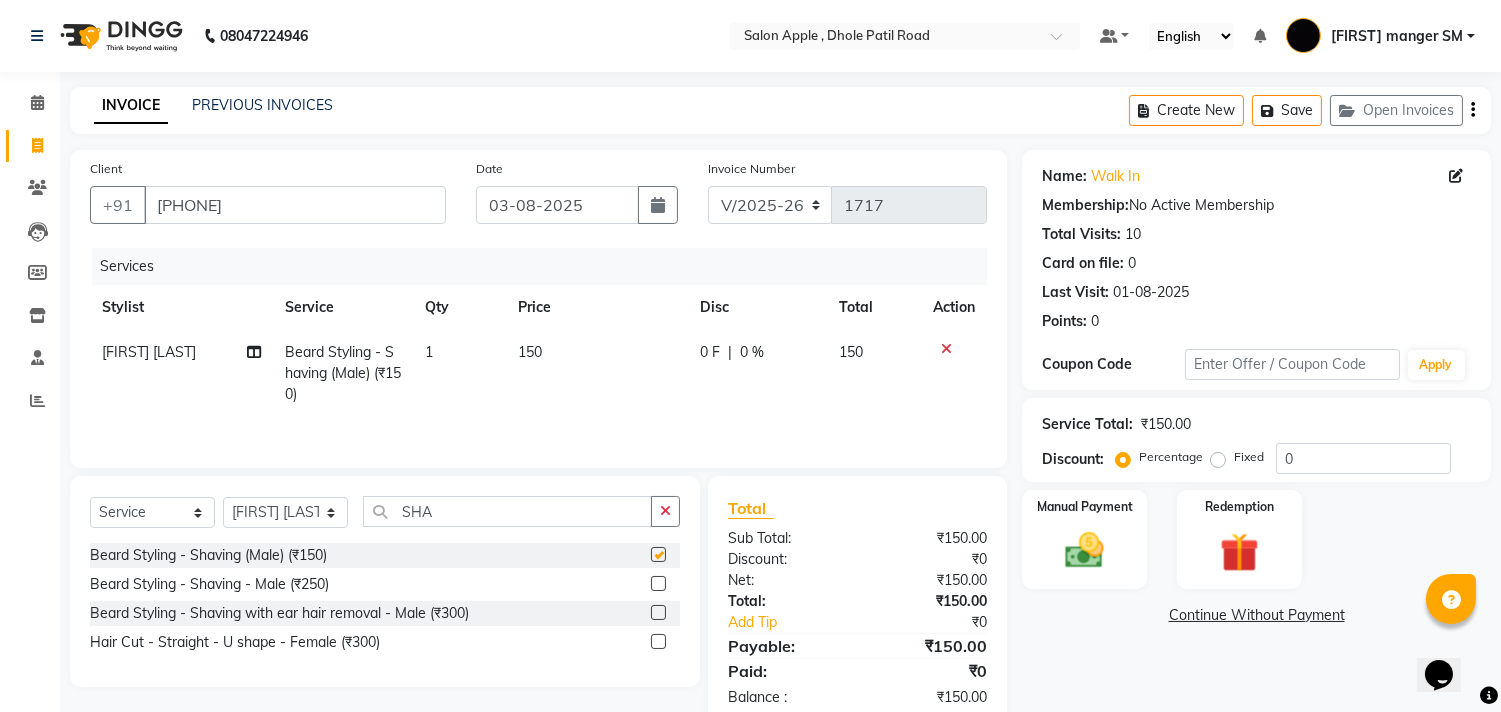 checkbox on "false" 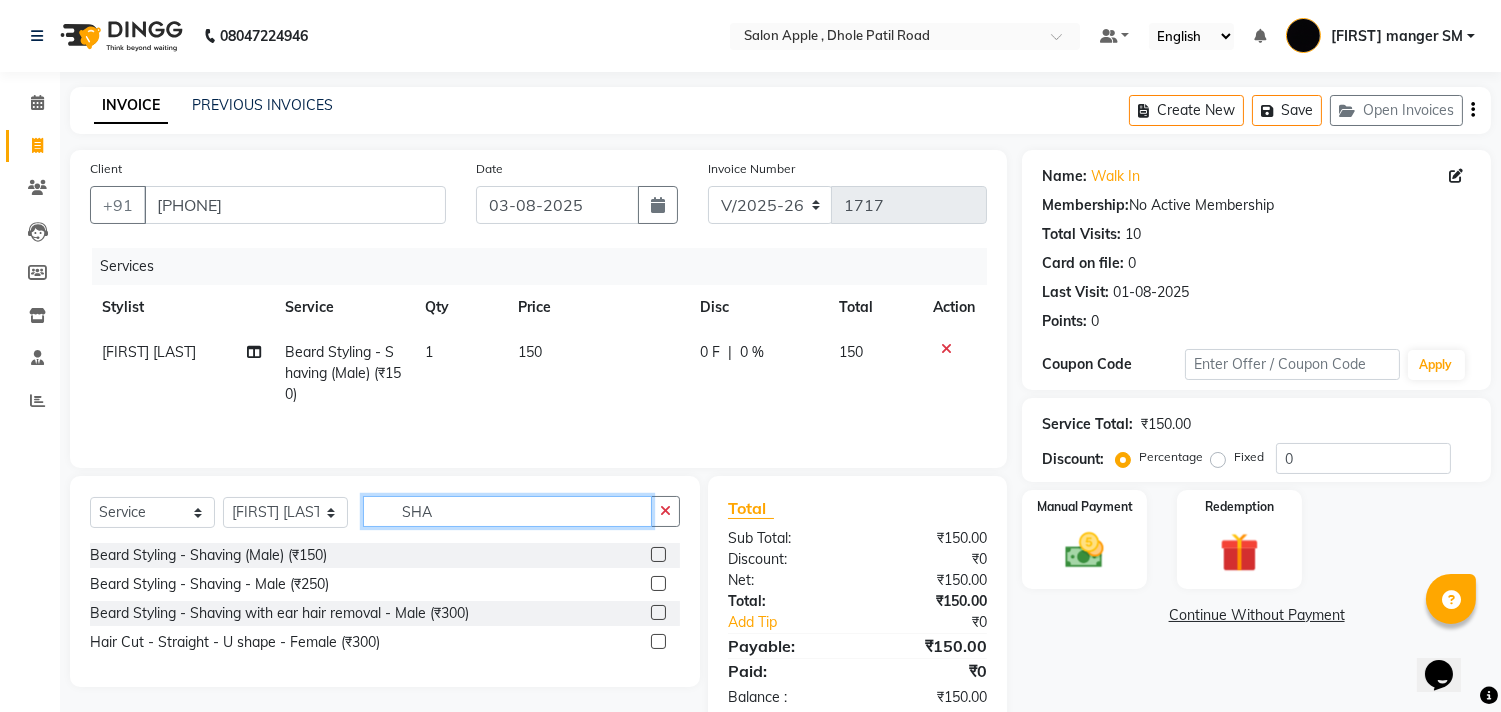 click on "SHA" 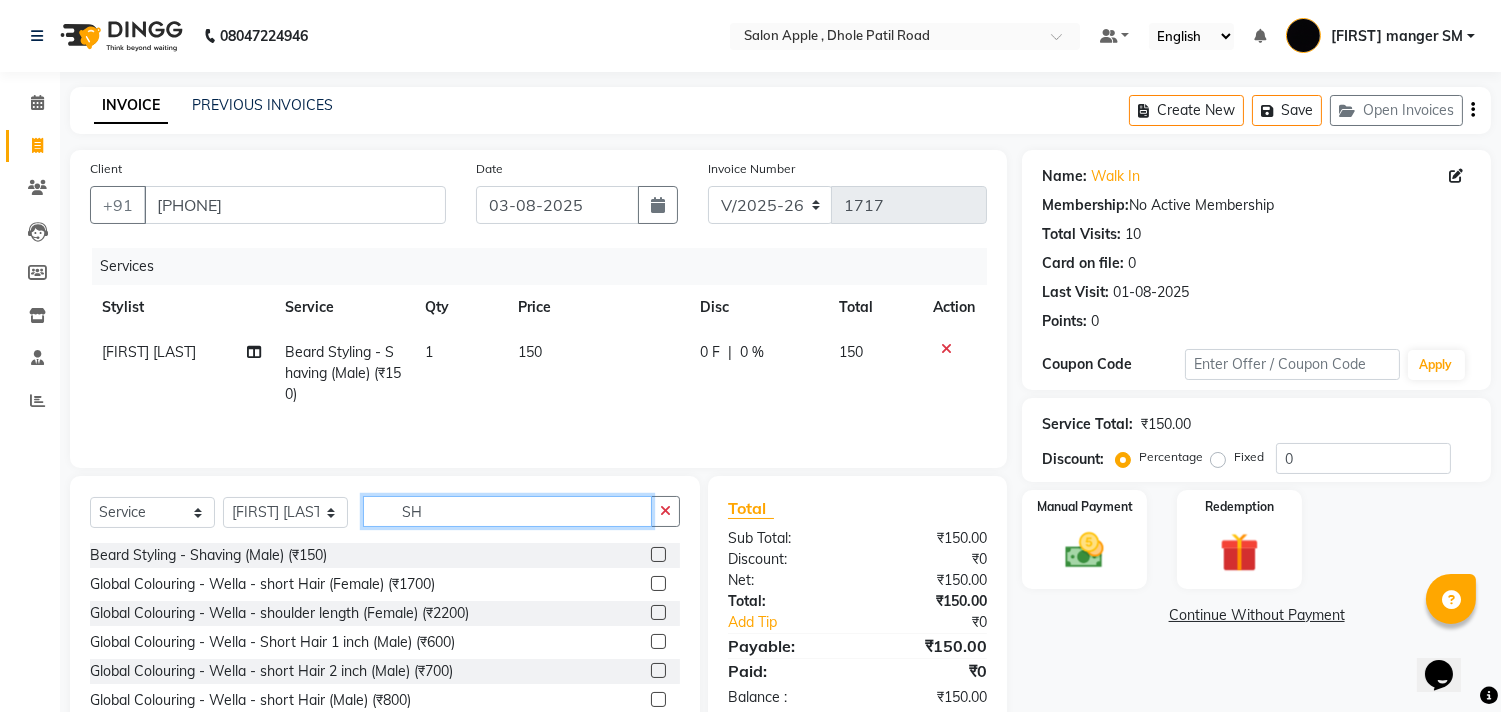 type on "S" 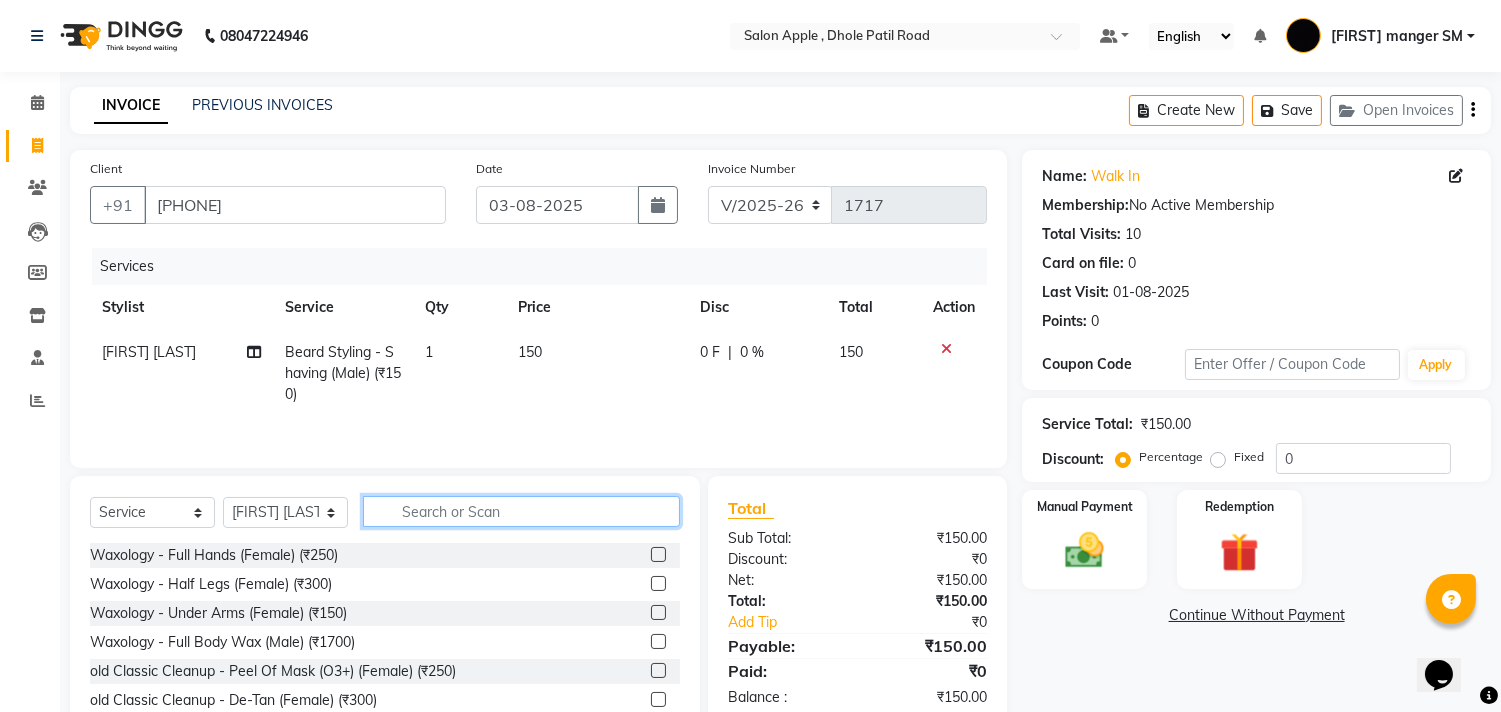 type 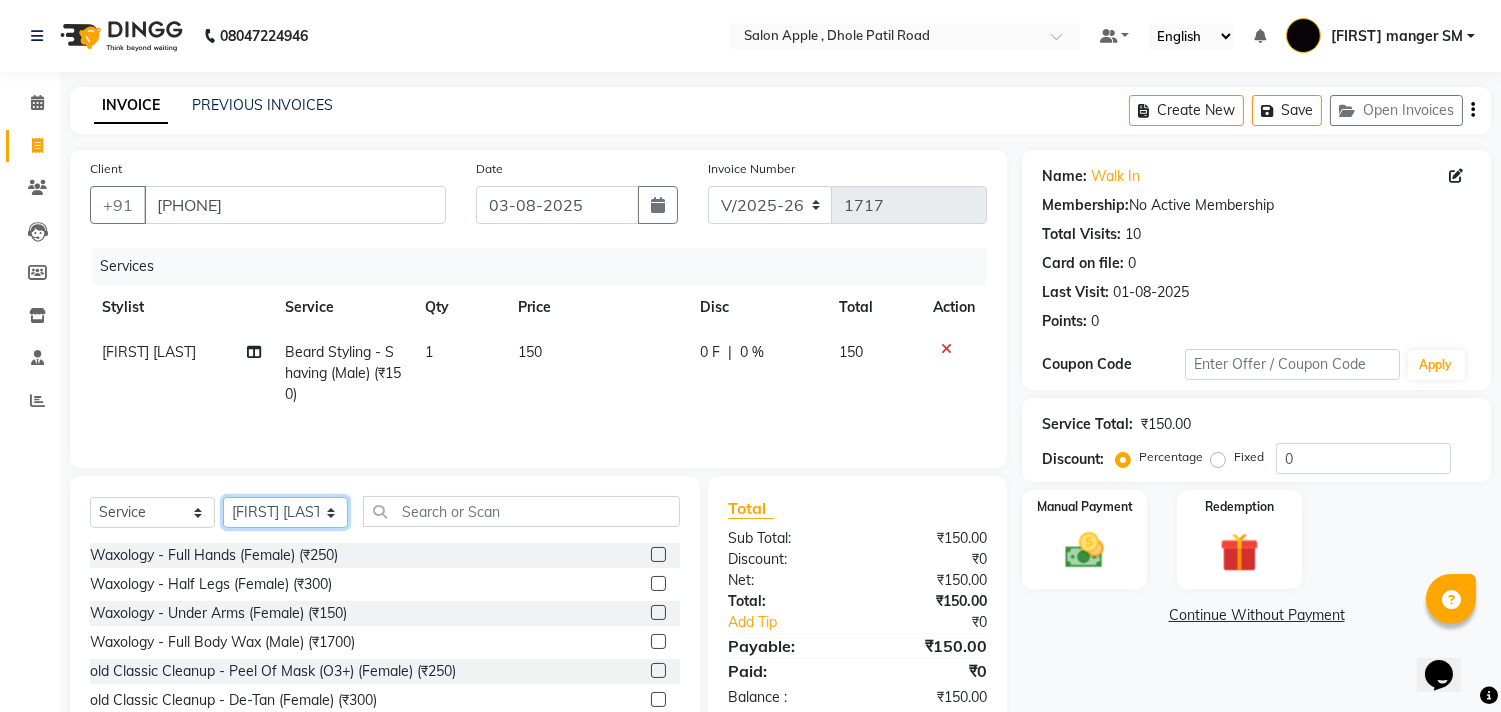 click on "Select Stylist [FIRST] [LAST] [FIRST] [LAST] [FIRST] [LAST] [LAST] [LAST] Department [LAST] Department" 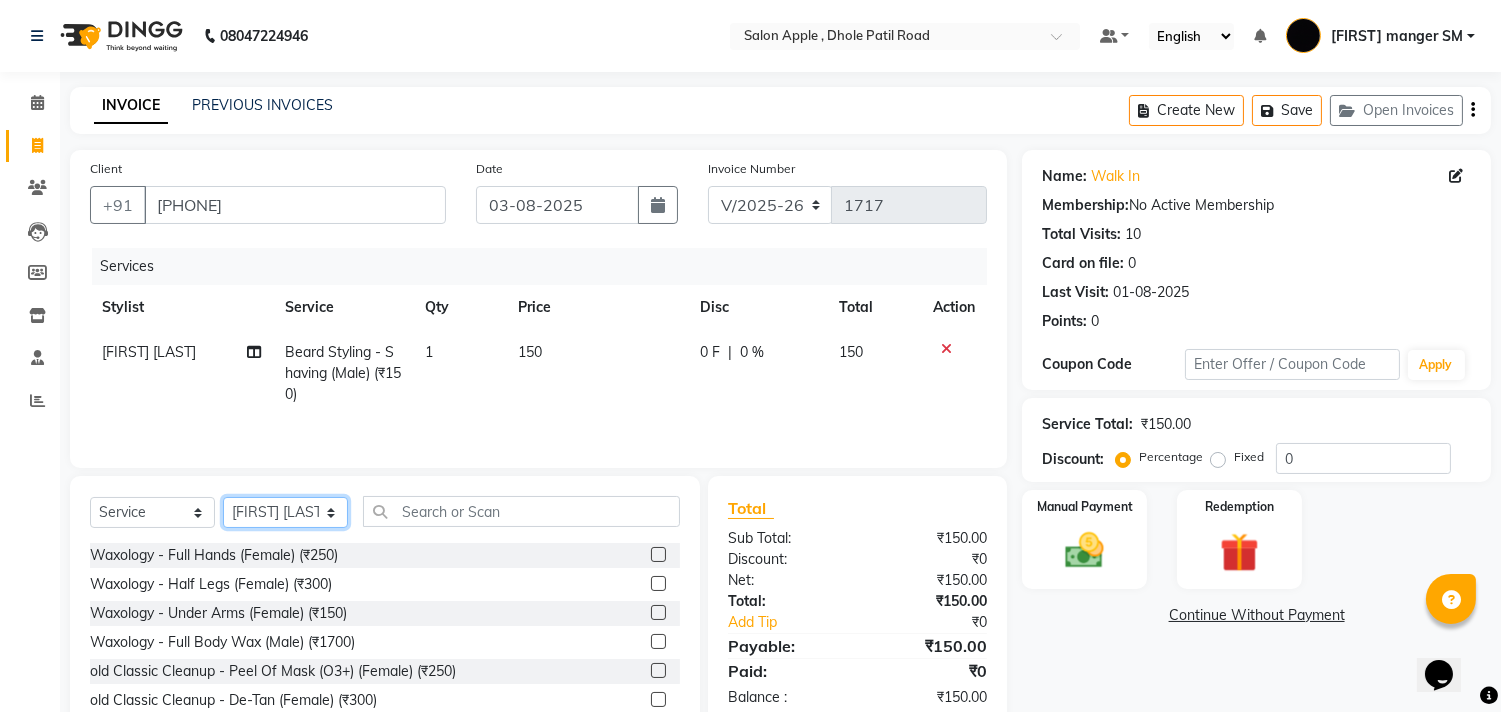 select on "85636" 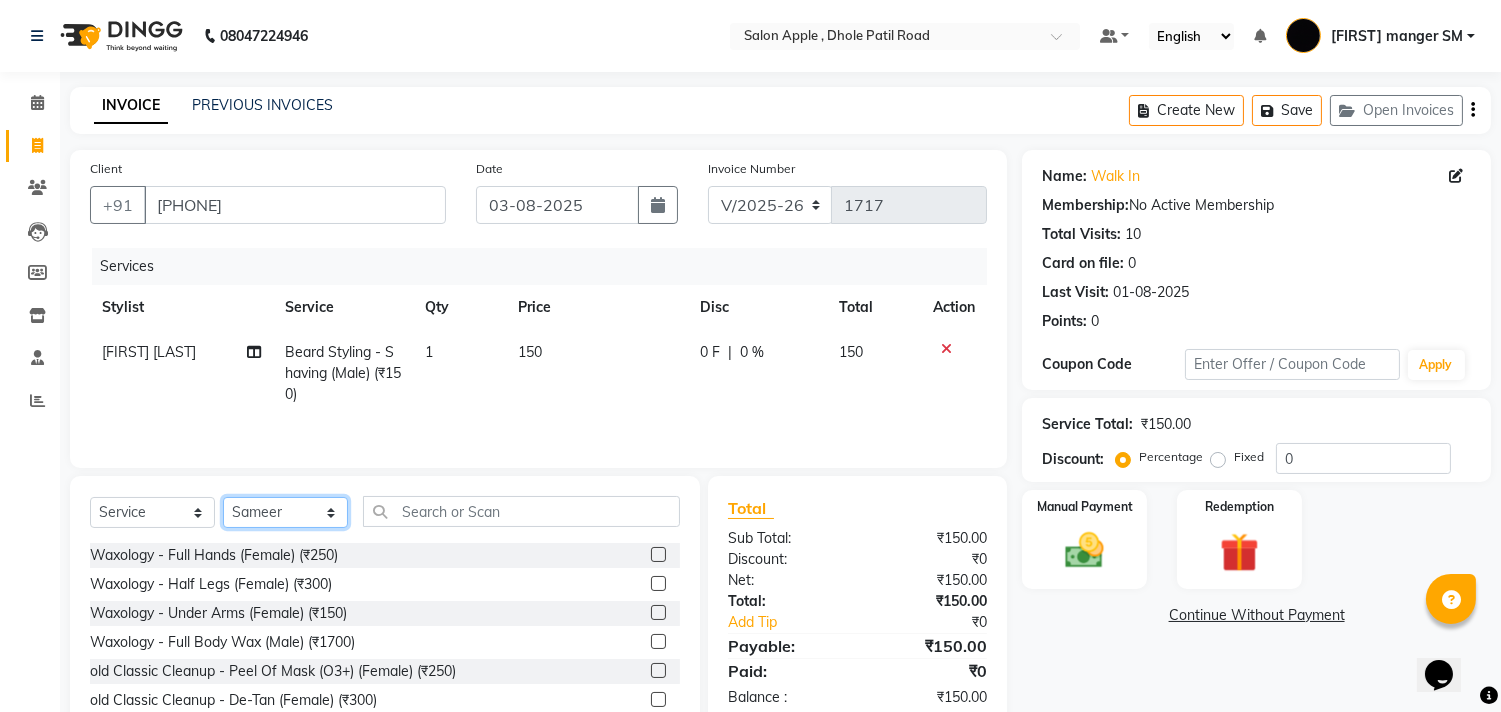 click on "Select Stylist [FIRST] [LAST] [FIRST] [LAST] [FIRST] [LAST] [LAST] [LAST] Department [LAST] Department" 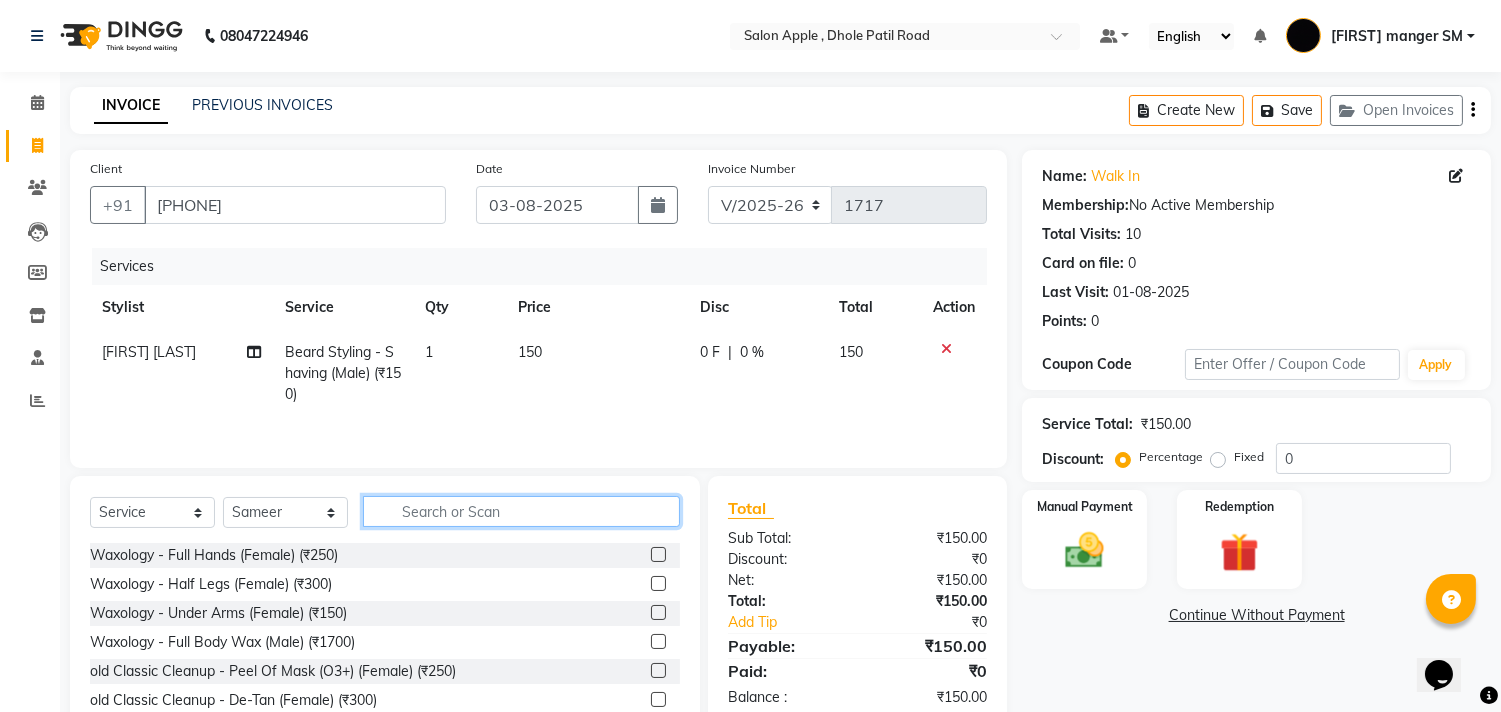 click 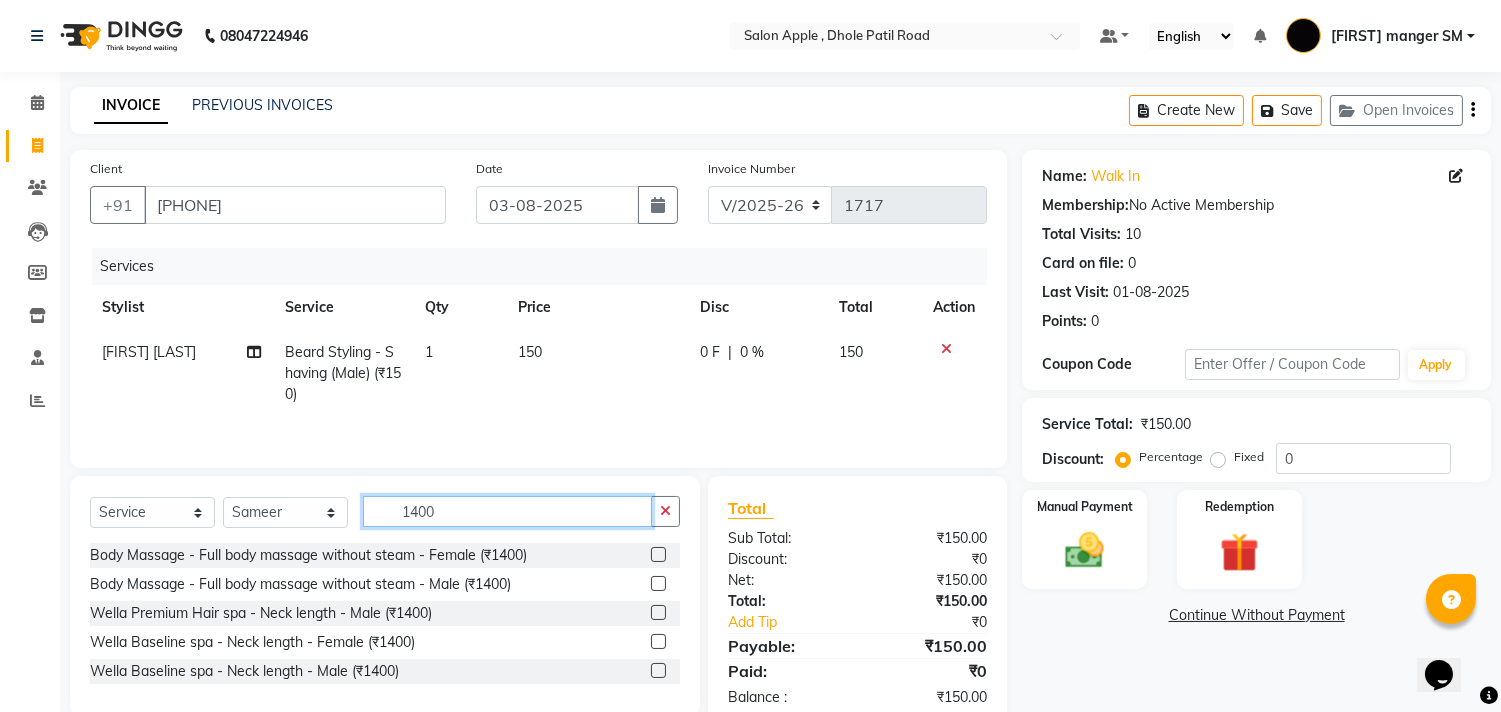 type on "1400" 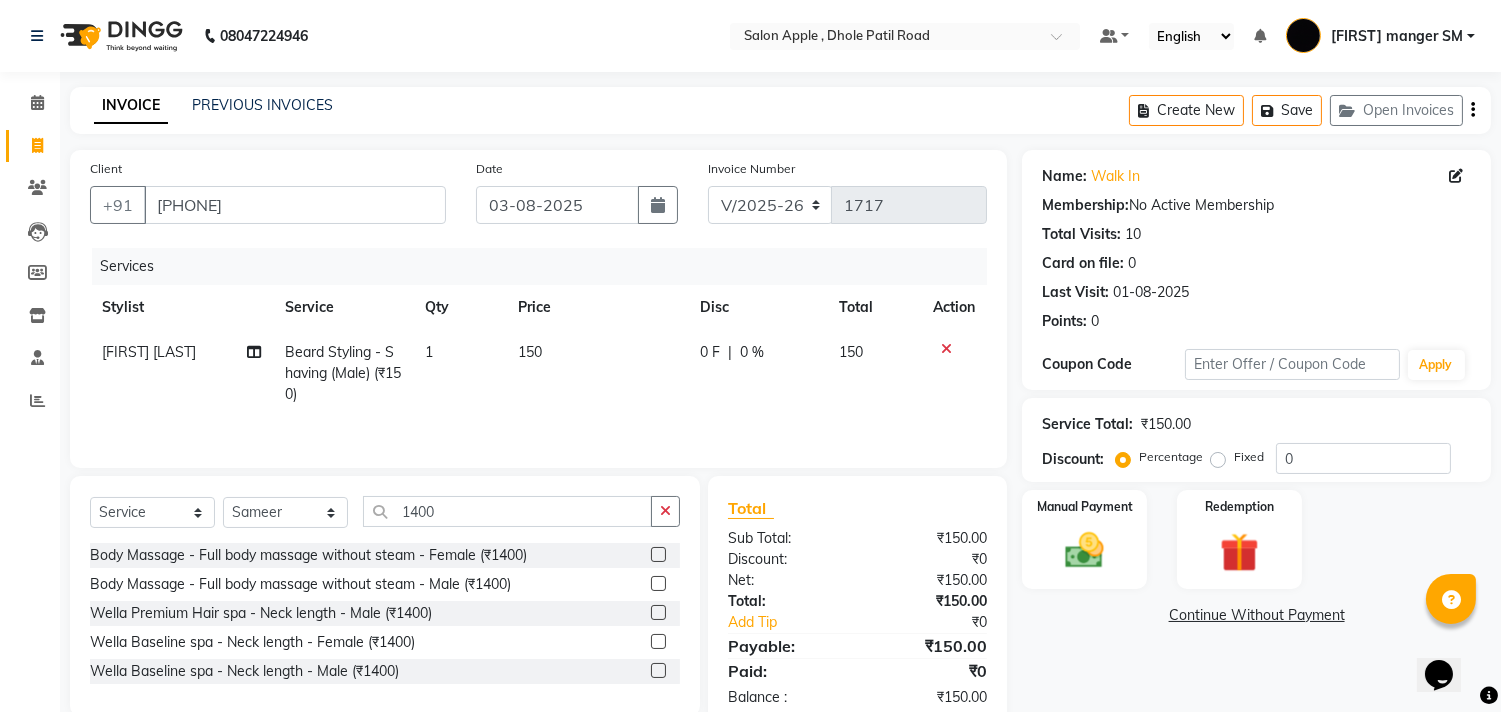 click 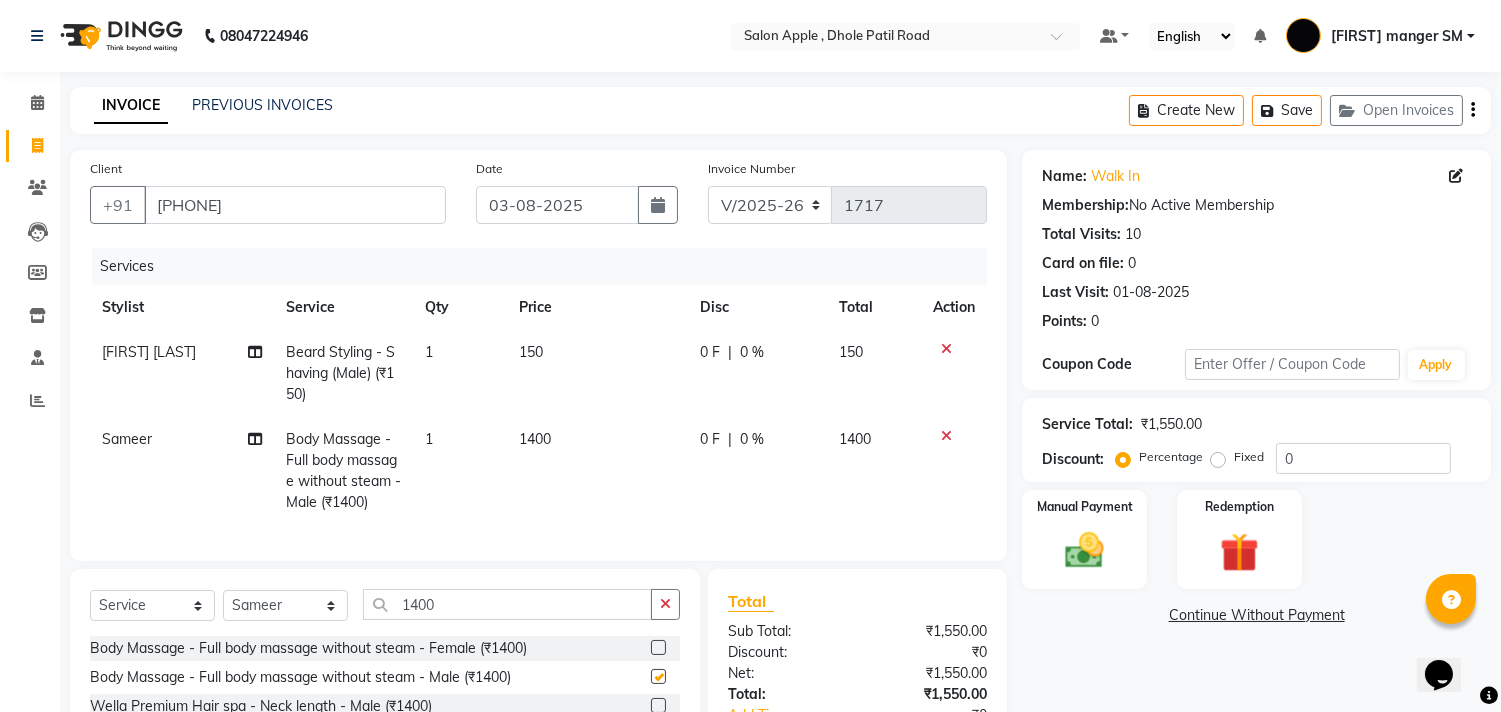 checkbox on "false" 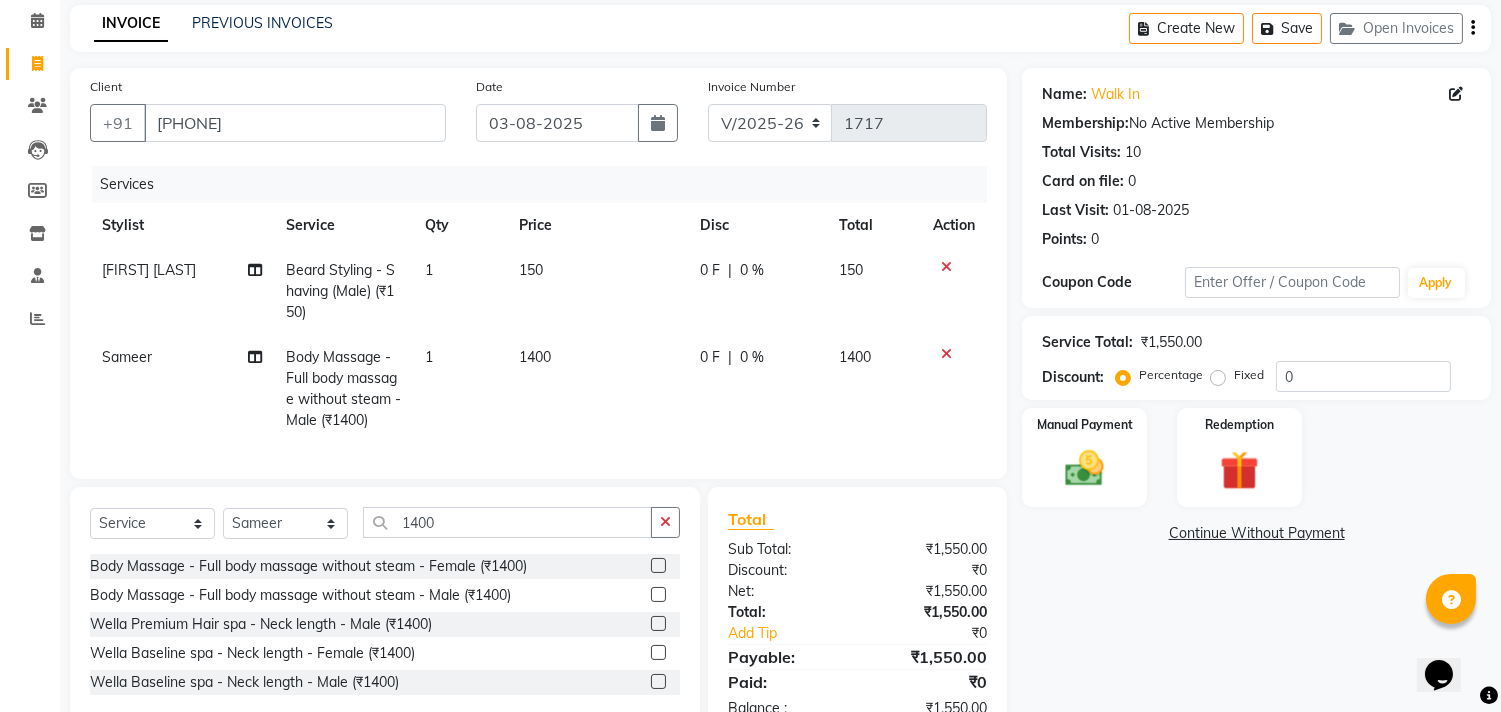 scroll, scrollTop: 155, scrollLeft: 0, axis: vertical 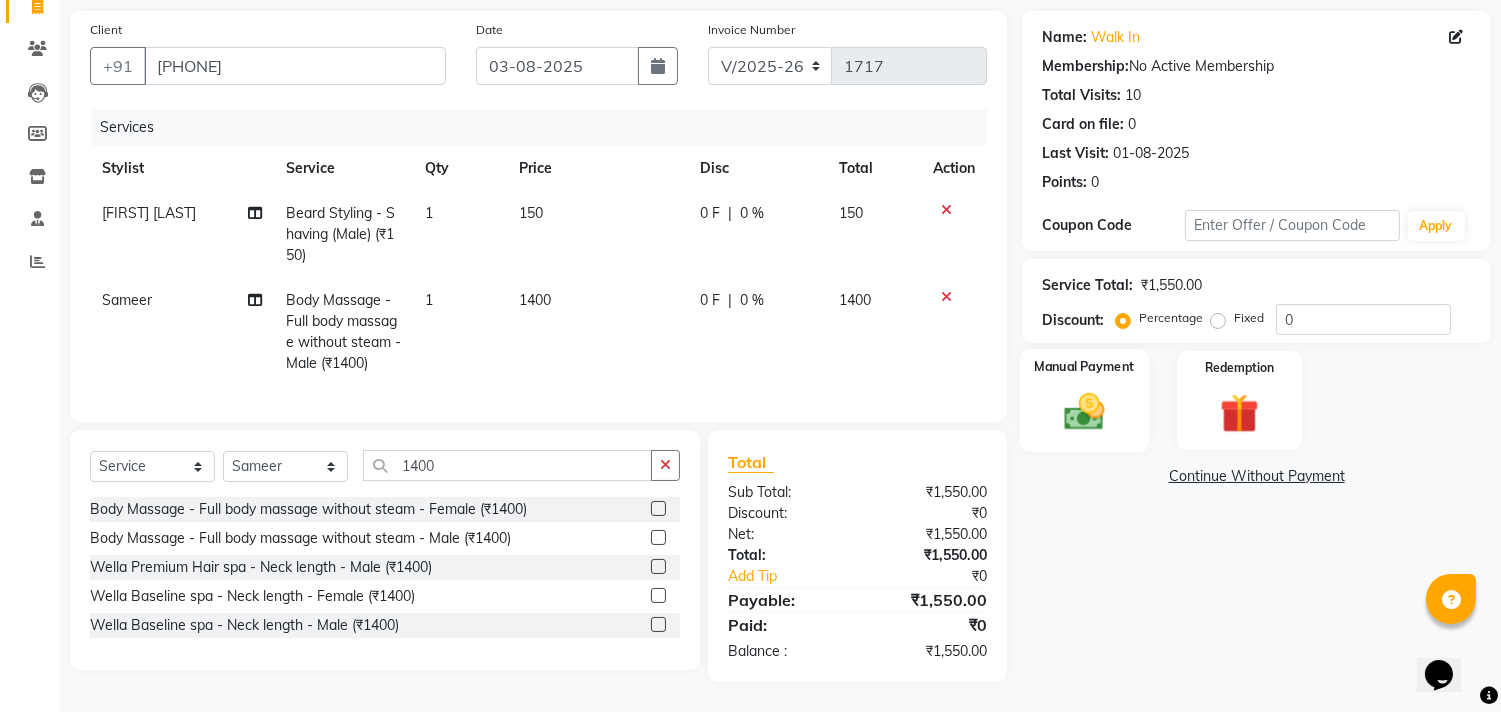 click on "Manual Payment" 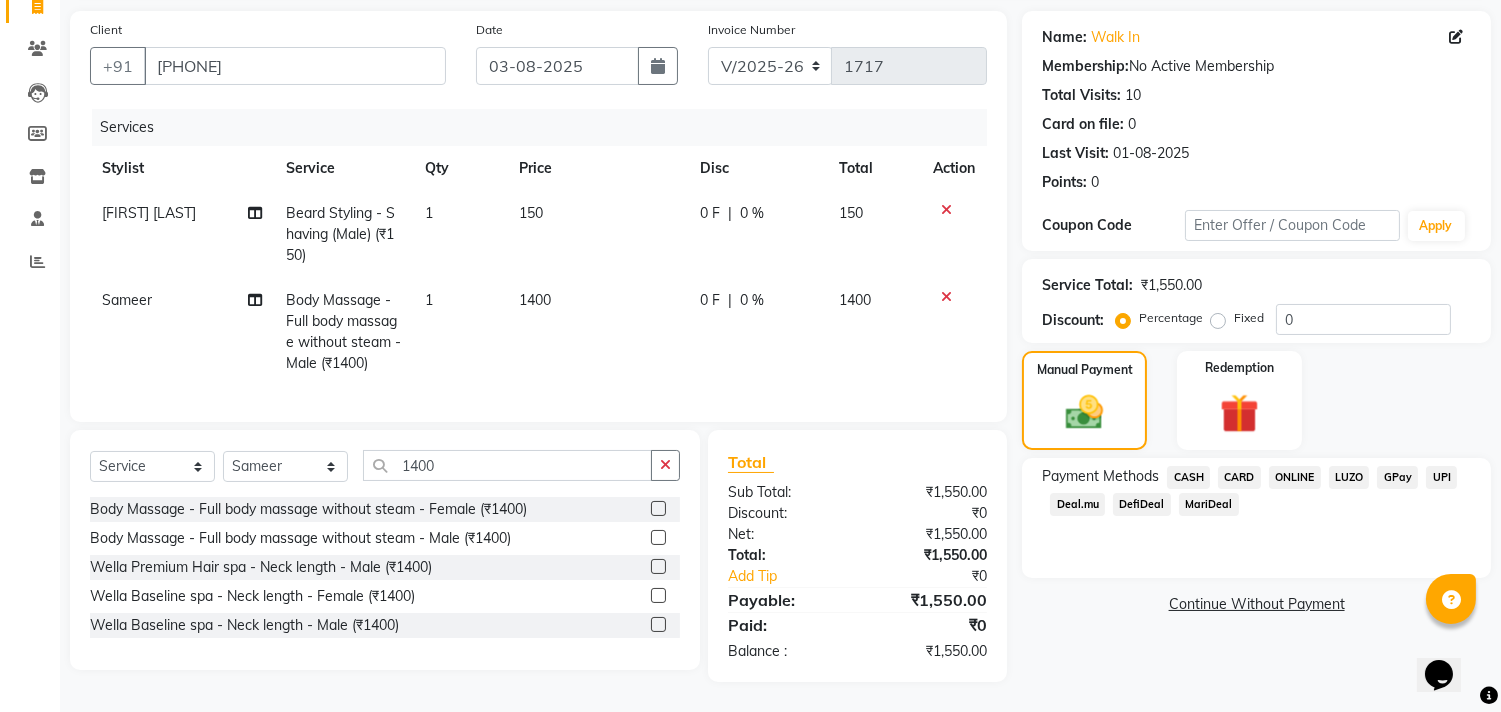 click on "CASH" 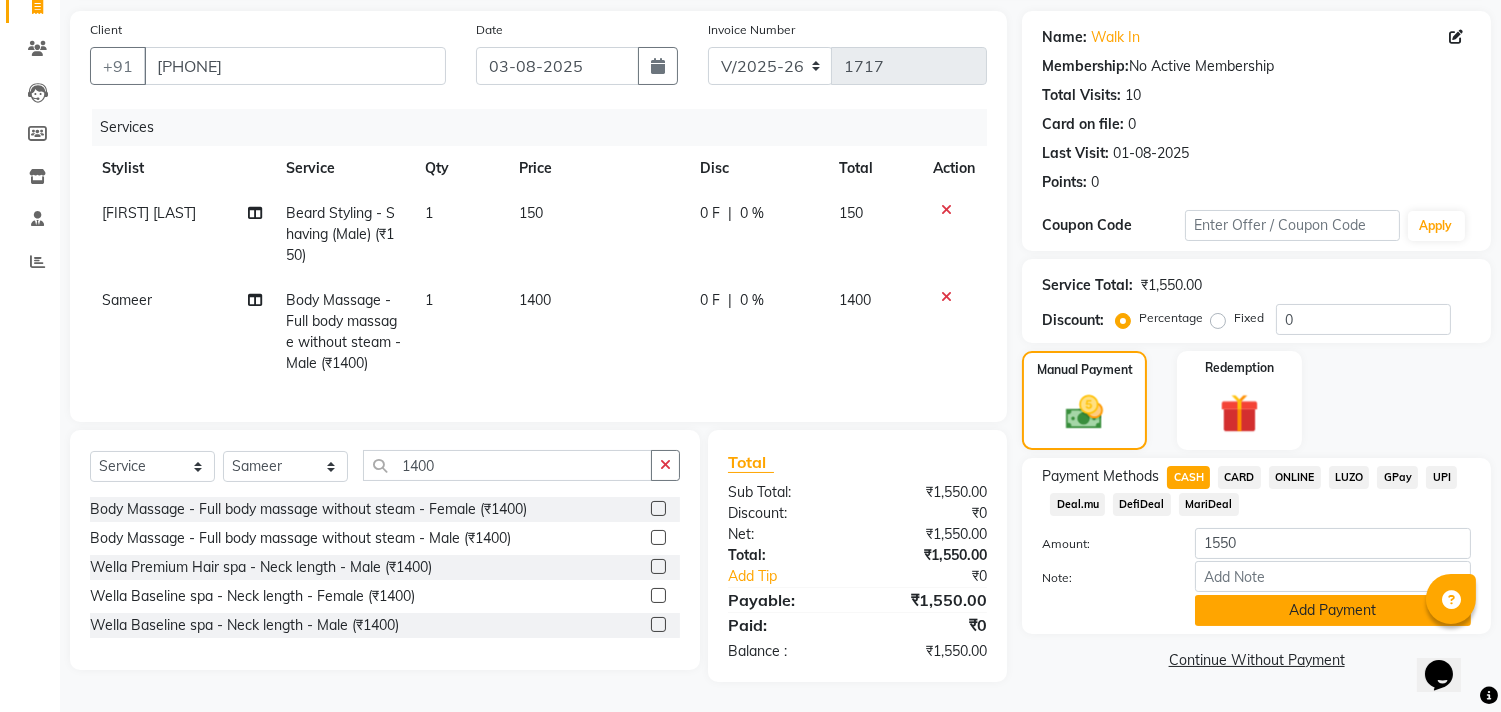 click on "Add Payment" 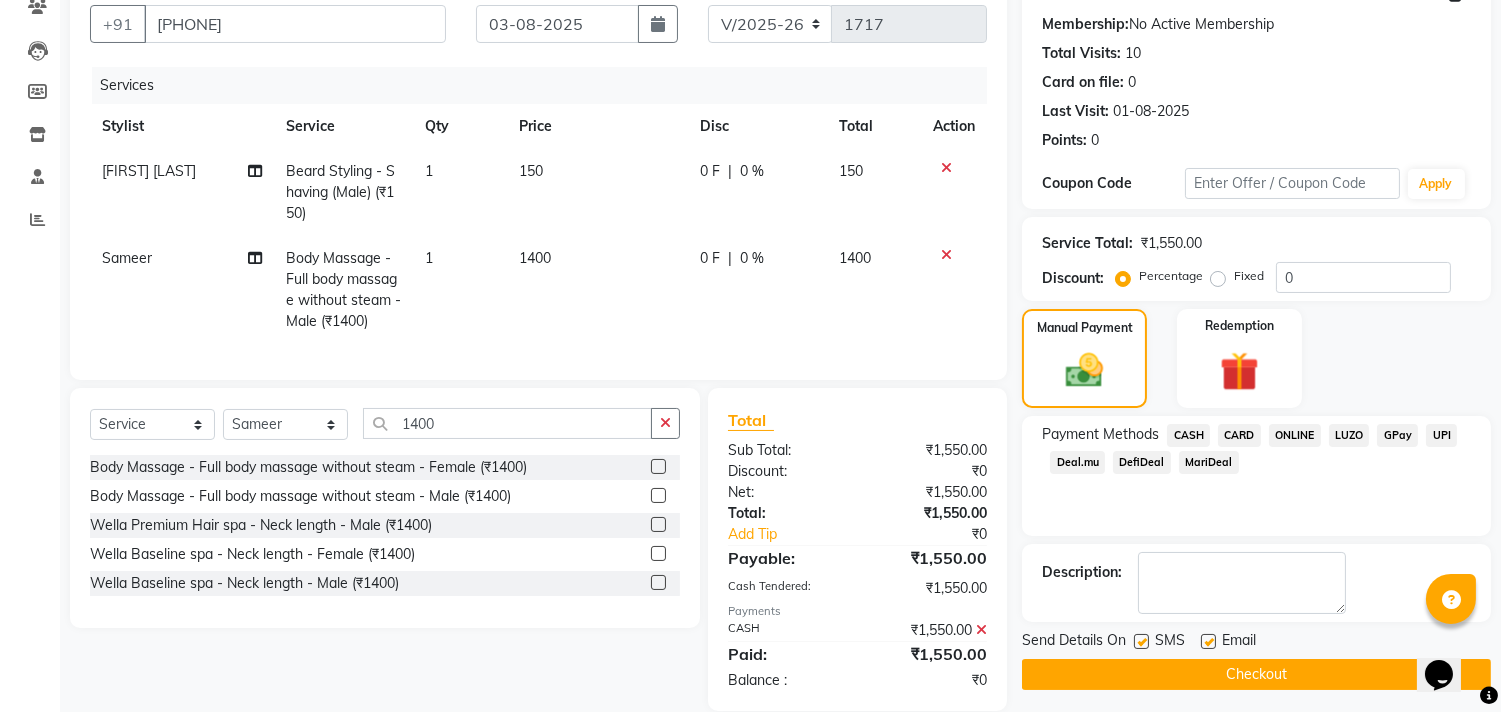 scroll, scrollTop: 226, scrollLeft: 0, axis: vertical 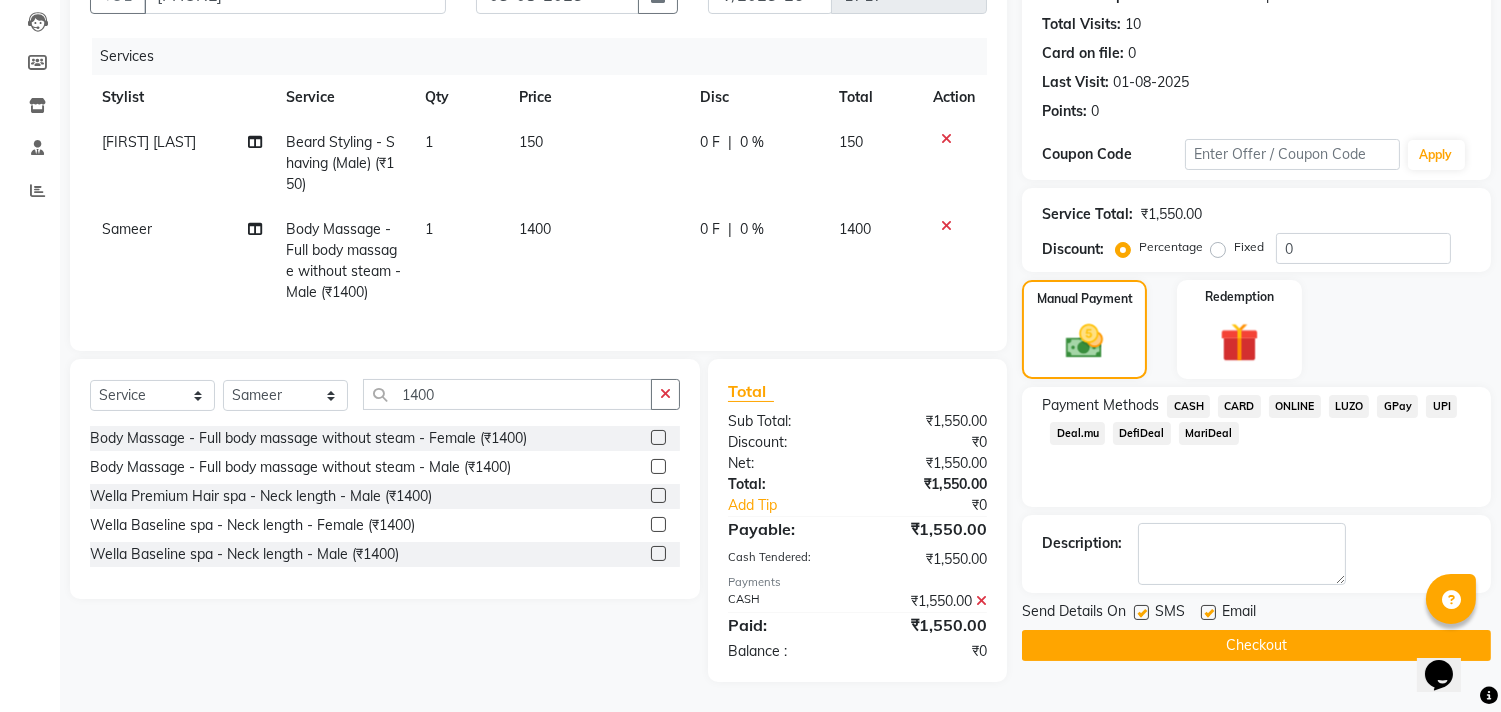 click on "Checkout" 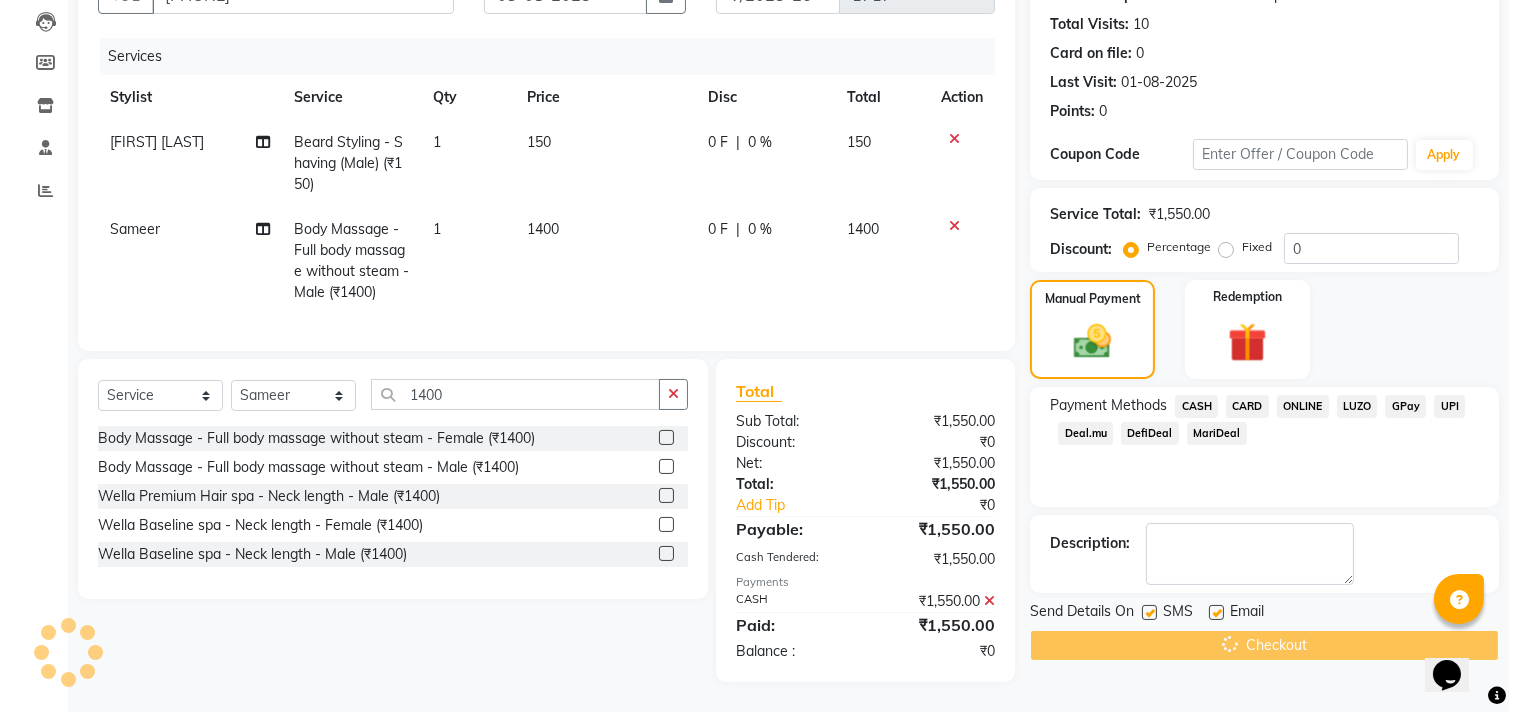 scroll, scrollTop: 0, scrollLeft: 0, axis: both 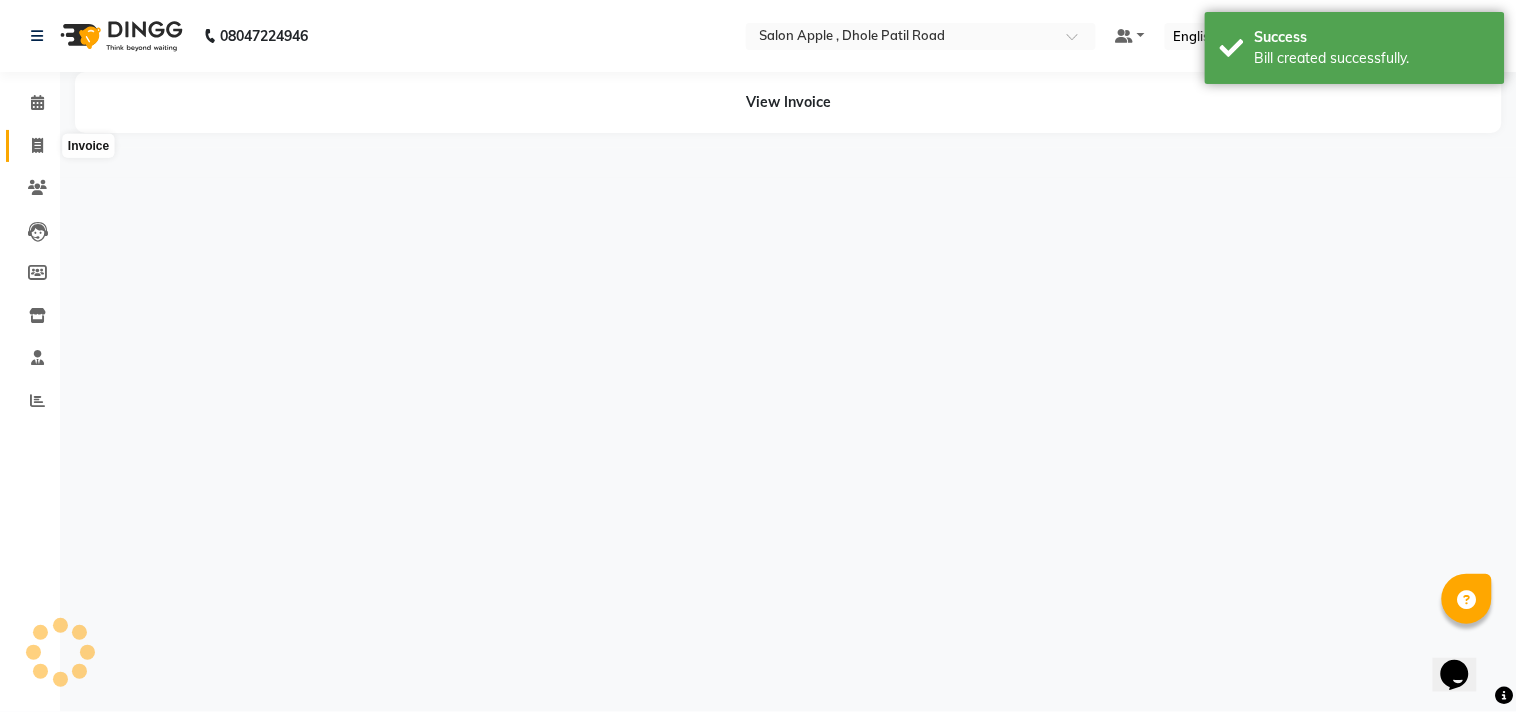 click 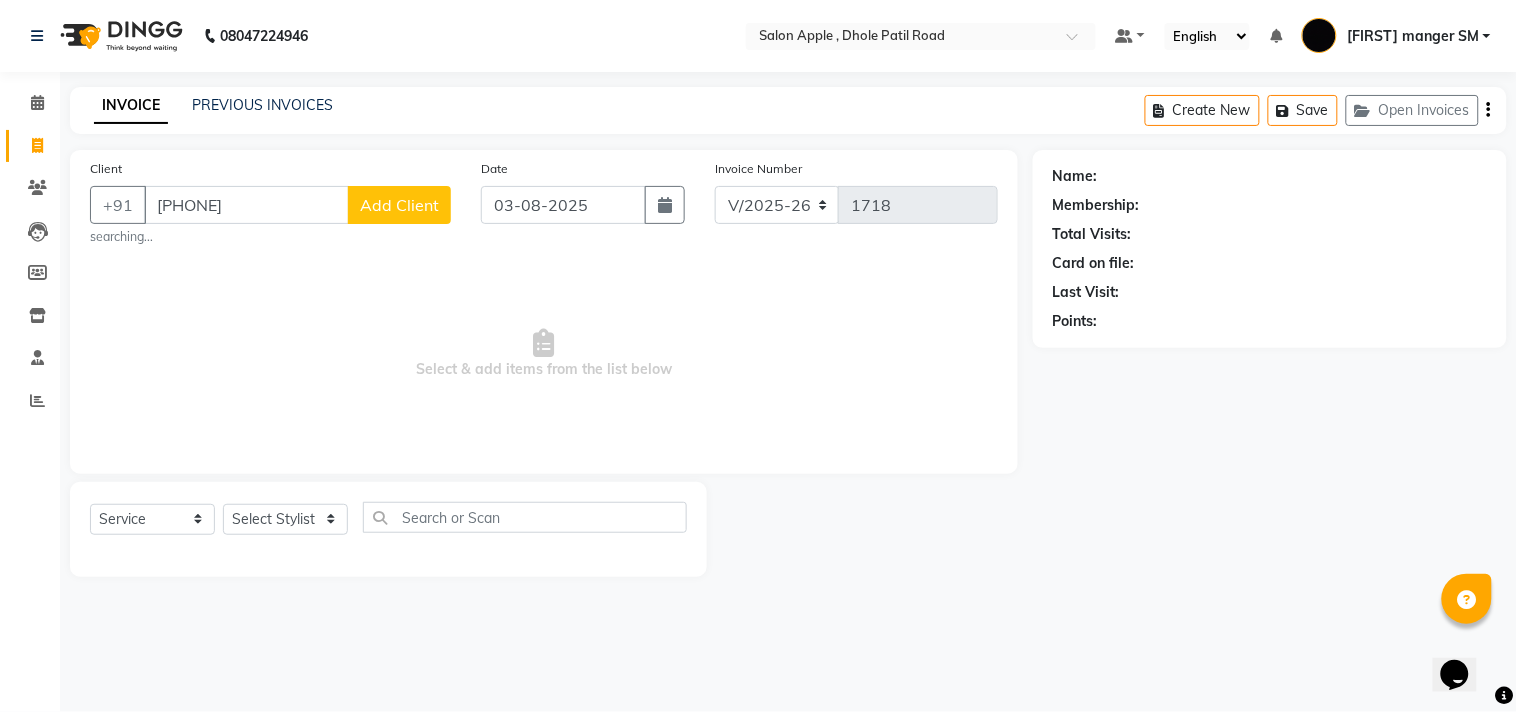 type on "[PHONE]" 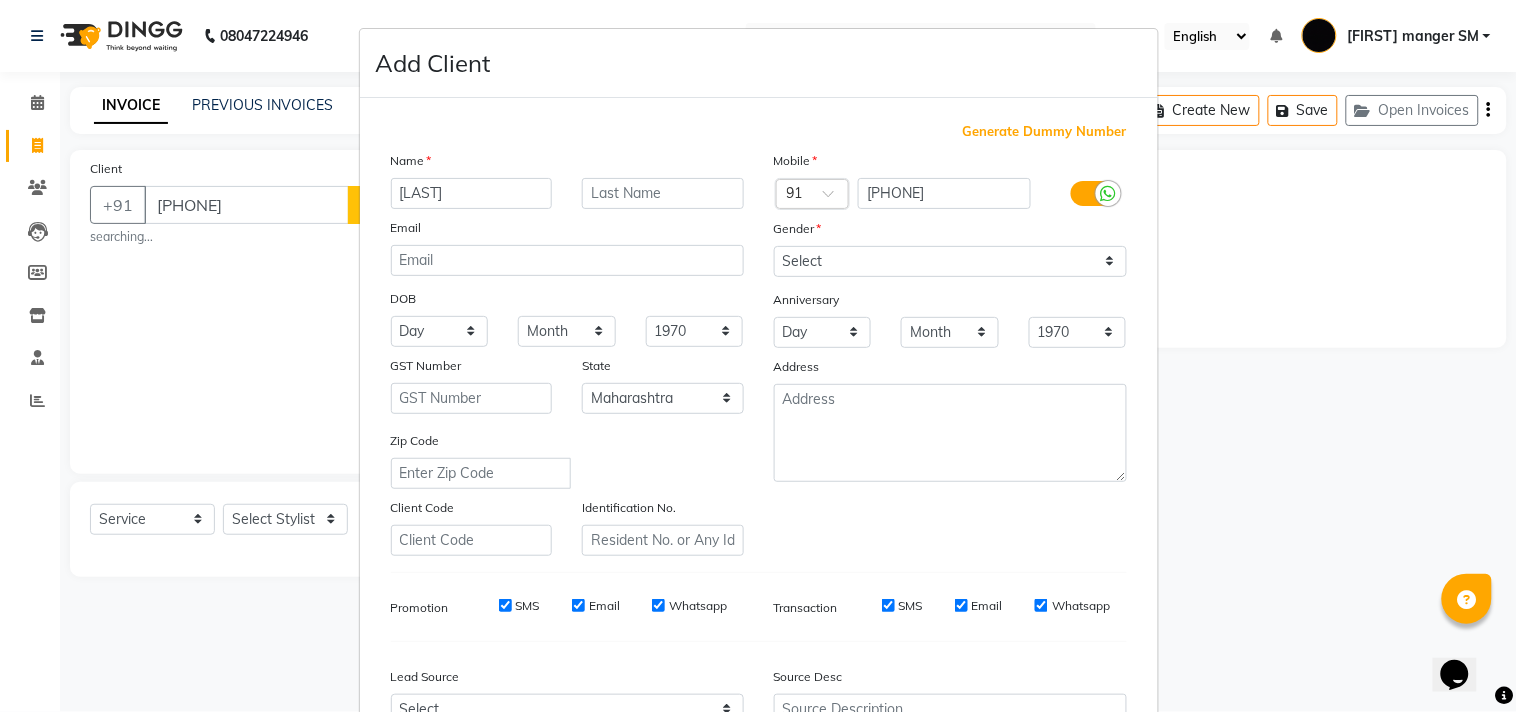 type on "[LAST]" 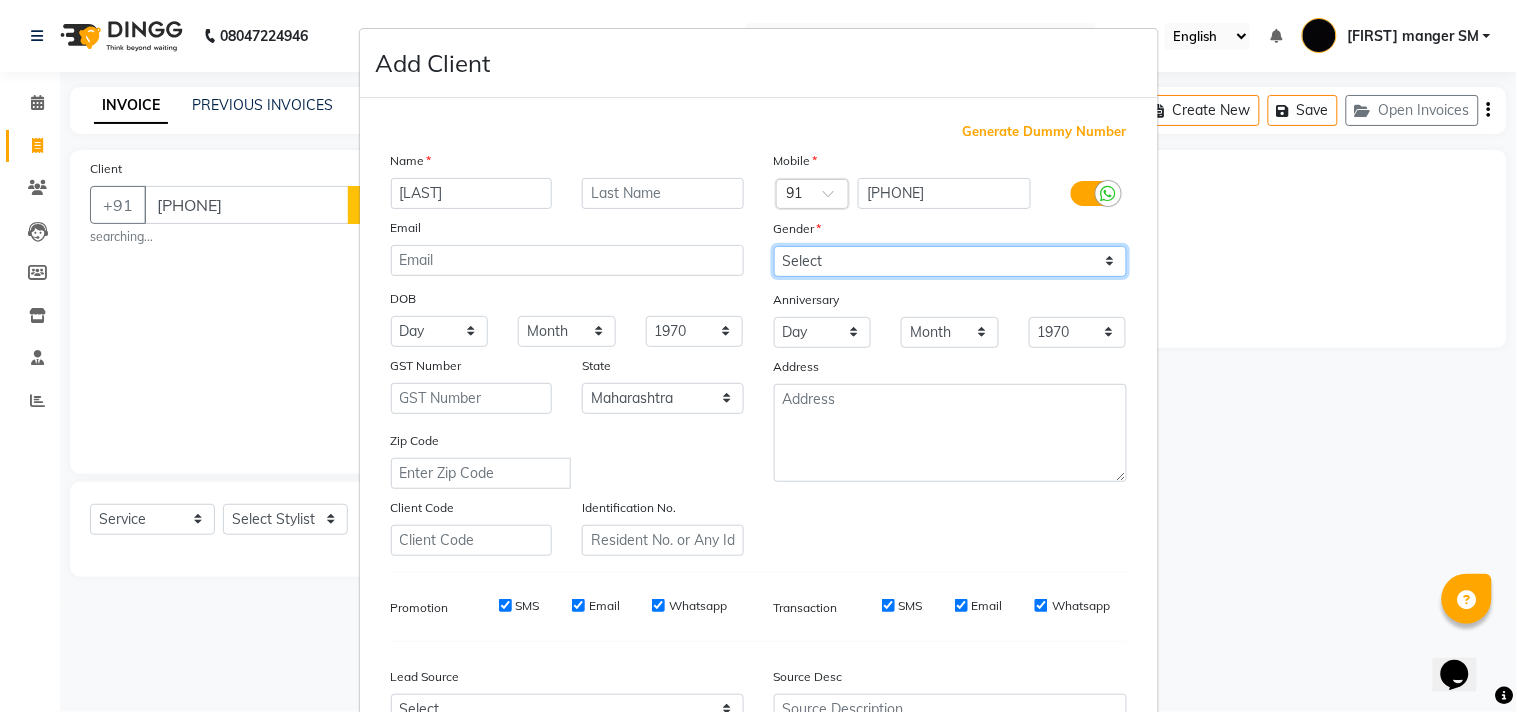 click on "Select Male Female Other Prefer Not To Say" at bounding box center (950, 261) 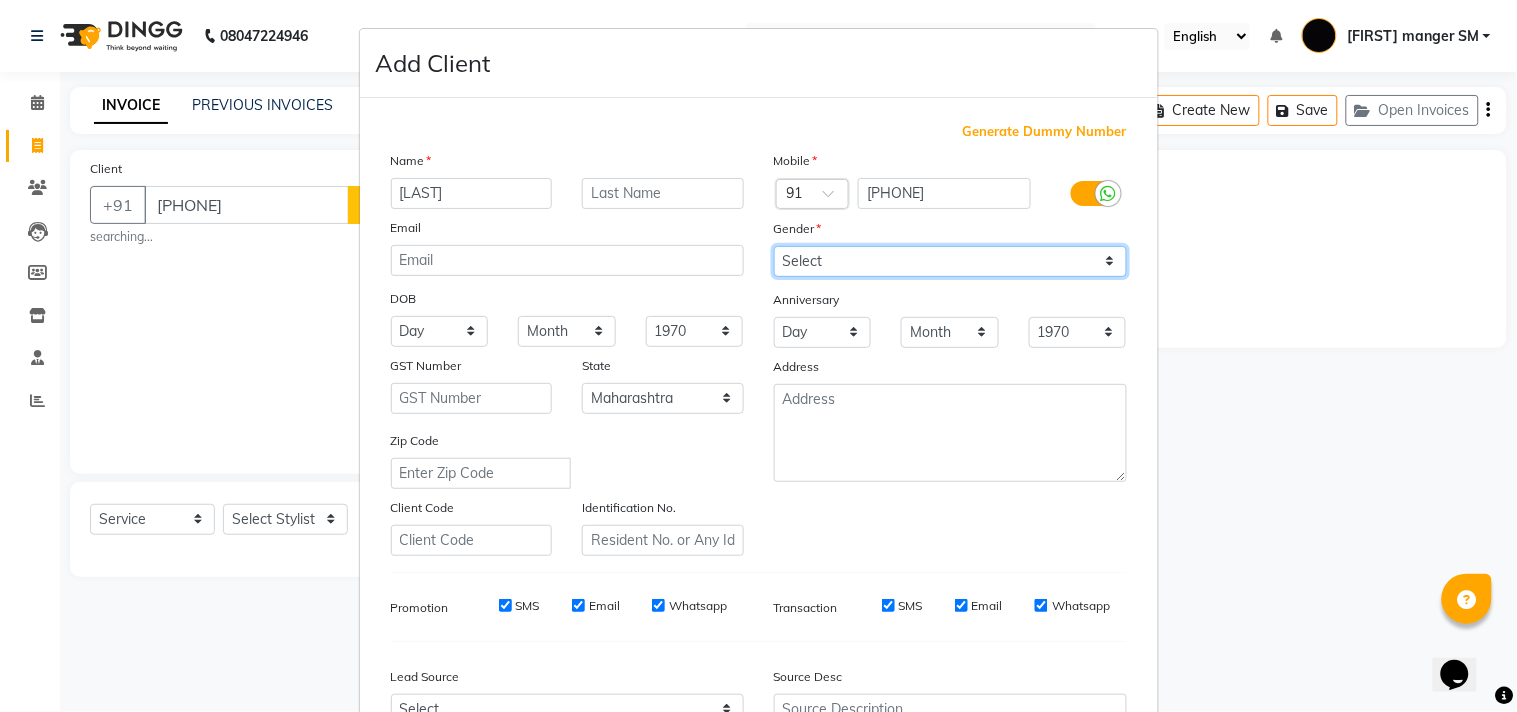select on "female" 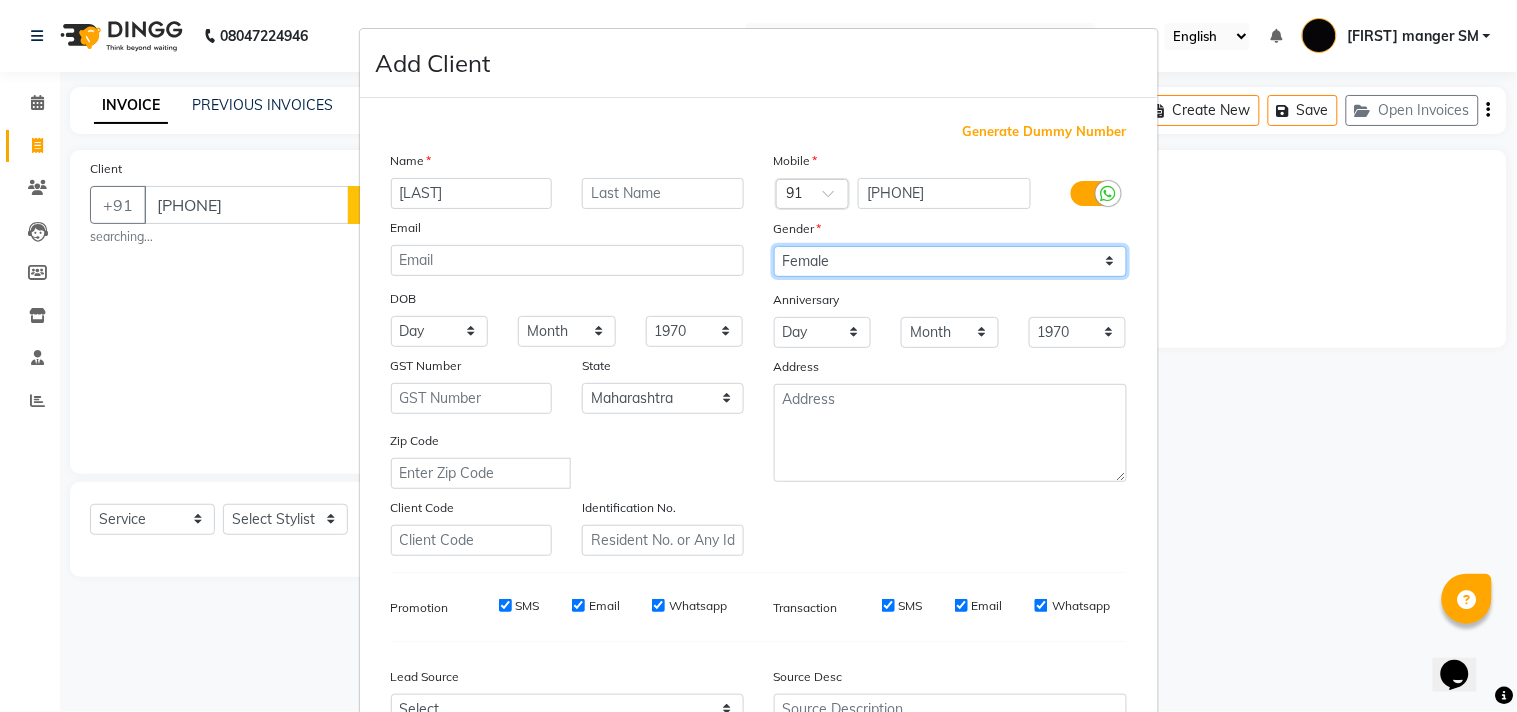 click on "Select Male Female Other Prefer Not To Say" at bounding box center (950, 261) 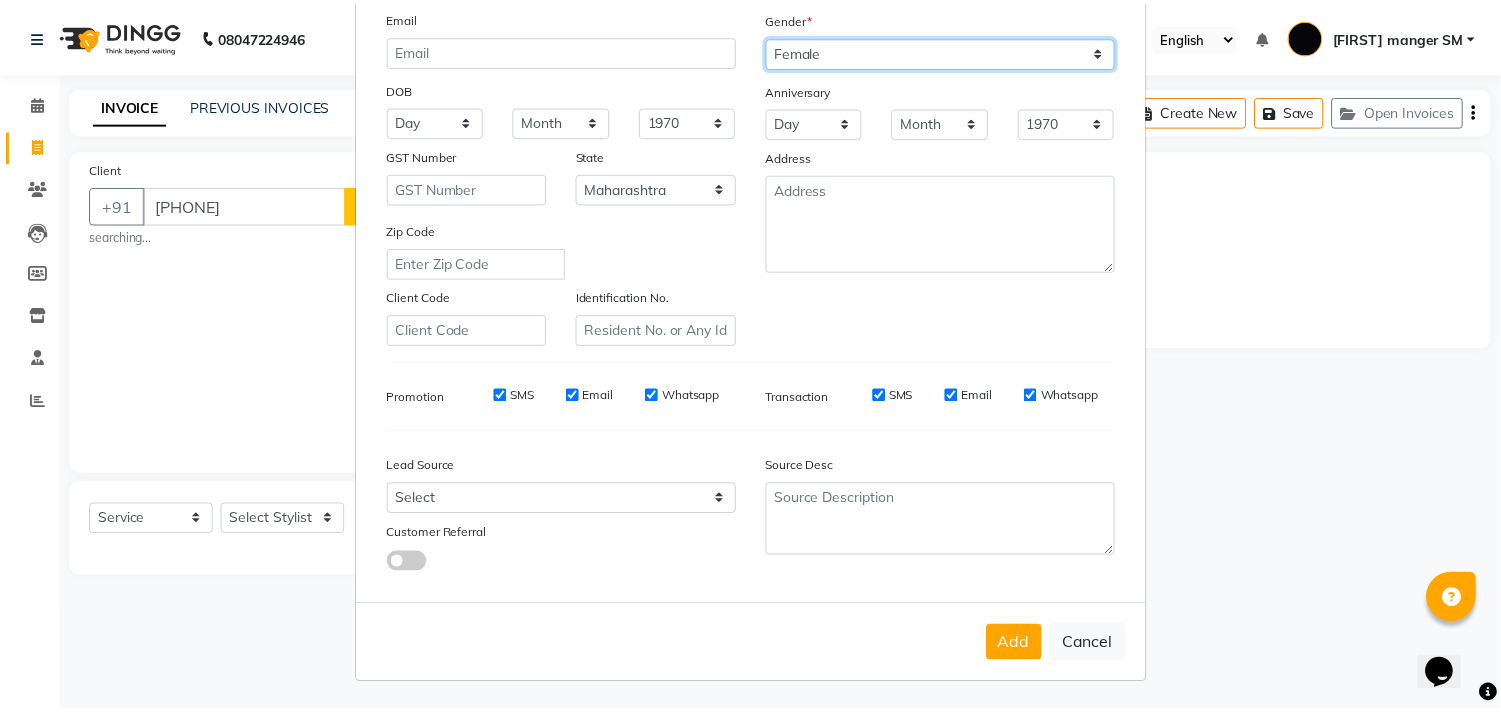 scroll, scrollTop: 212, scrollLeft: 0, axis: vertical 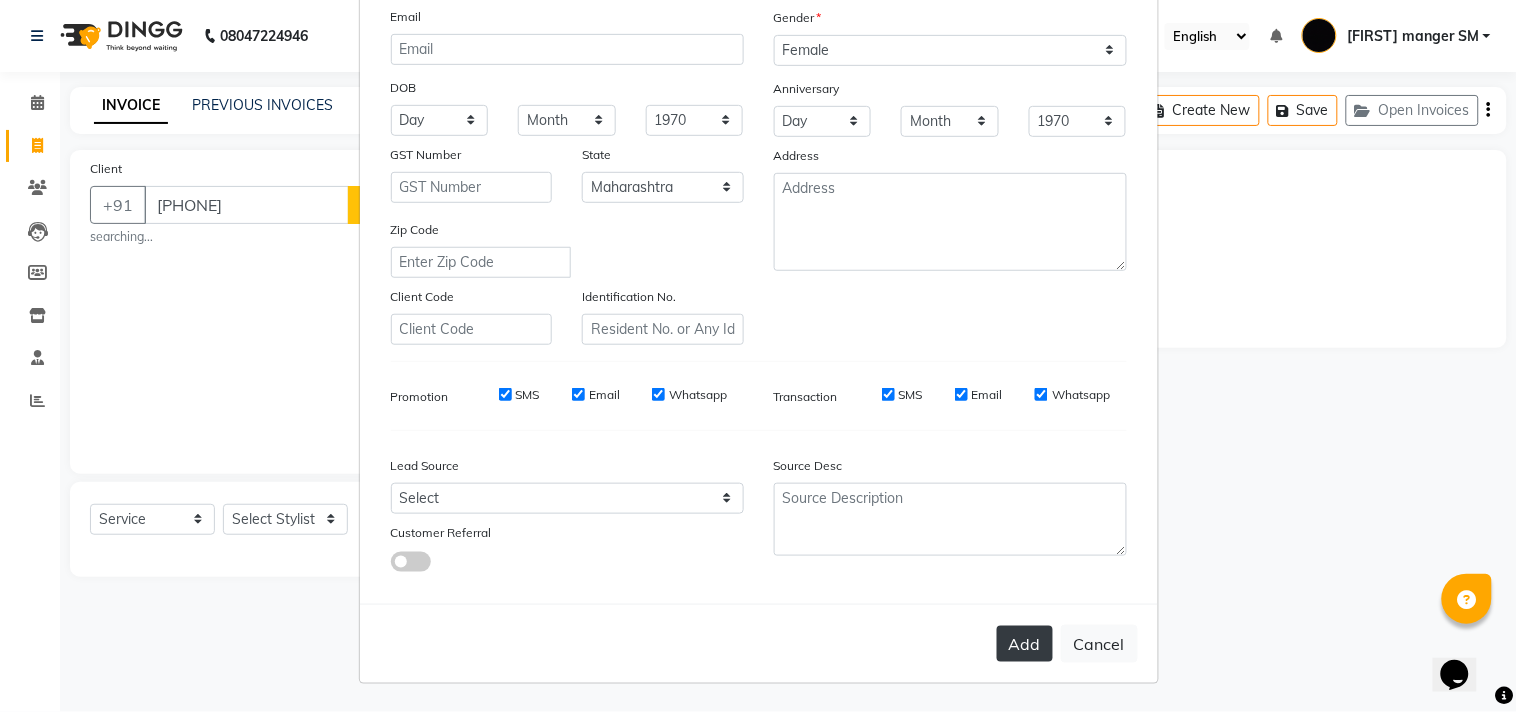 click on "Add" at bounding box center (1025, 644) 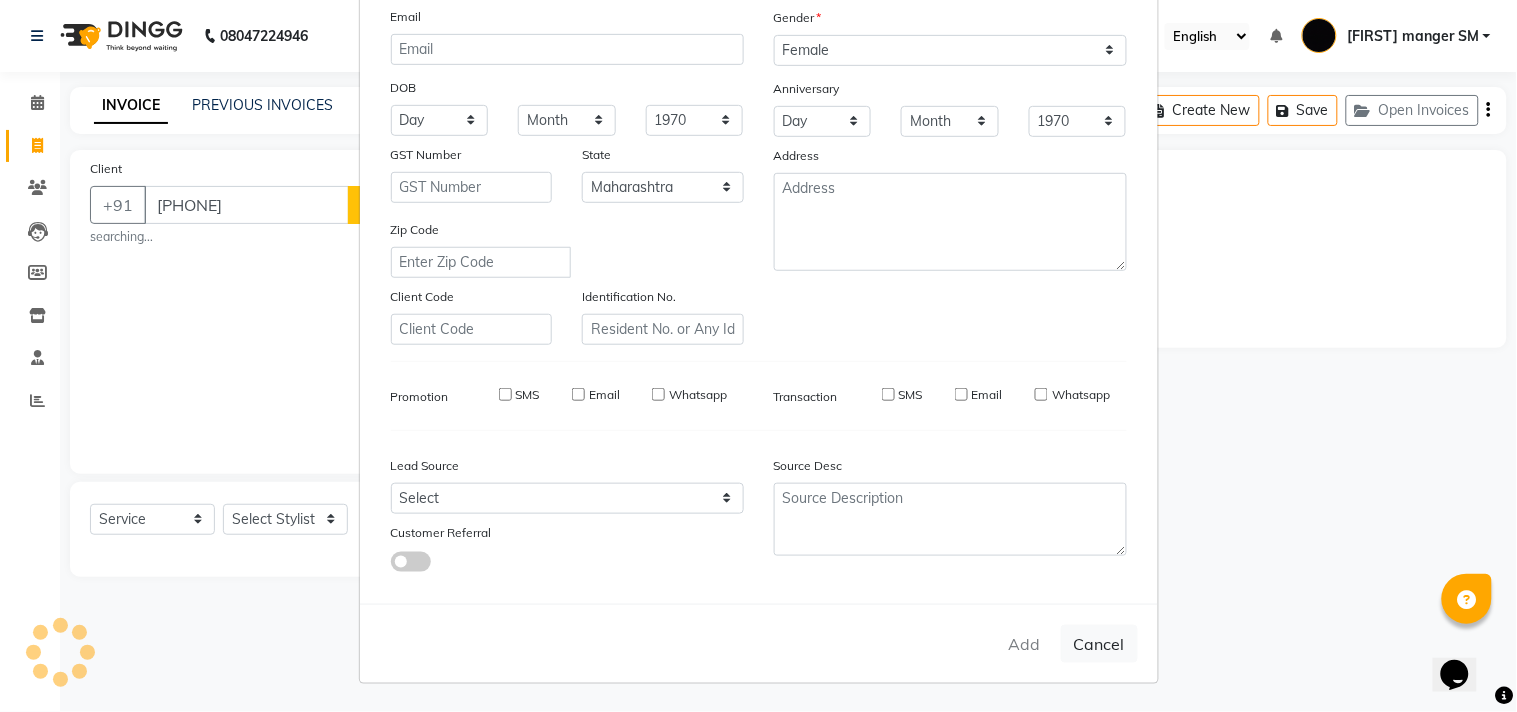 type 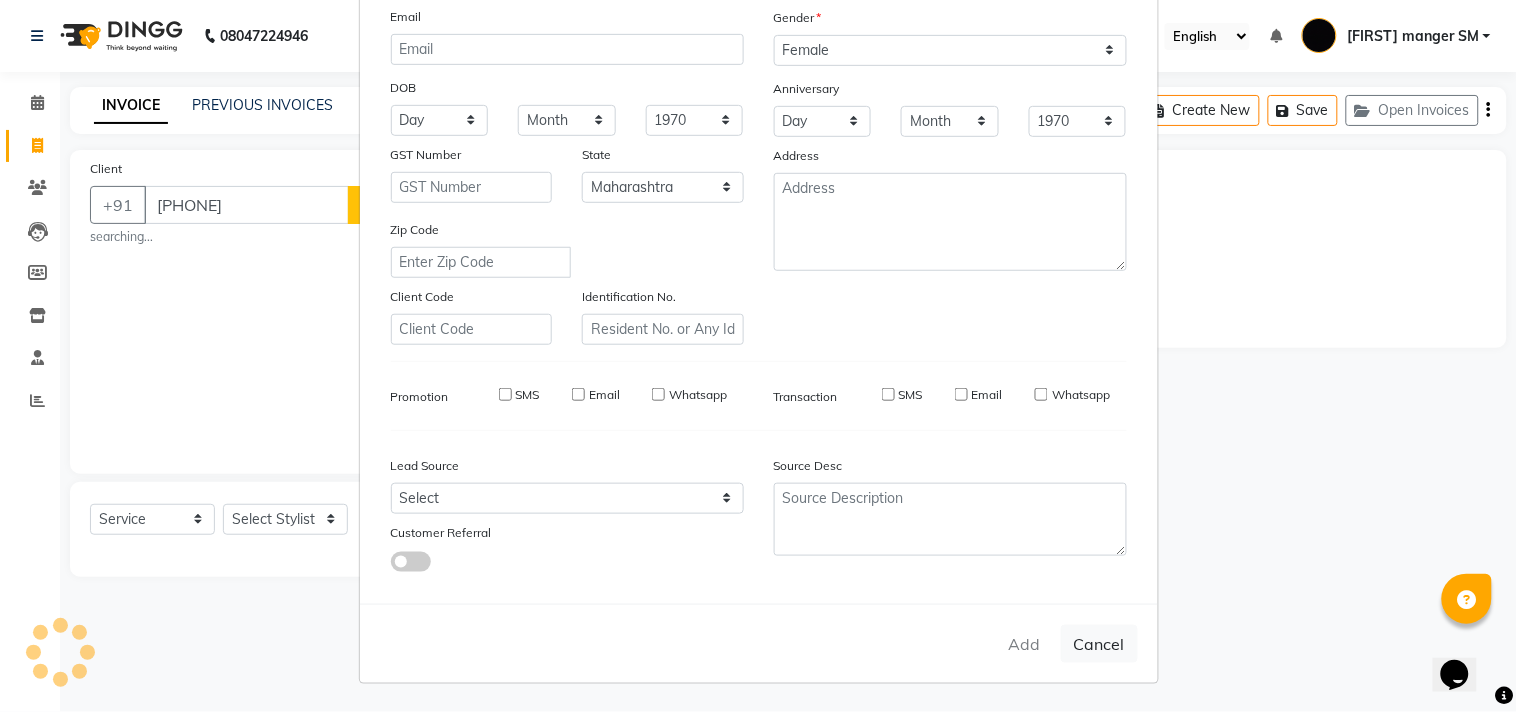 select 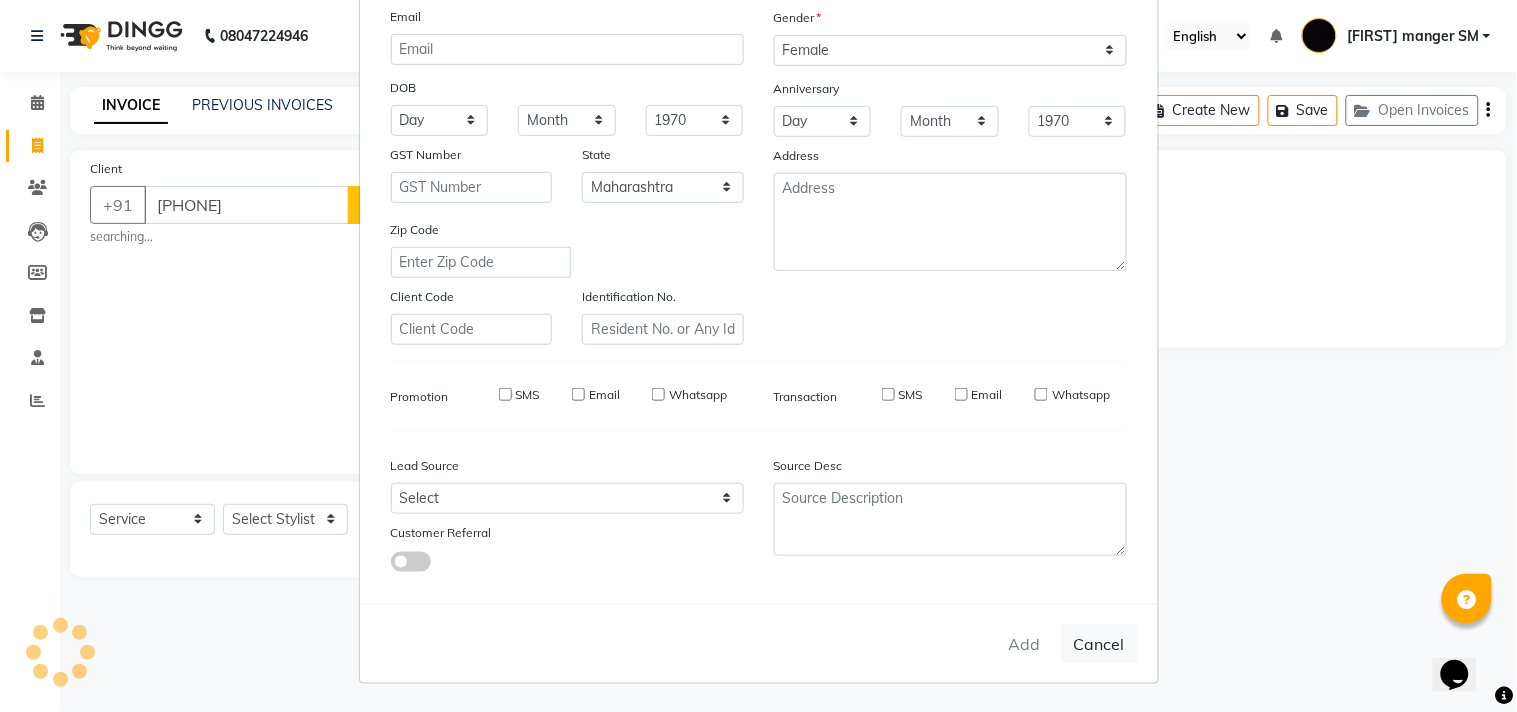 select 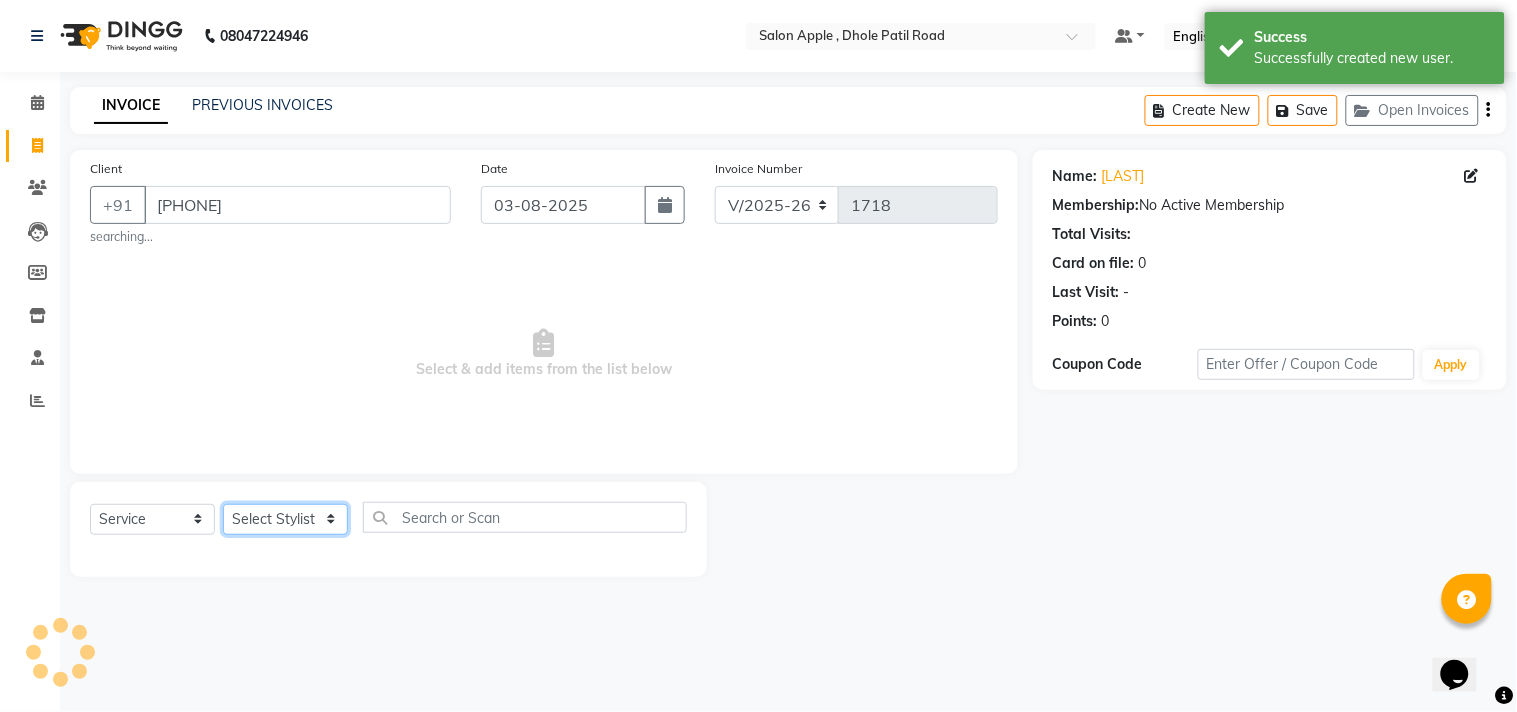 click on "Select Stylist [FIRST] [LAST] [FIRST] [LAST] [FIRST] [LAST] [LAST] [LAST] Department [LAST] Department" 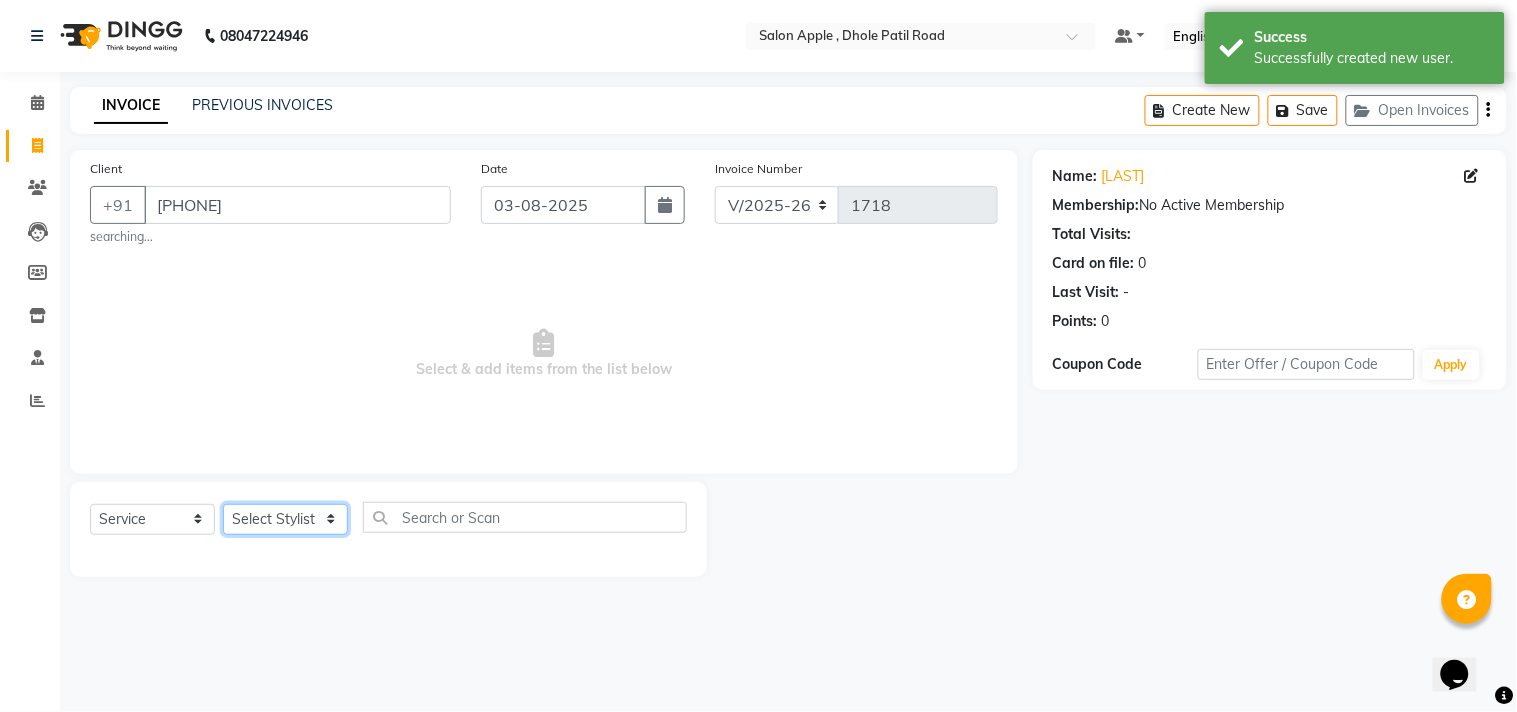 select on "24657" 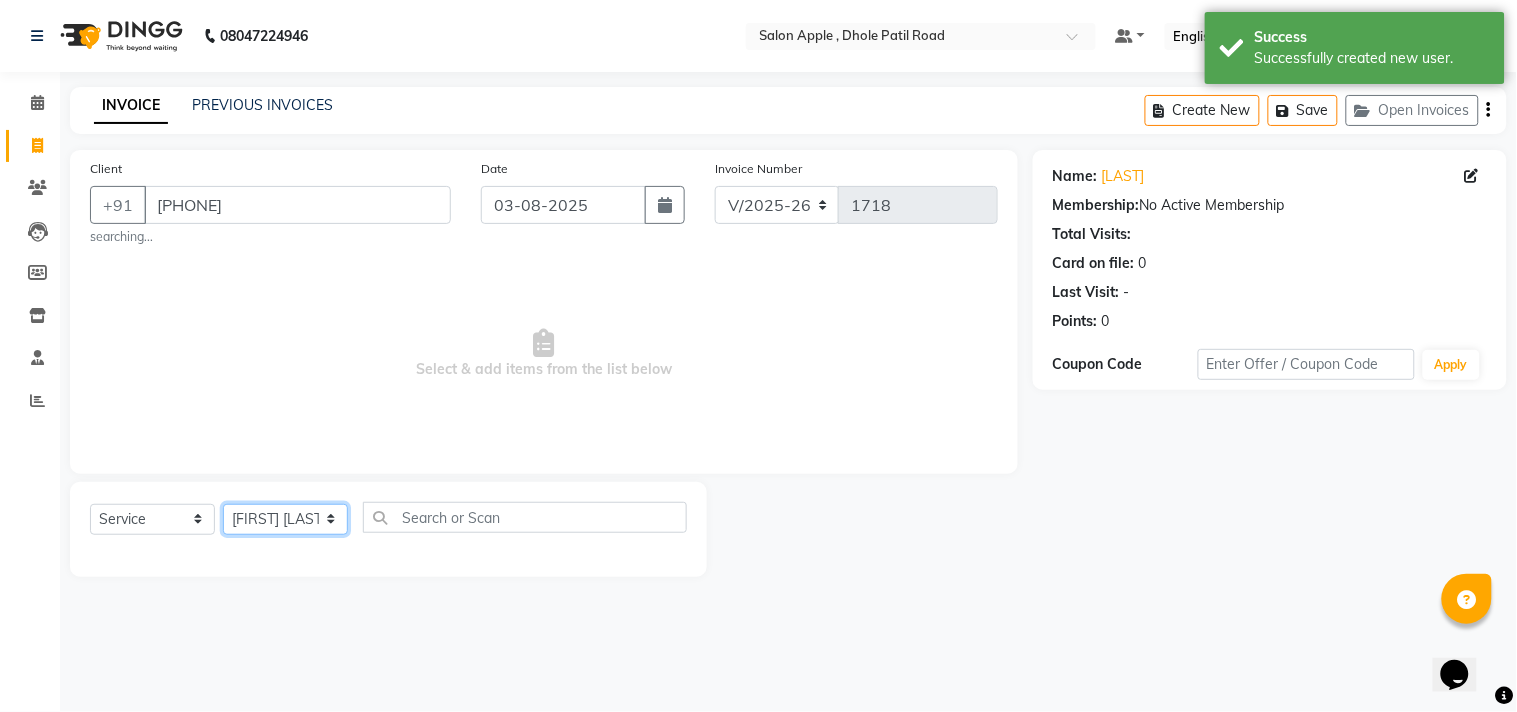 click on "Select Stylist [FIRST] [LAST] [FIRST] [LAST] [FIRST] [LAST] [LAST] [LAST] Department [LAST] Department" 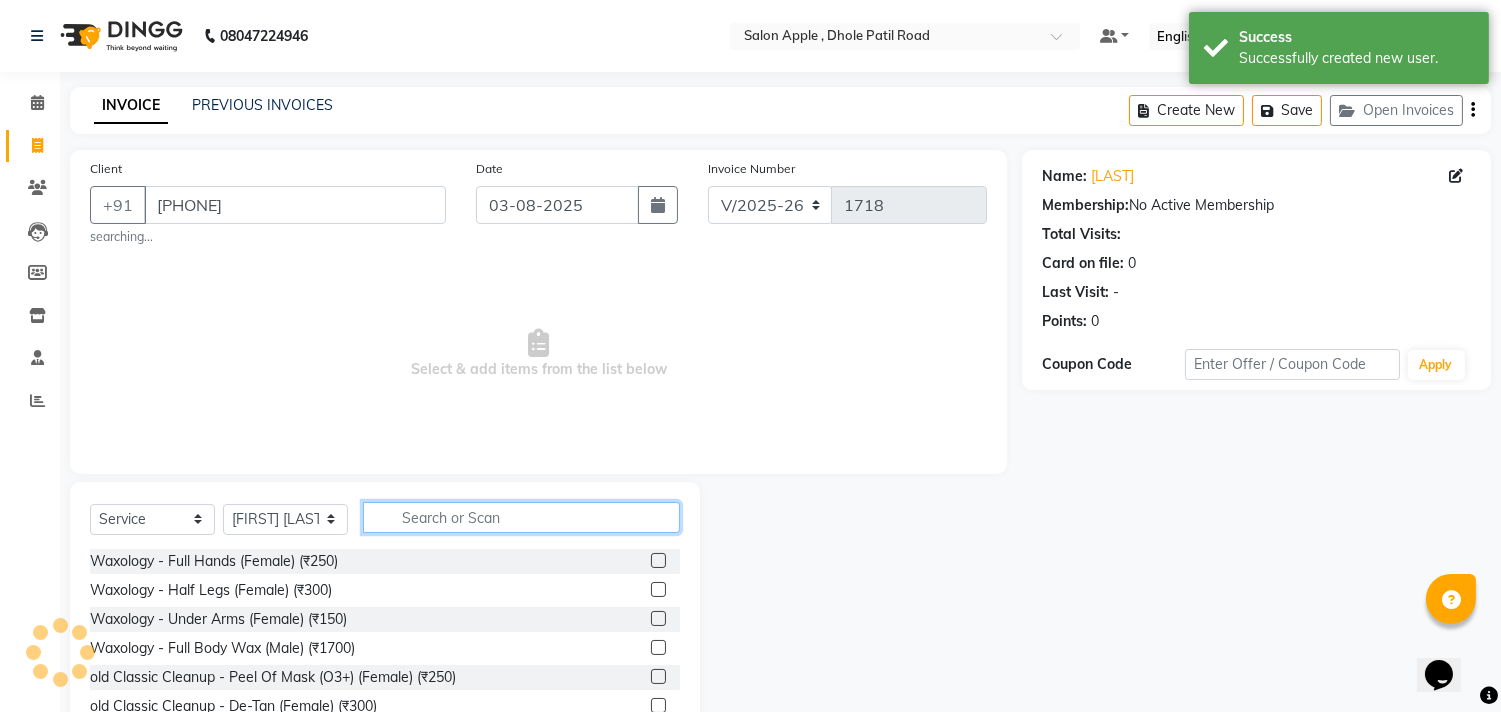 click 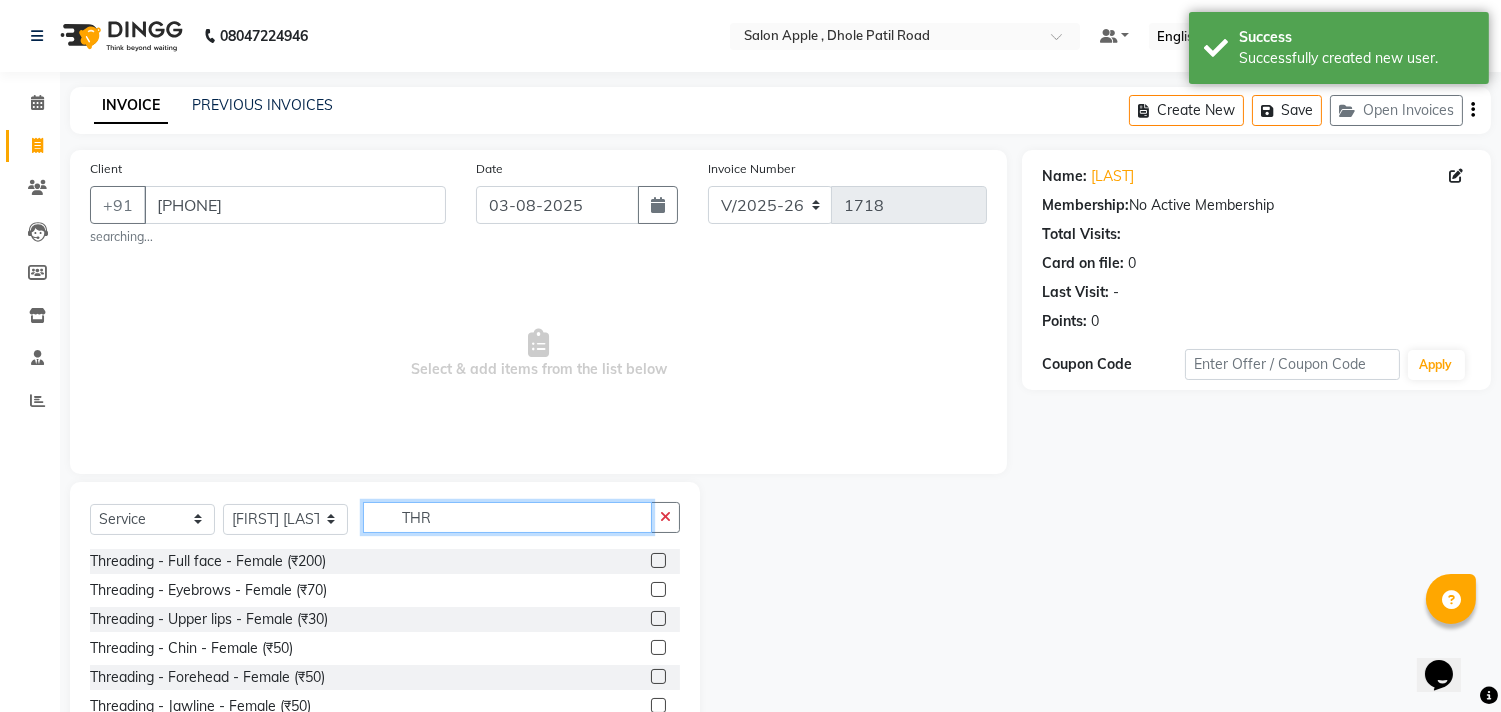type on "THR" 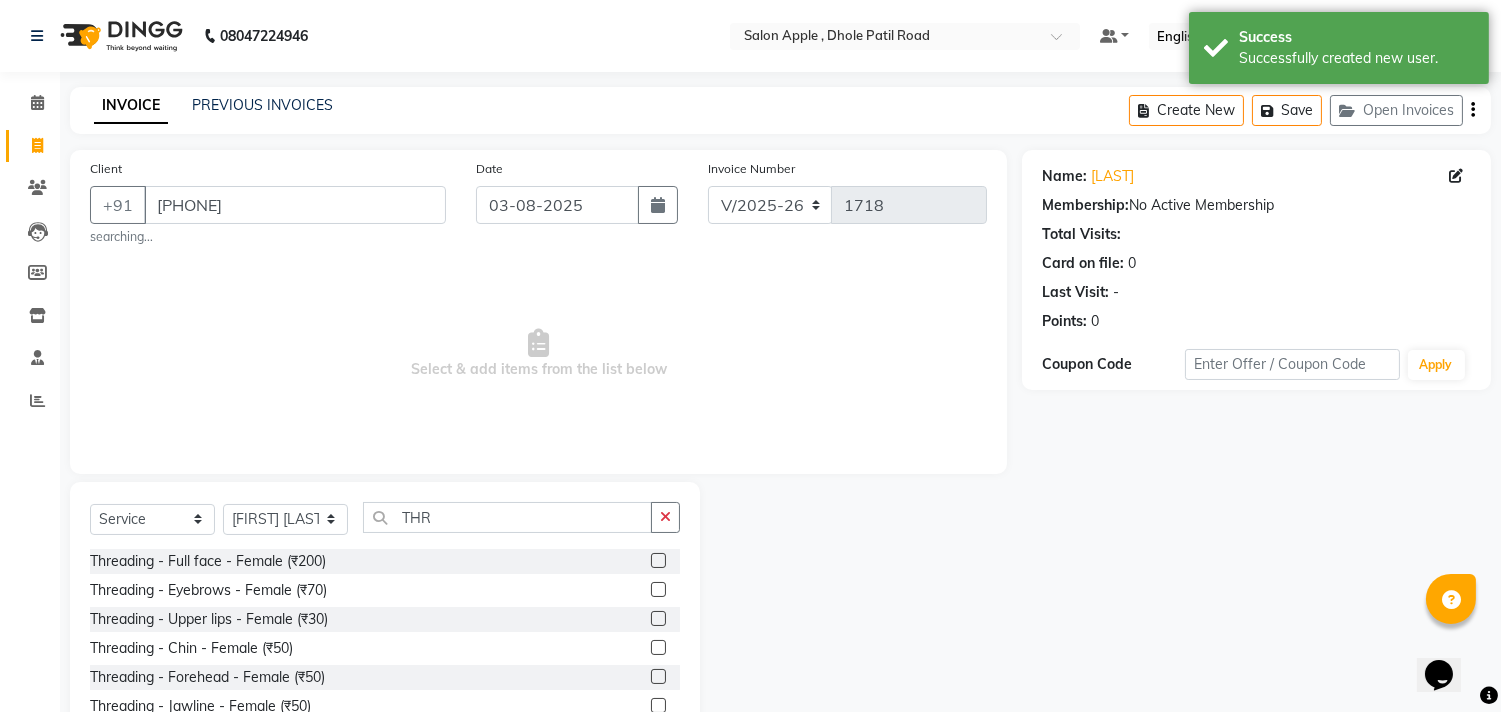 click 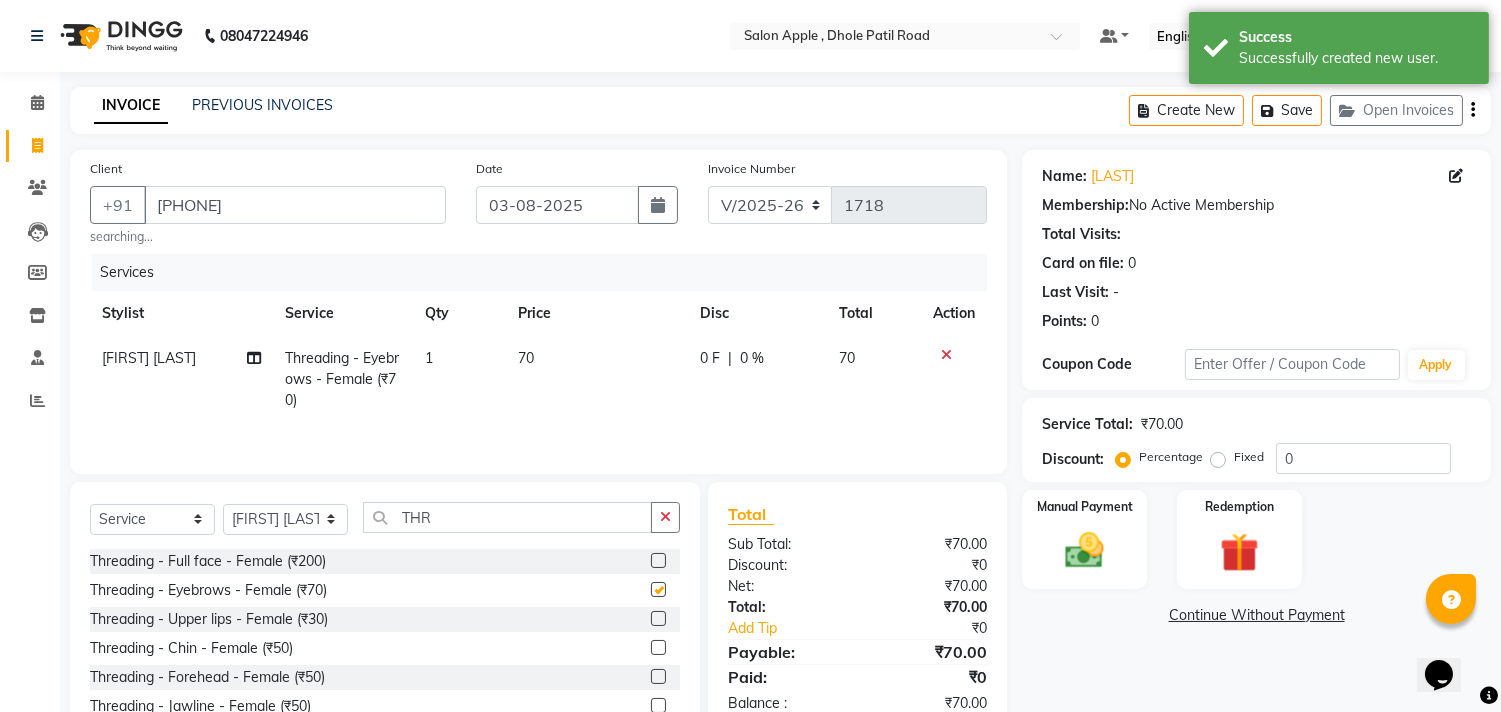 checkbox on "false" 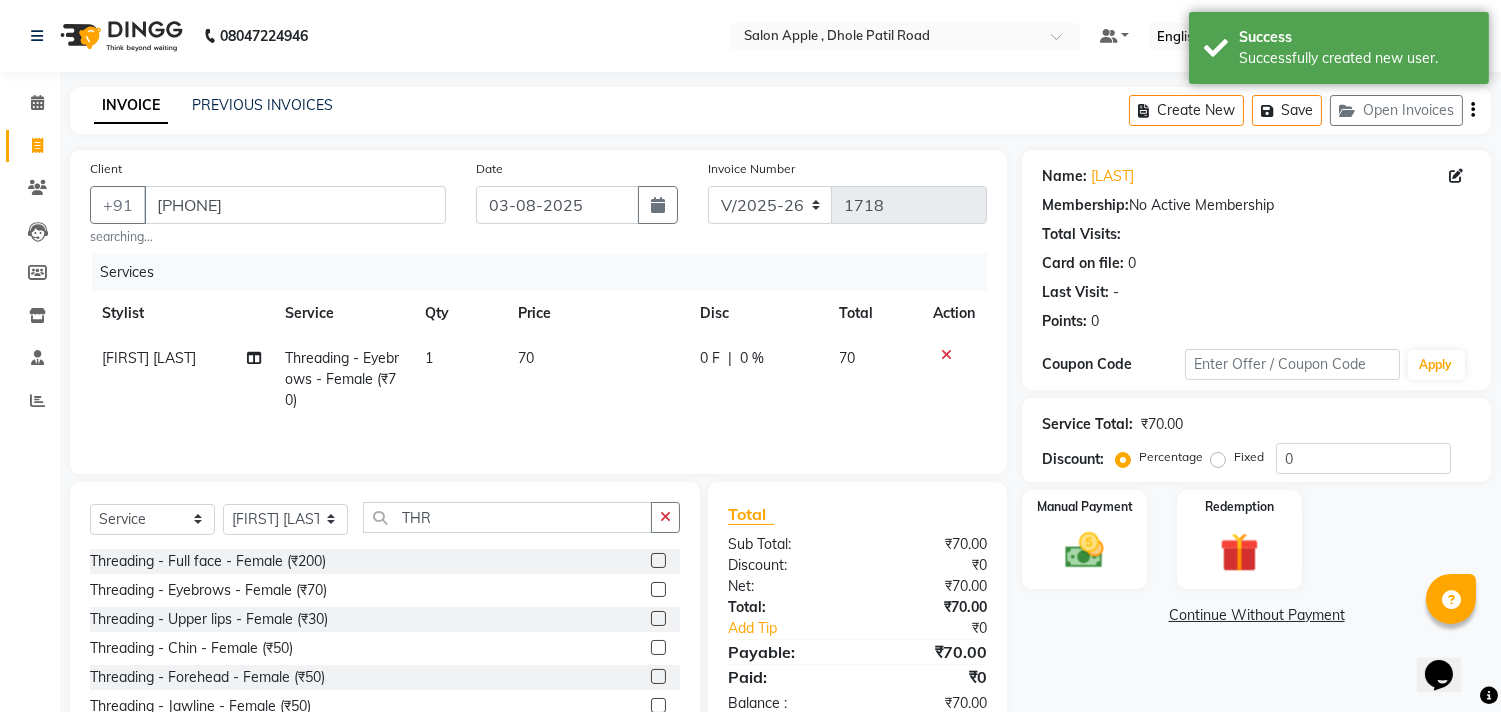 click 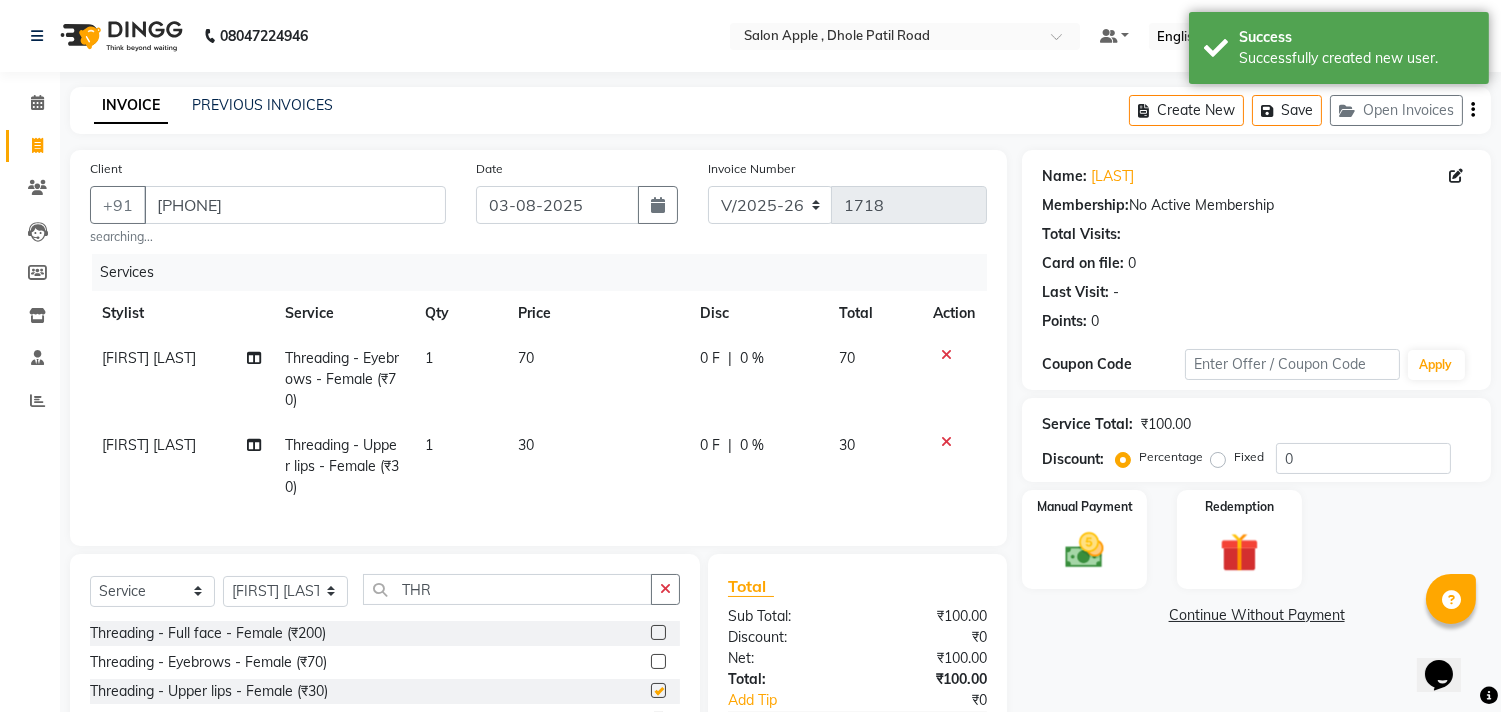 checkbox on "false" 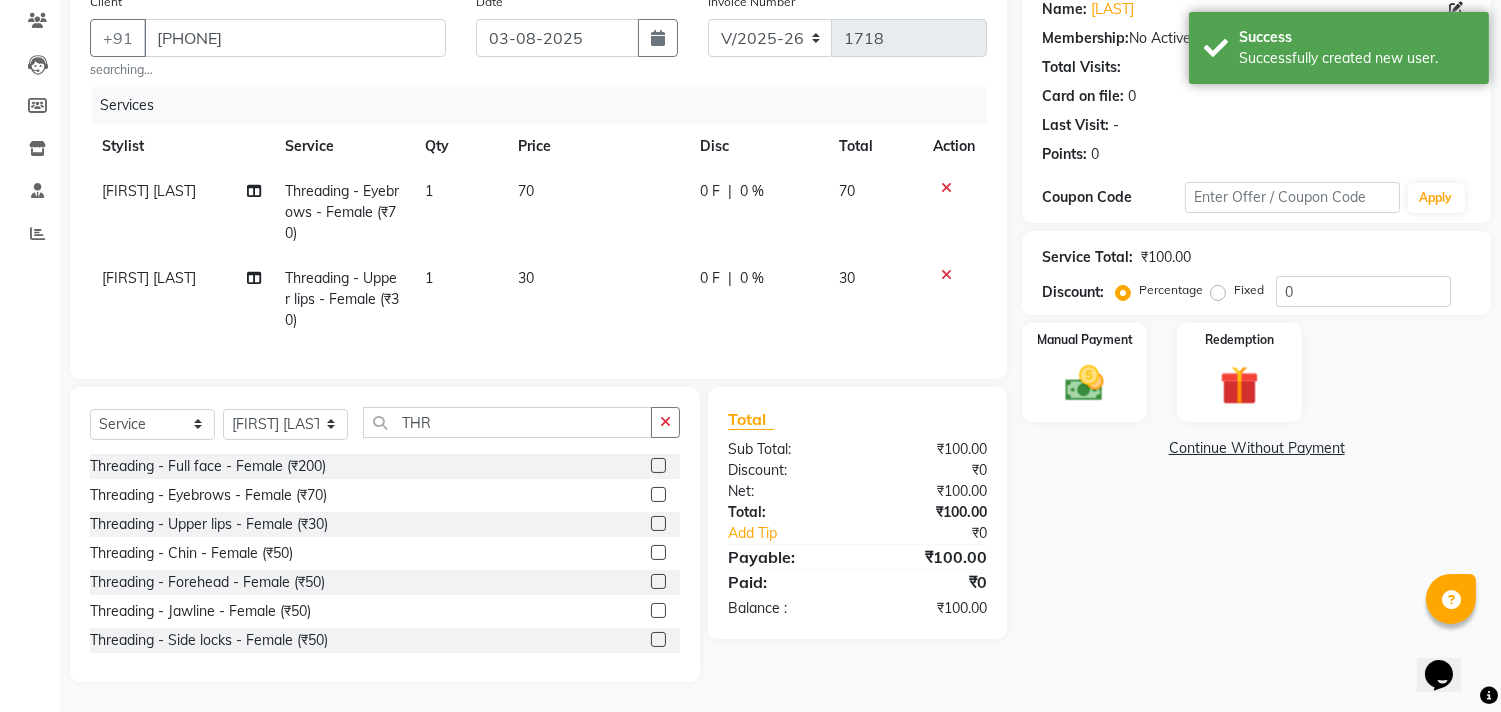 scroll, scrollTop: 184, scrollLeft: 0, axis: vertical 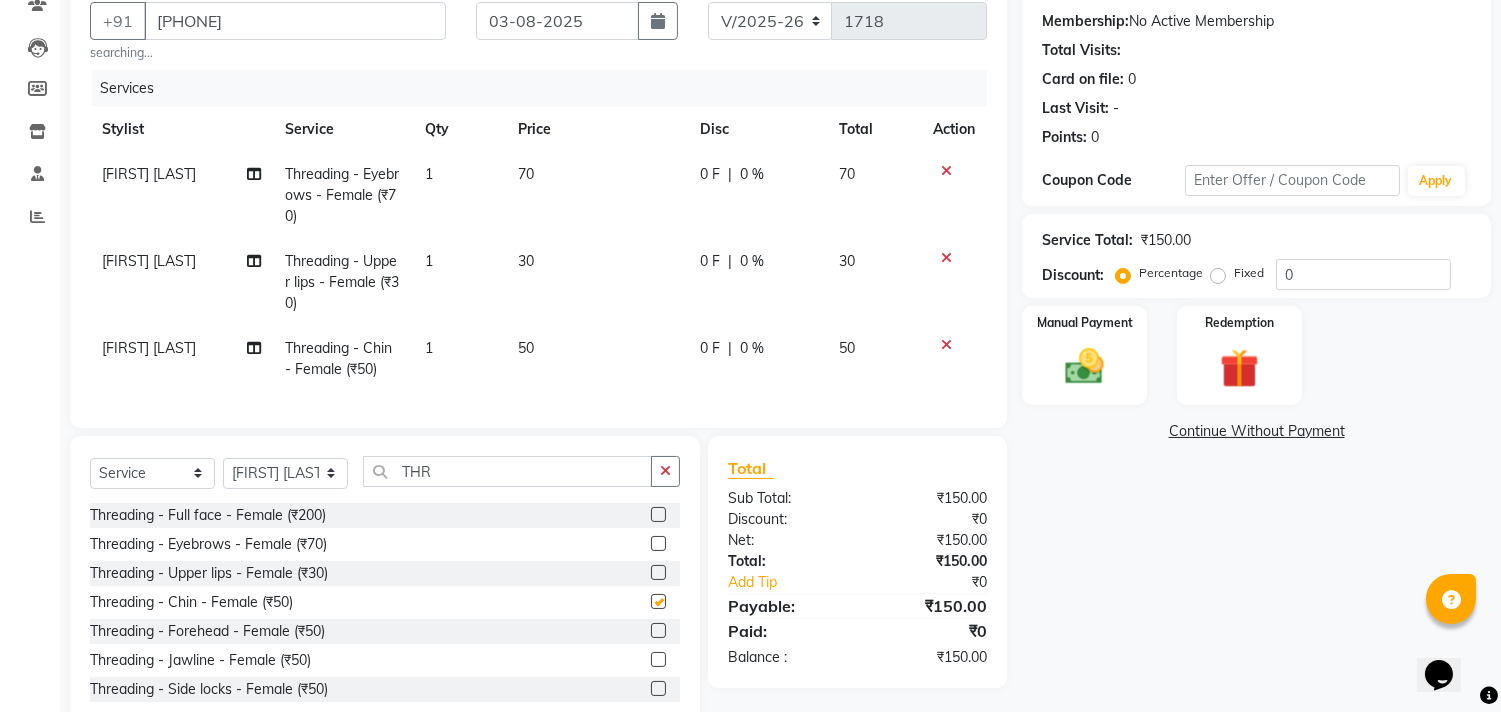 checkbox on "false" 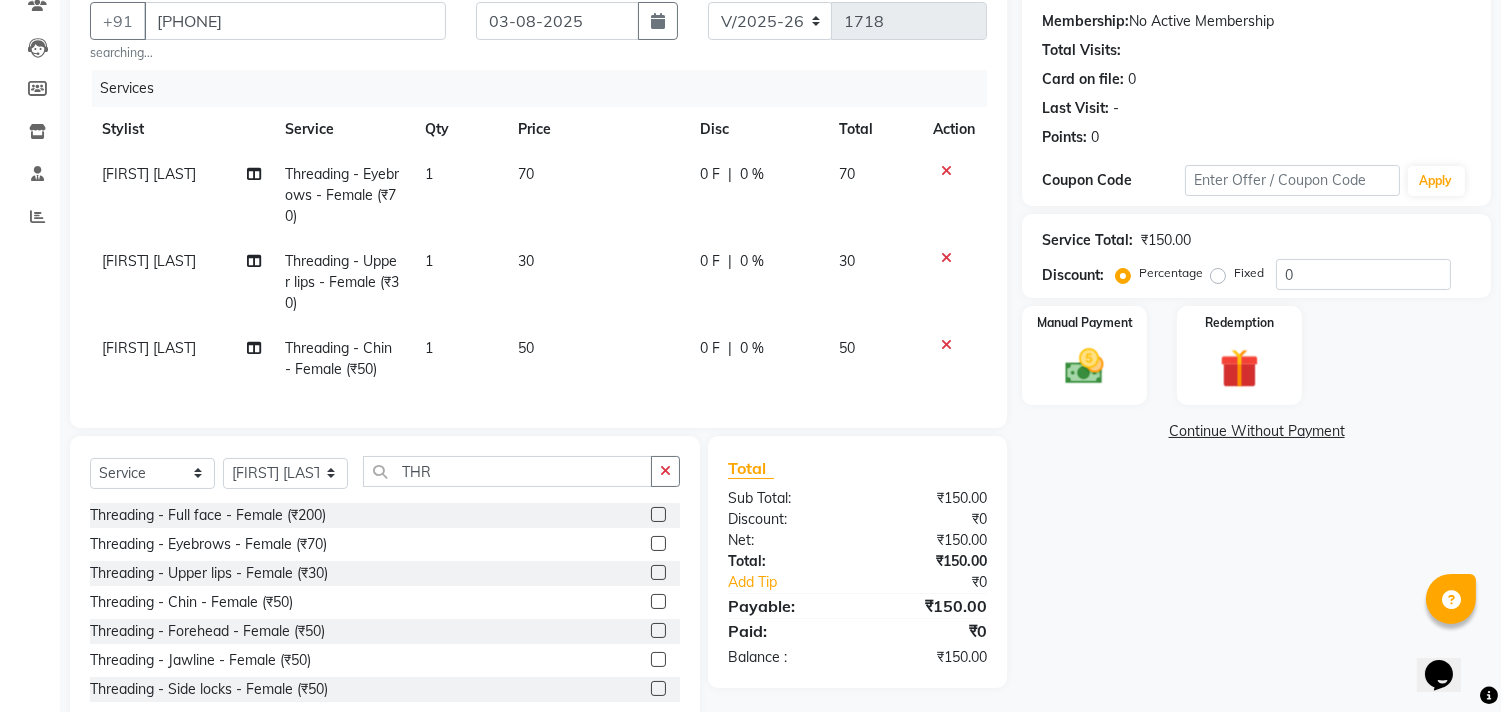 click 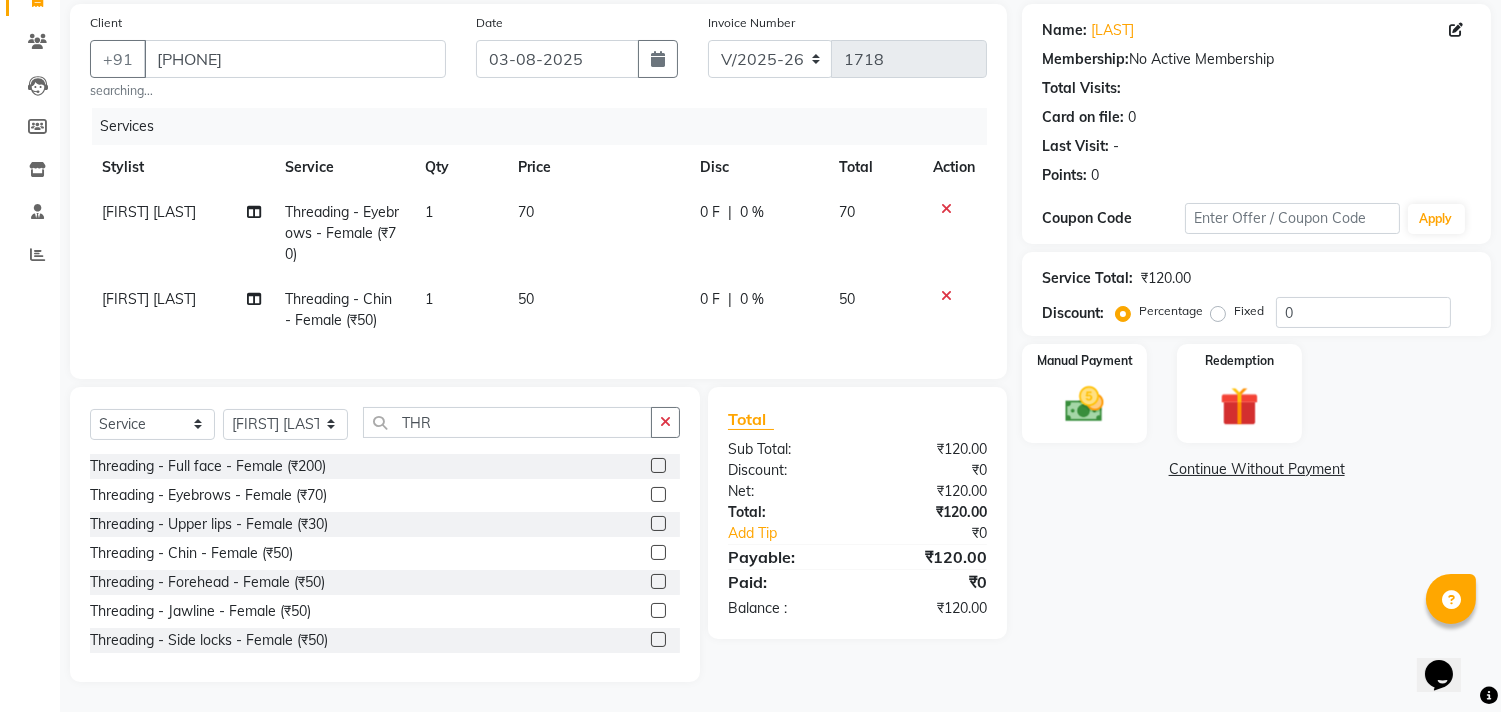 scroll, scrollTop: 163, scrollLeft: 0, axis: vertical 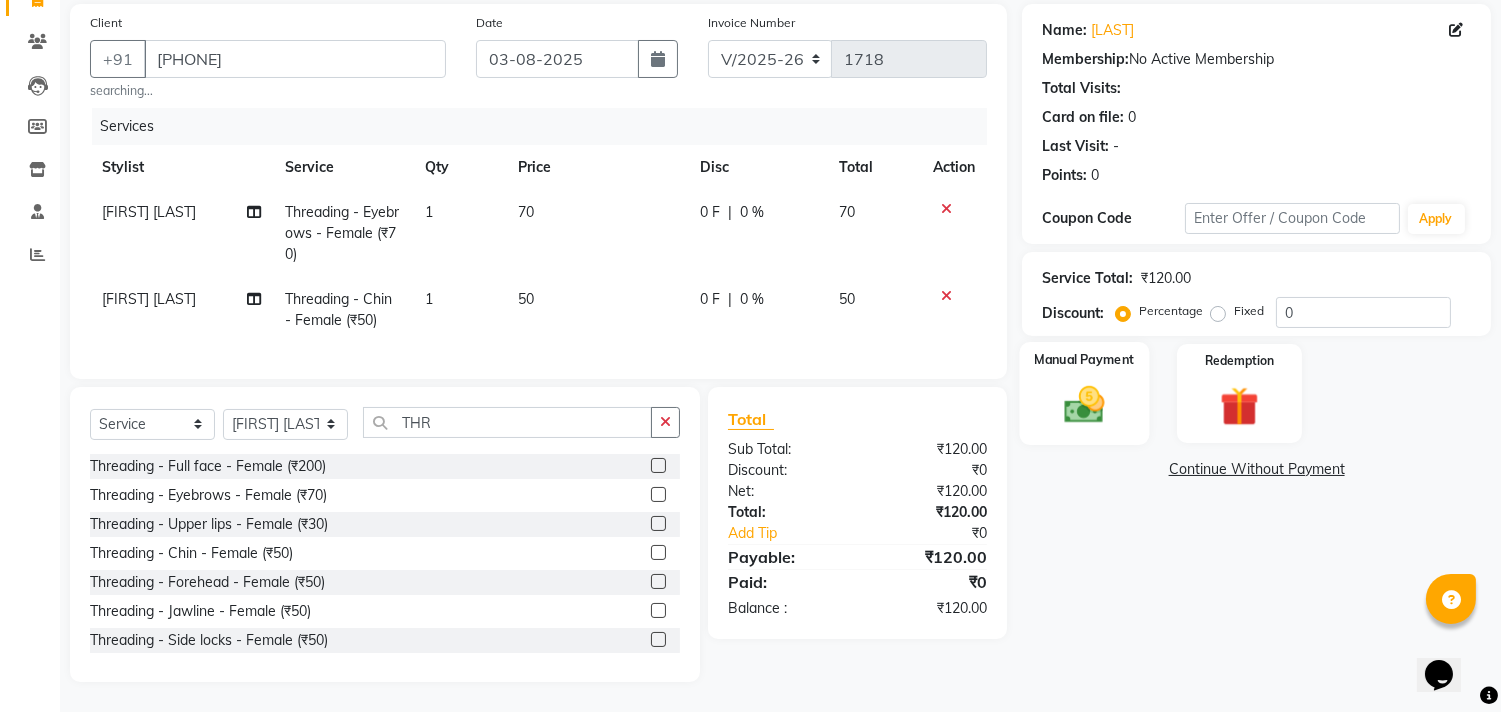 click 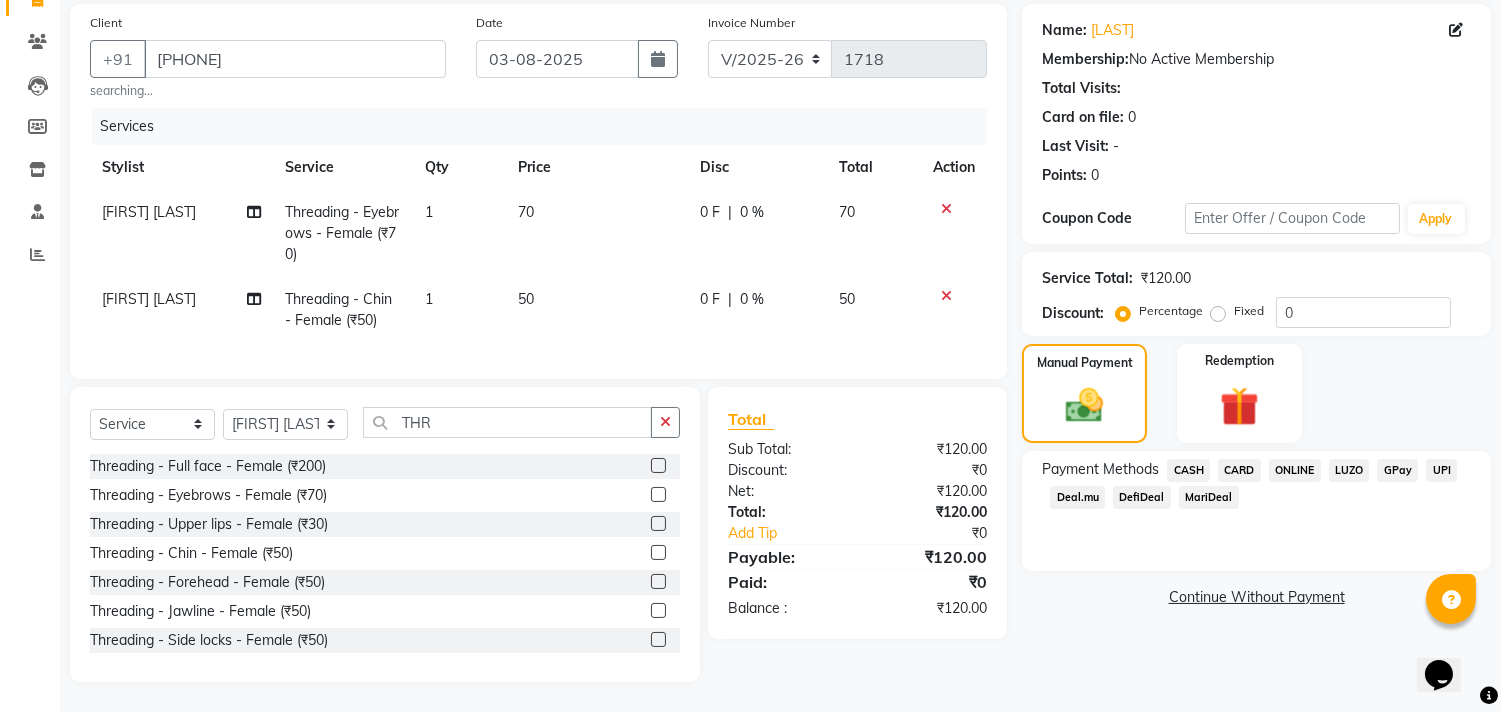 click on "ONLINE" 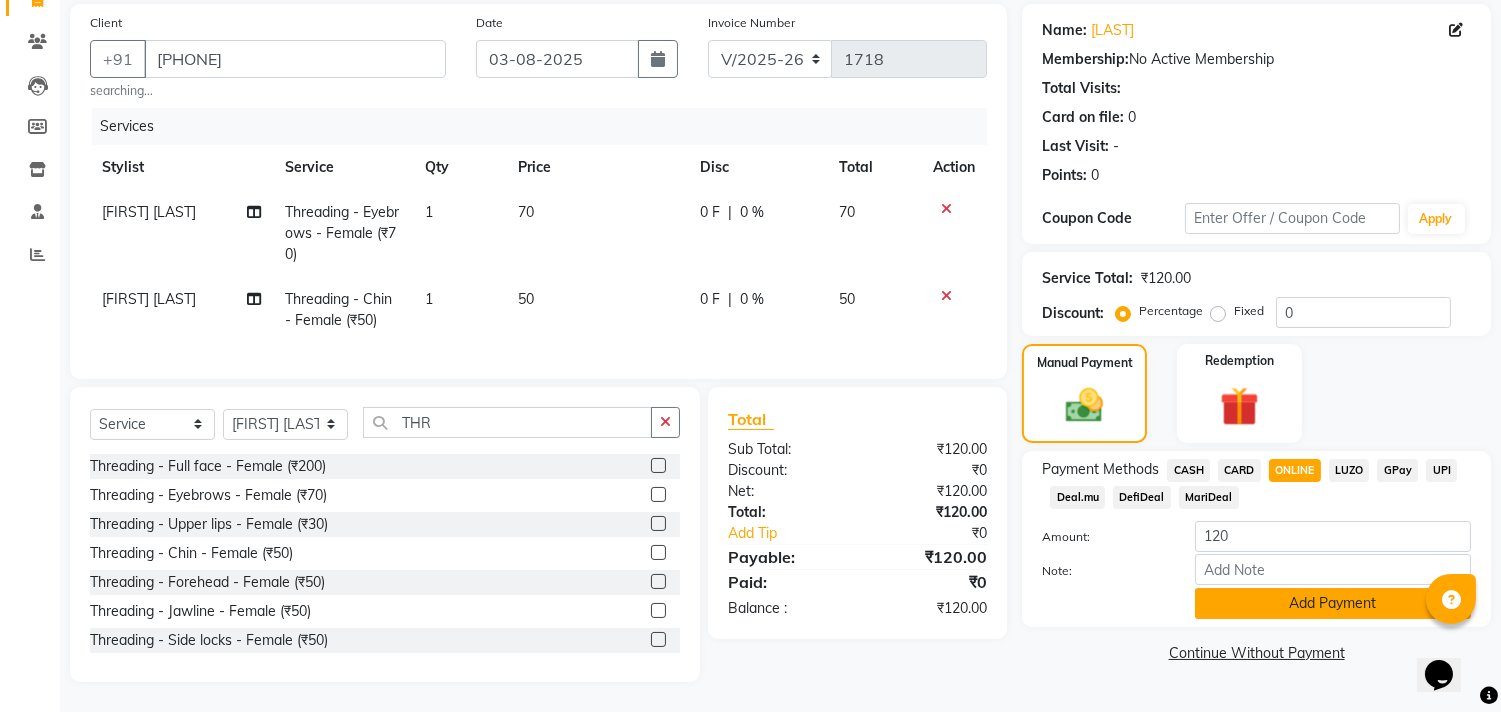 click on "Add Payment" 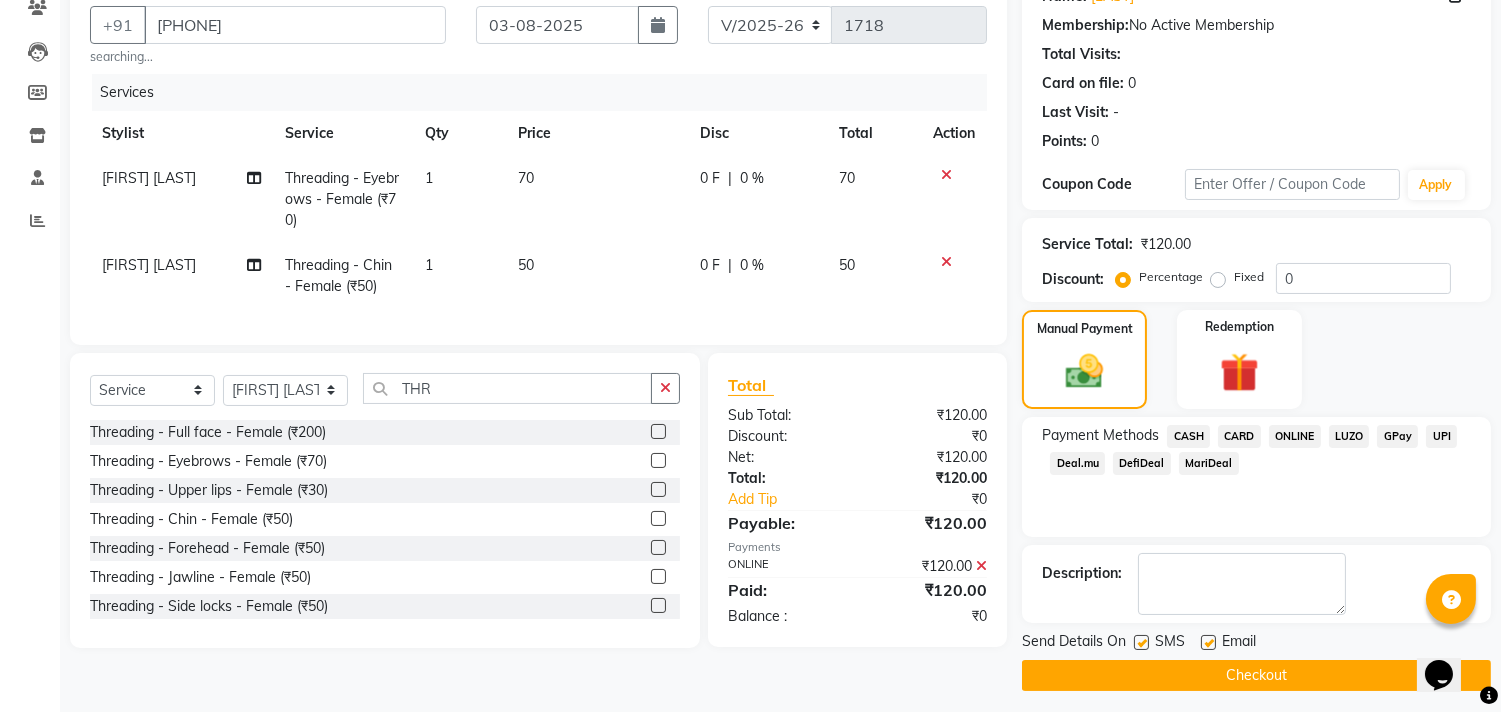 scroll, scrollTop: 187, scrollLeft: 0, axis: vertical 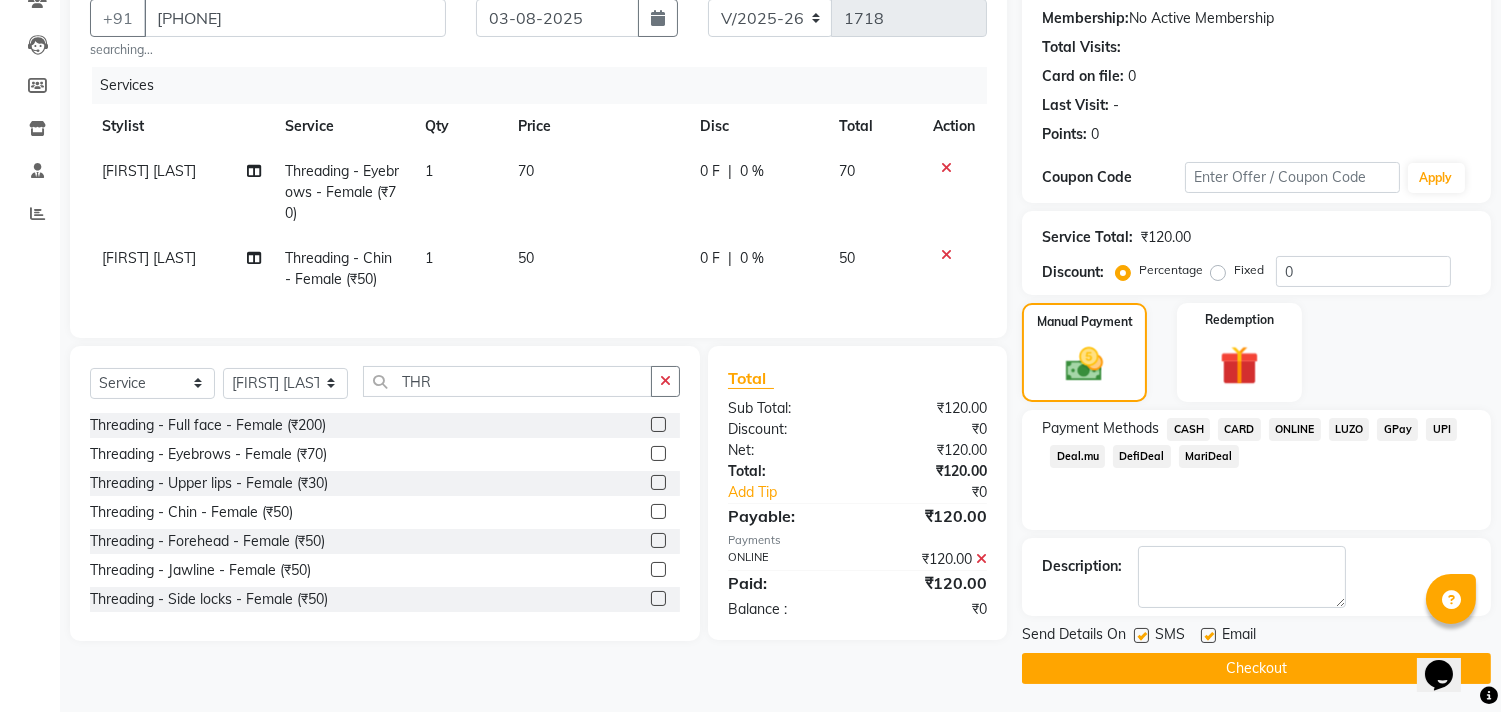 click on "Checkout" 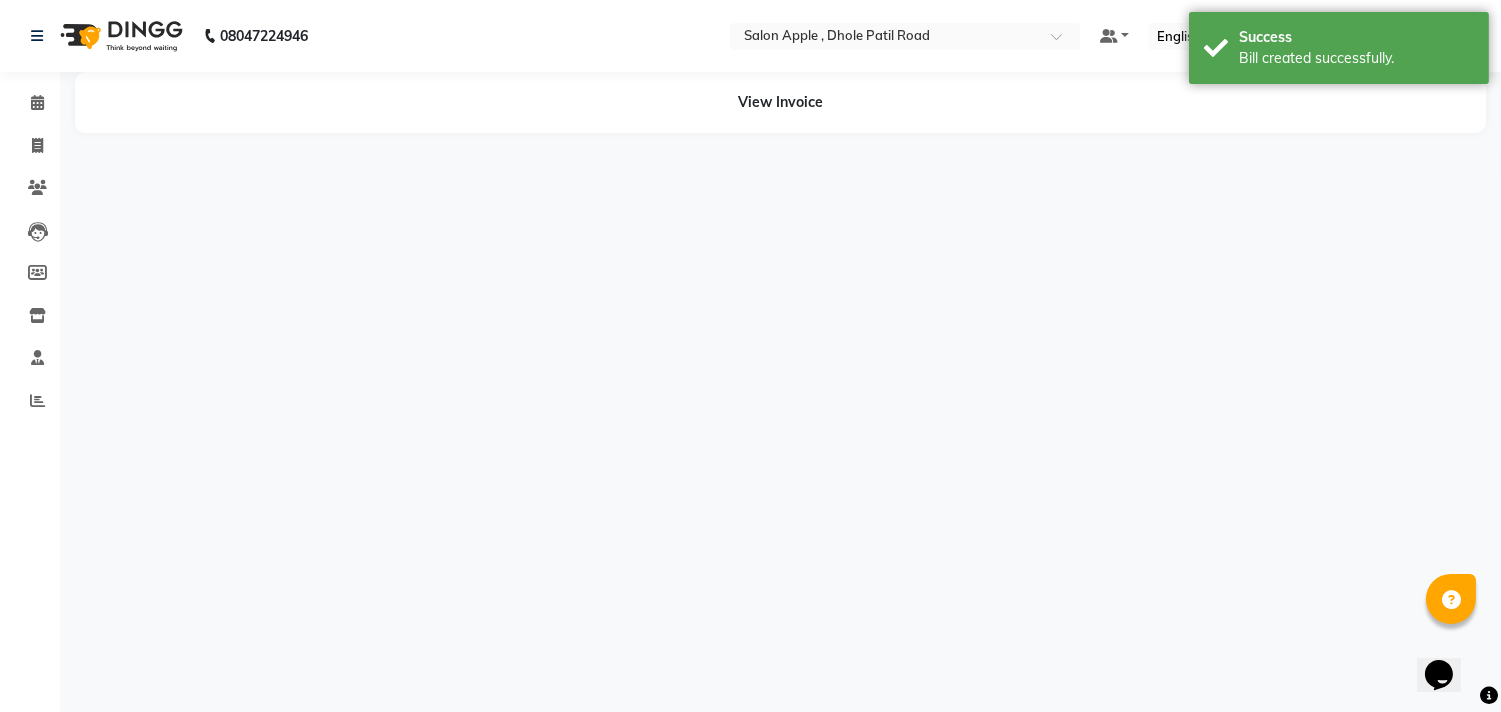 scroll, scrollTop: 0, scrollLeft: 0, axis: both 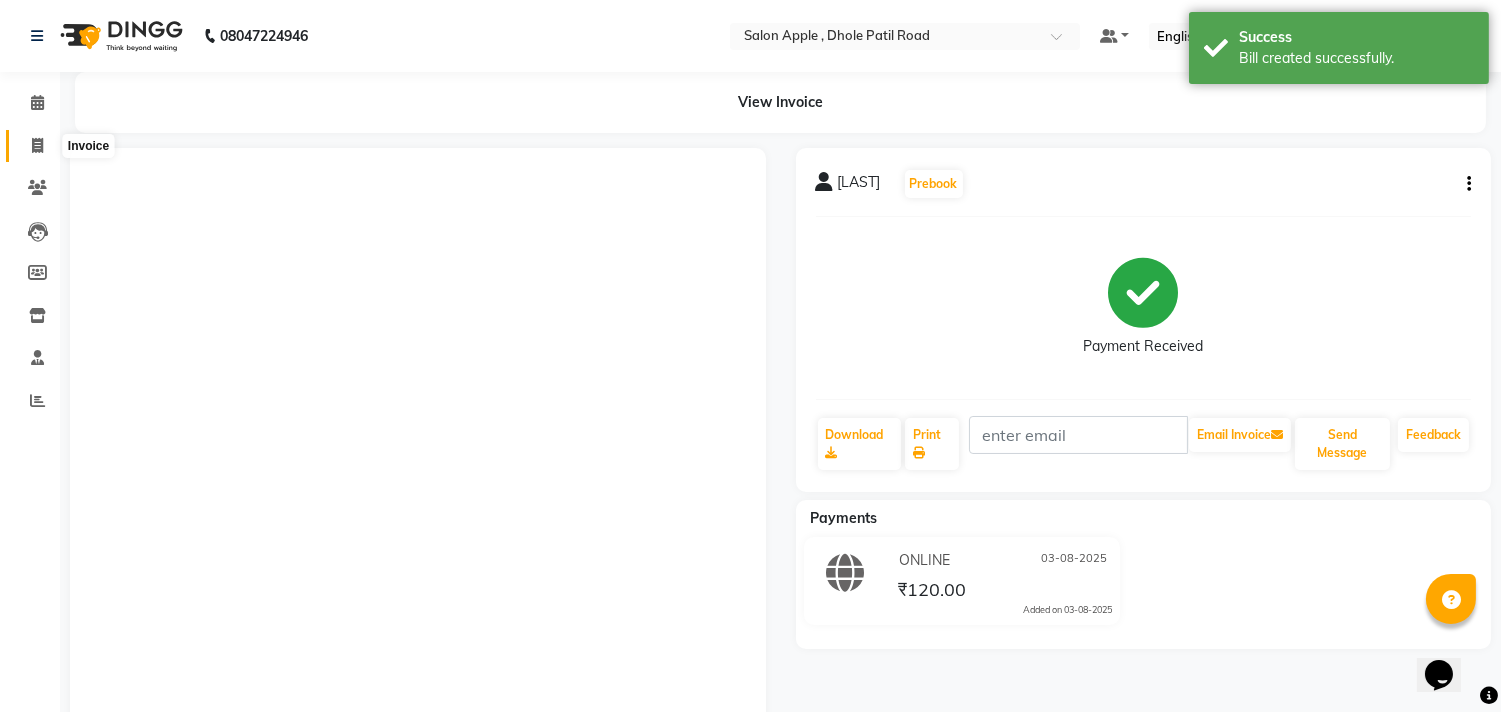 click 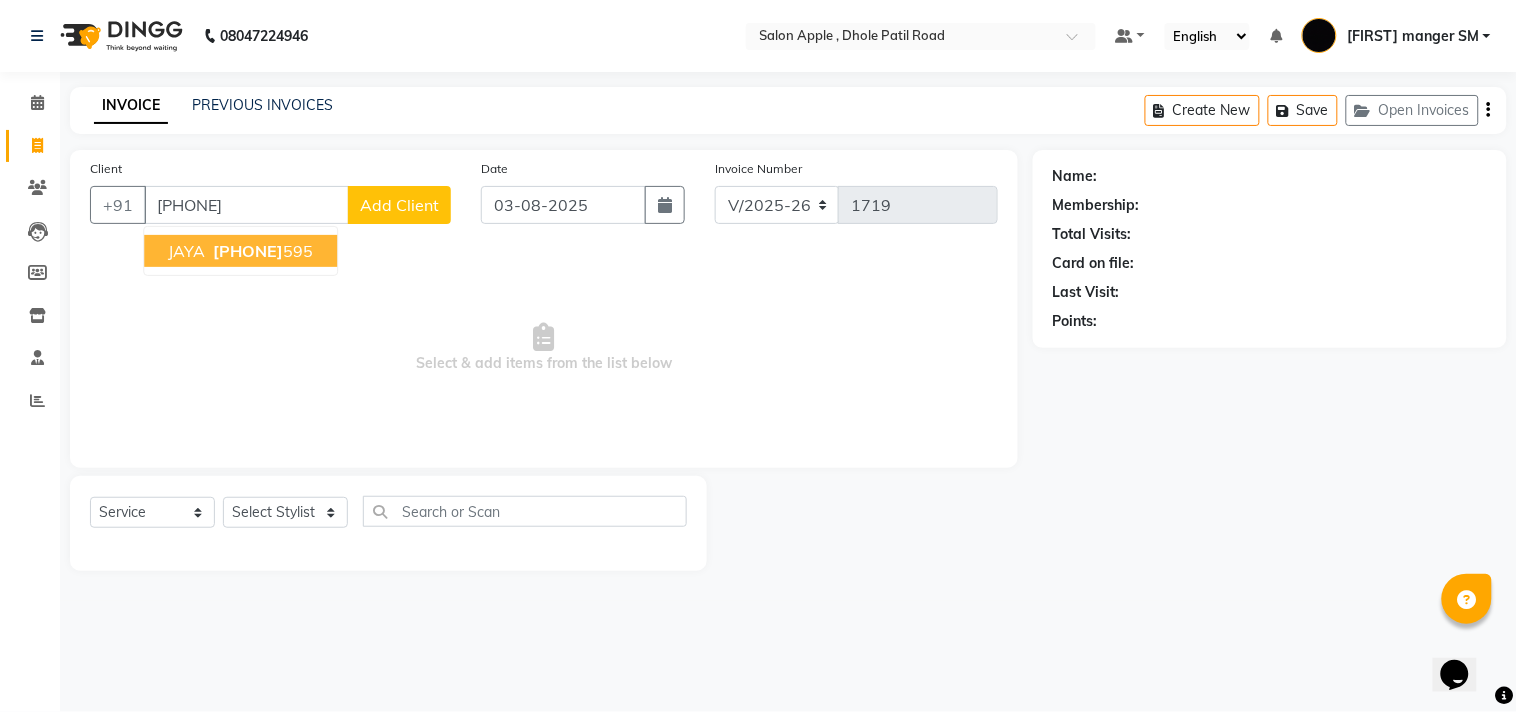 click on "JAYA" at bounding box center (186, 251) 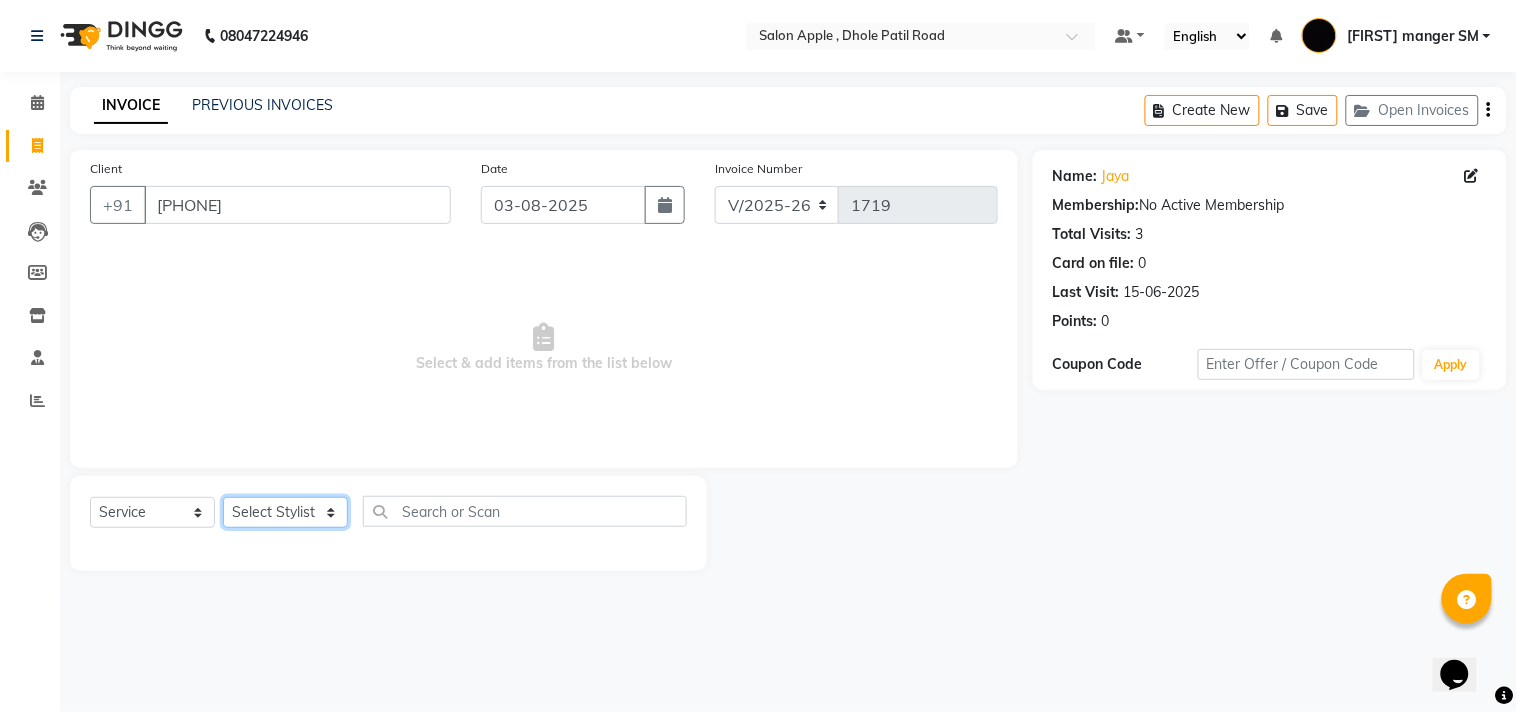 click on "Select Stylist [FIRST] [LAST] [FIRST] [LAST] [FIRST] [LAST] [LAST] [LAST] Department [LAST] Department" 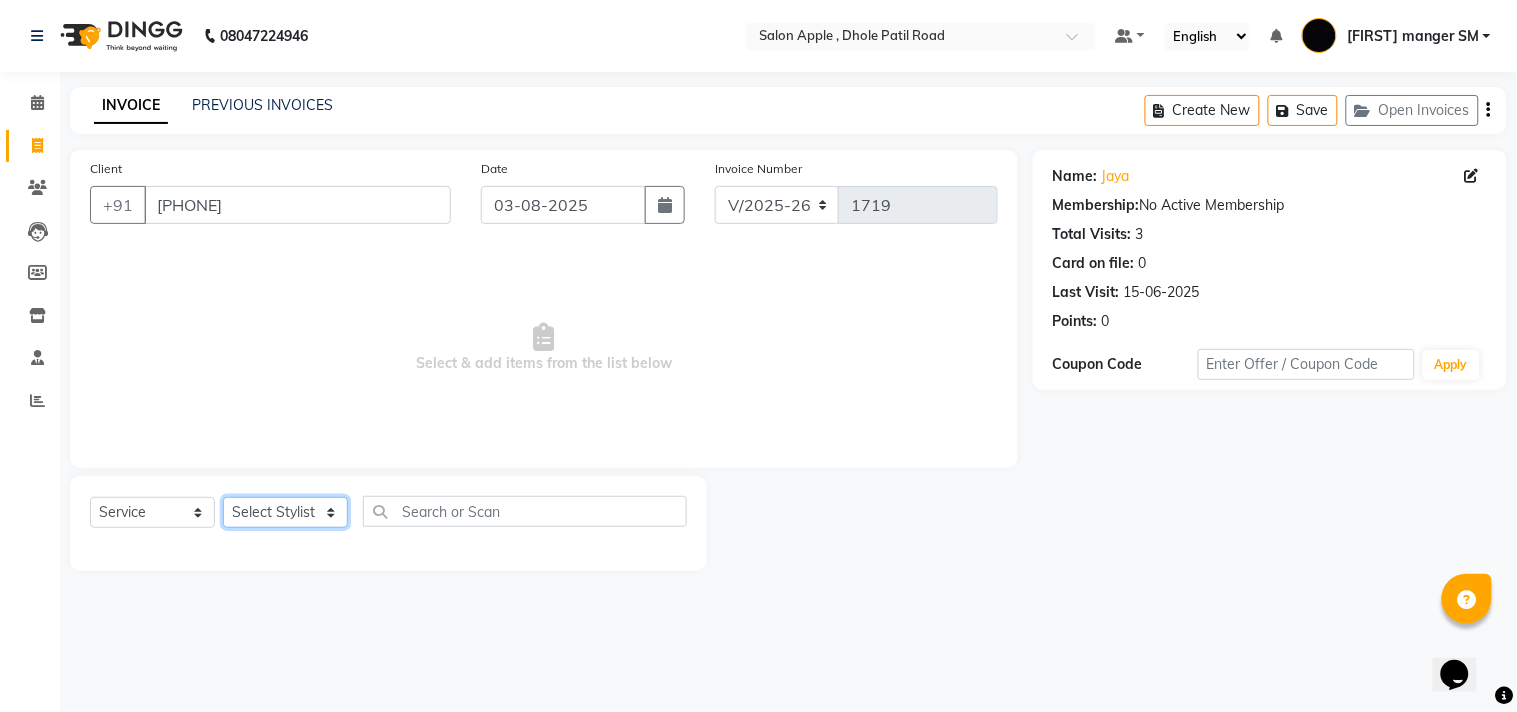 select on "[PHONE]" 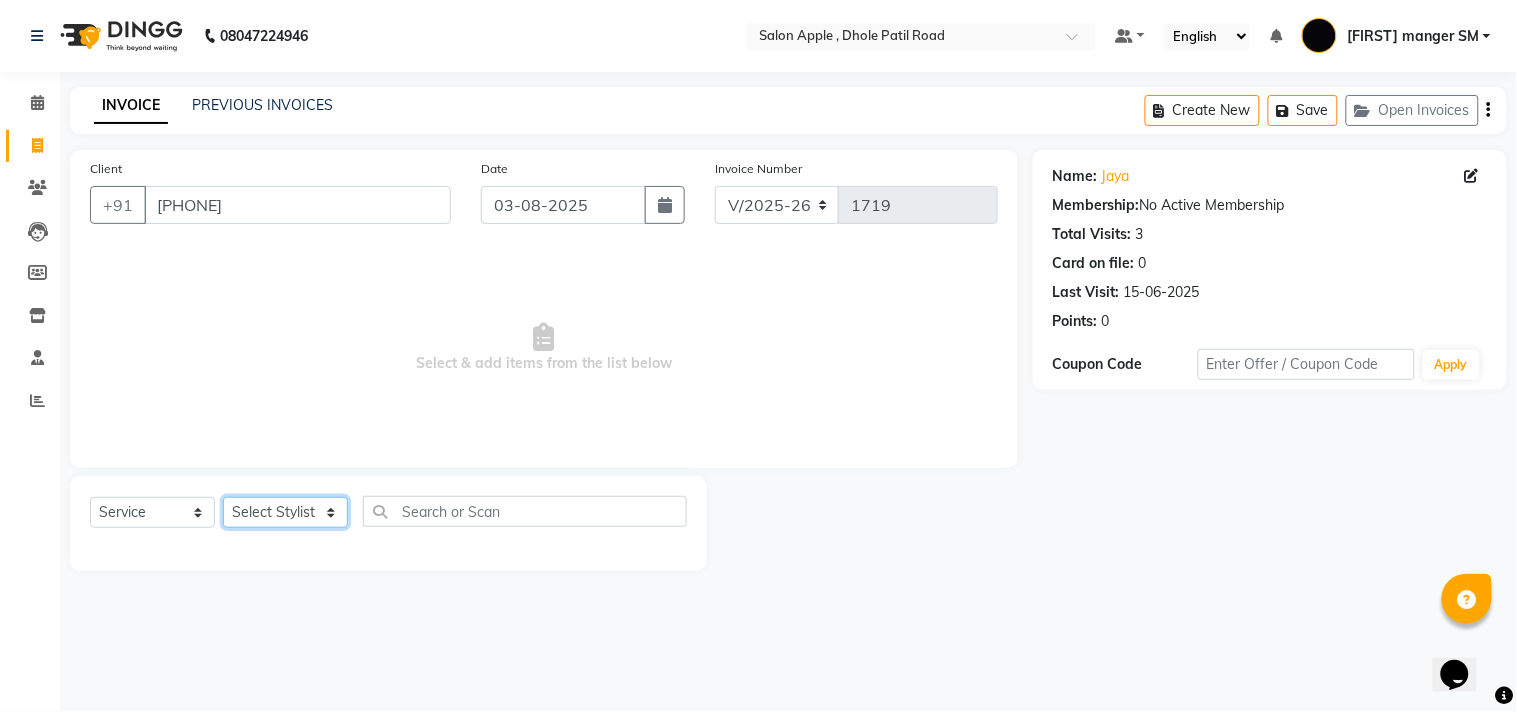 click on "Select Stylist [FIRST] [LAST] [FIRST] [LAST] [FIRST] [LAST] [LAST] [LAST] Department [LAST] Department" 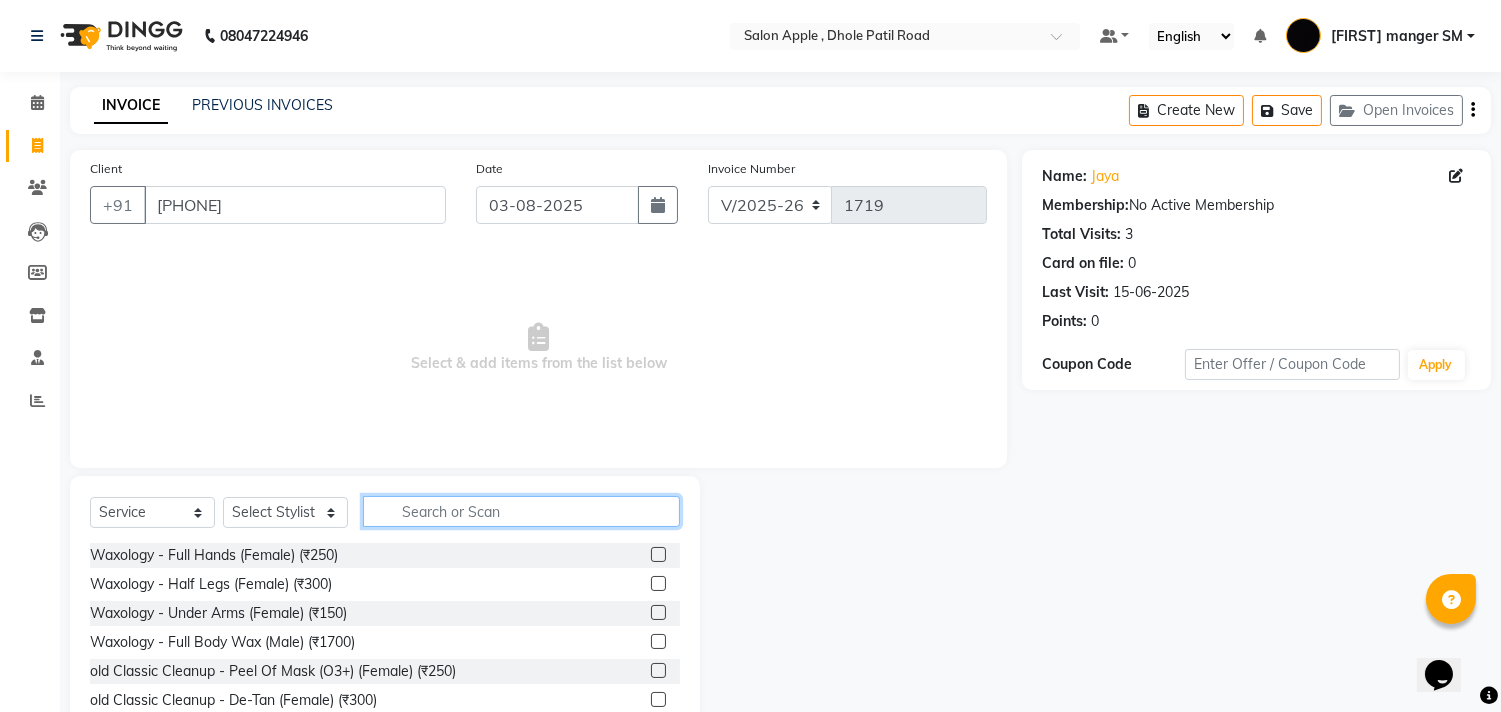 click 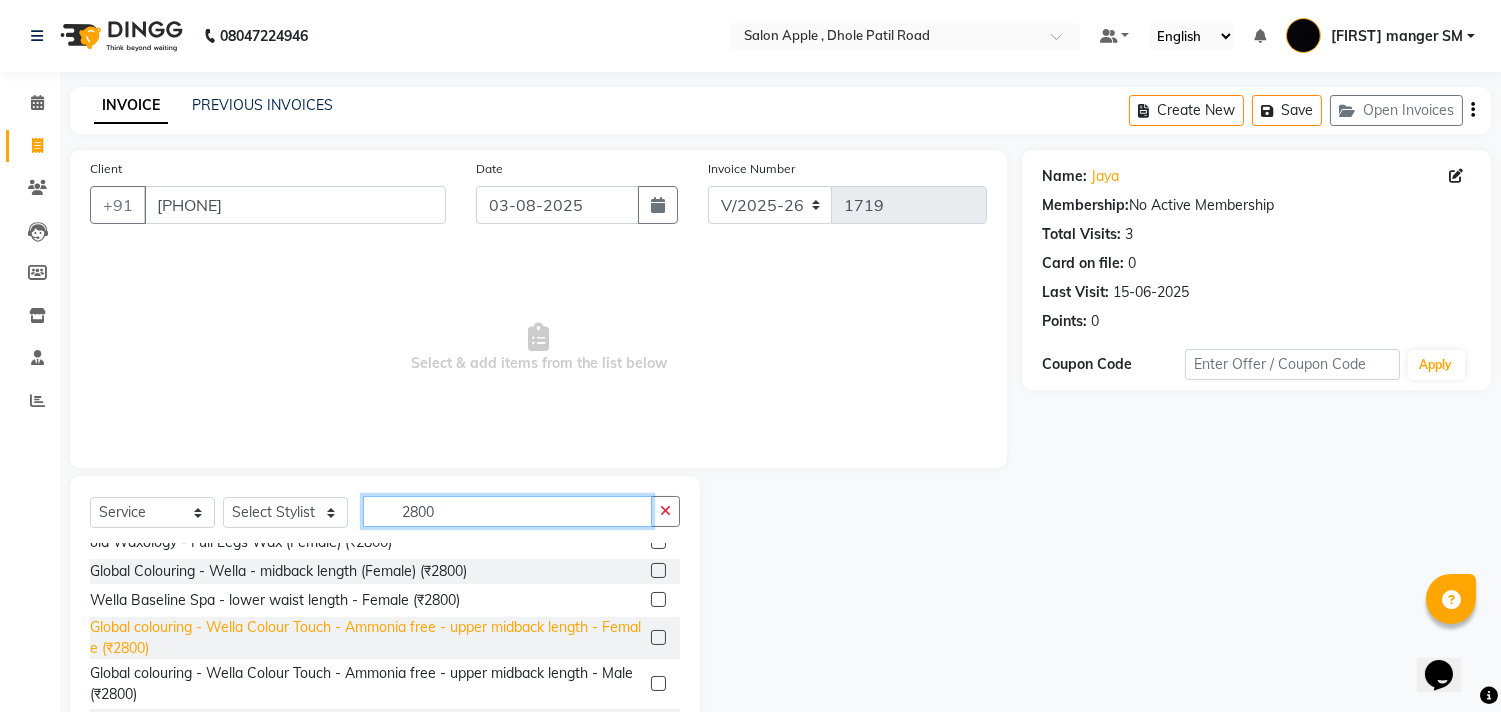 scroll, scrollTop: 83, scrollLeft: 0, axis: vertical 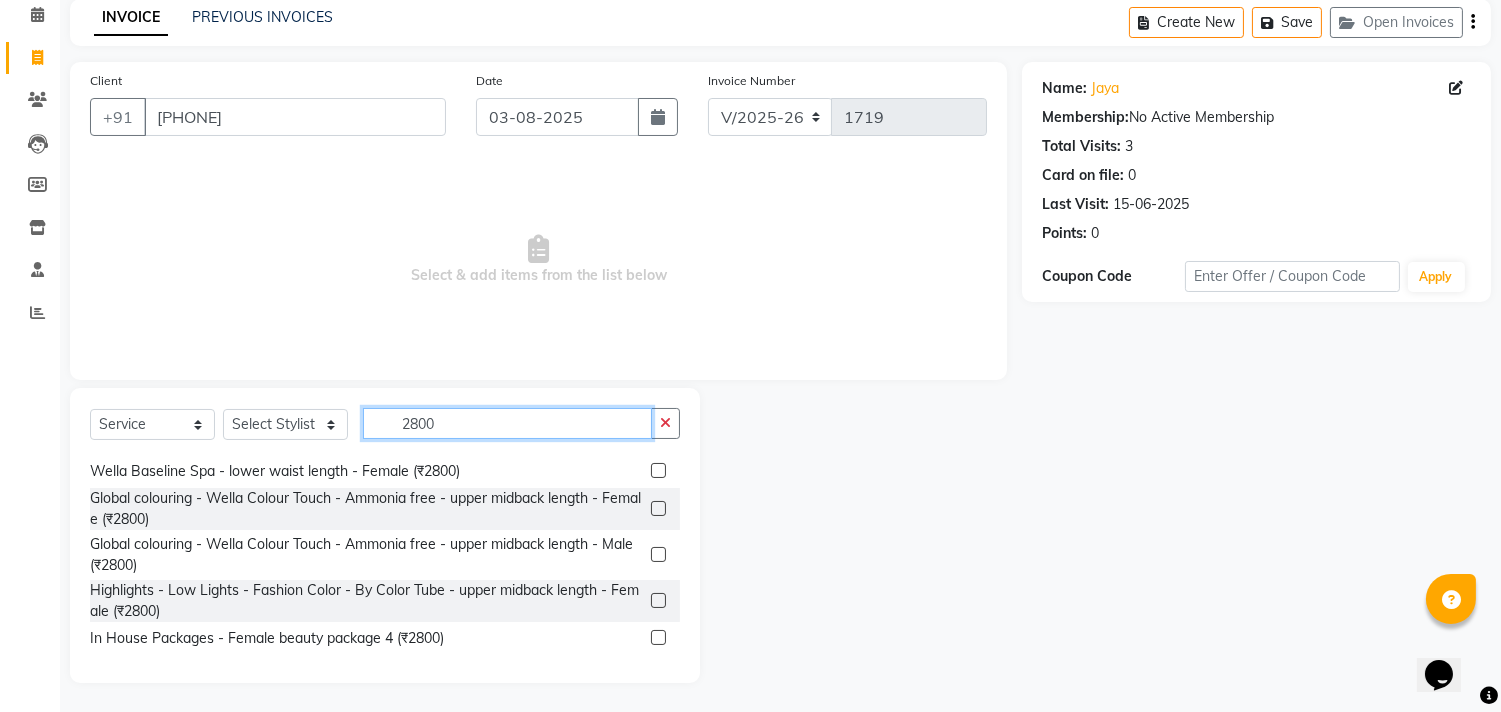 type on "2800" 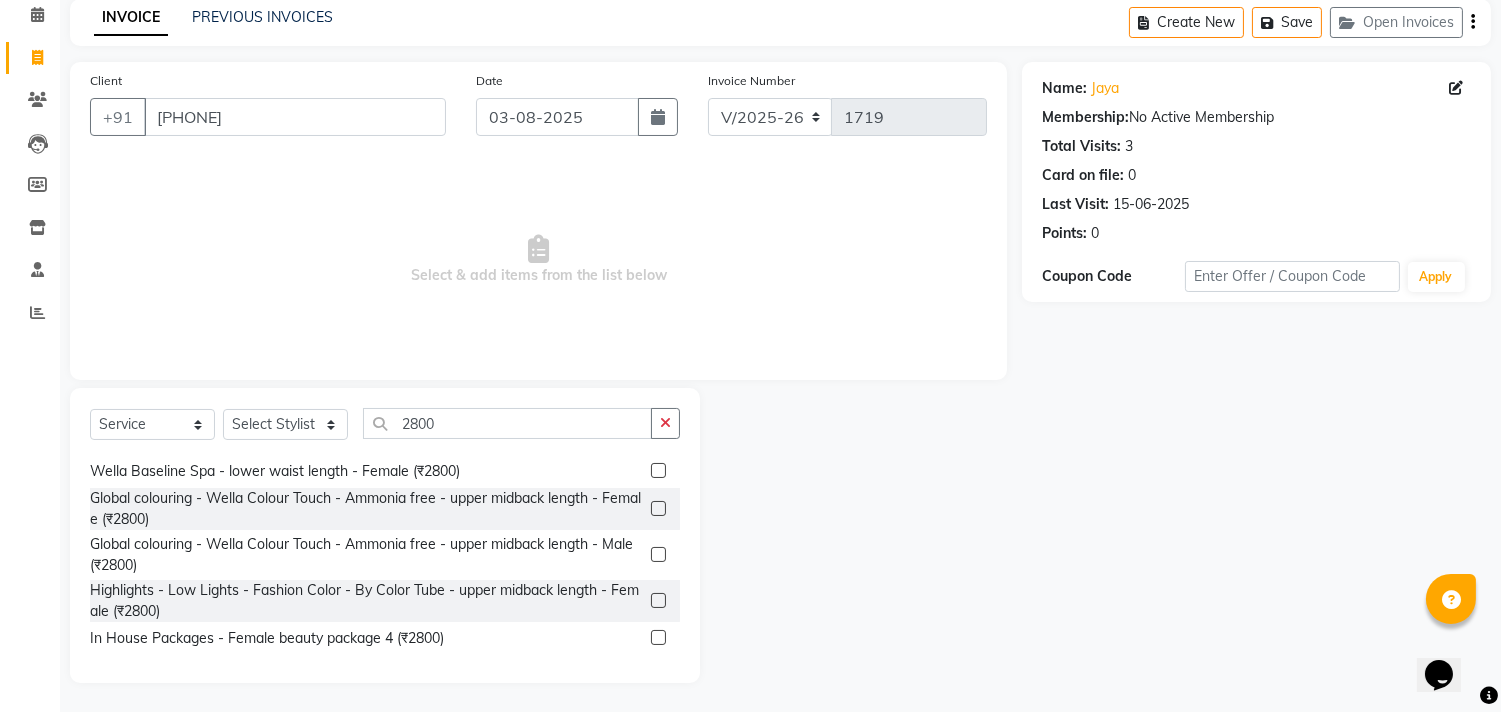 click 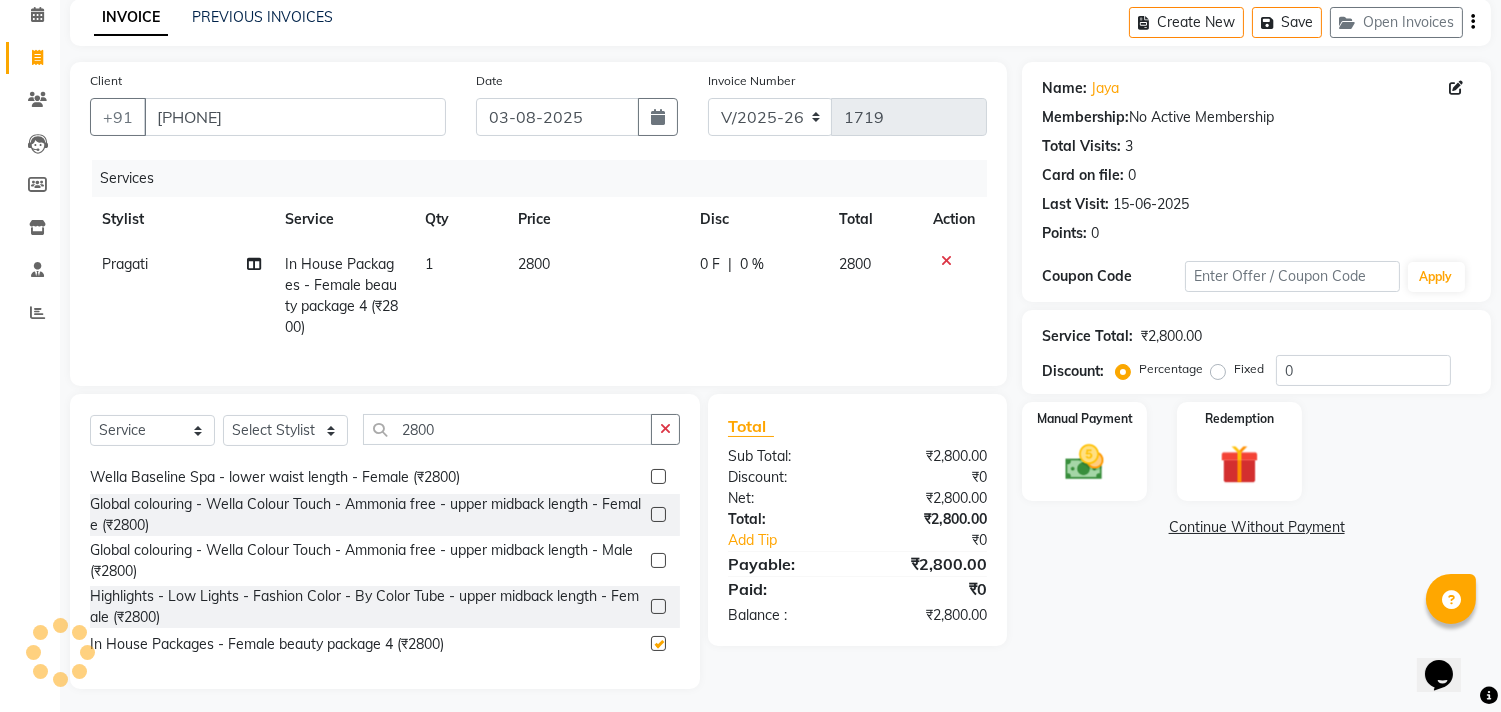 checkbox on "false" 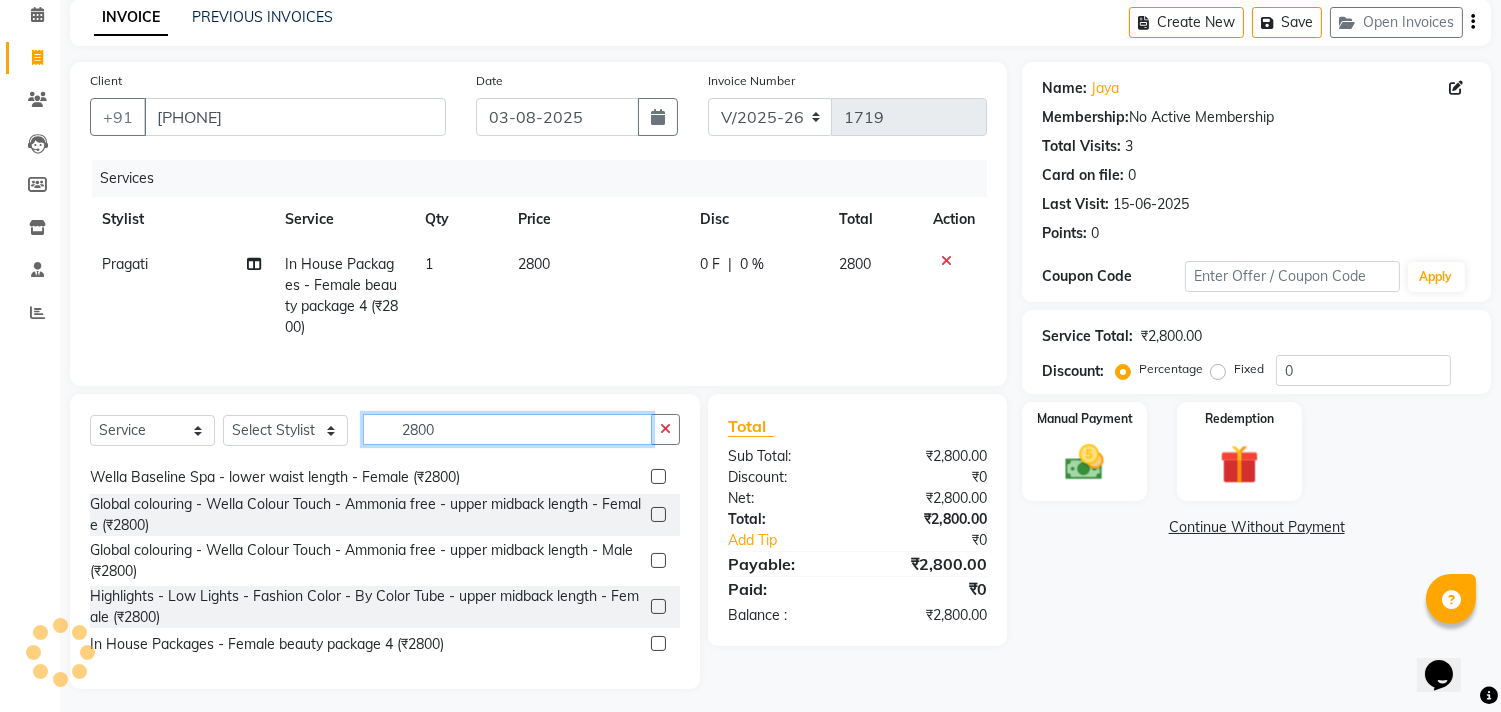 click on "2800" 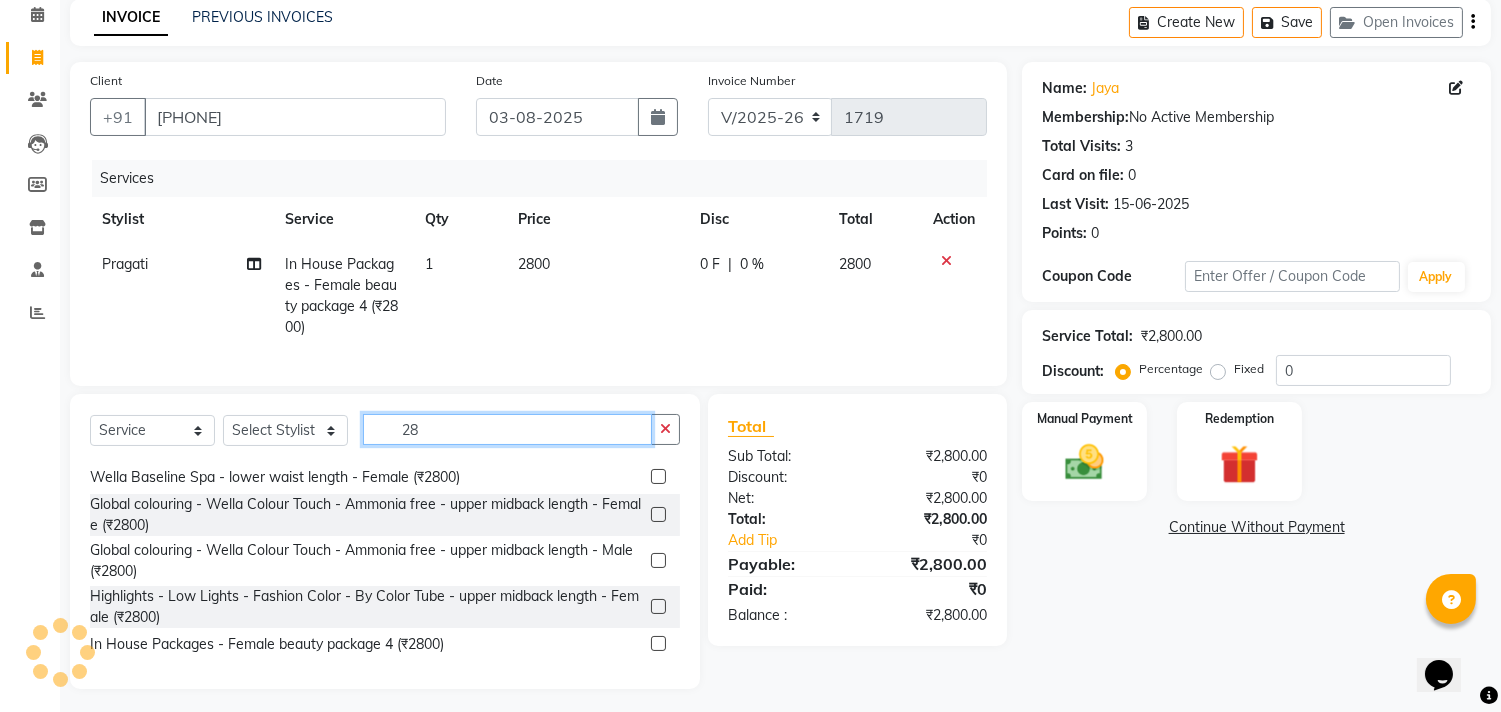type on "2" 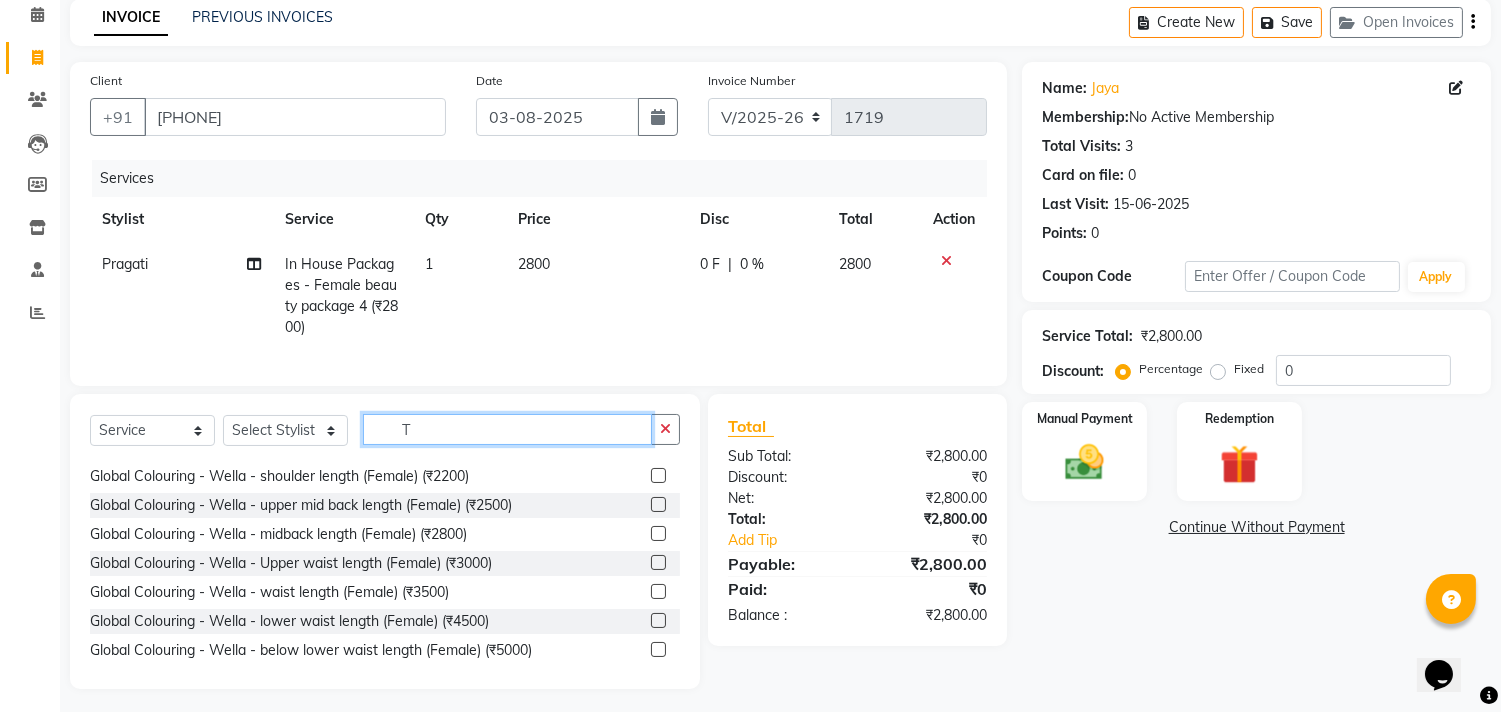 scroll, scrollTop: 0, scrollLeft: 0, axis: both 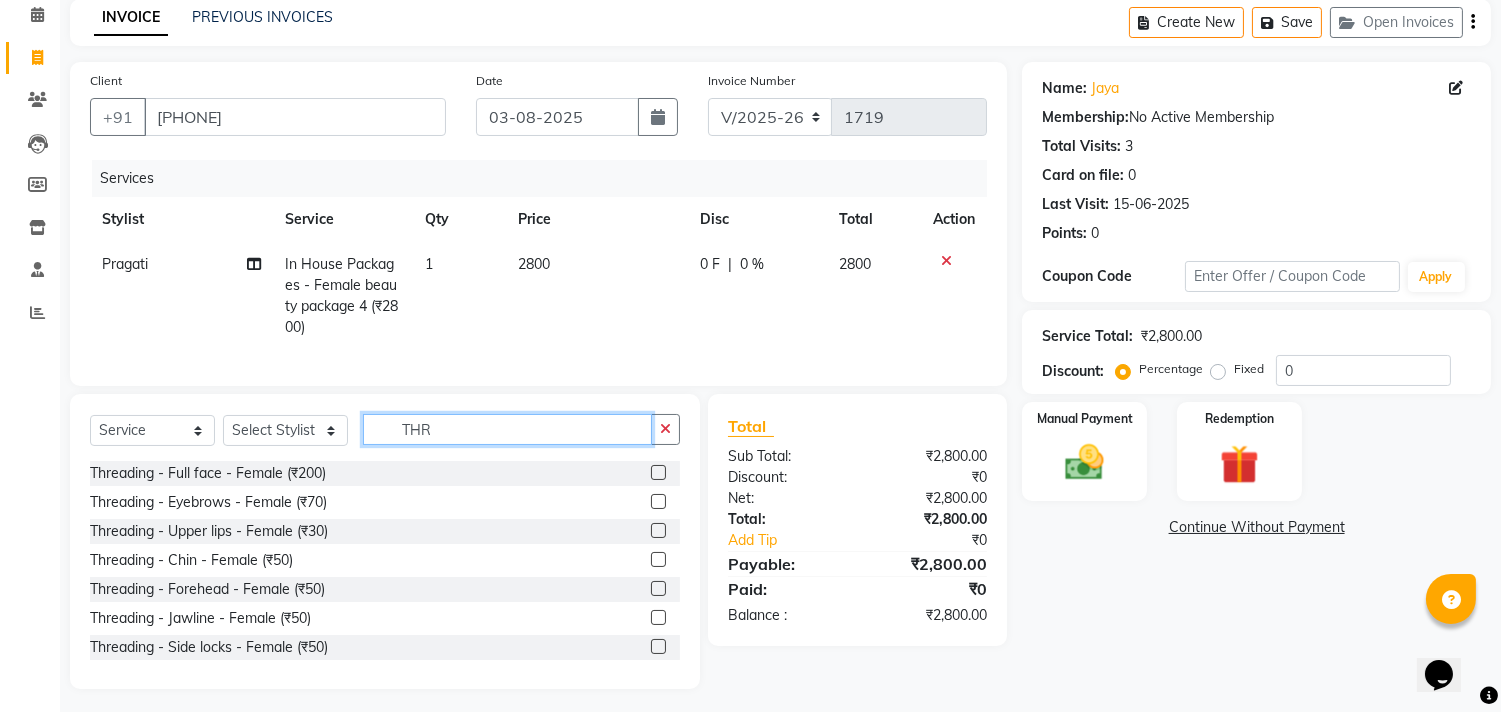 type on "THR" 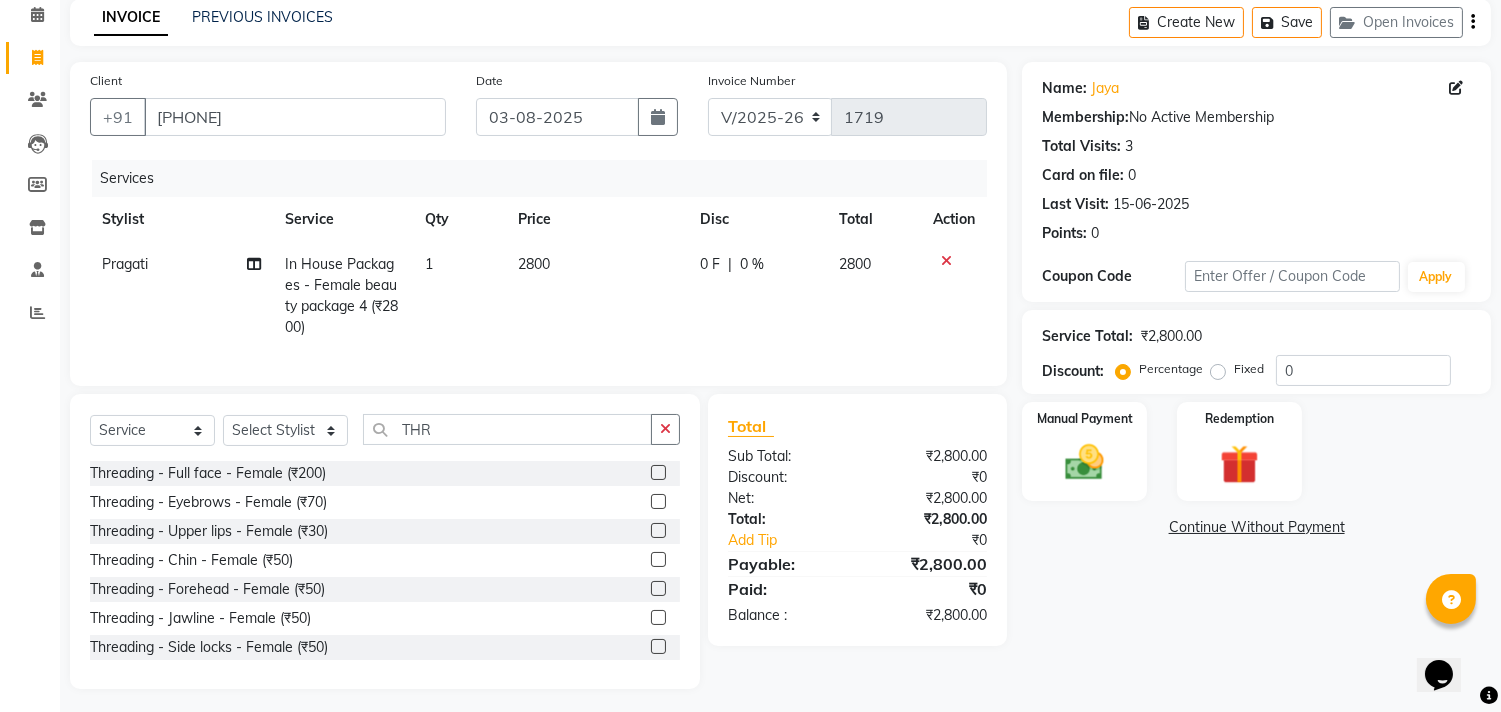 click 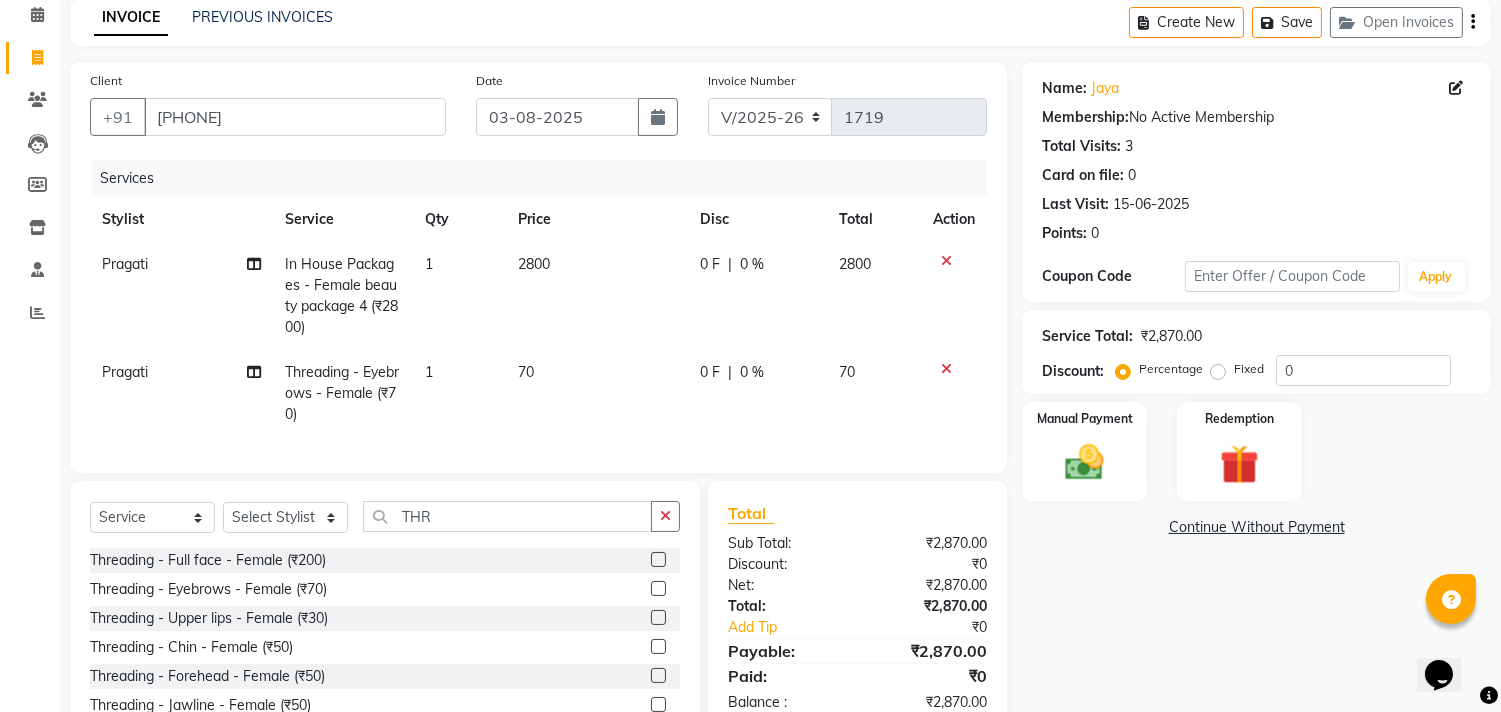 click 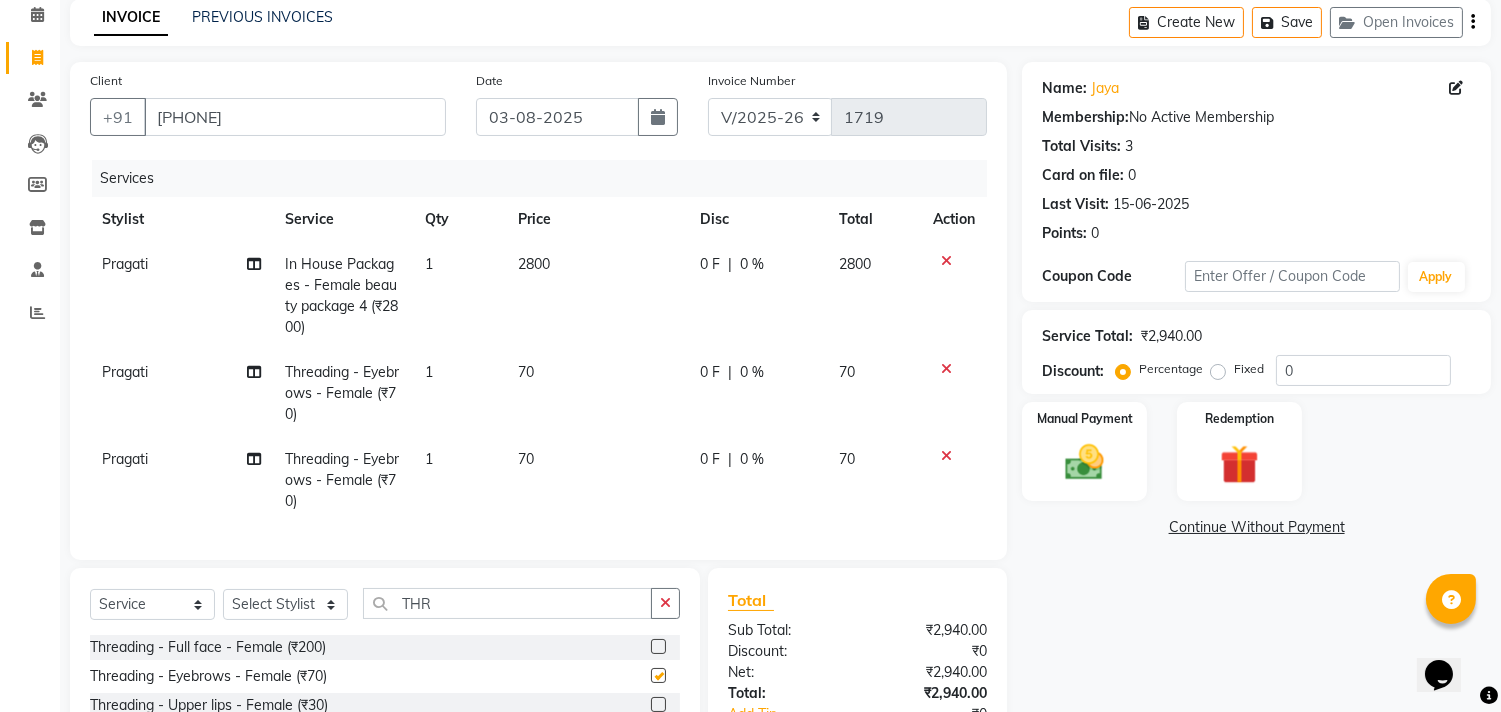 checkbox on "false" 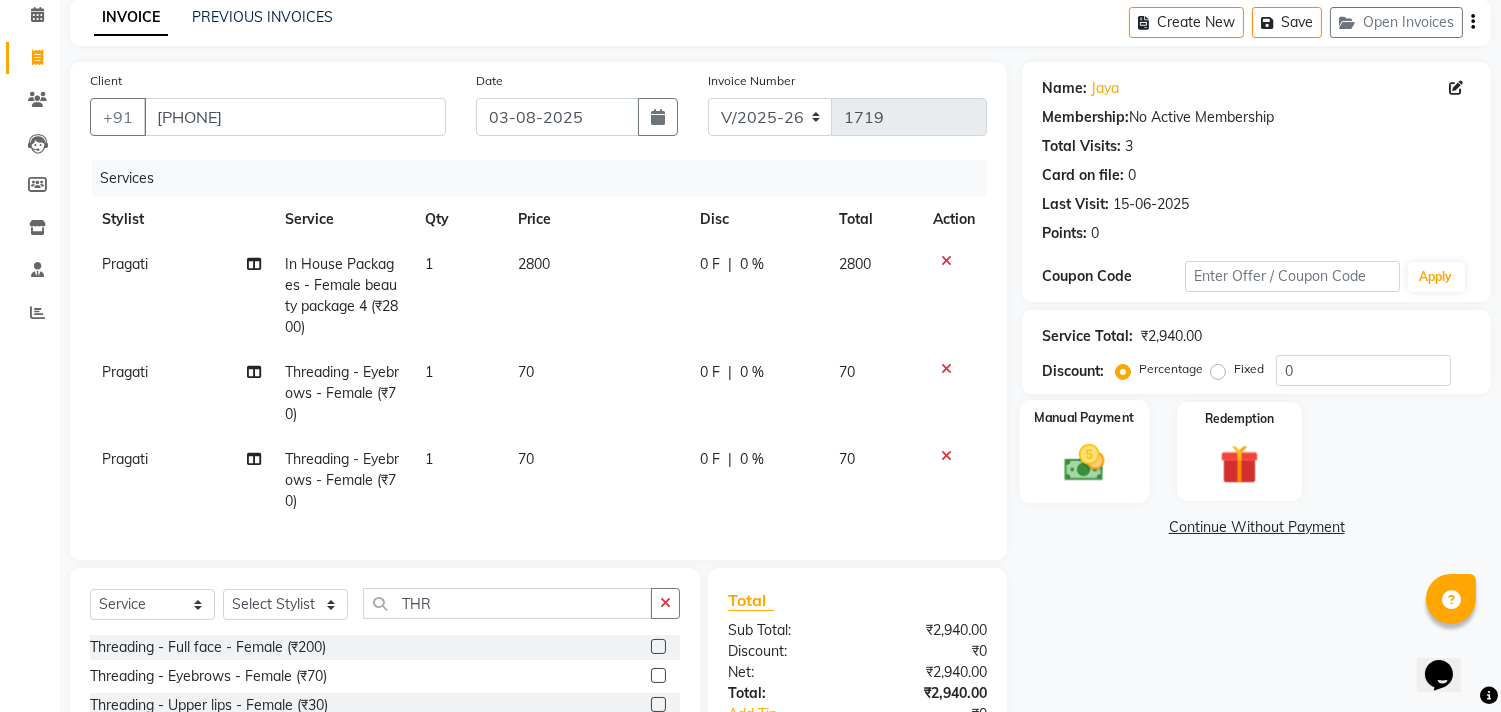 click 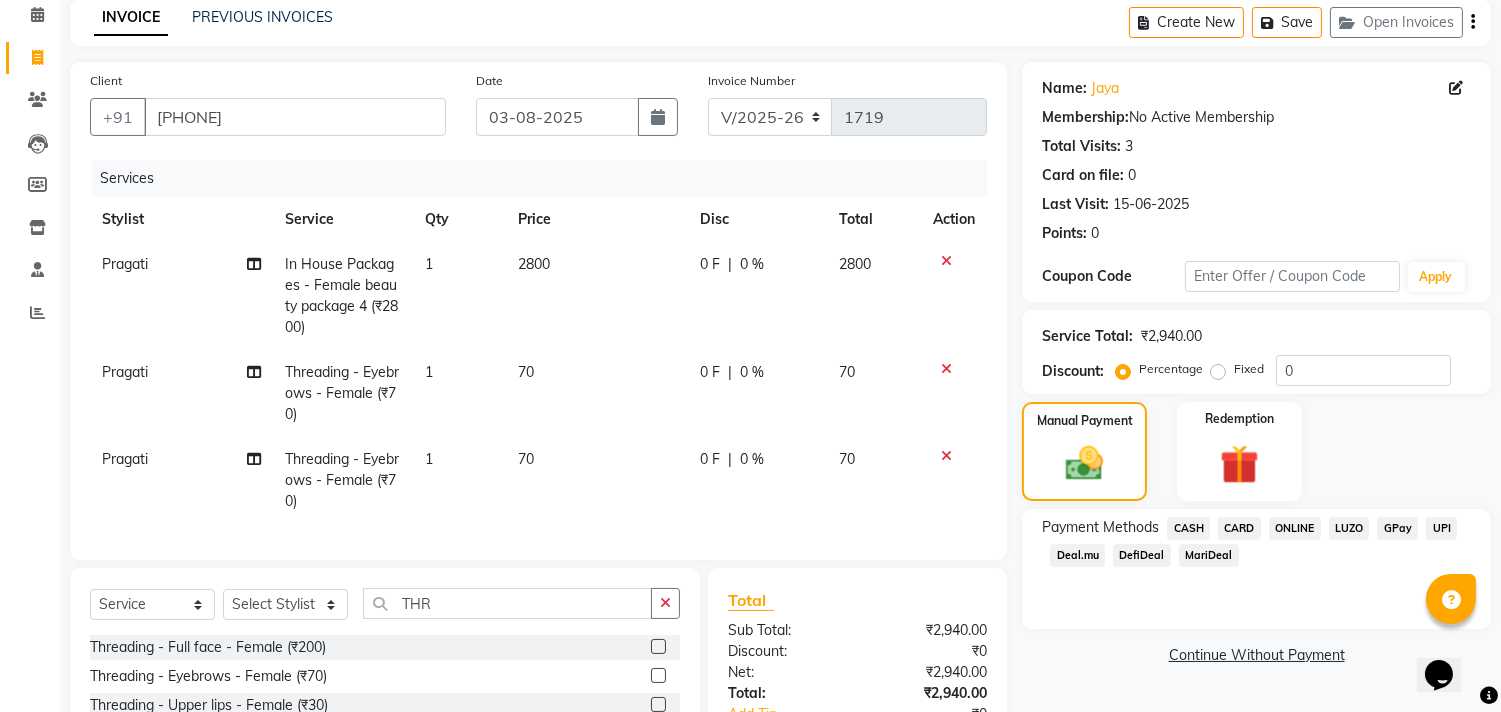 click on "ONLINE" 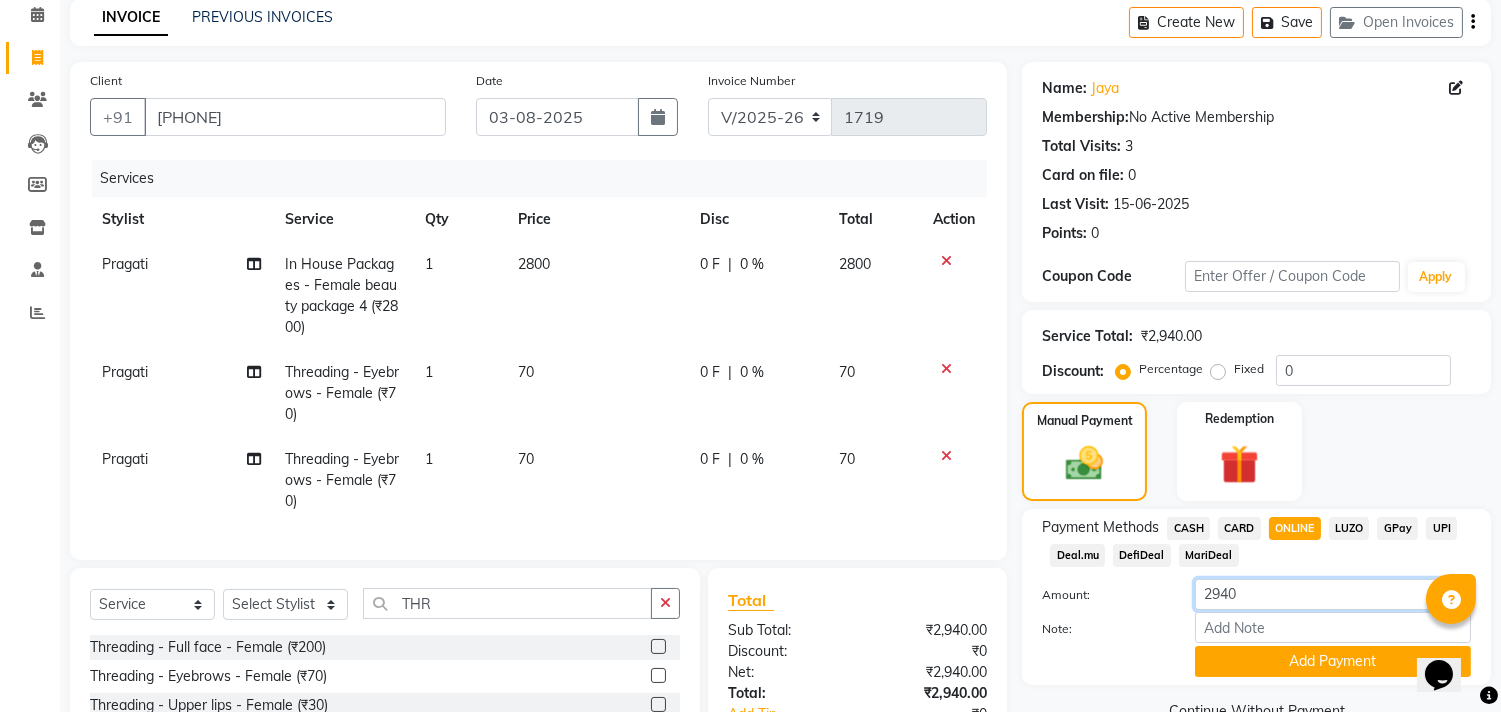click on "2940" 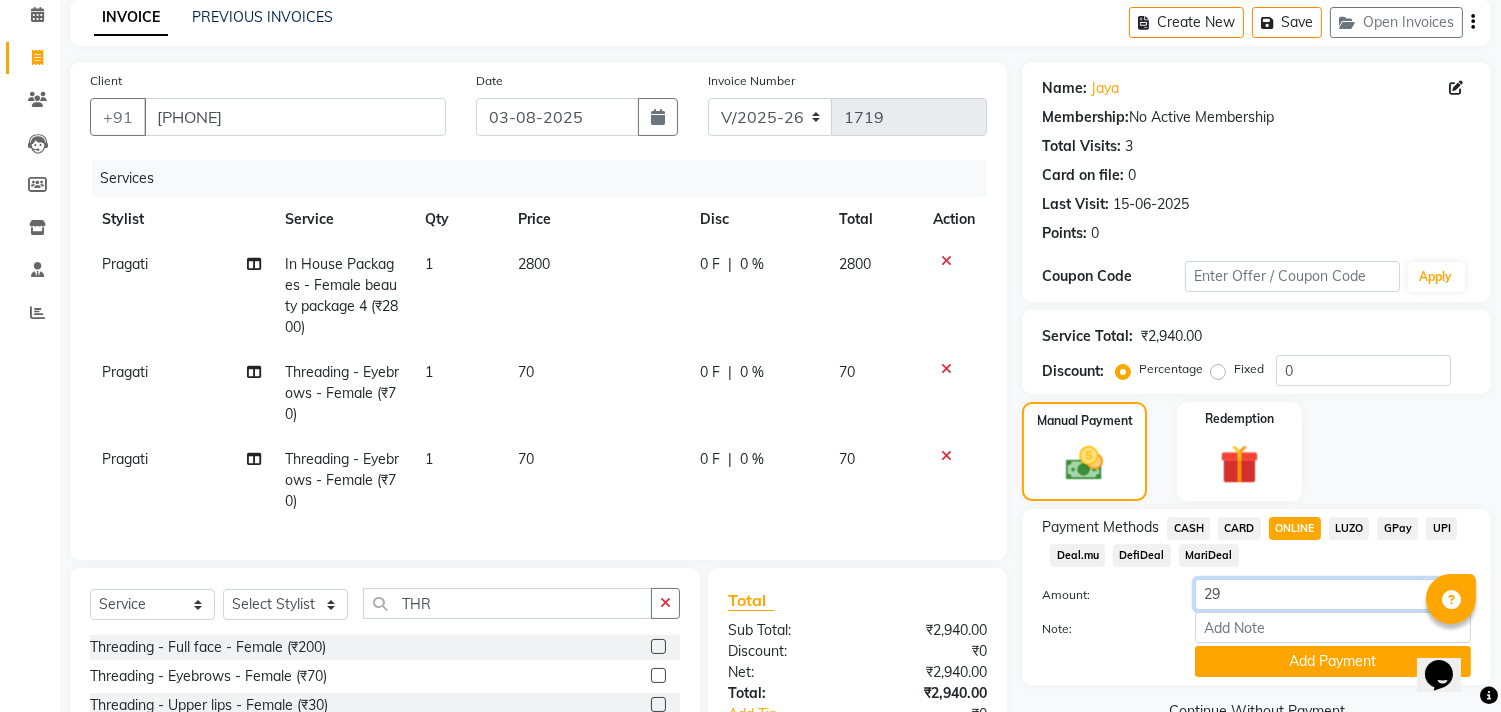 type on "2" 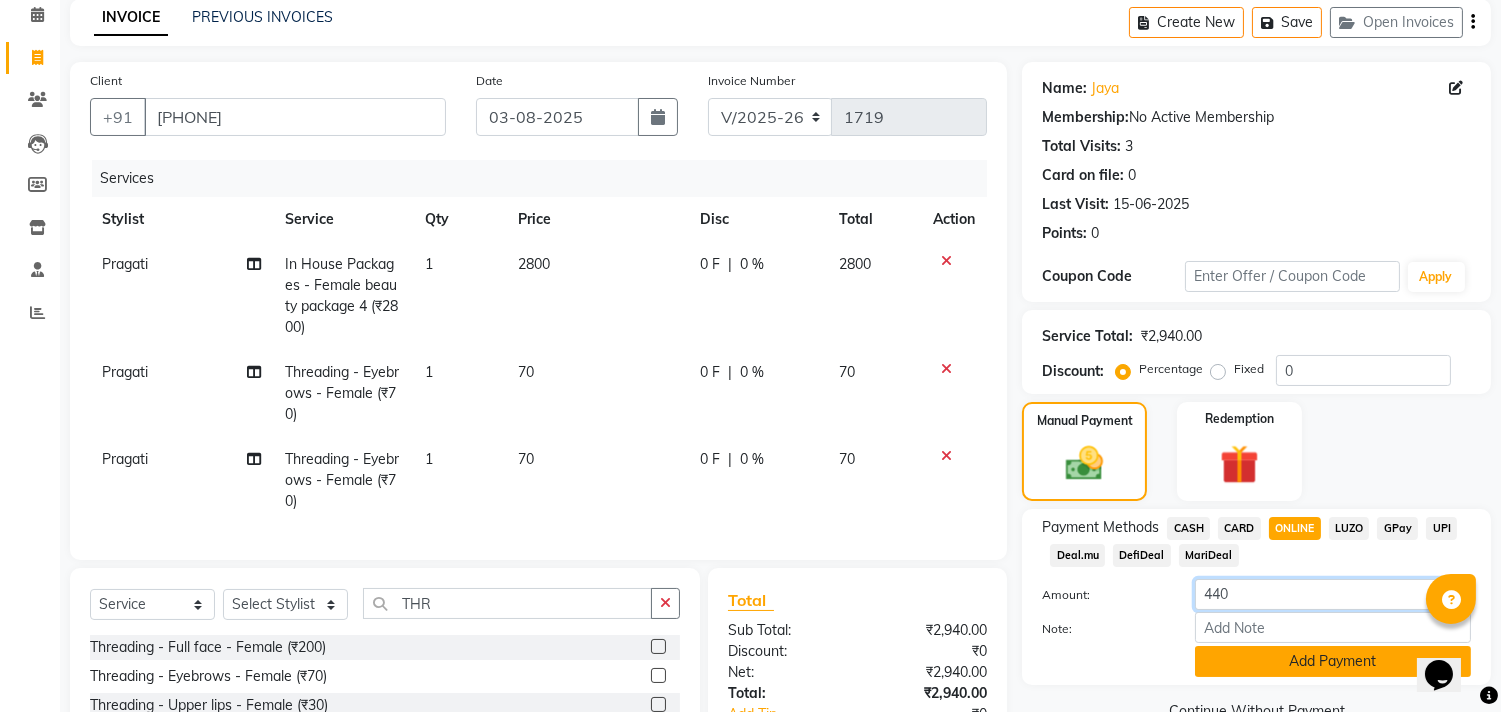 type on "440" 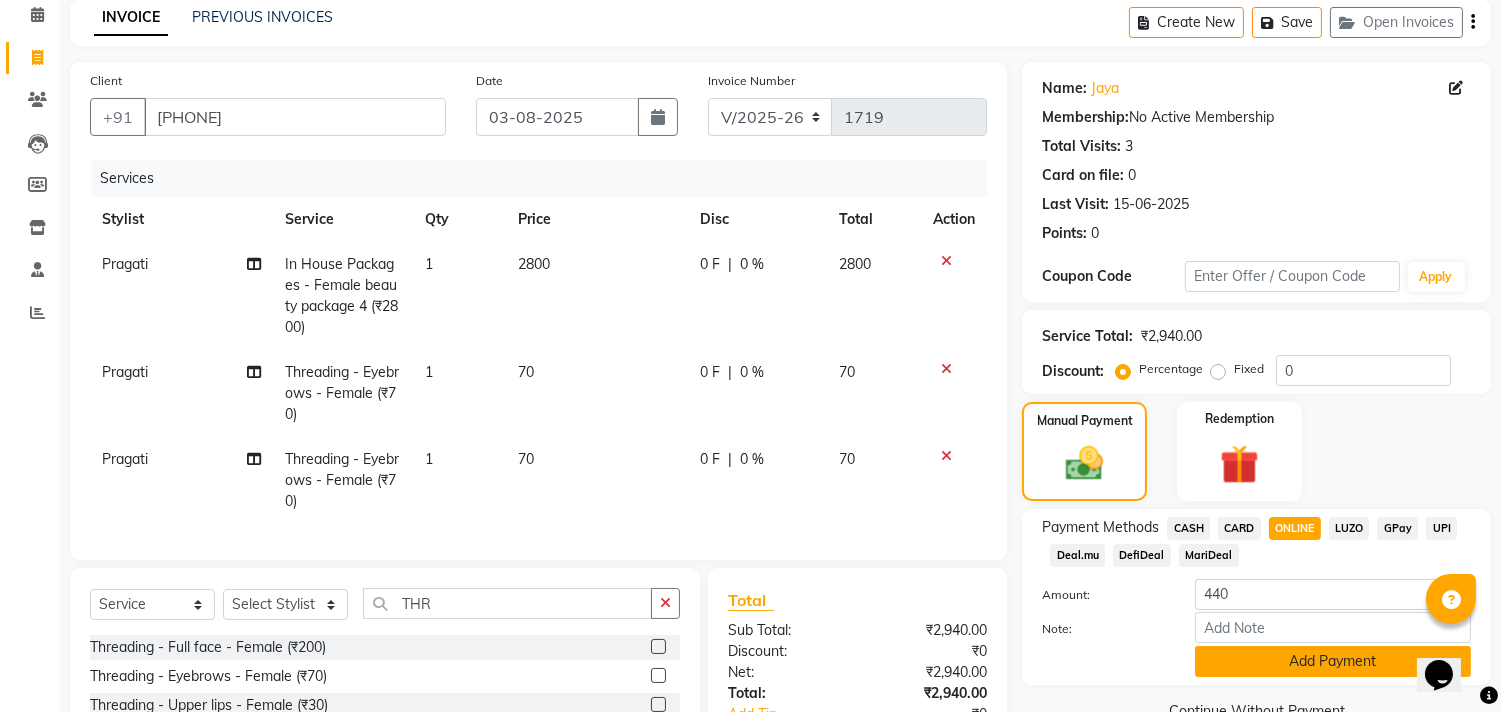 click on "Add Payment" 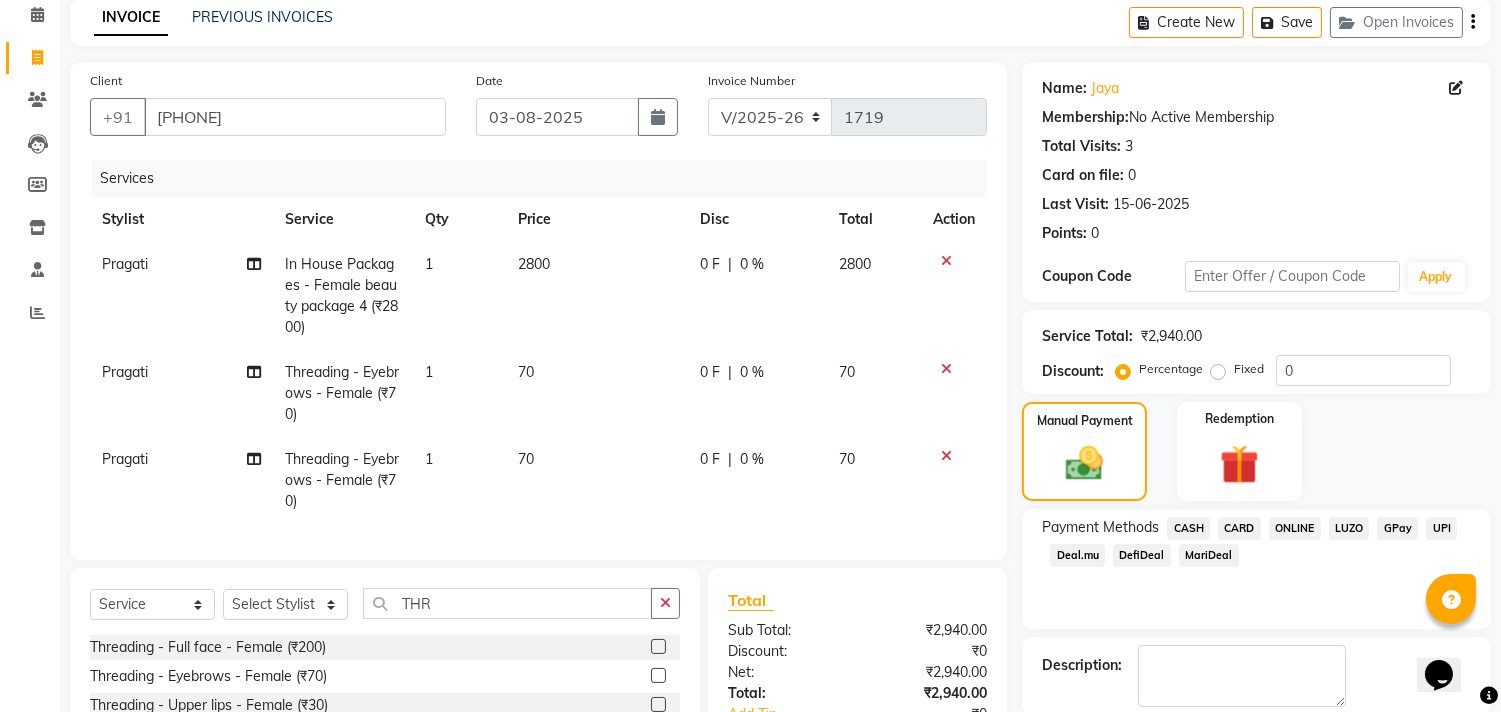 click on "CASH" 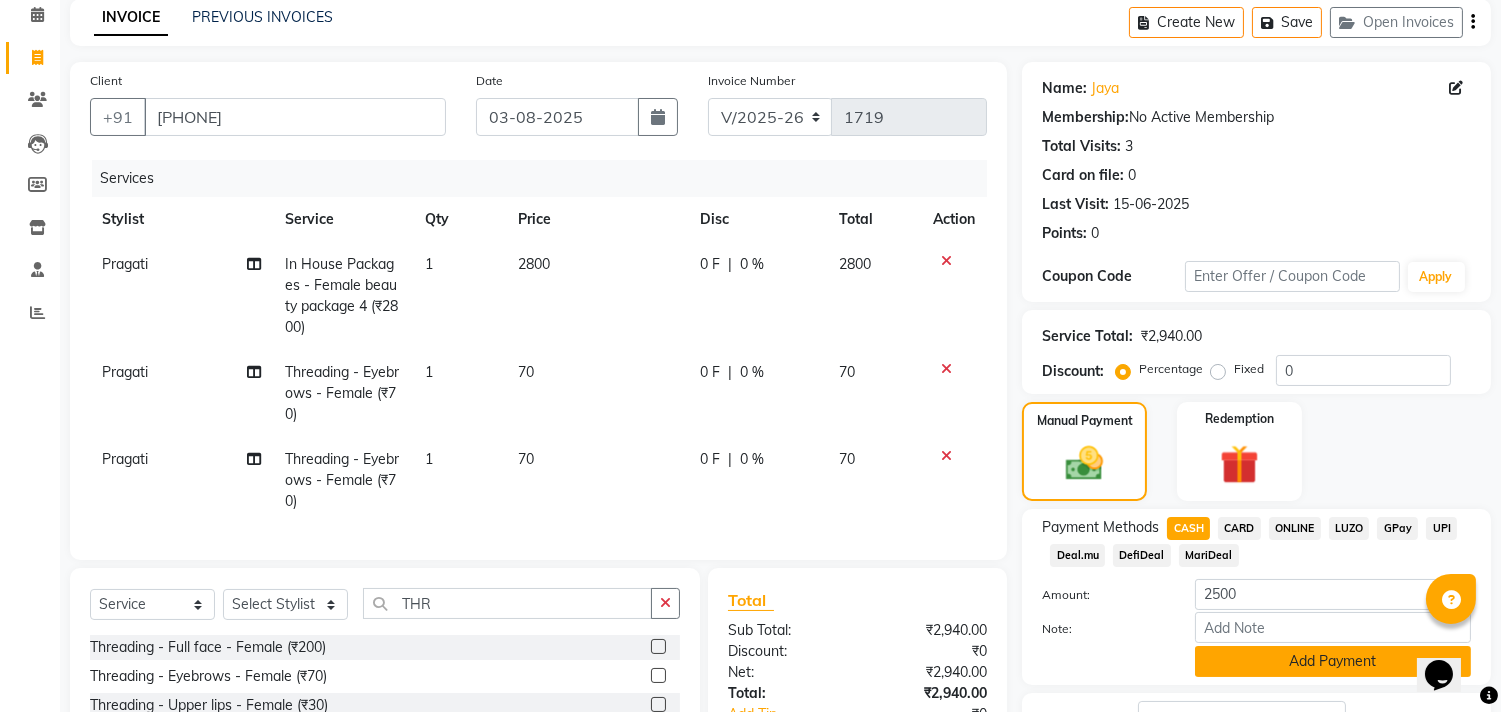 click on "Add Payment" 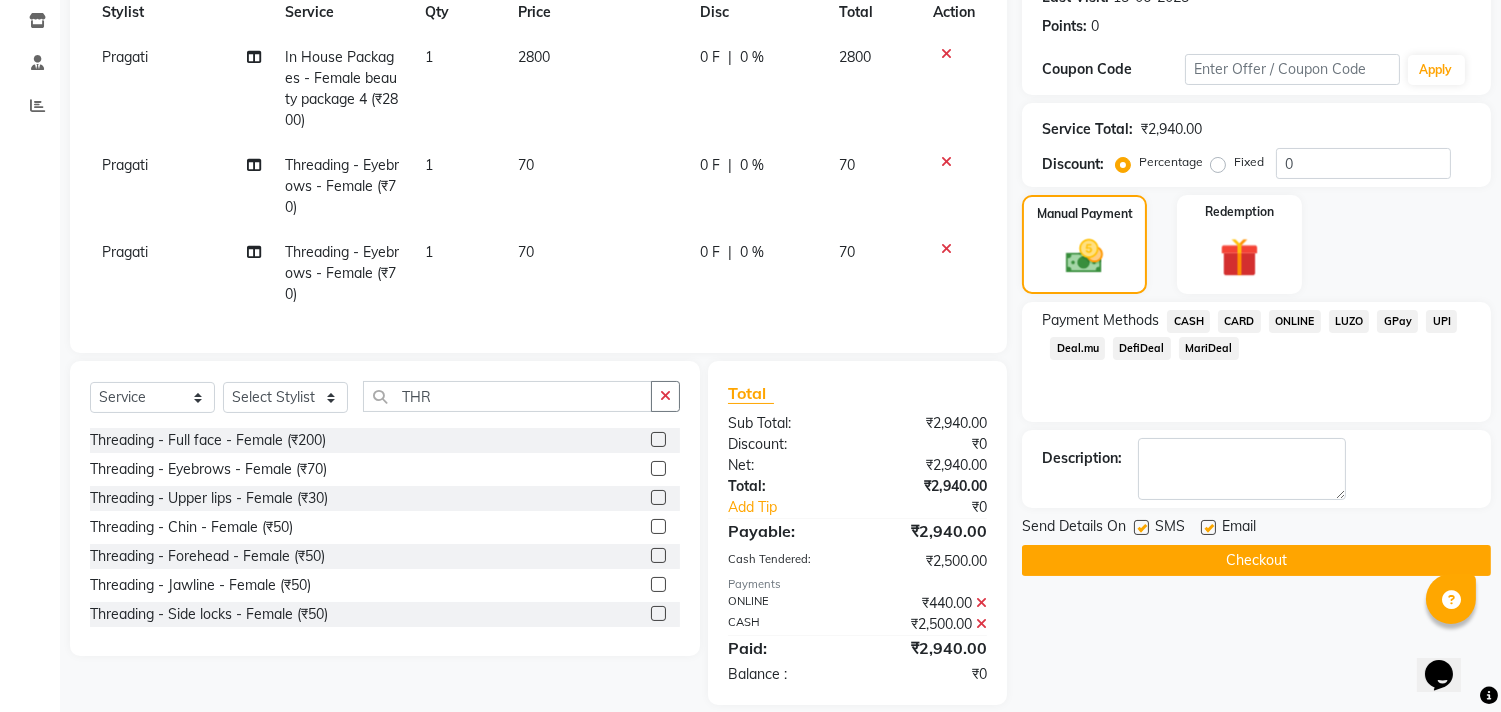 scroll, scrollTop: 334, scrollLeft: 0, axis: vertical 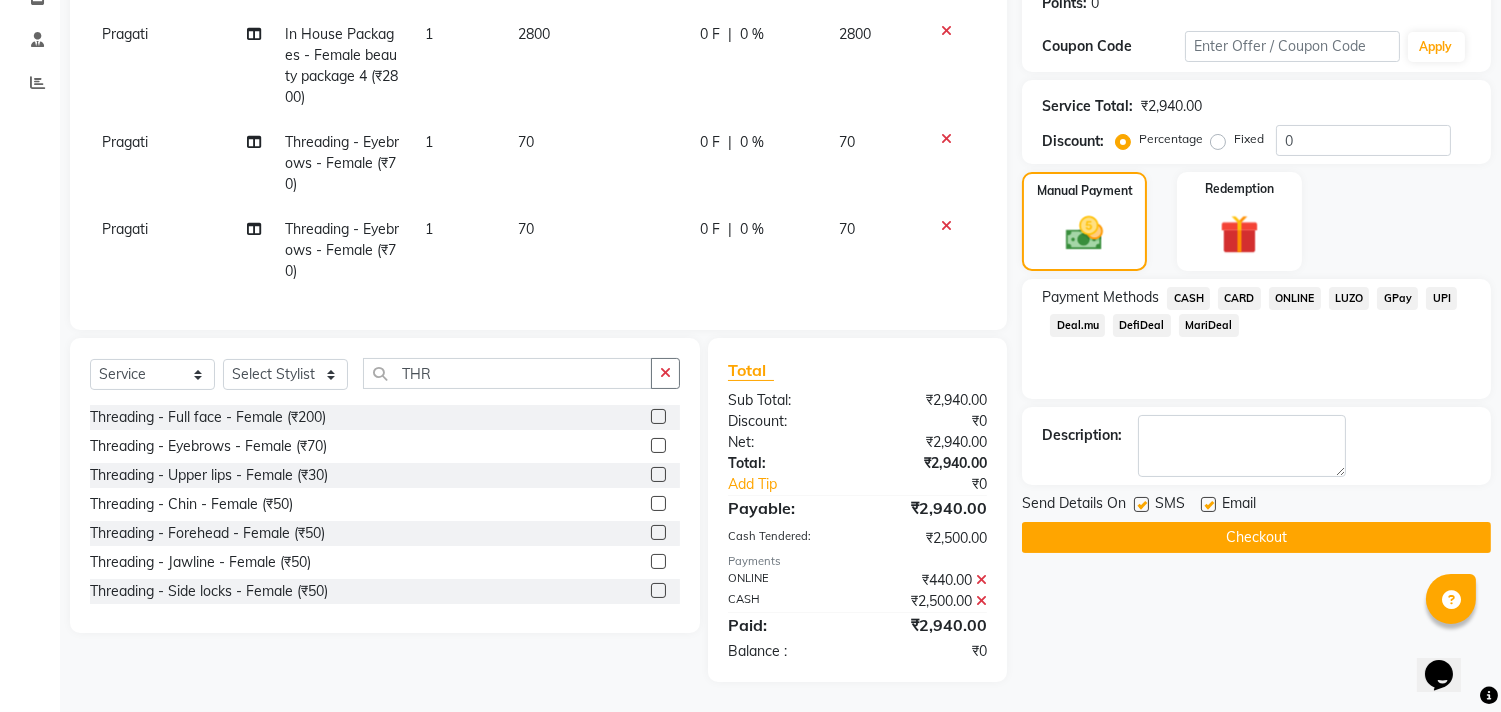 click on "Checkout" 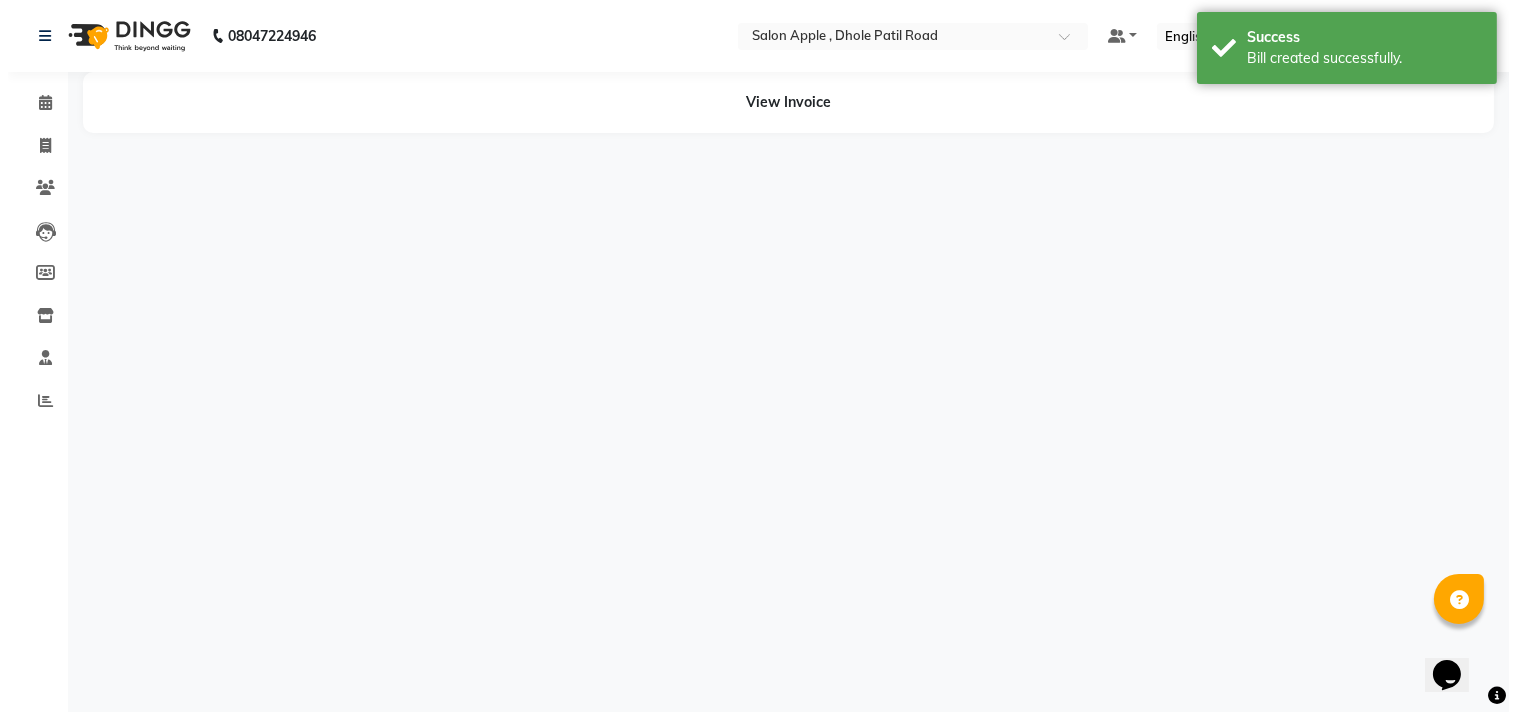 scroll, scrollTop: 0, scrollLeft: 0, axis: both 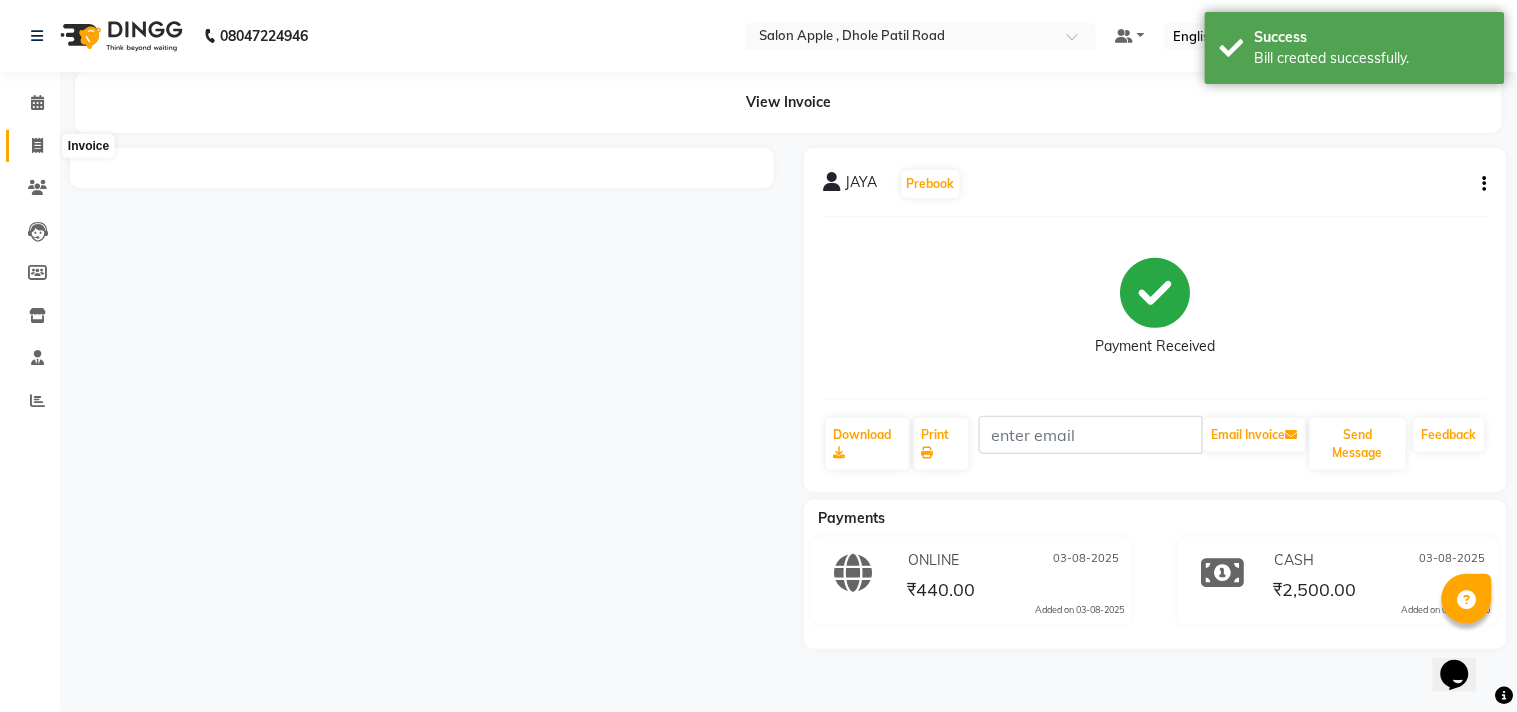 click 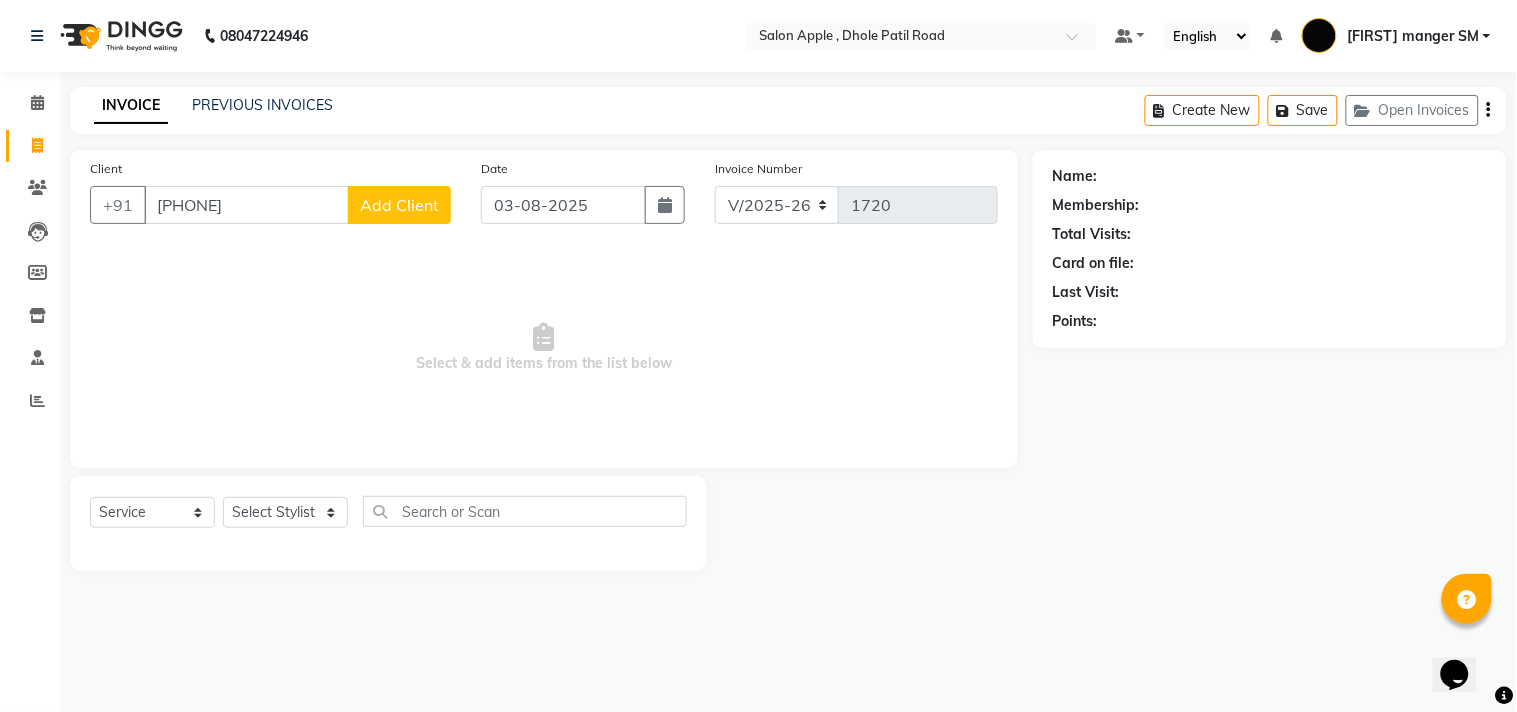 type on "[PHONE]" 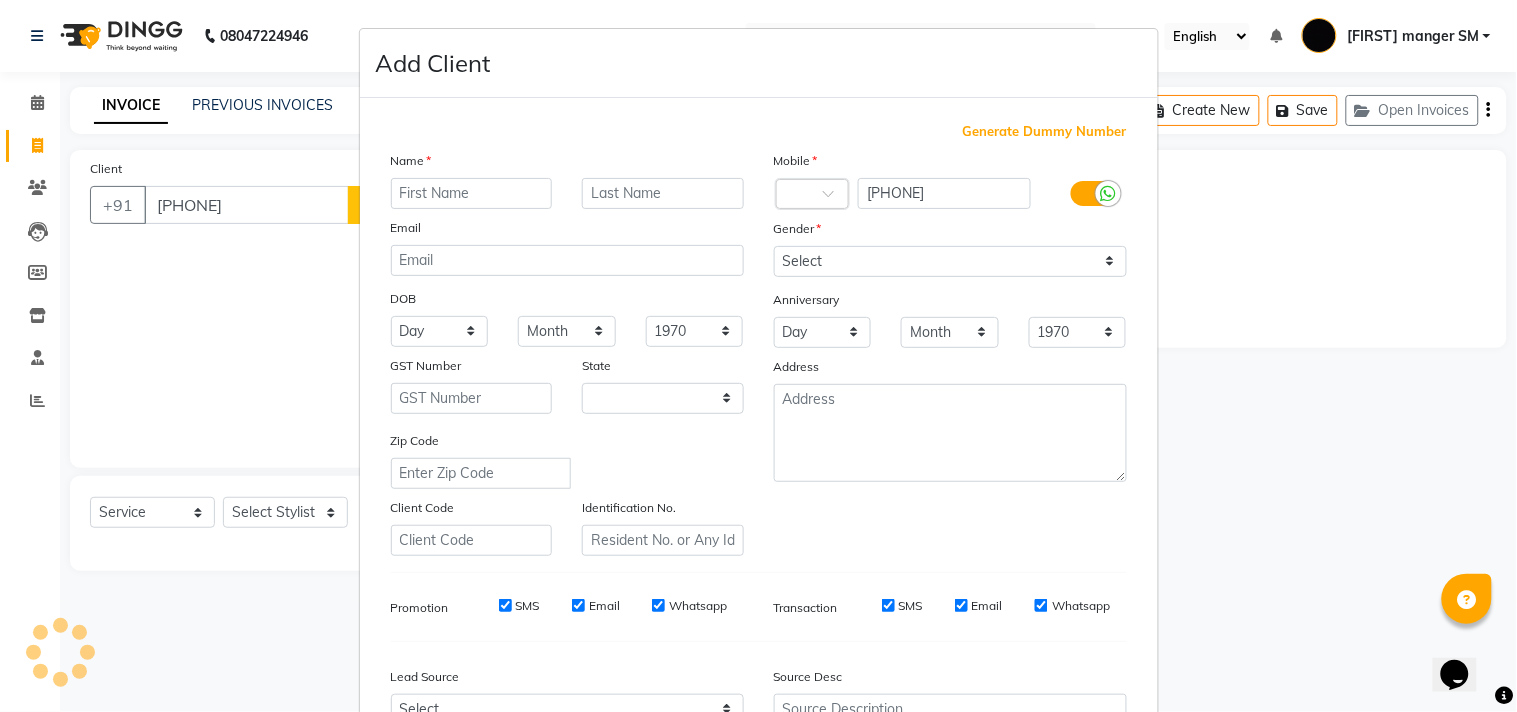 select on "22" 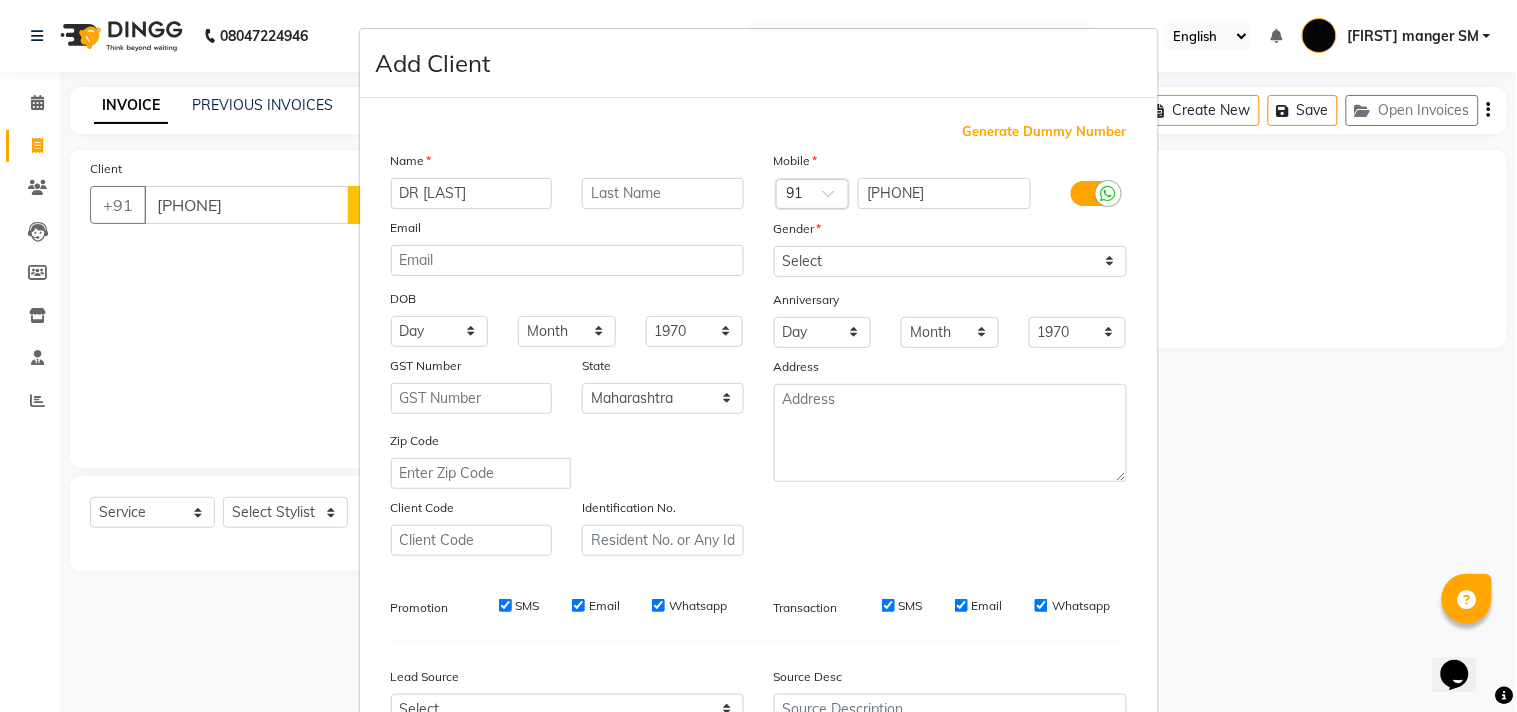 type on "DR [LAST]" 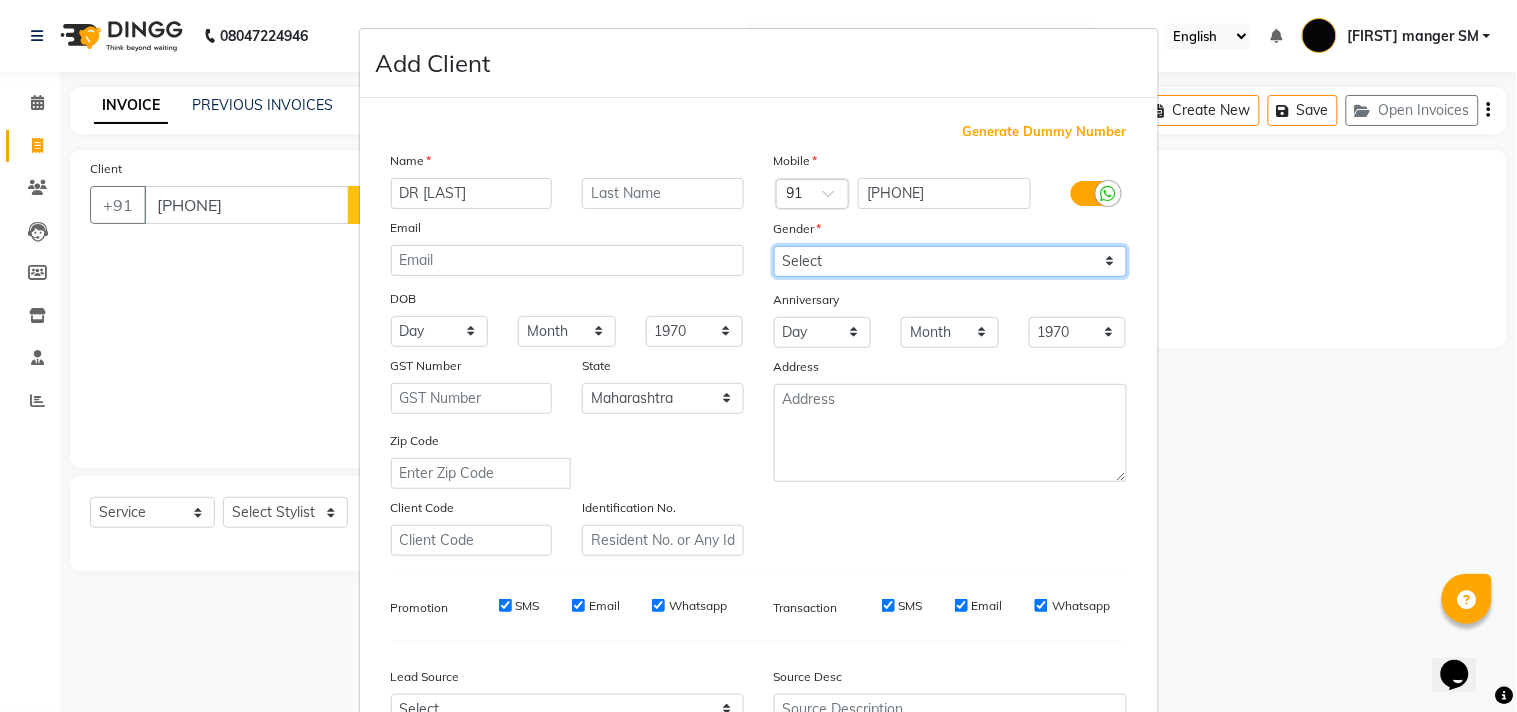 click on "Select Male Female Other Prefer Not To Say" at bounding box center (950, 261) 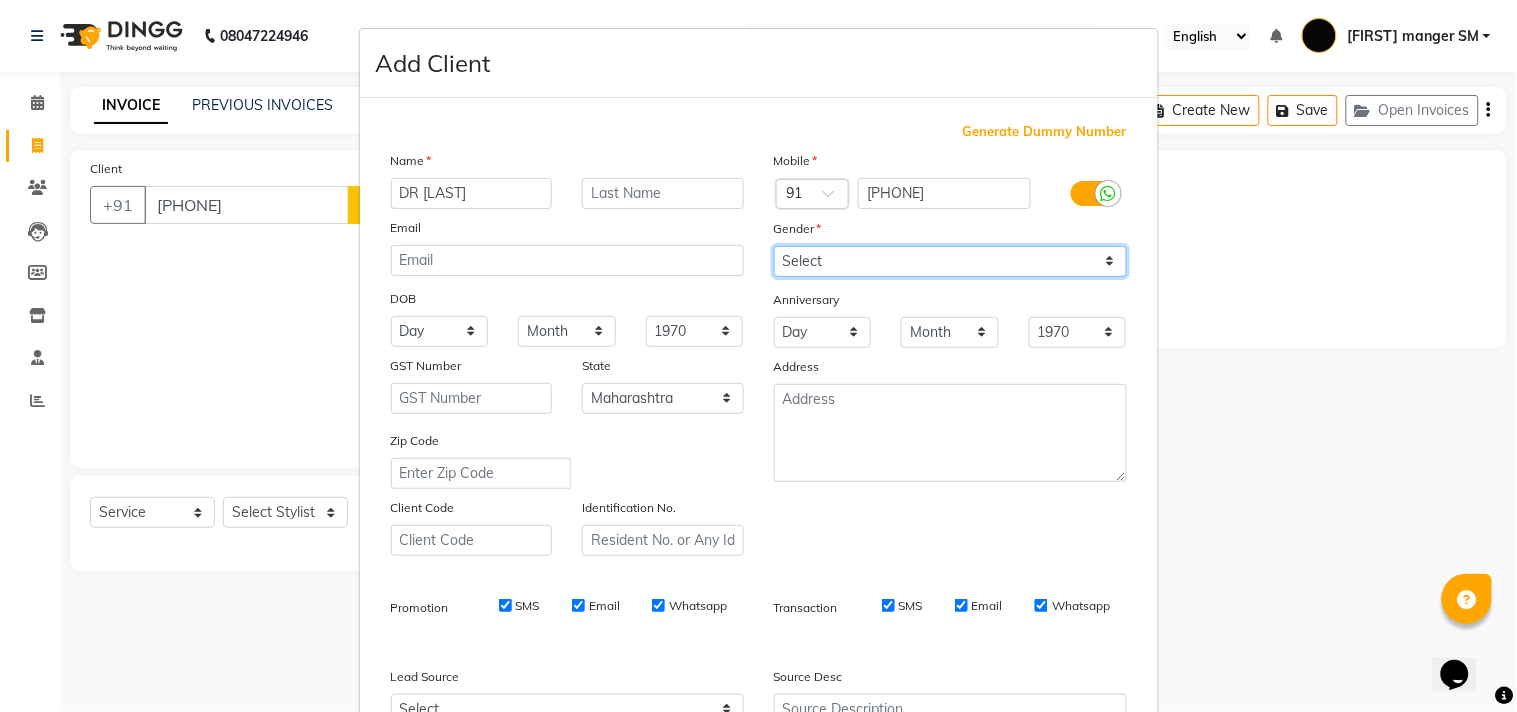 select on "female" 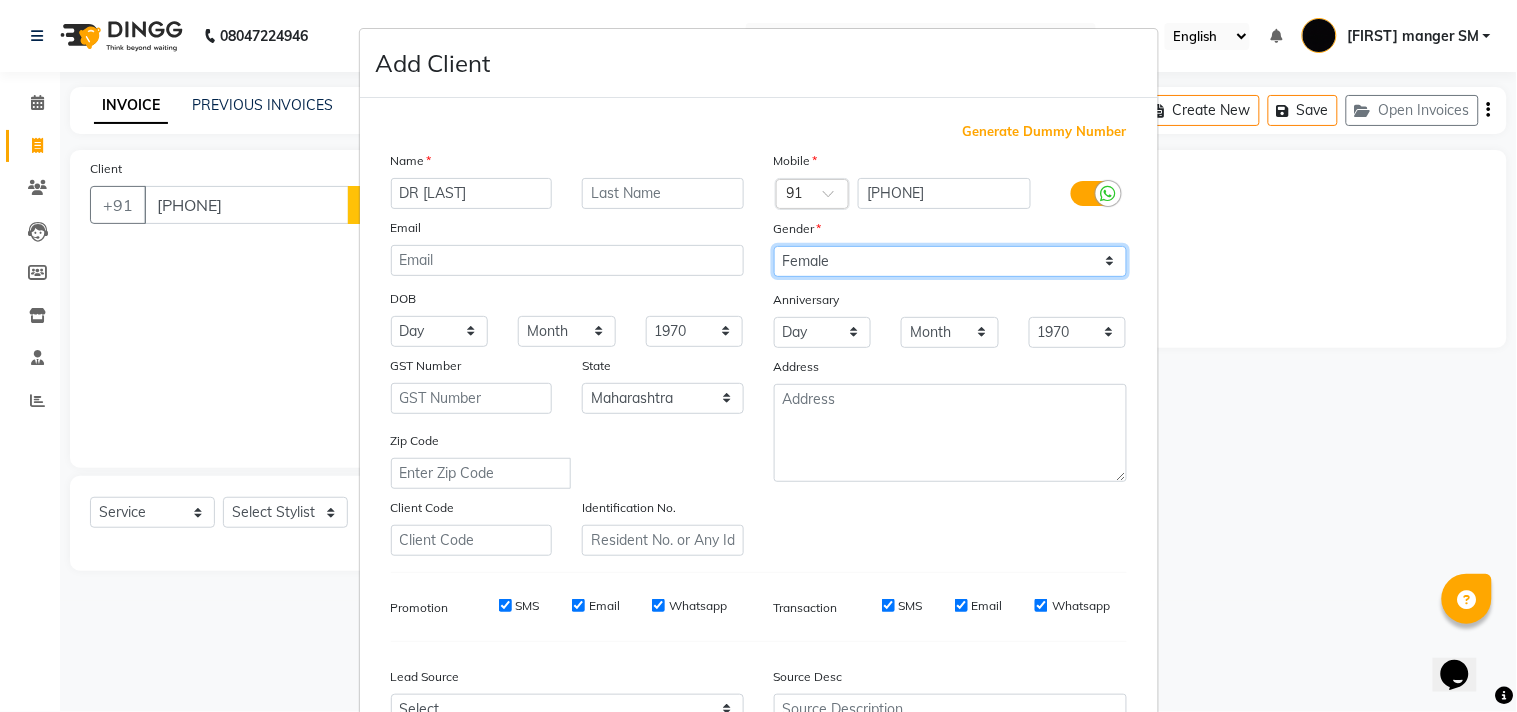 click on "Select Male Female Other Prefer Not To Say" at bounding box center (950, 261) 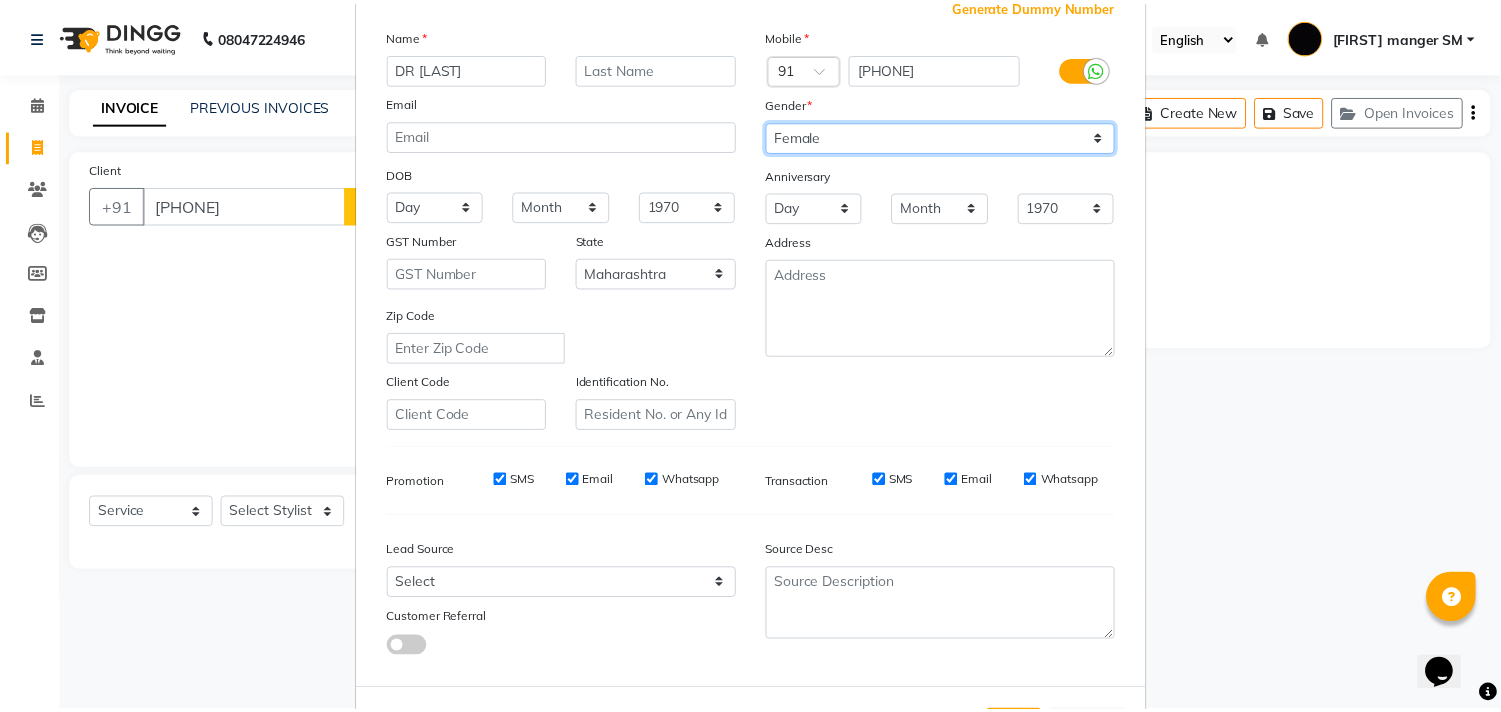 scroll, scrollTop: 212, scrollLeft: 0, axis: vertical 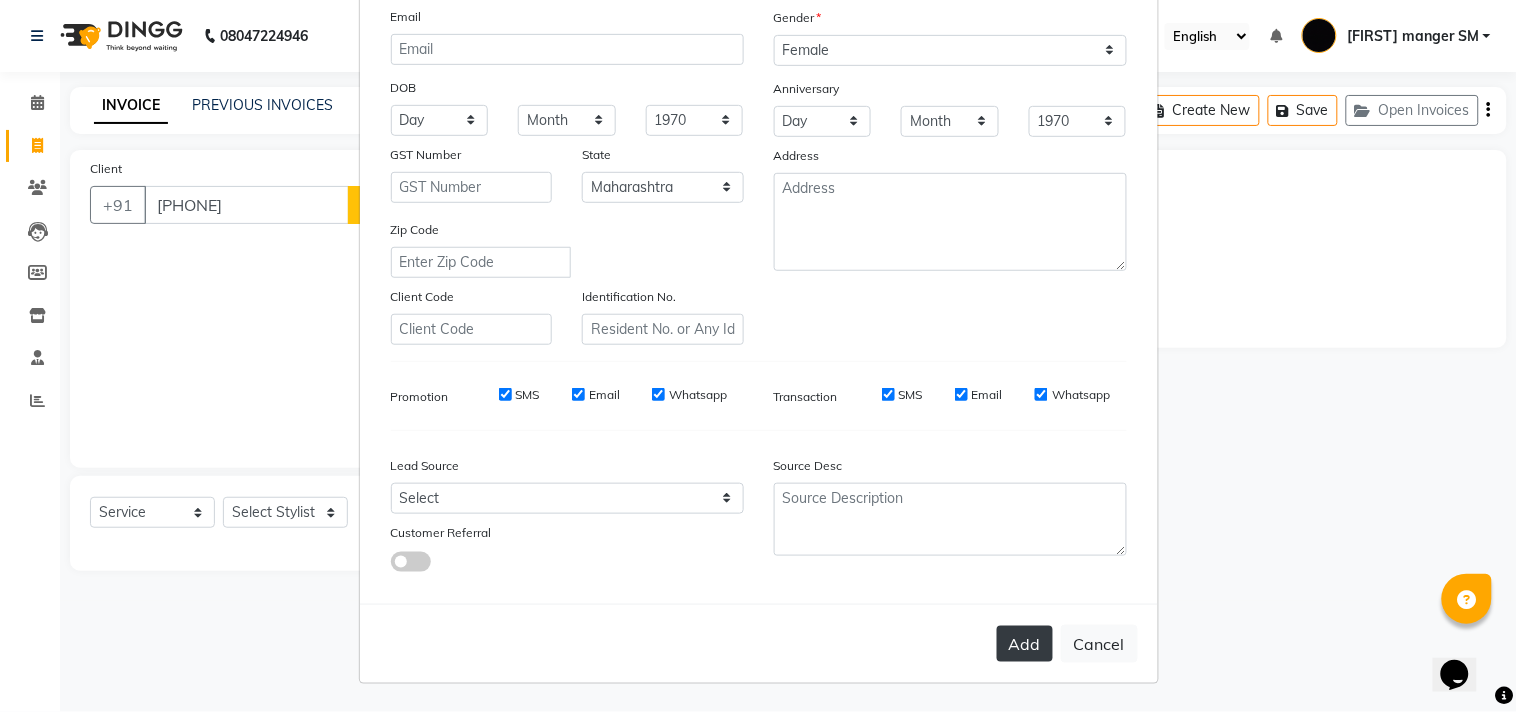 click on "Add" at bounding box center [1025, 644] 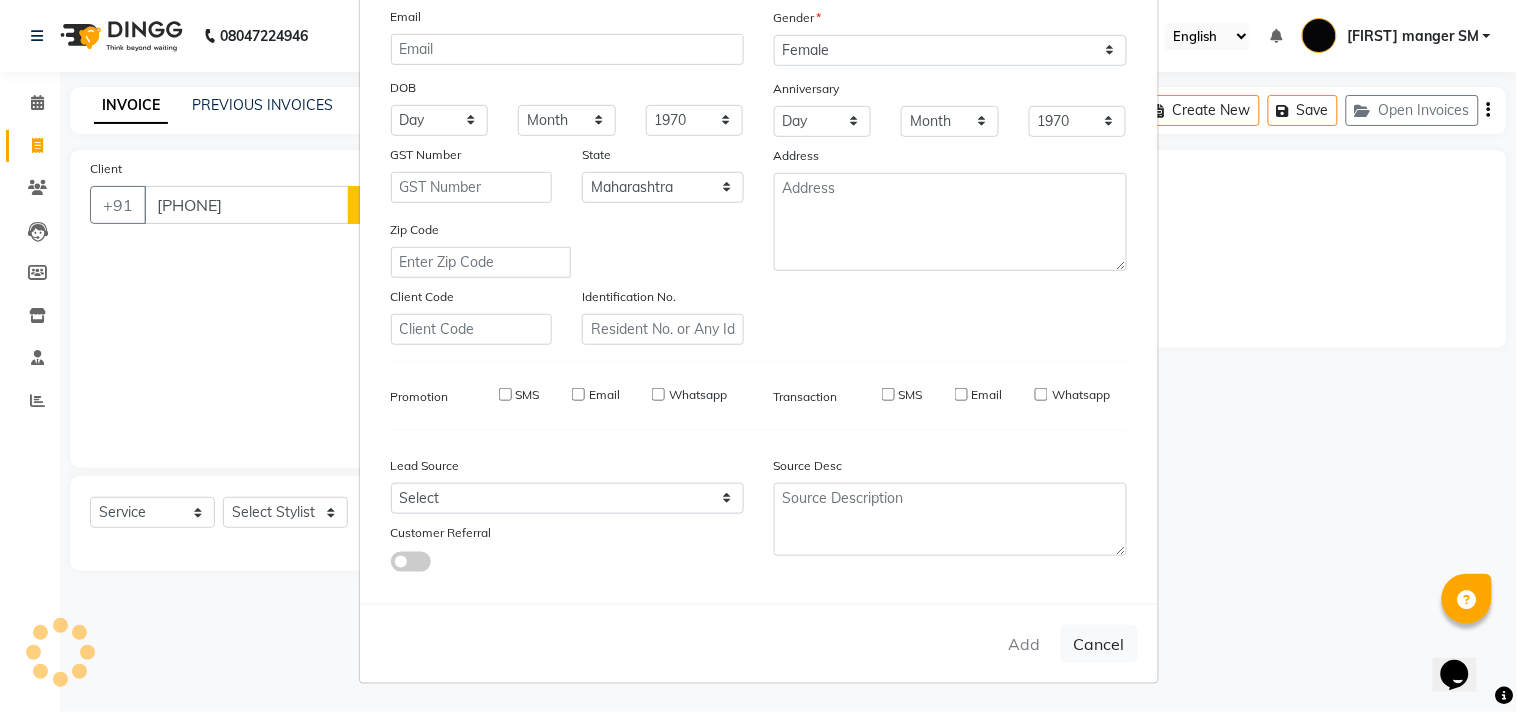 type 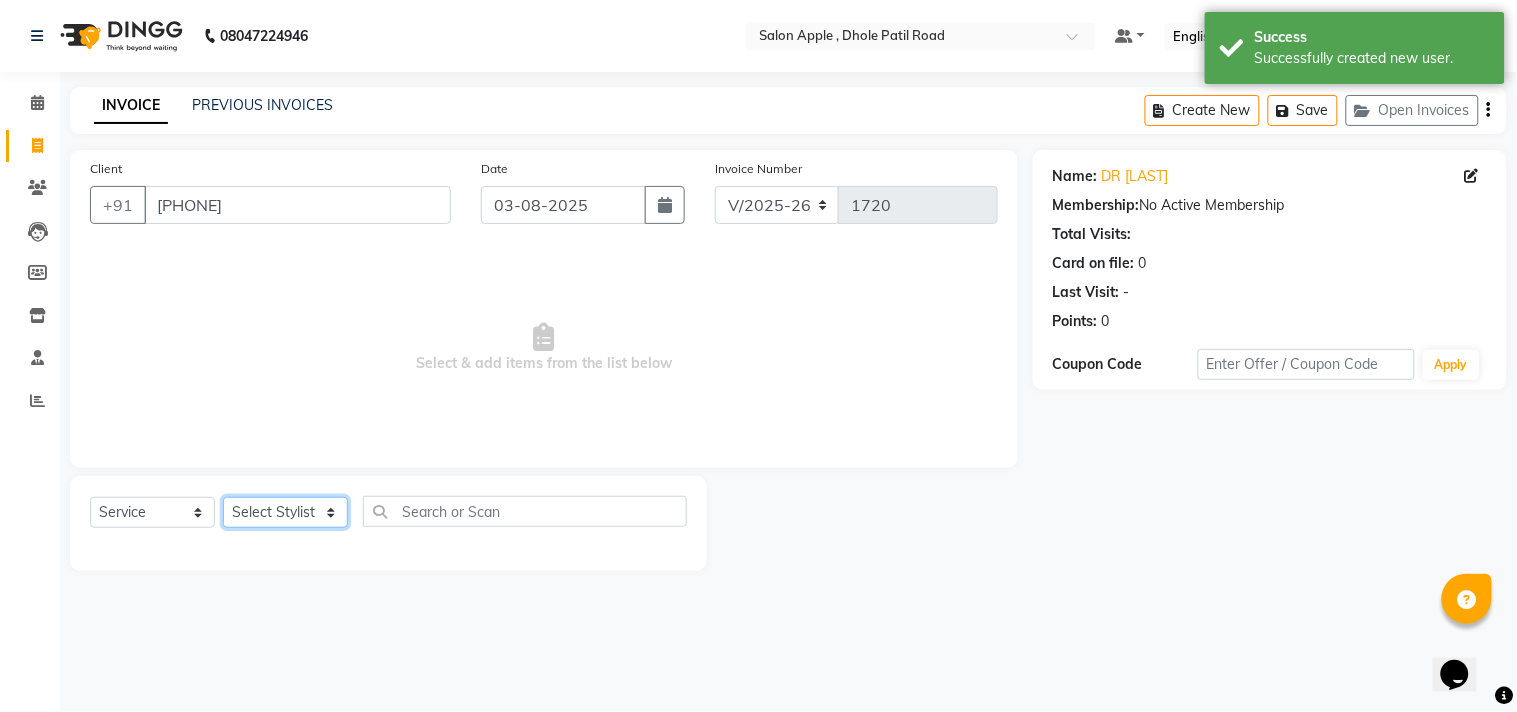 click on "Select Stylist [FIRST] [LAST] [FIRST] [LAST] [FIRST] [LAST] [LAST] [LAST] Department [LAST] Department" 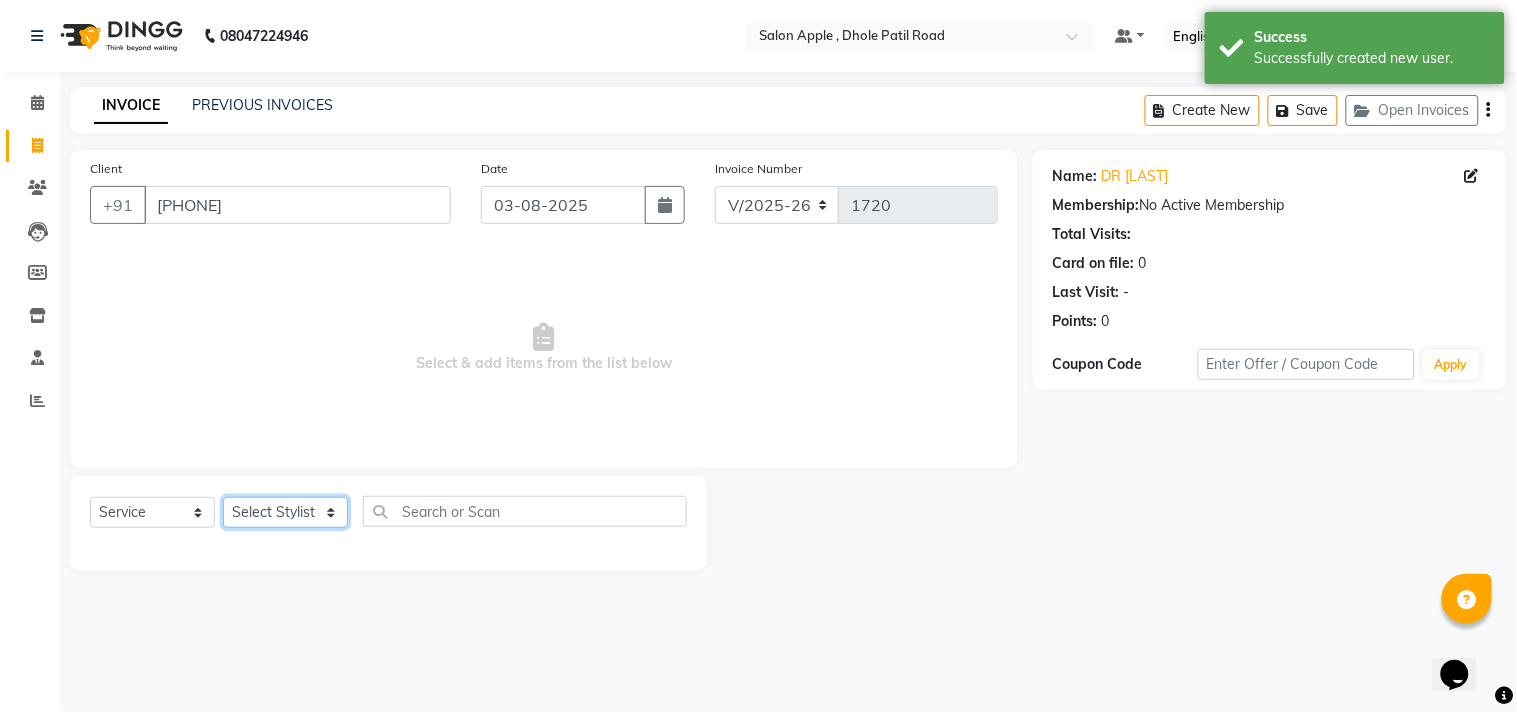 select on "82270" 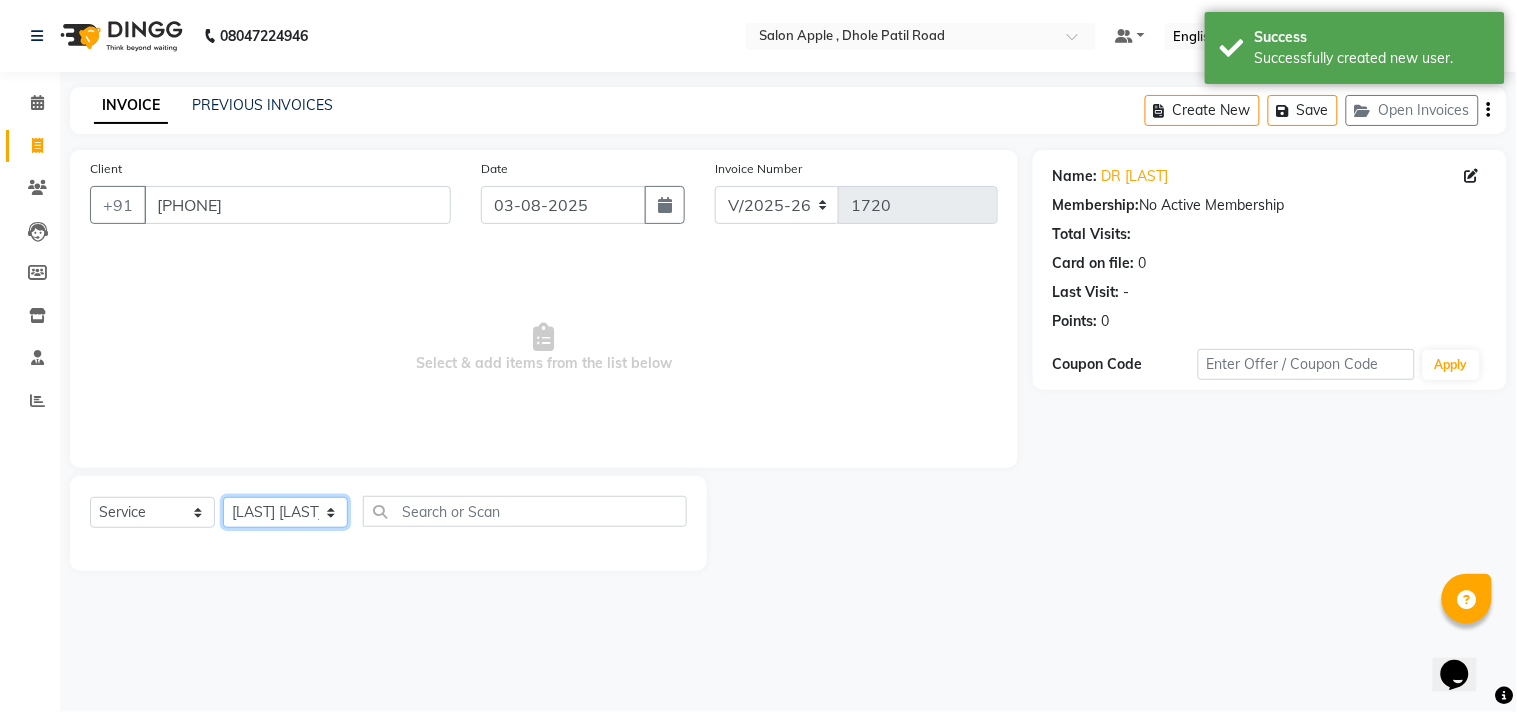 click on "Select Stylist [FIRST] [LAST] [FIRST] [LAST] [FIRST] [LAST] [LAST] [LAST] Department [LAST] Department" 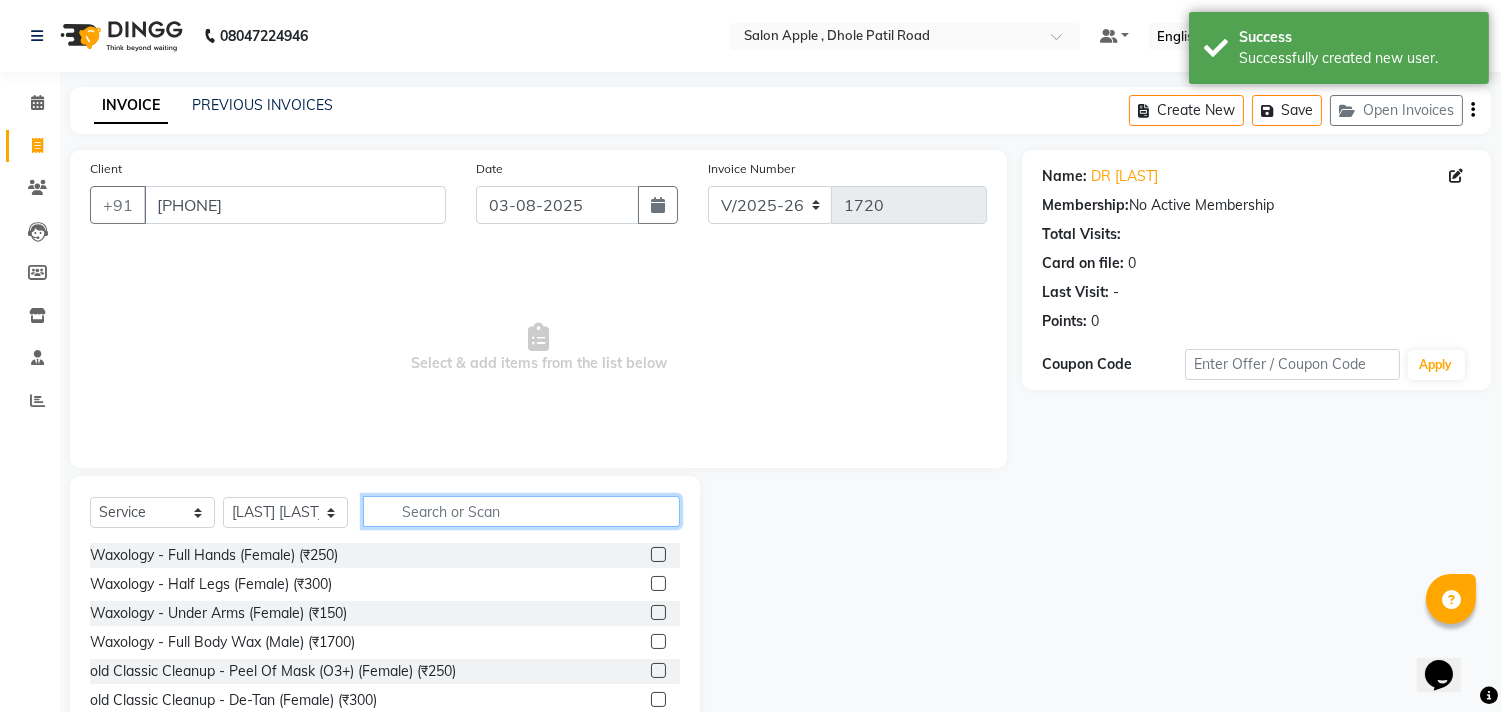 click 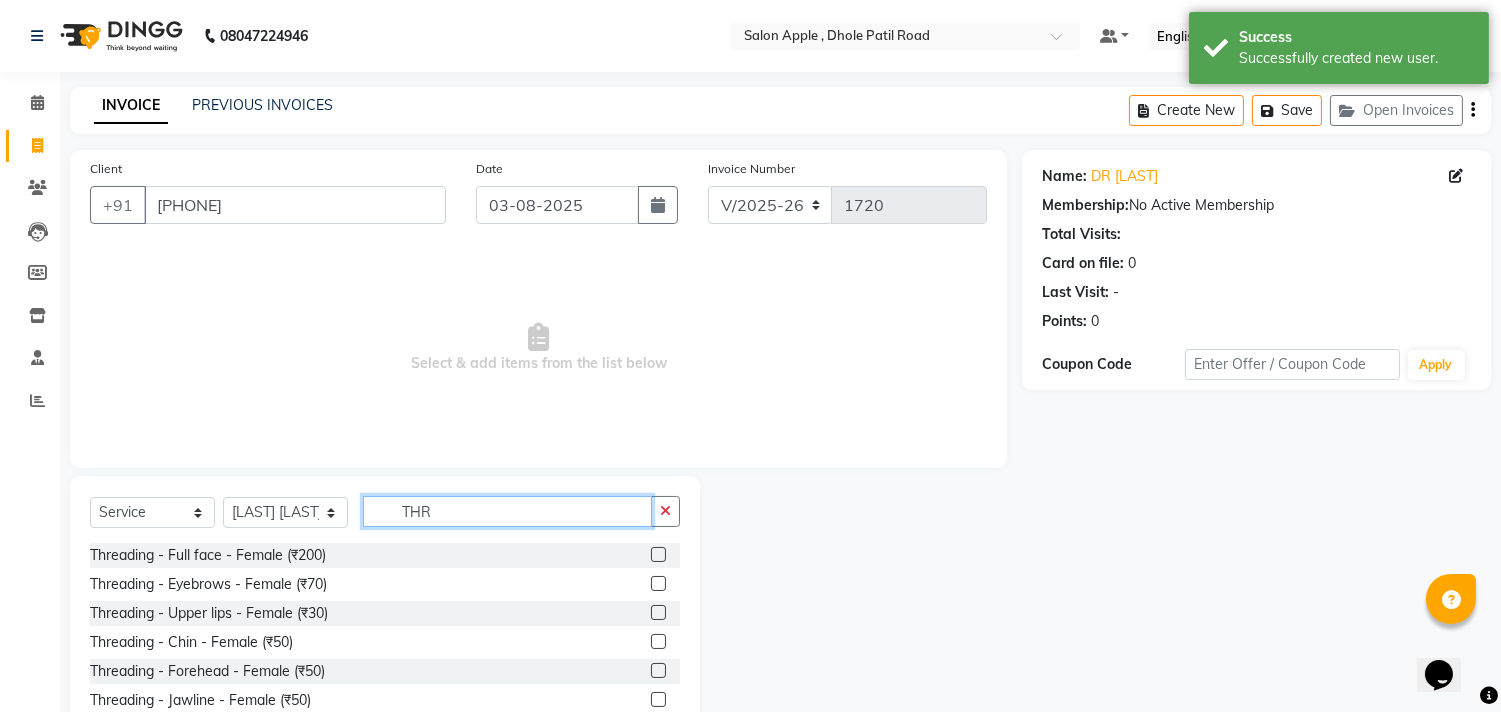 type on "THR" 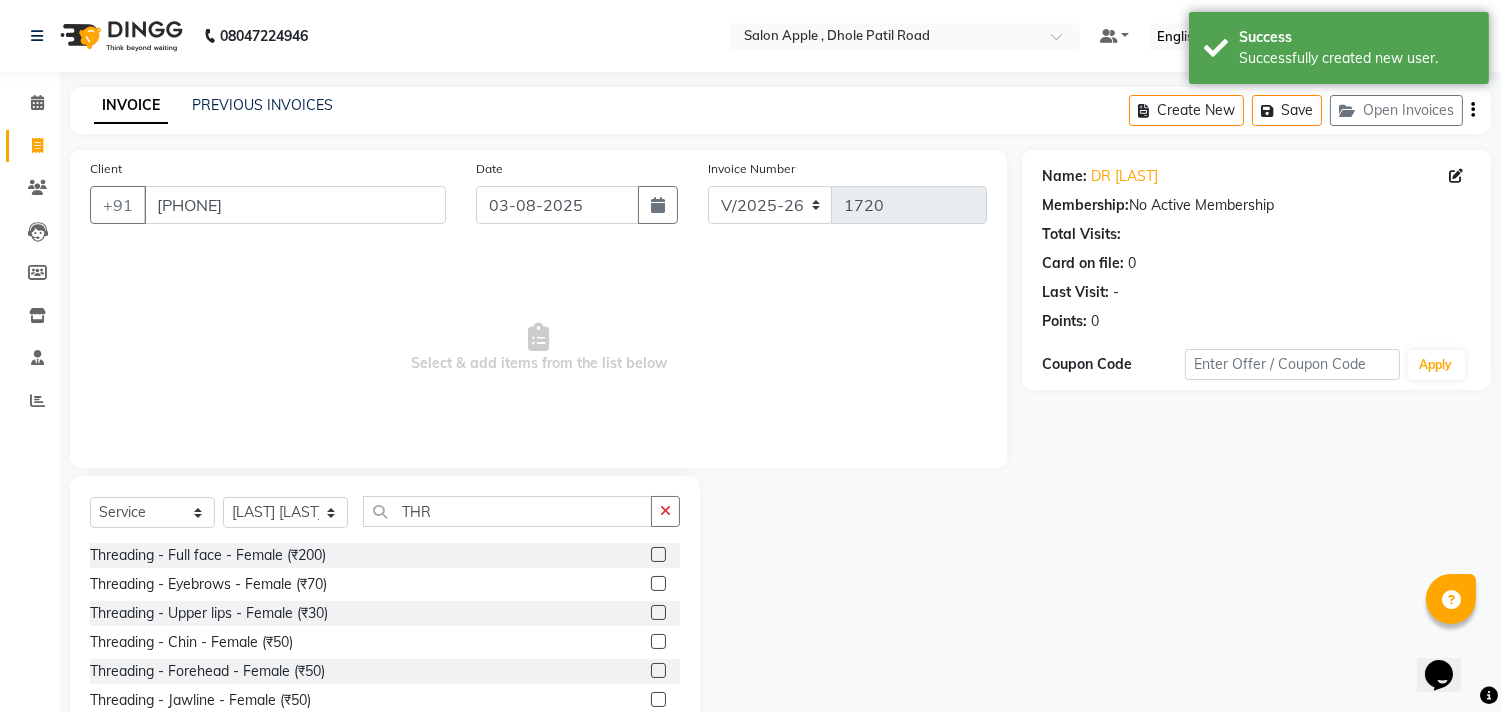 click 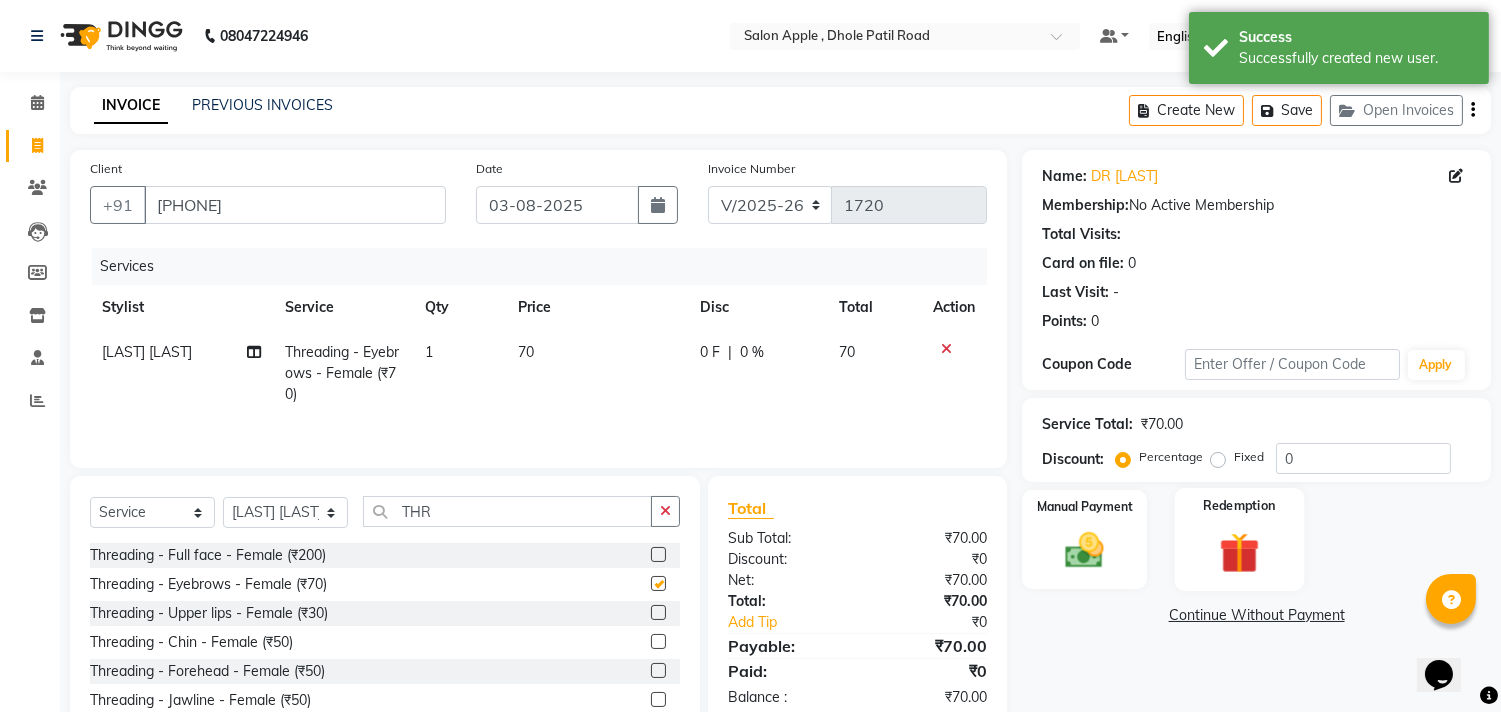 checkbox on "false" 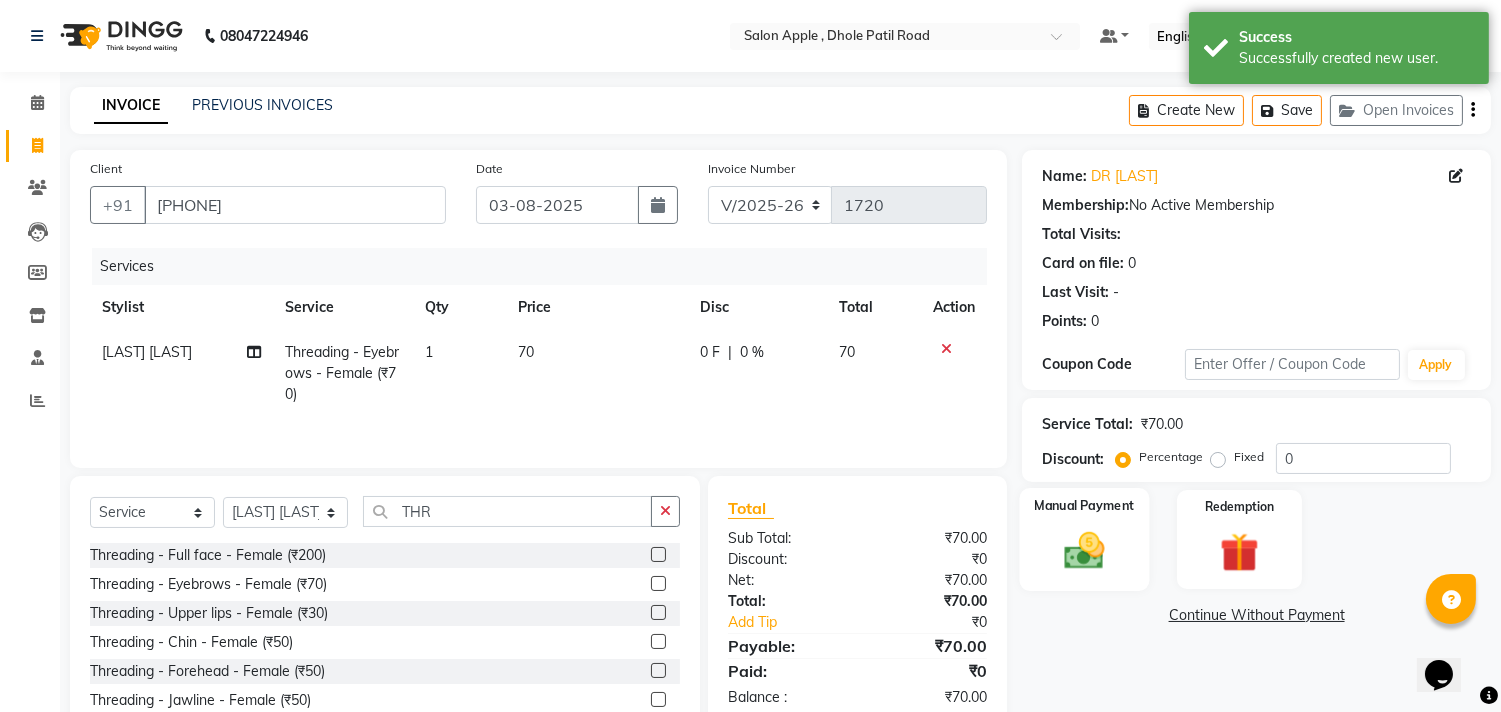 click on "Manual Payment" 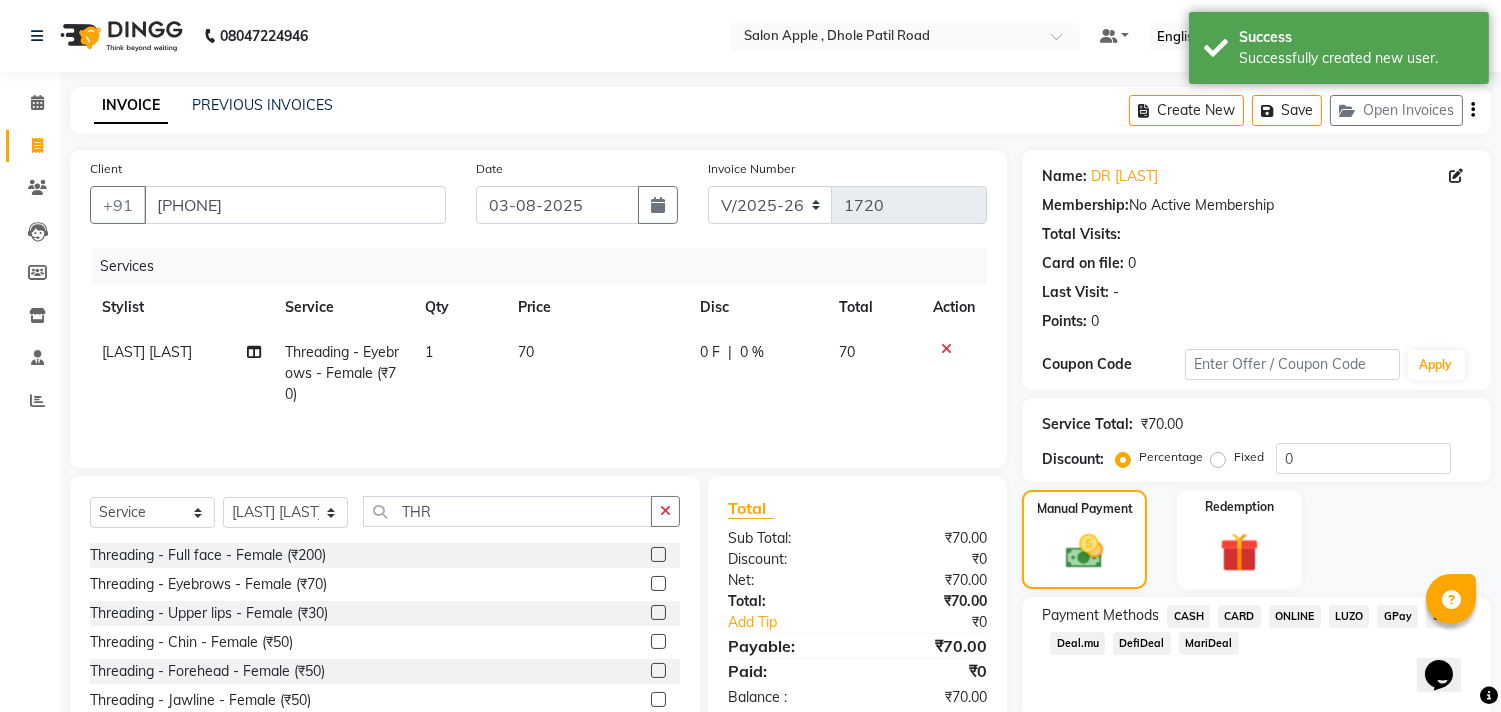 click on "ONLINE" 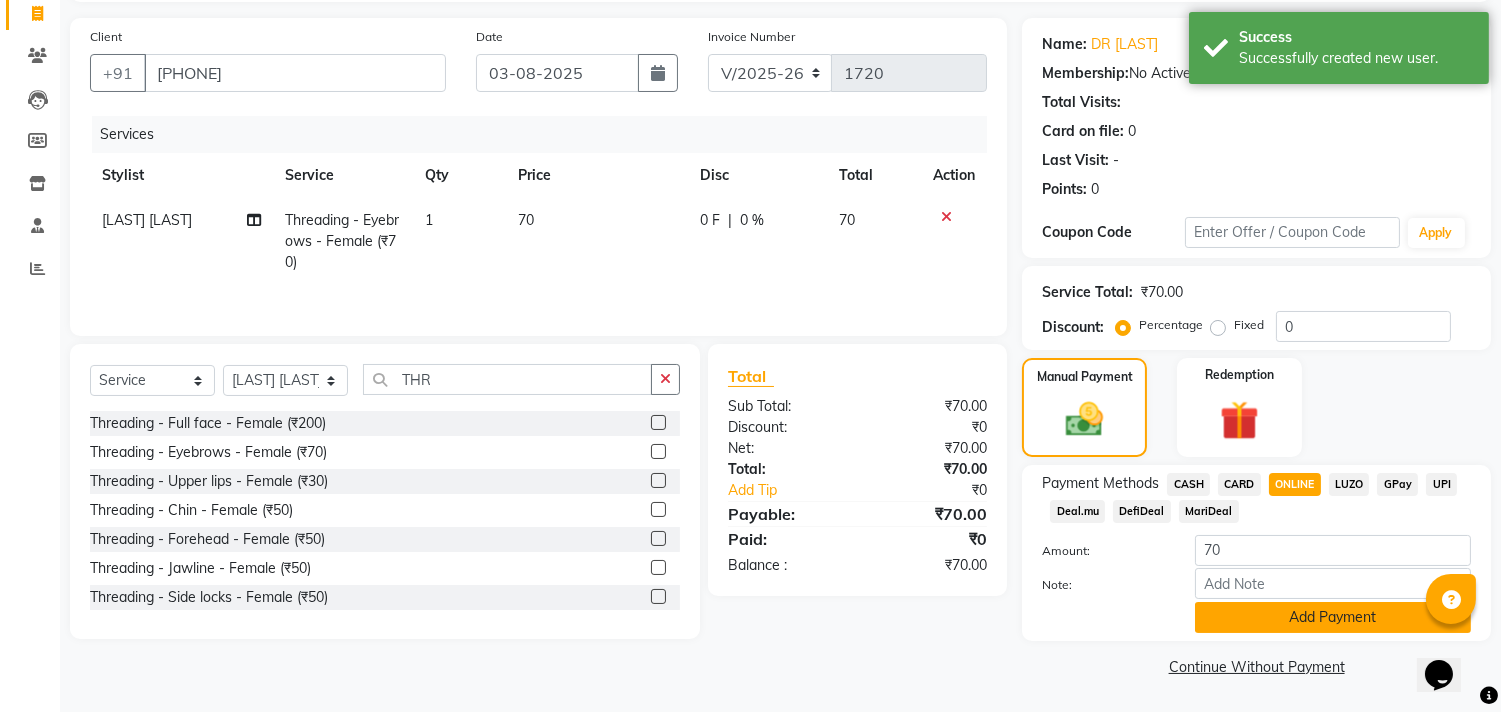 click on "Add Payment" 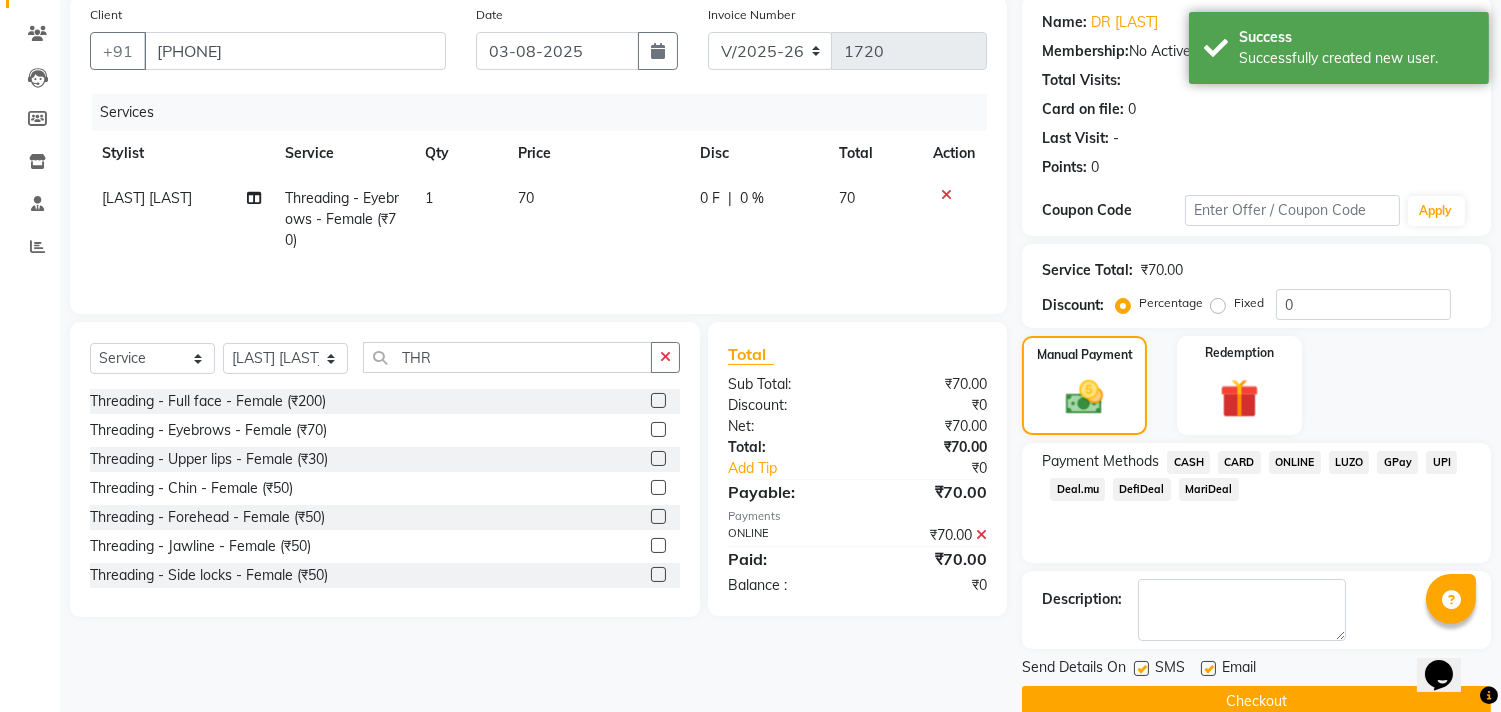 scroll, scrollTop: 187, scrollLeft: 0, axis: vertical 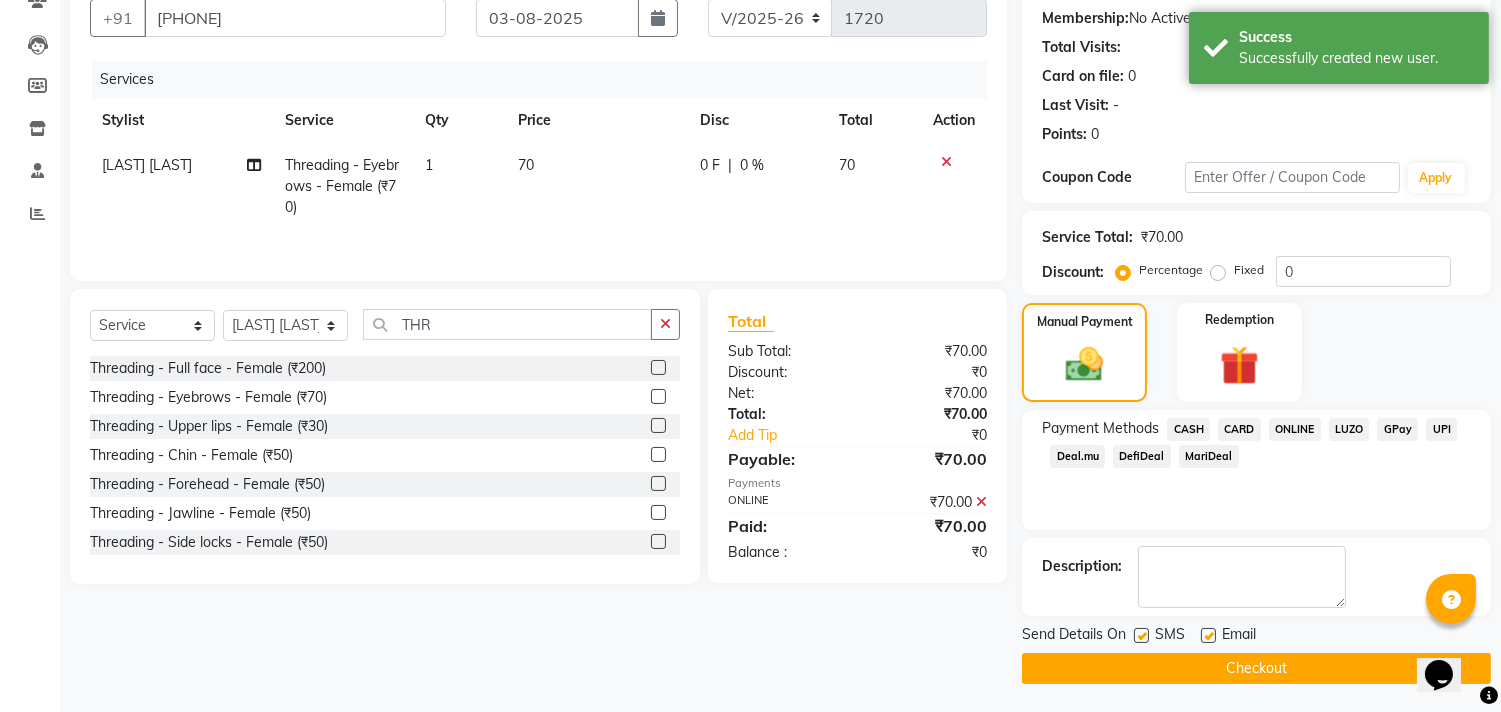 click on "Checkout" 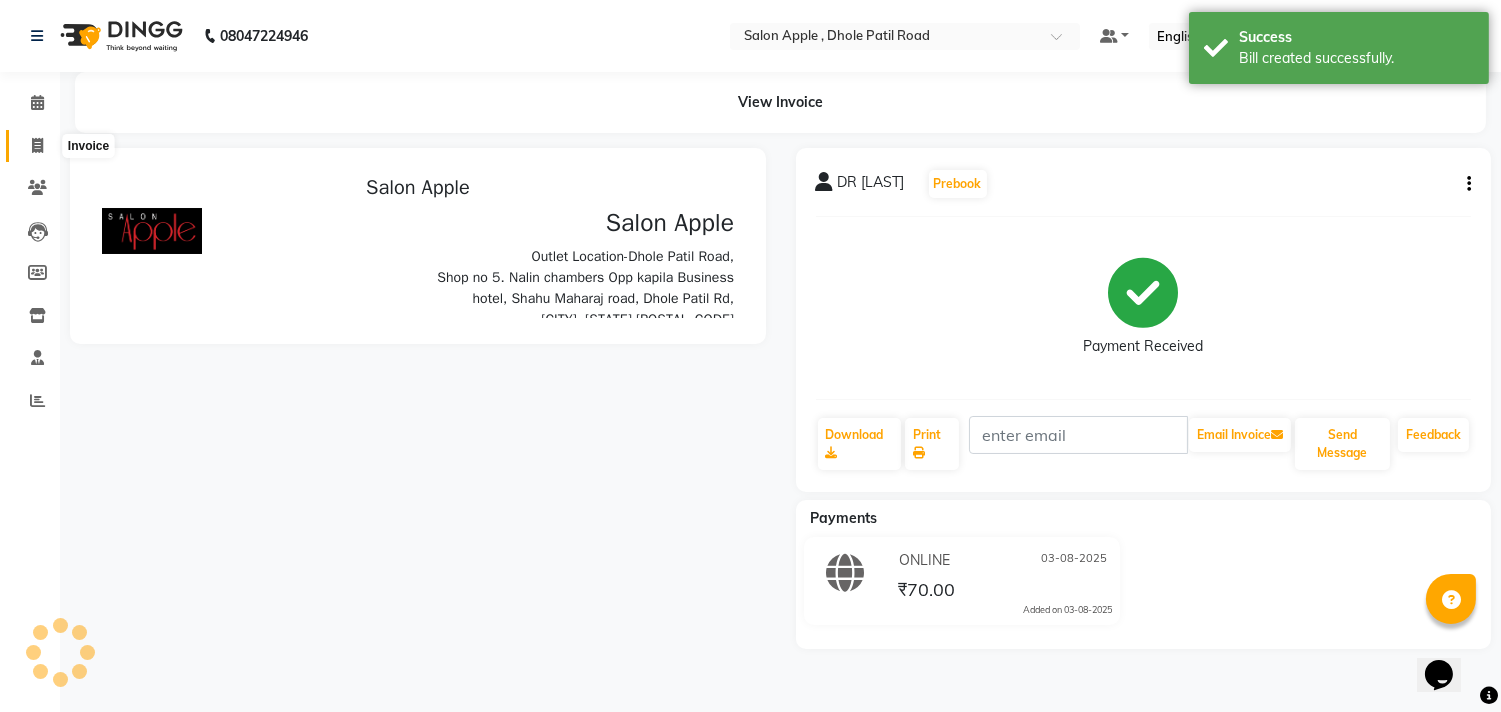 scroll, scrollTop: 0, scrollLeft: 0, axis: both 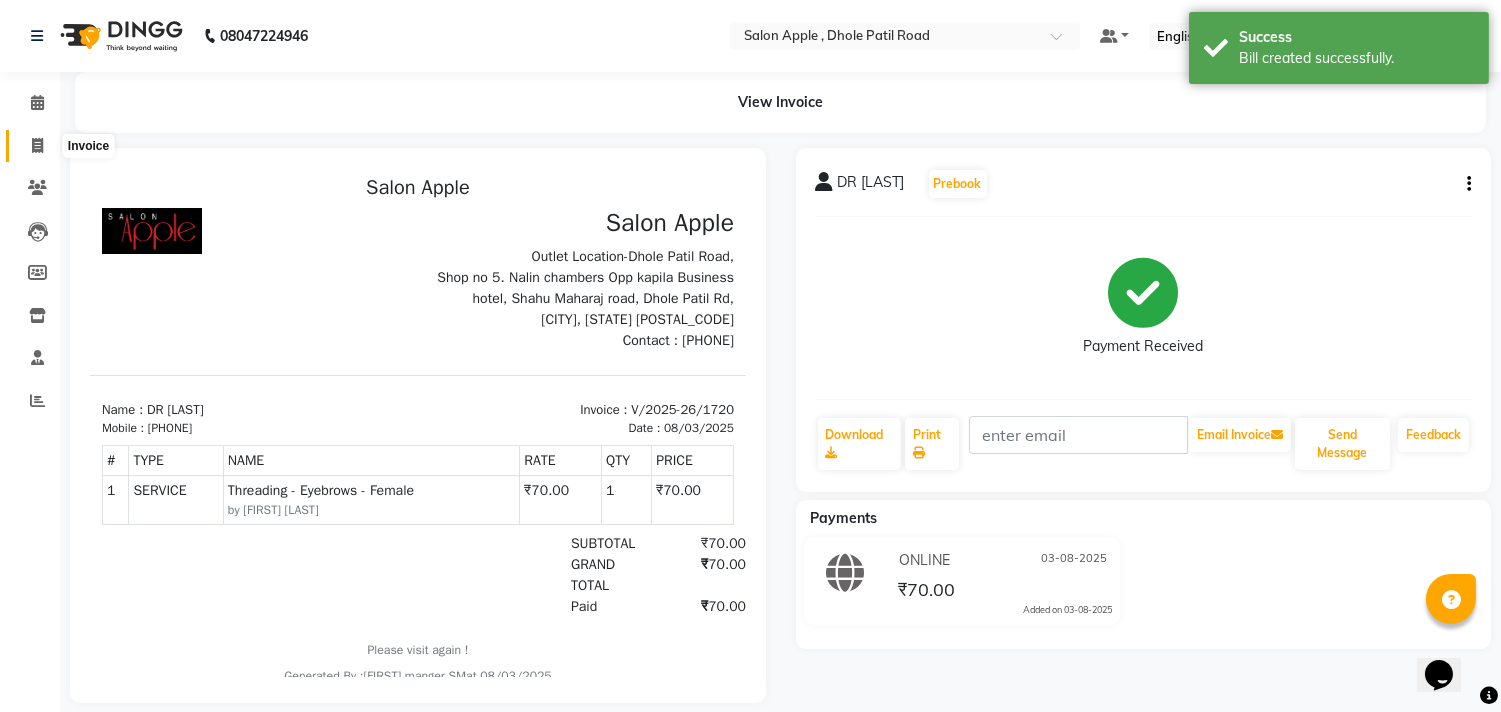click 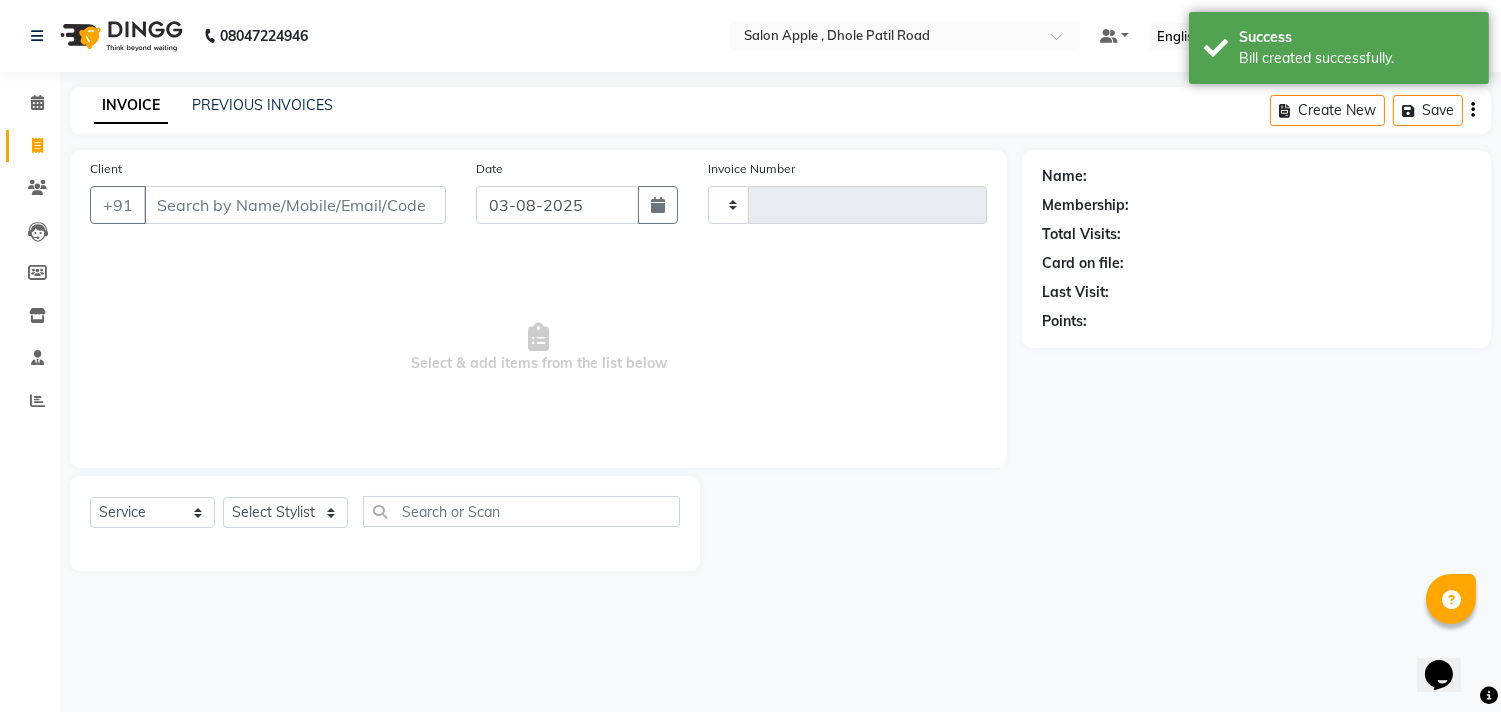 type on "1721" 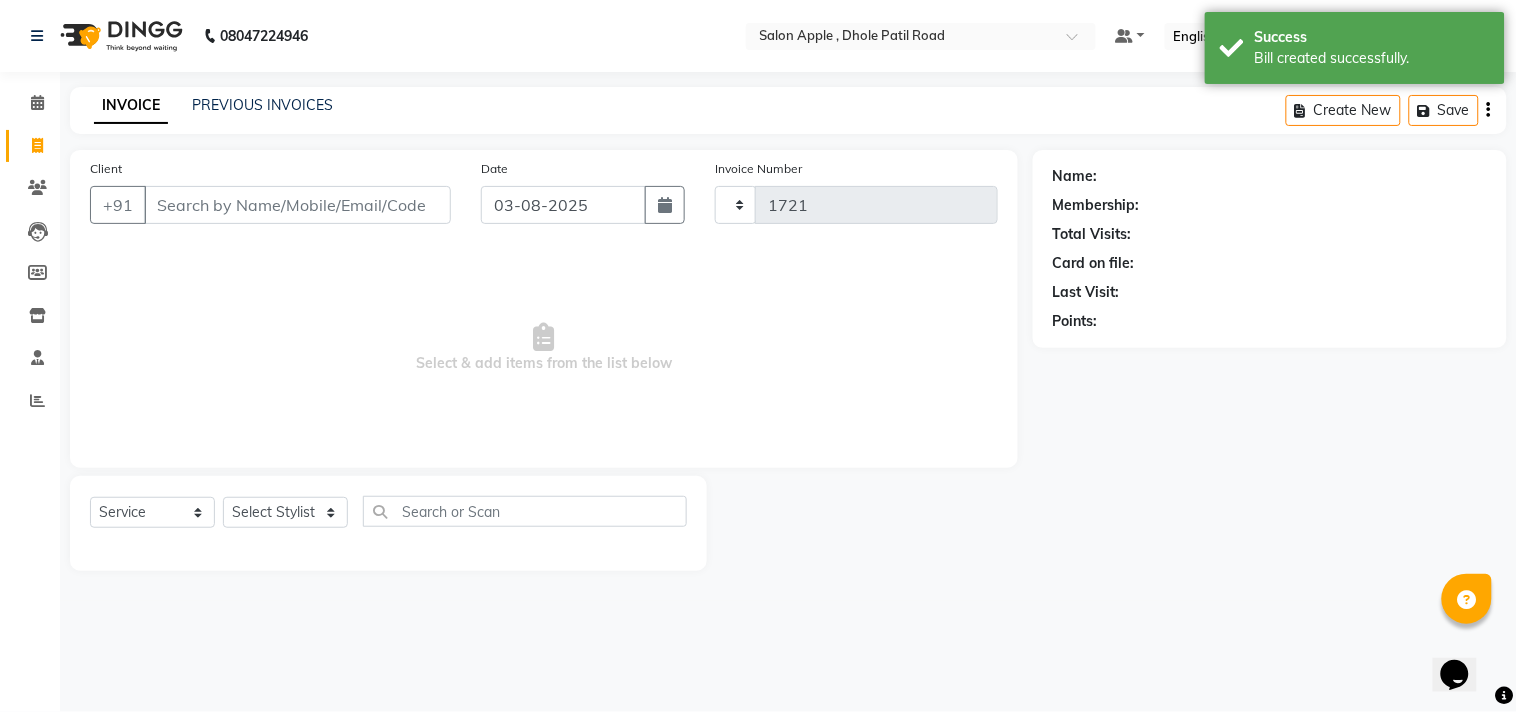 select on "521" 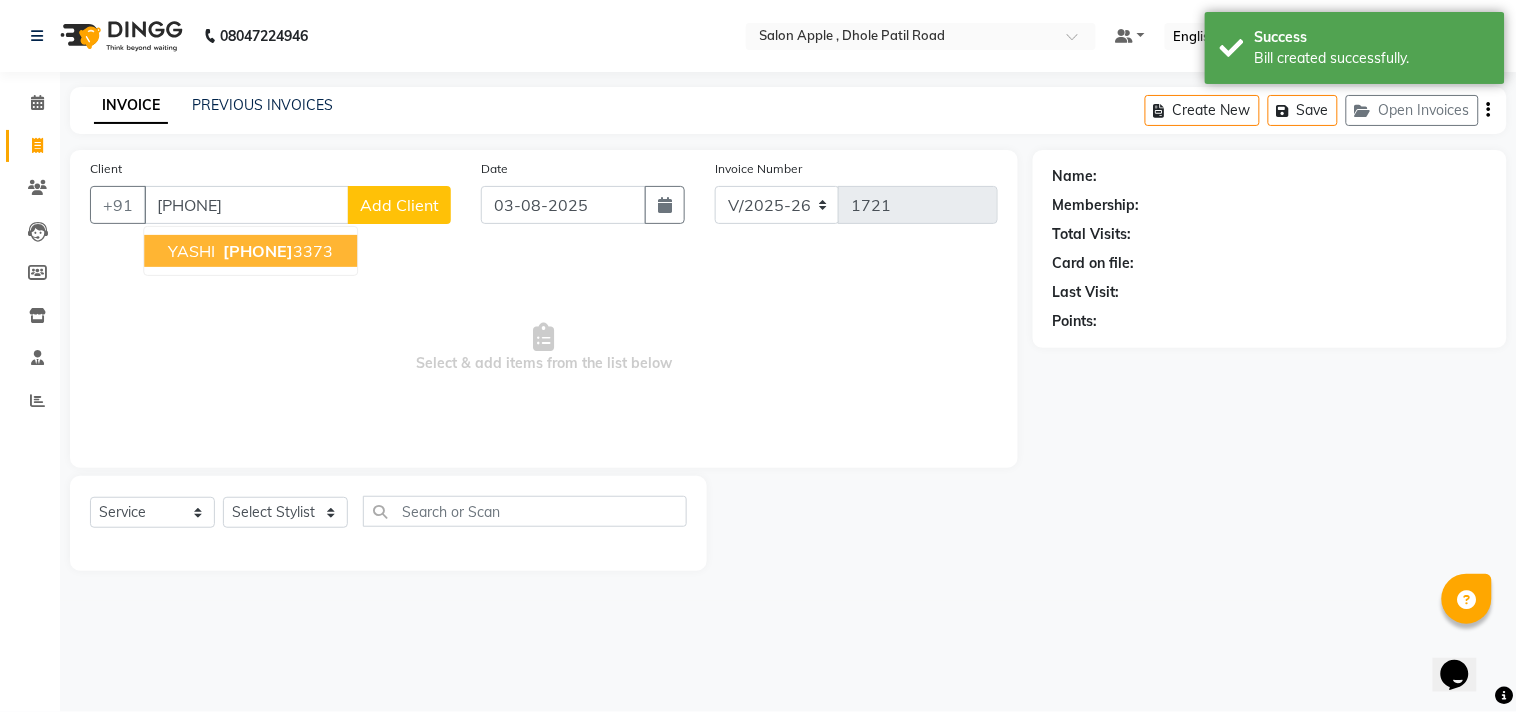 click on "[PHONE]" at bounding box center (258, 251) 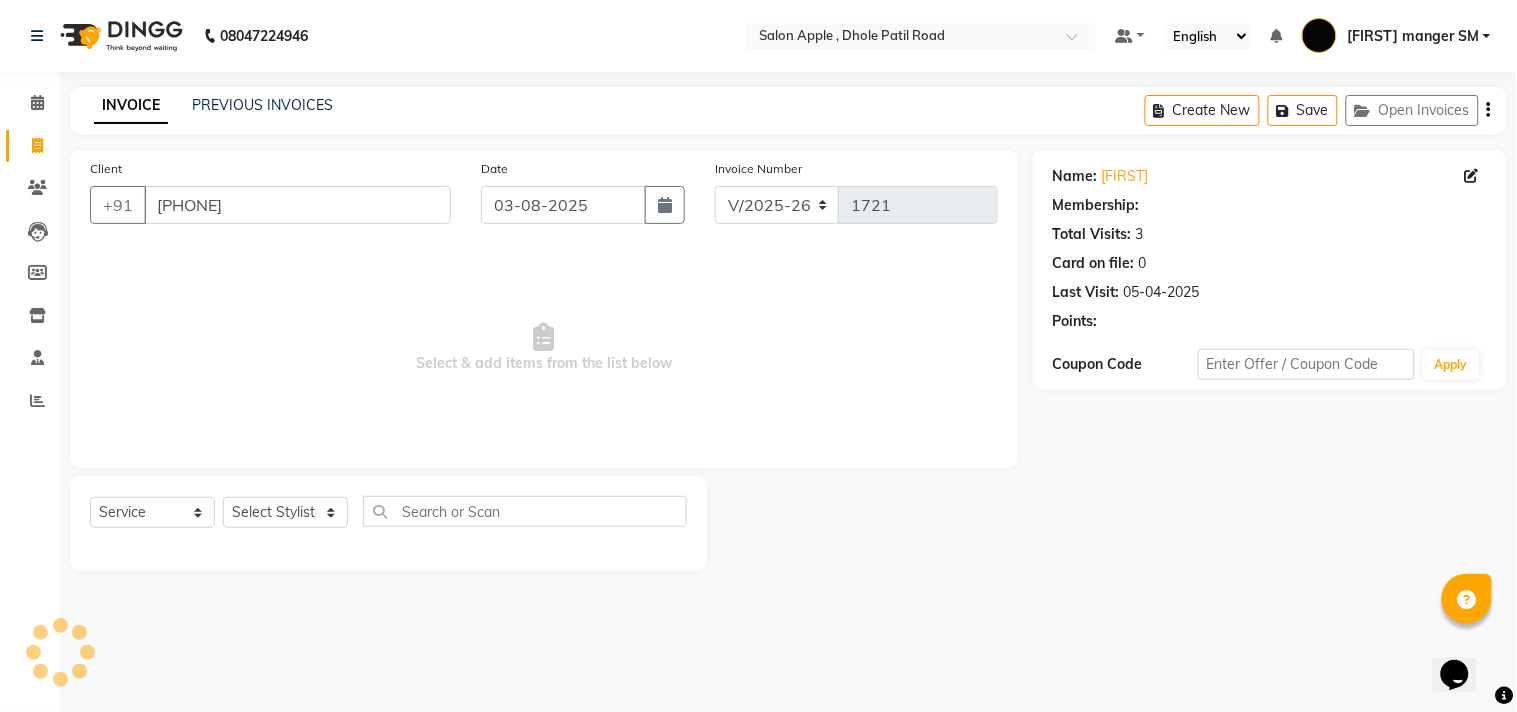 select on "1: Object" 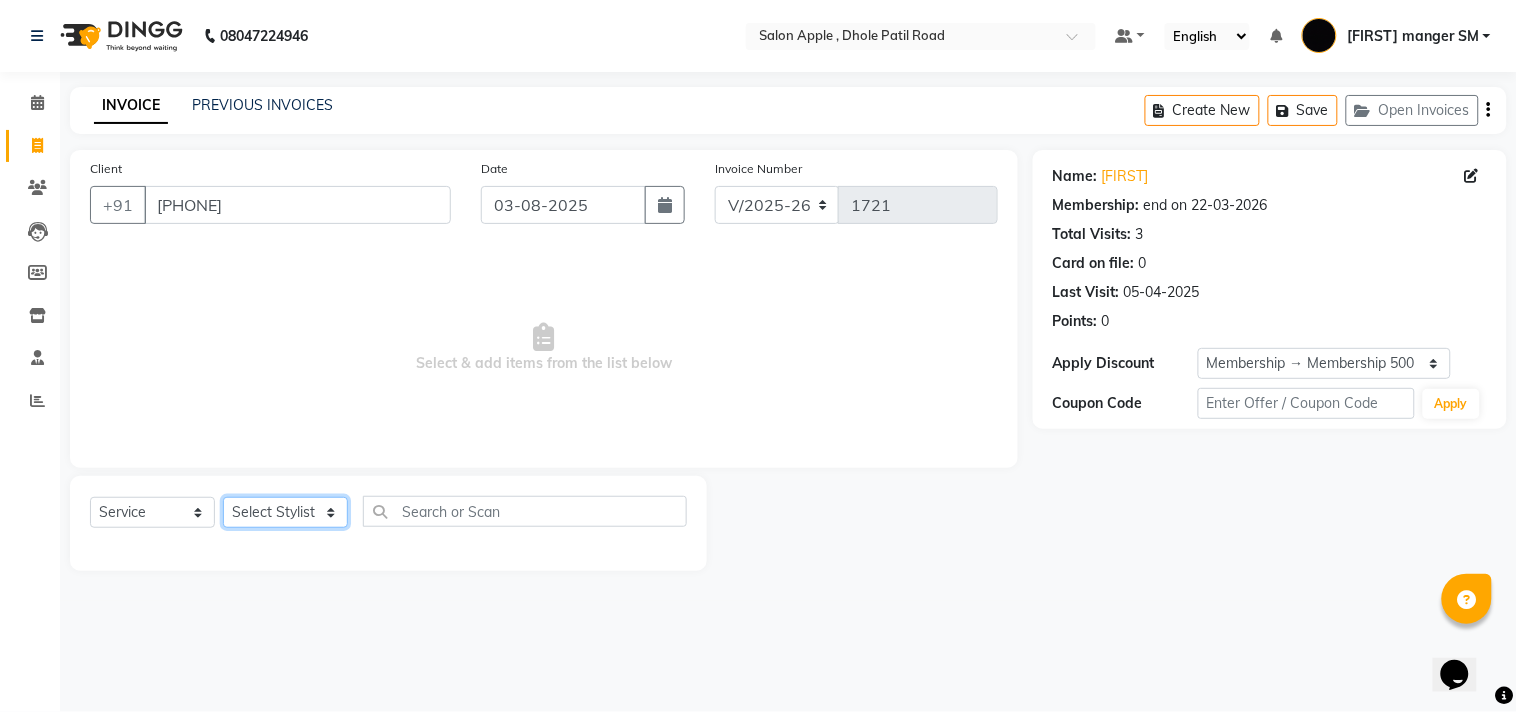 click on "Select Stylist [FIRST] [LAST] [FIRST] [LAST] [FIRST] [LAST] [LAST] [LAST] Department [LAST] Department" 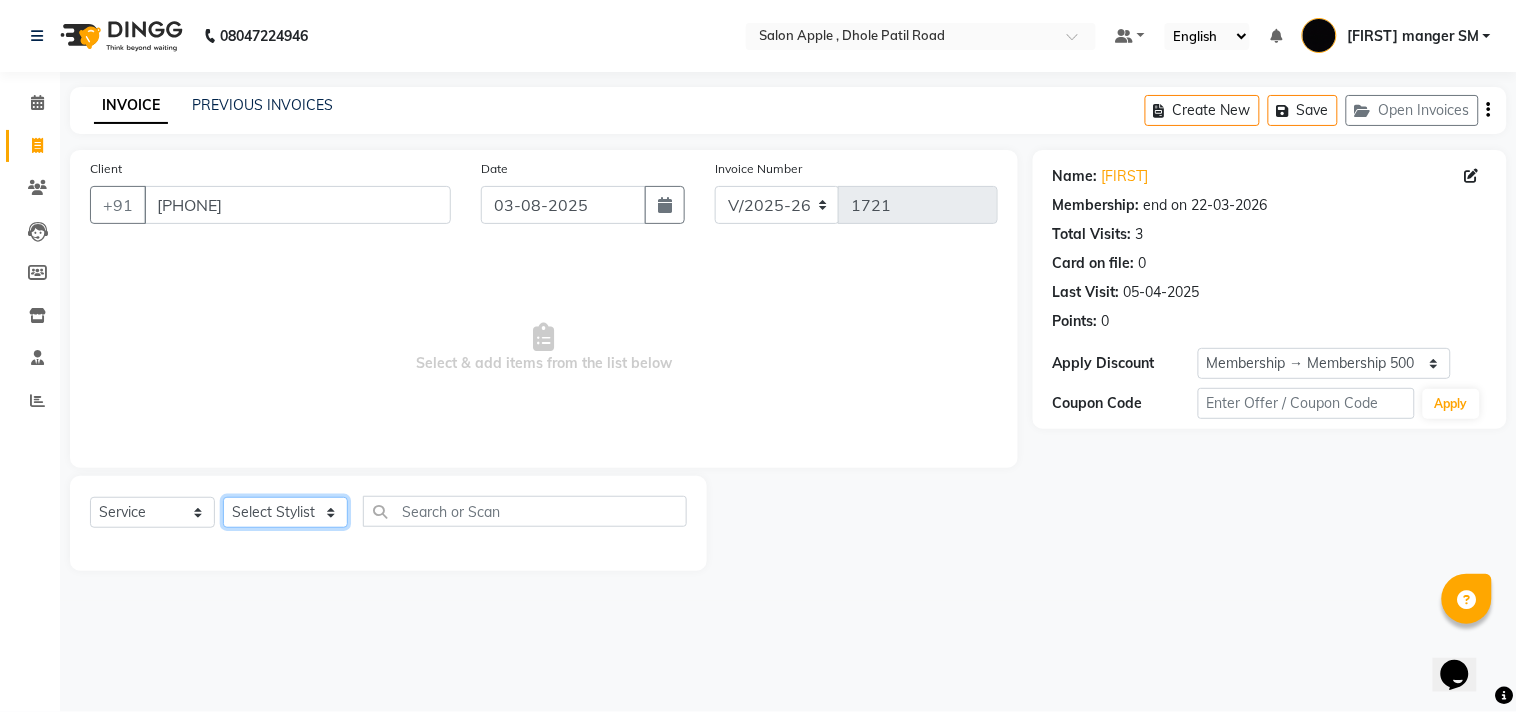 select on "24657" 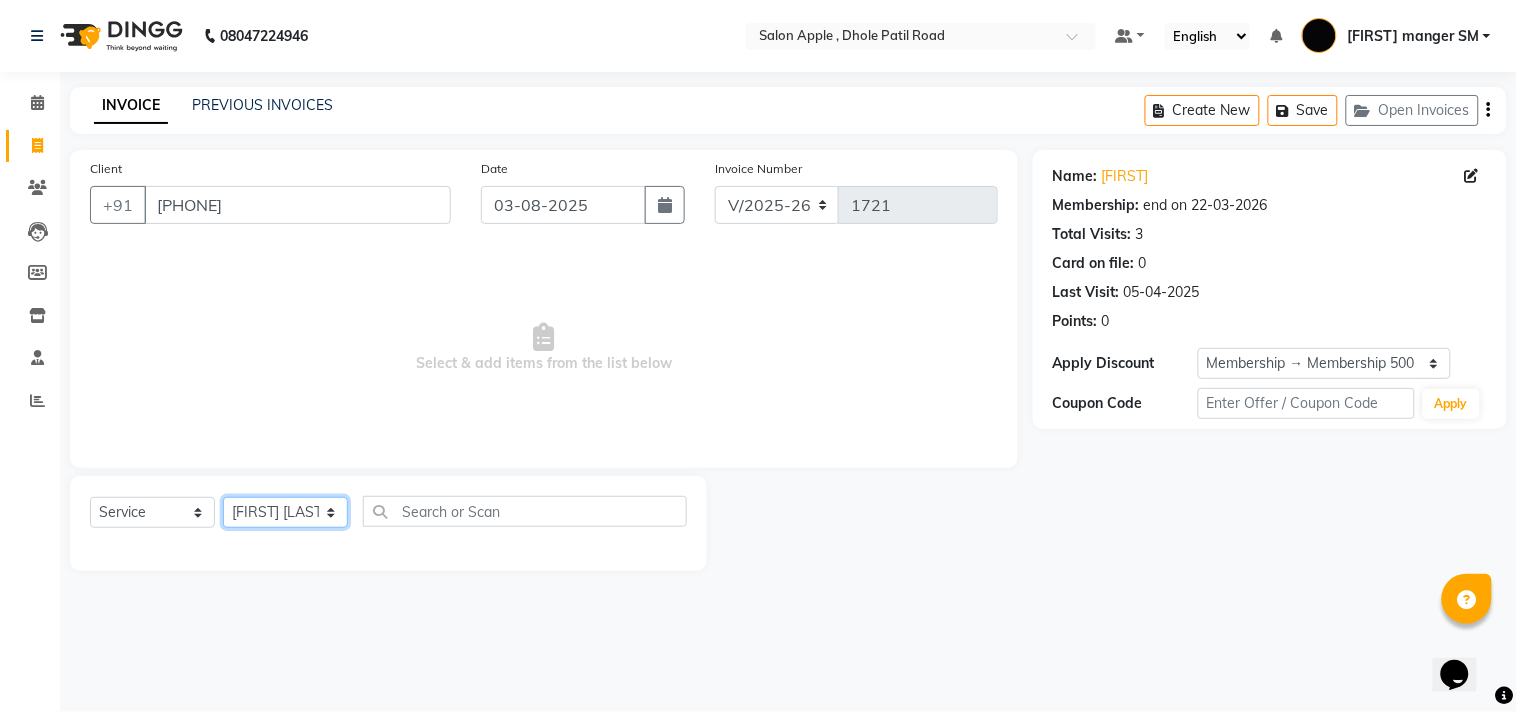 click on "Select Stylist [FIRST] [LAST] [FIRST] [LAST] [FIRST] [LAST] [LAST] [LAST] Department [LAST] Department" 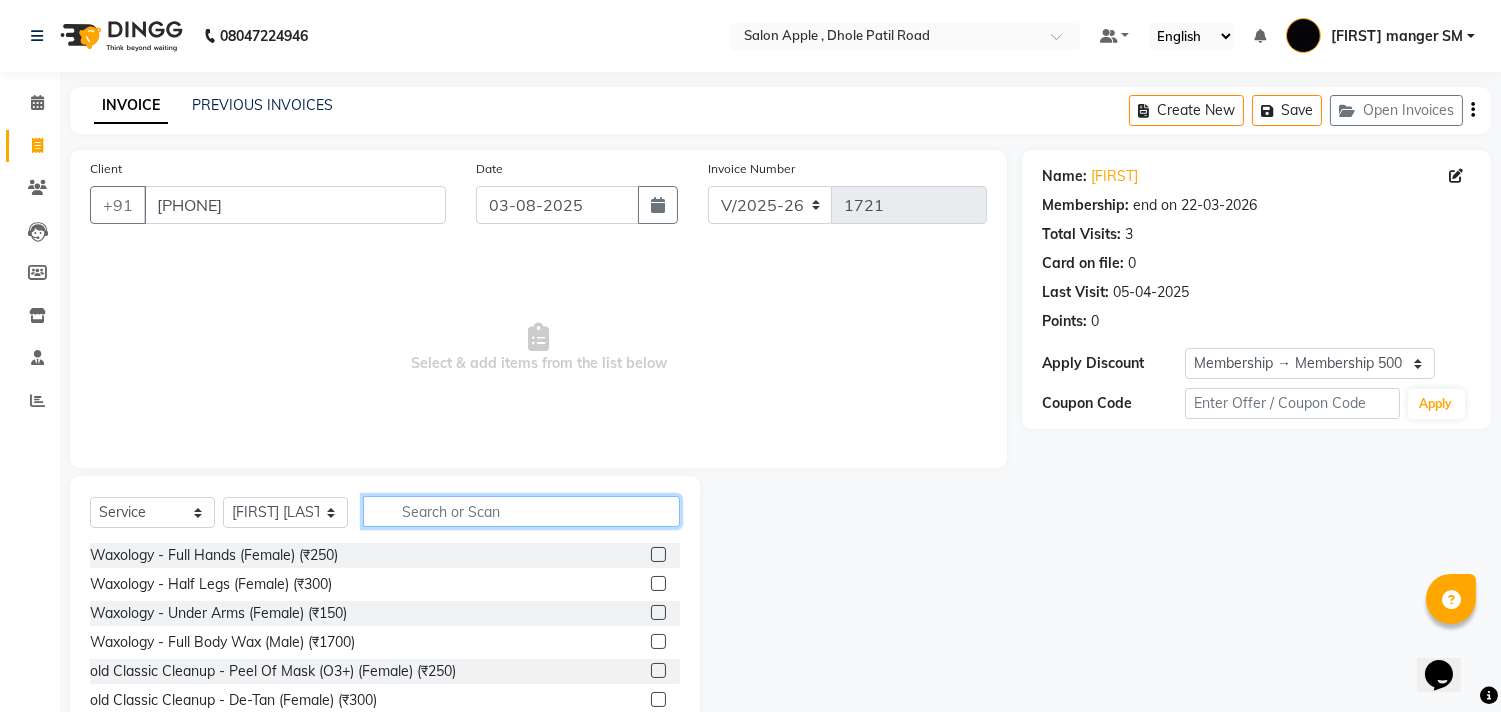 click 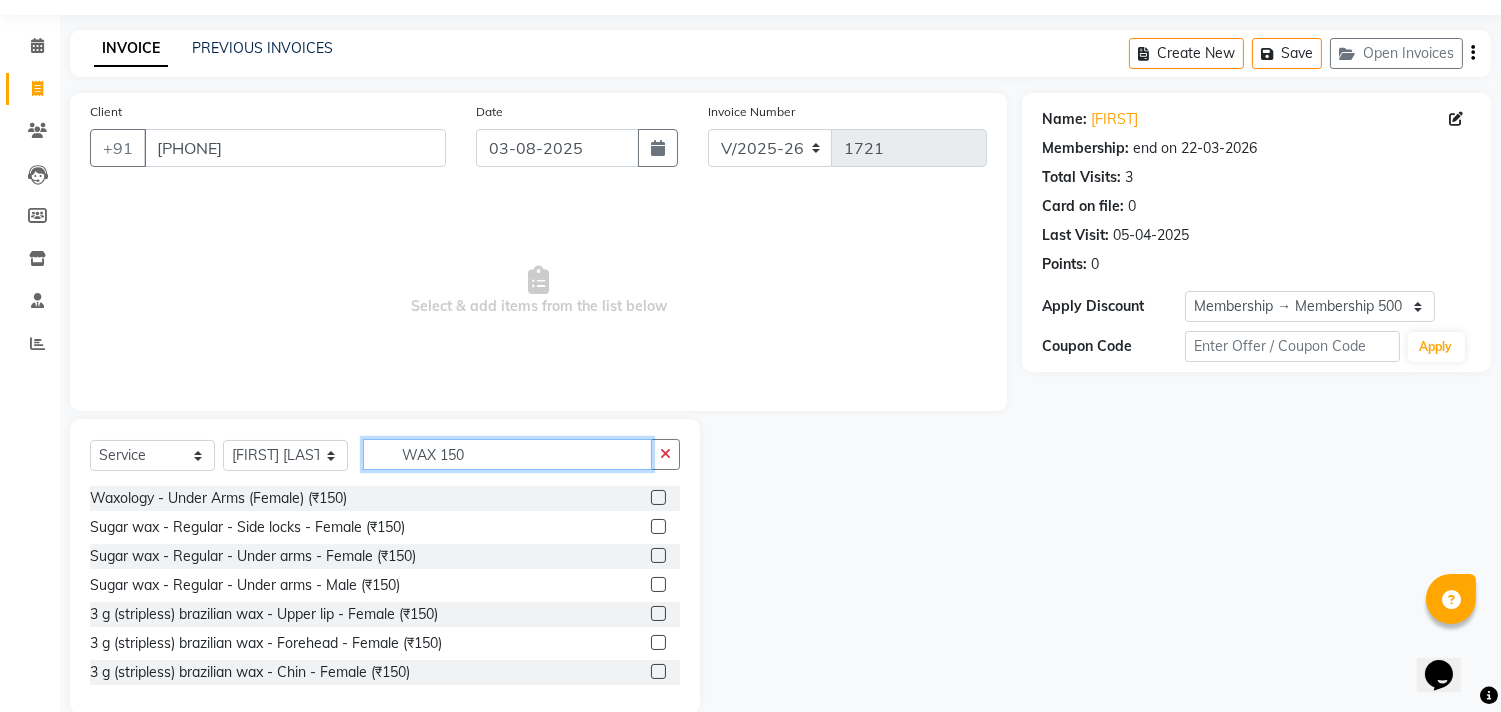 scroll, scrollTop: 88, scrollLeft: 0, axis: vertical 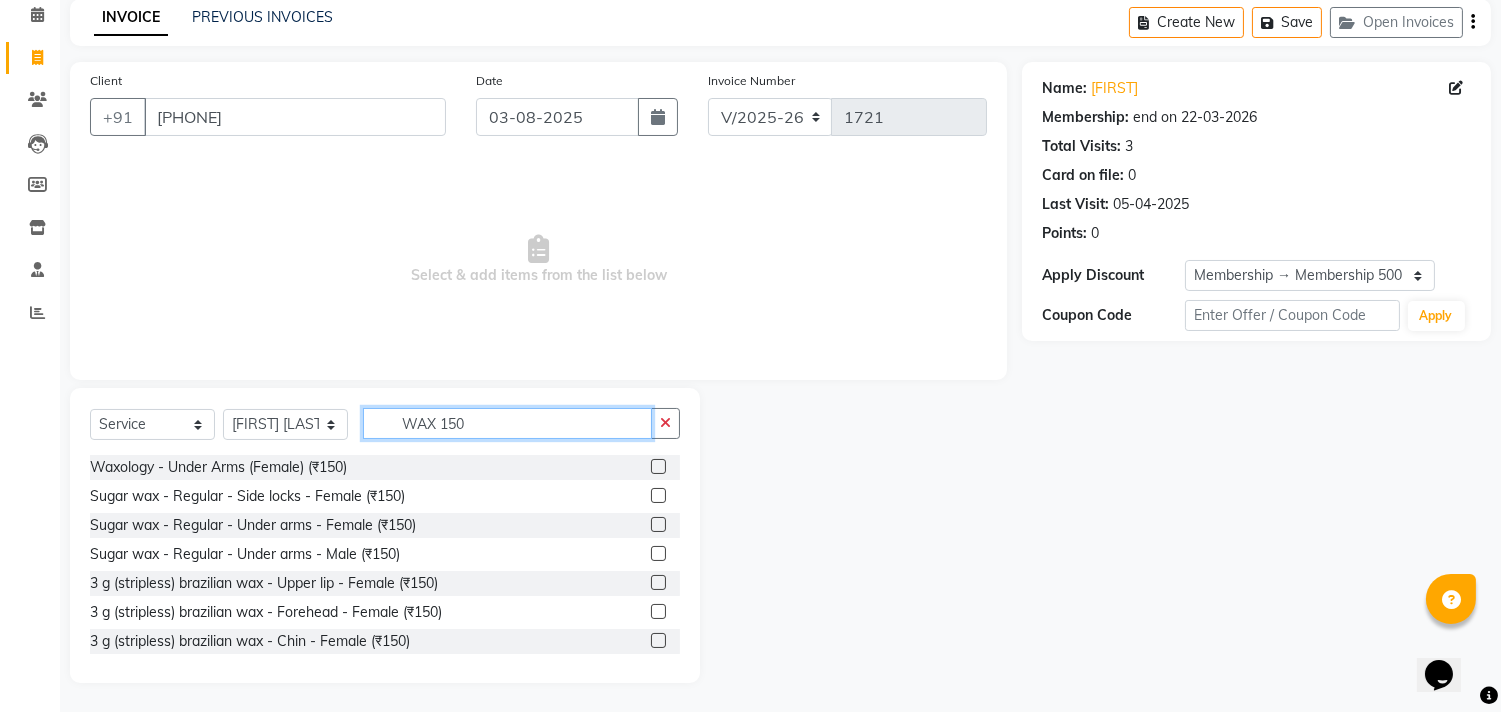 type on "WAX 150" 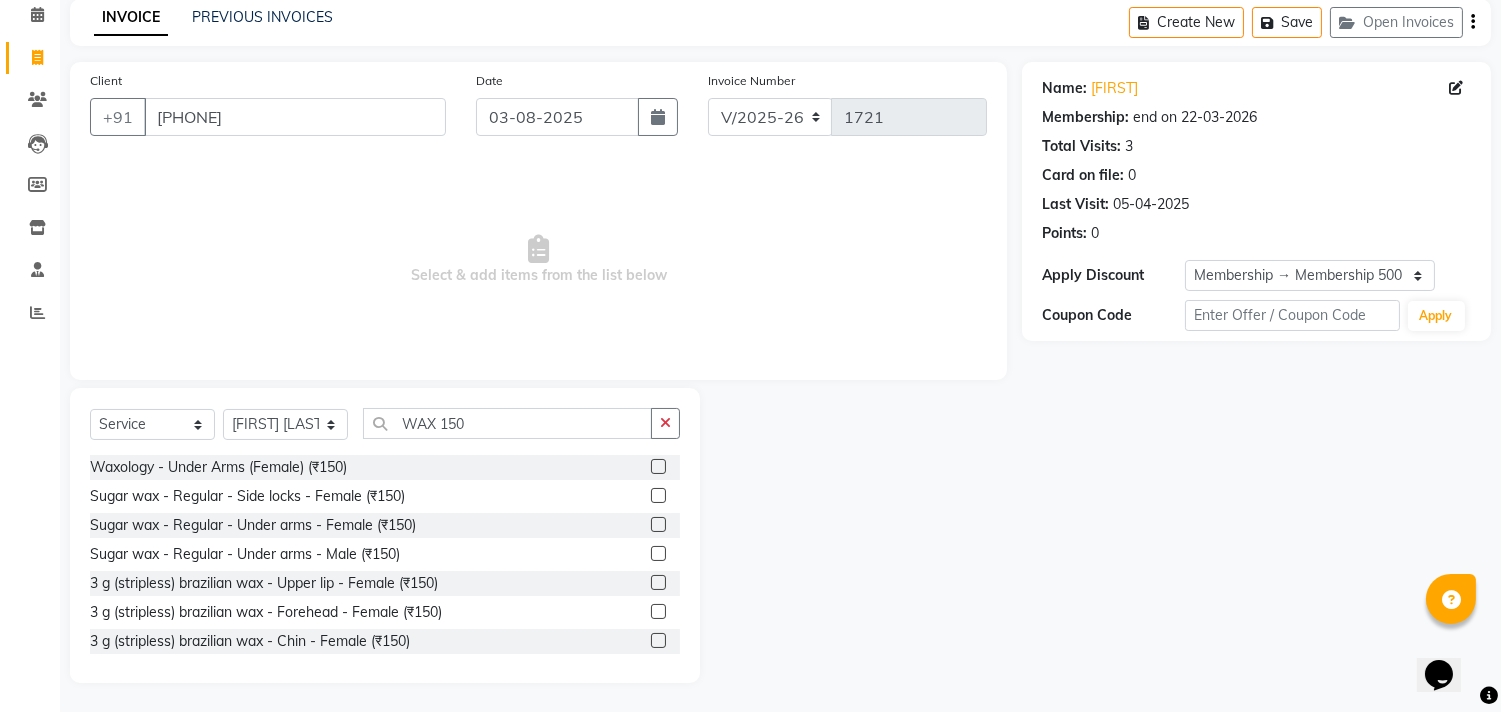 click 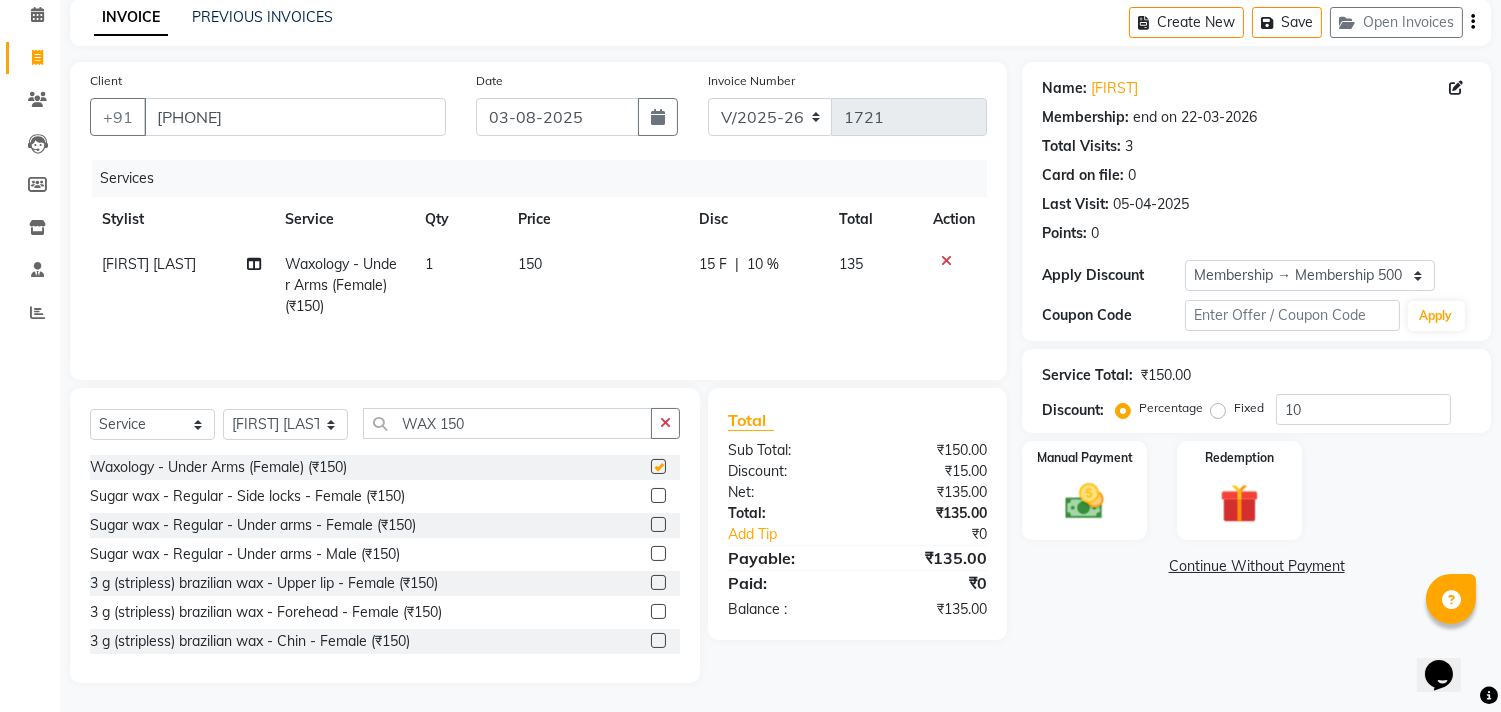 checkbox on "false" 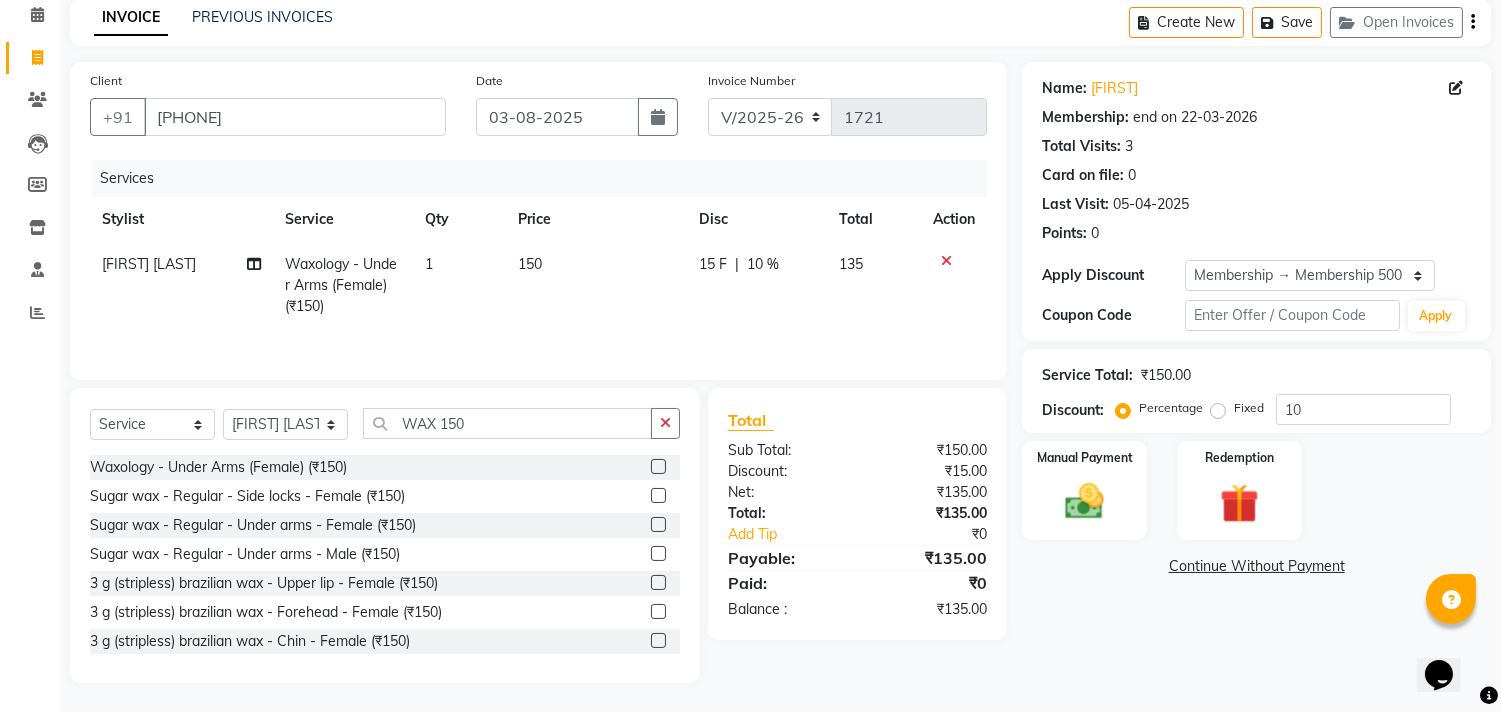 click 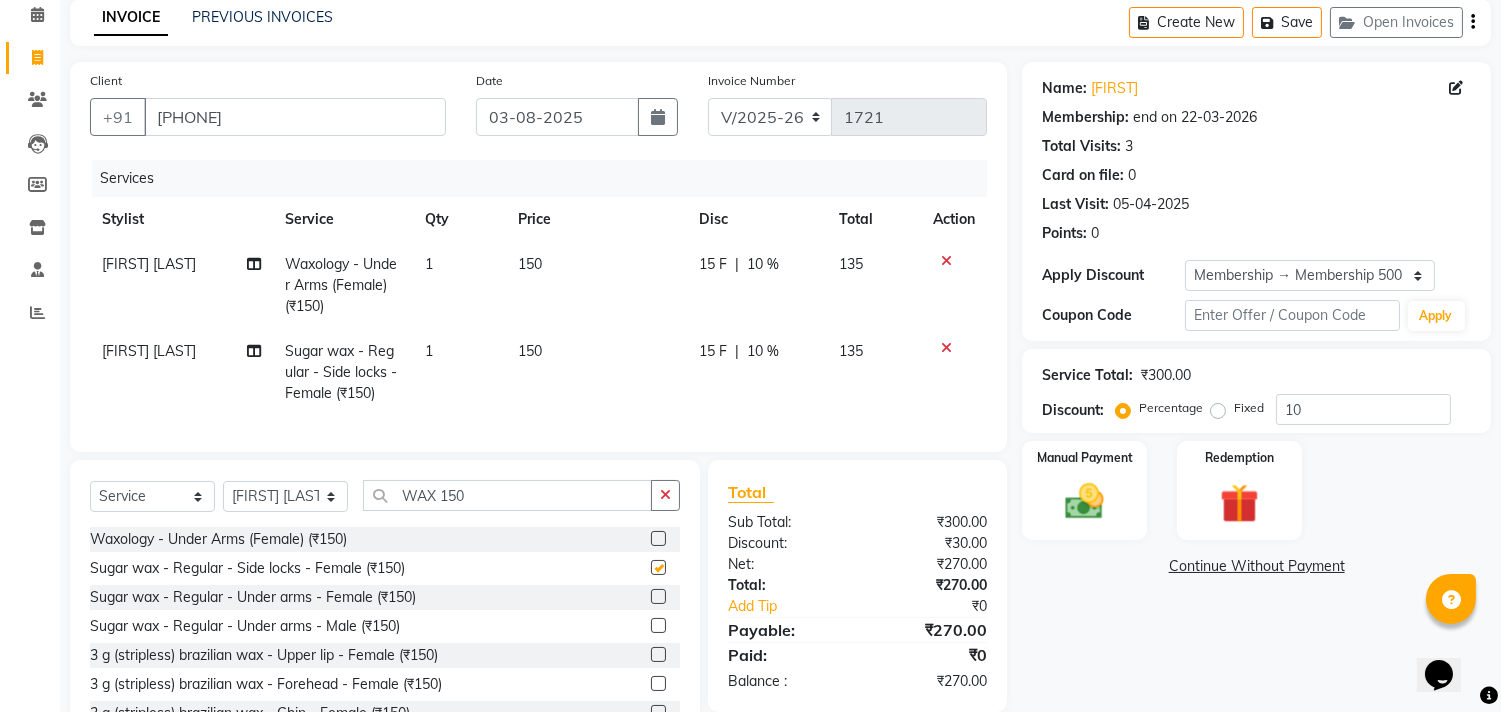 checkbox on "false" 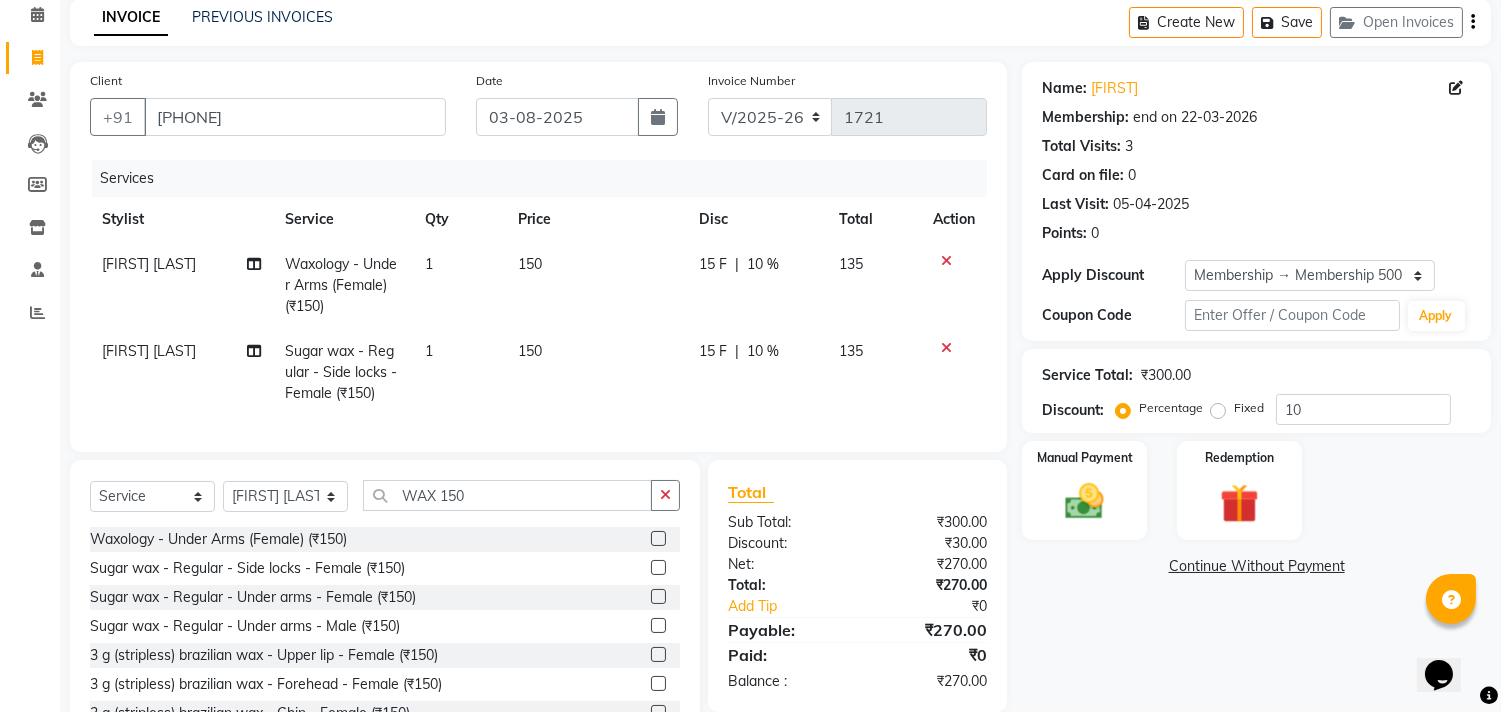 click 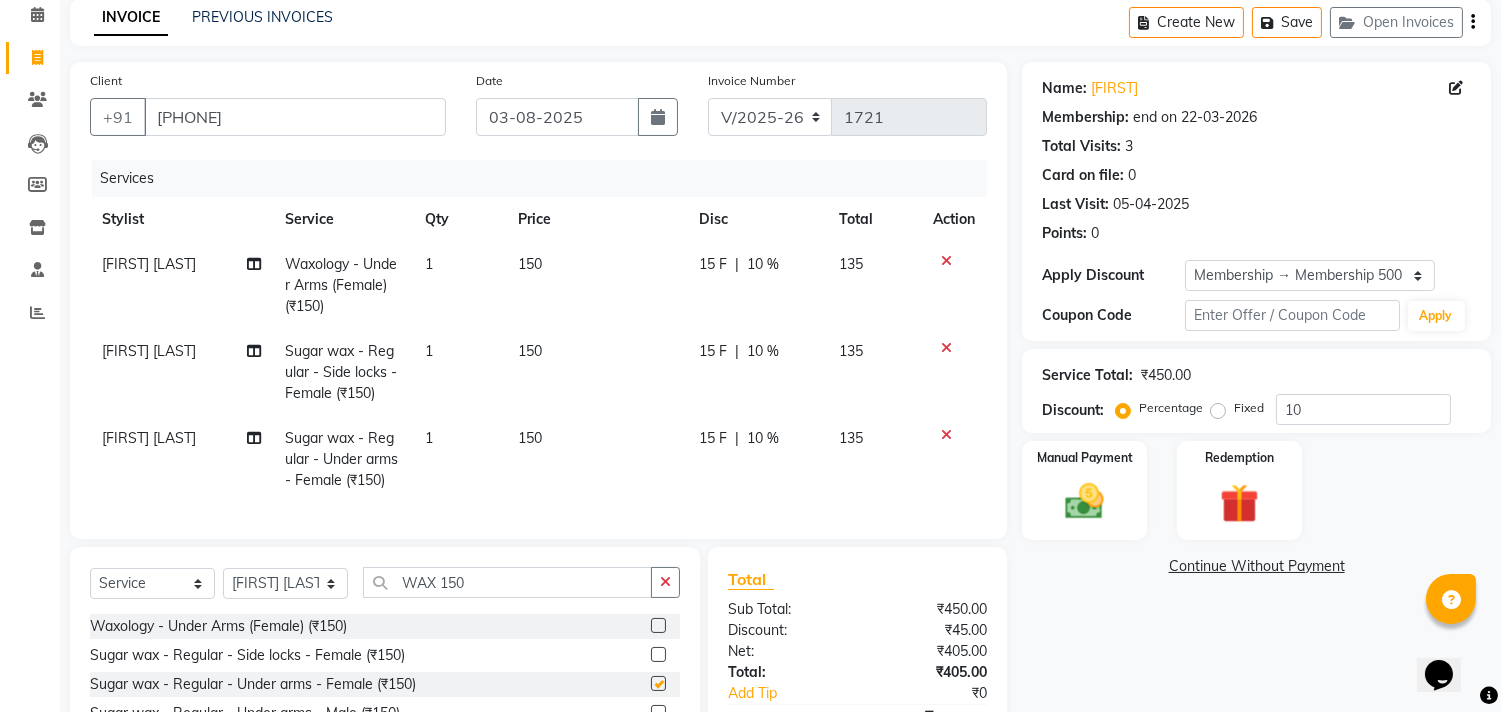 checkbox on "false" 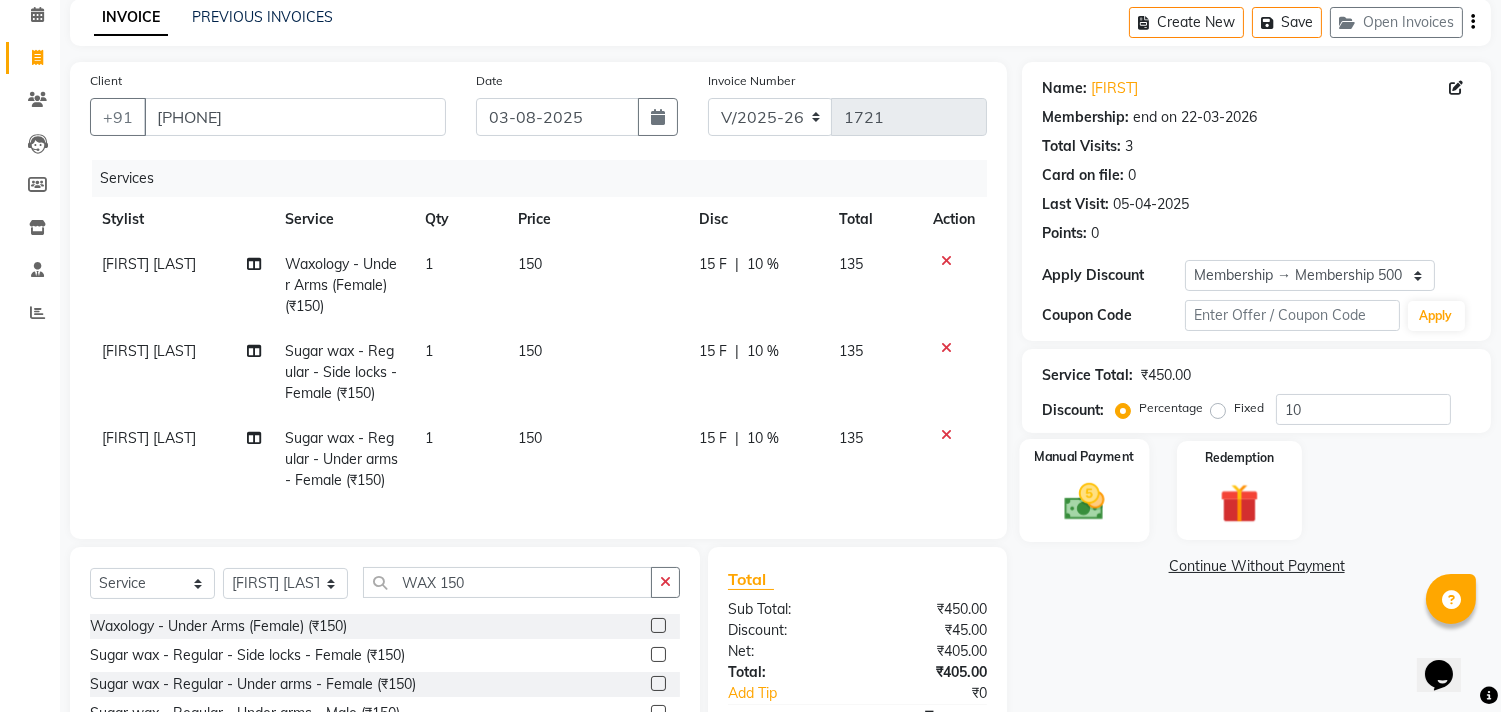 click 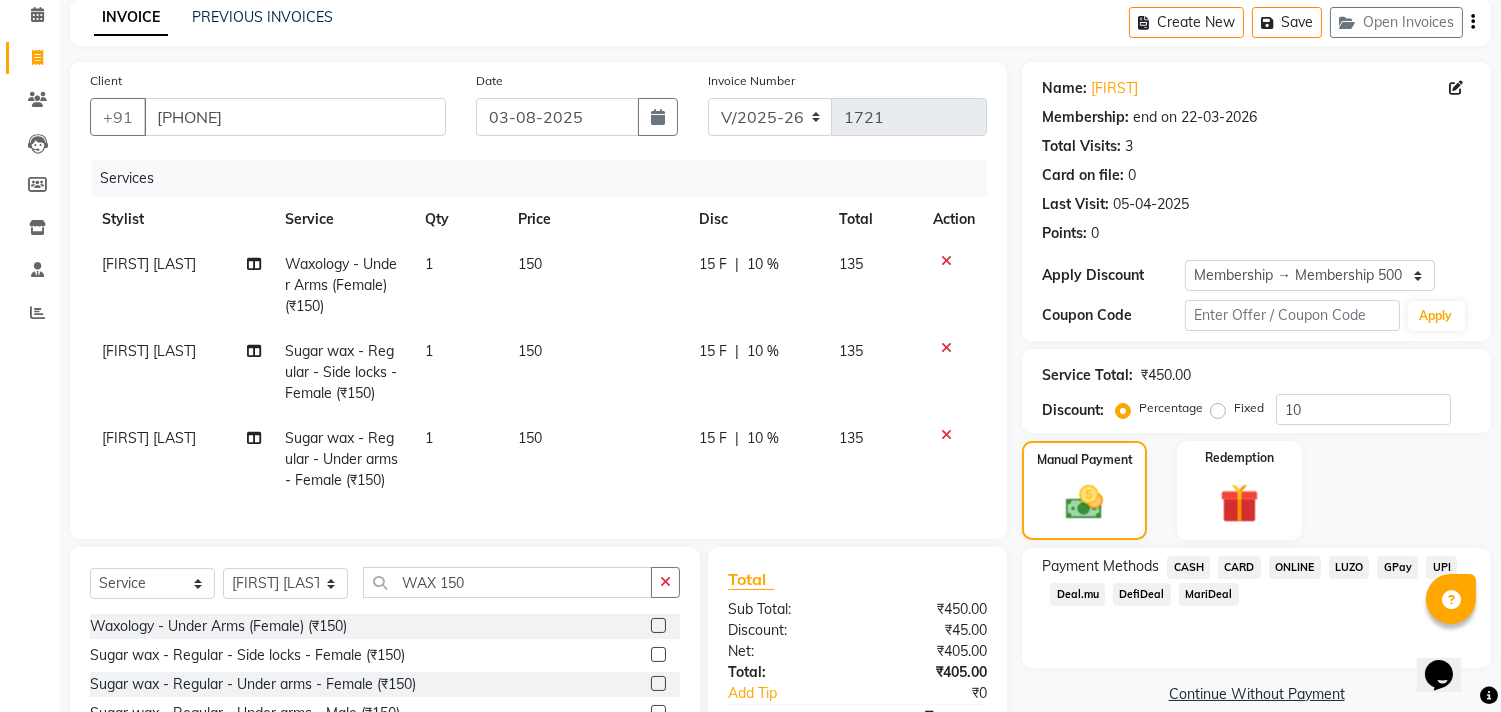 click on "ONLINE" 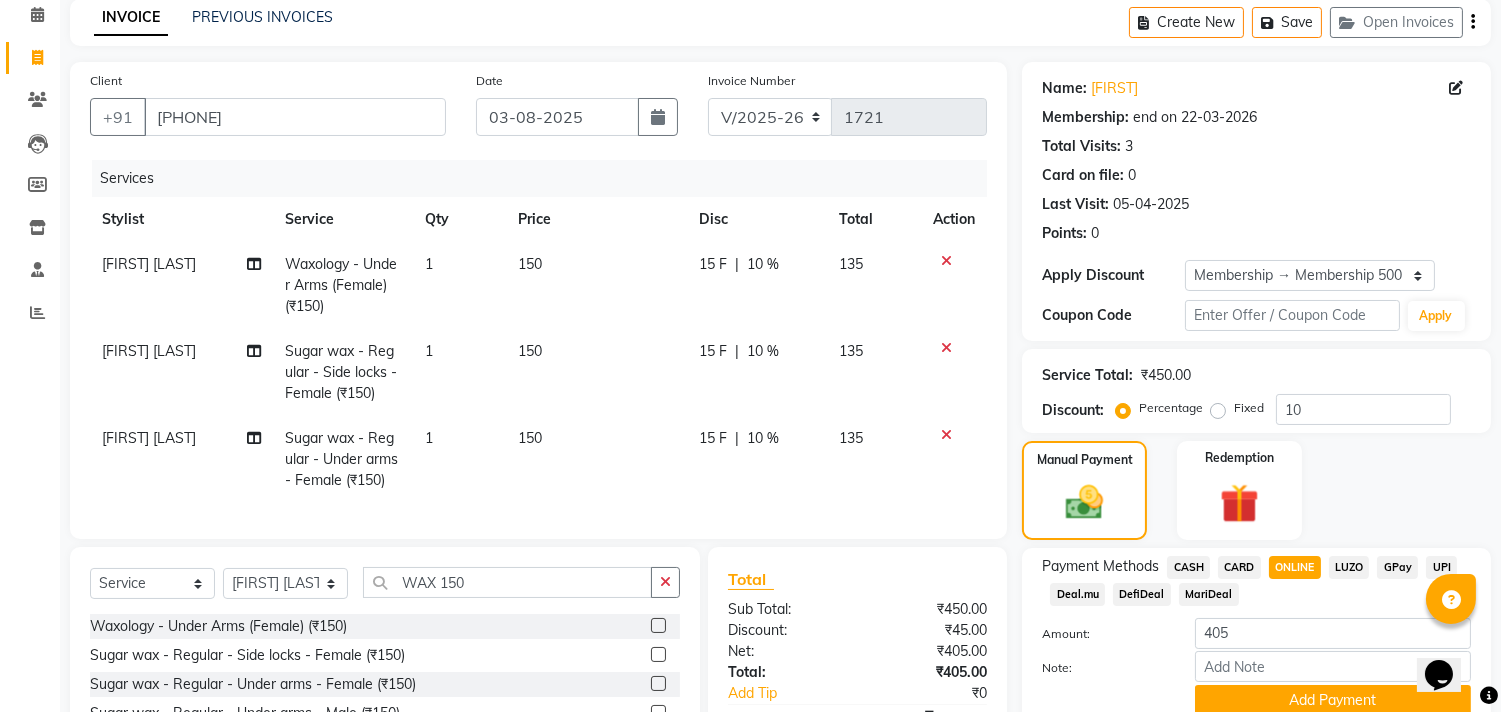 scroll, scrollTop: 264, scrollLeft: 0, axis: vertical 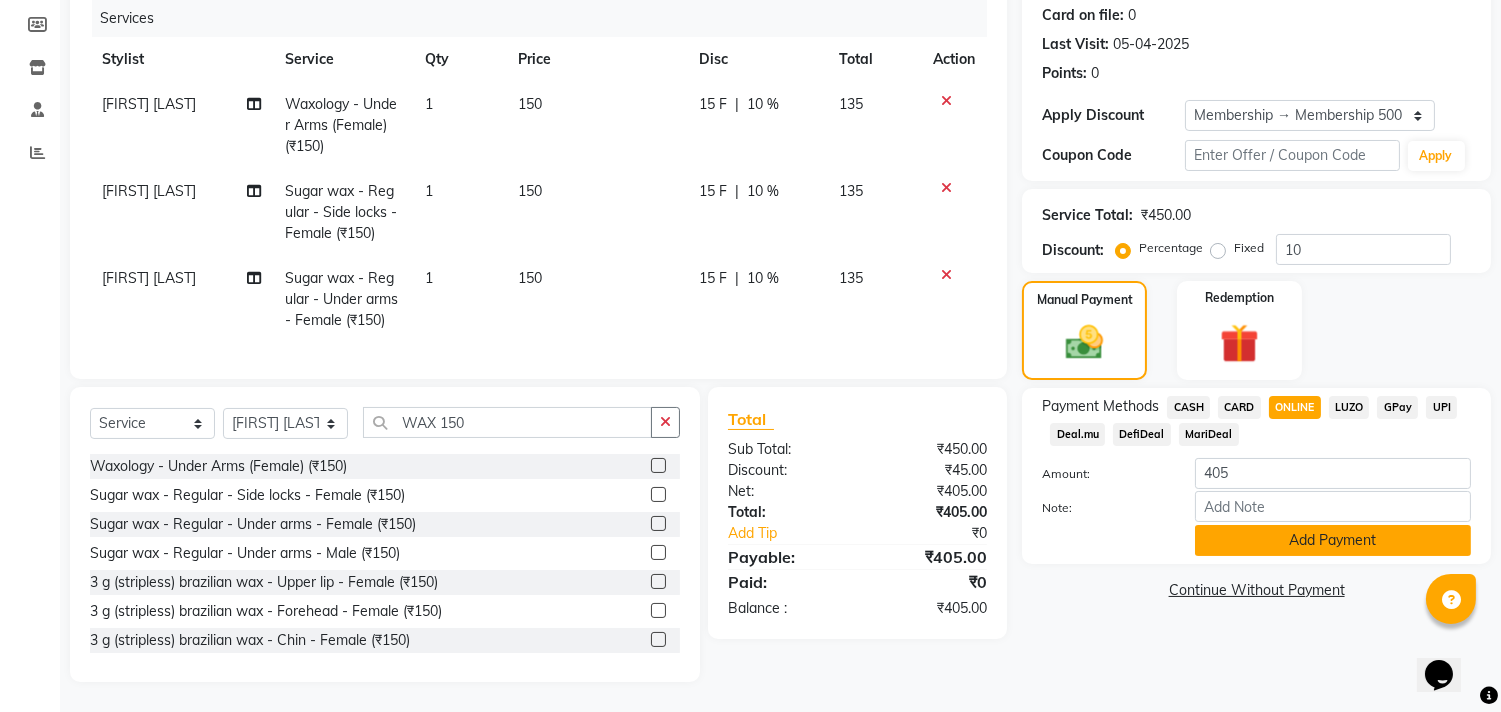 click on "Add Payment" 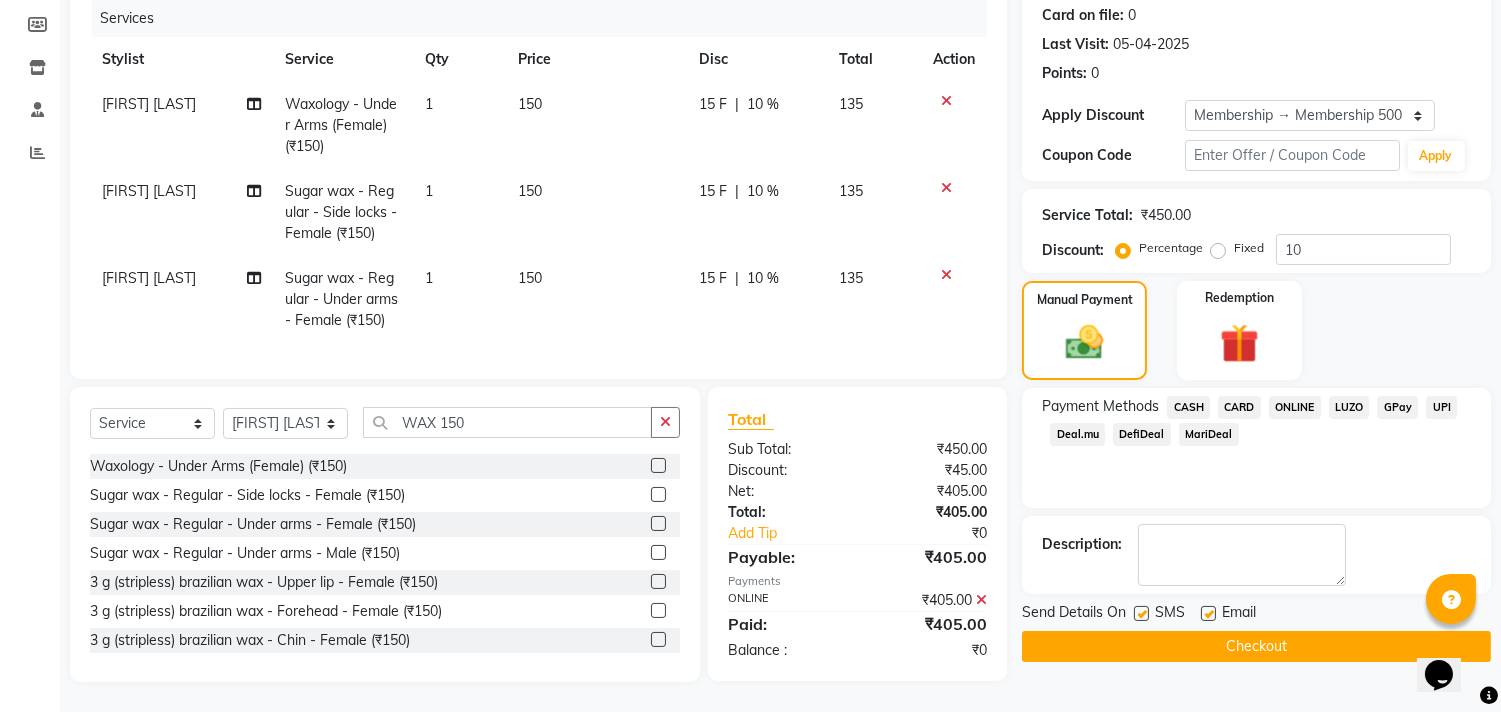 click on "Checkout" 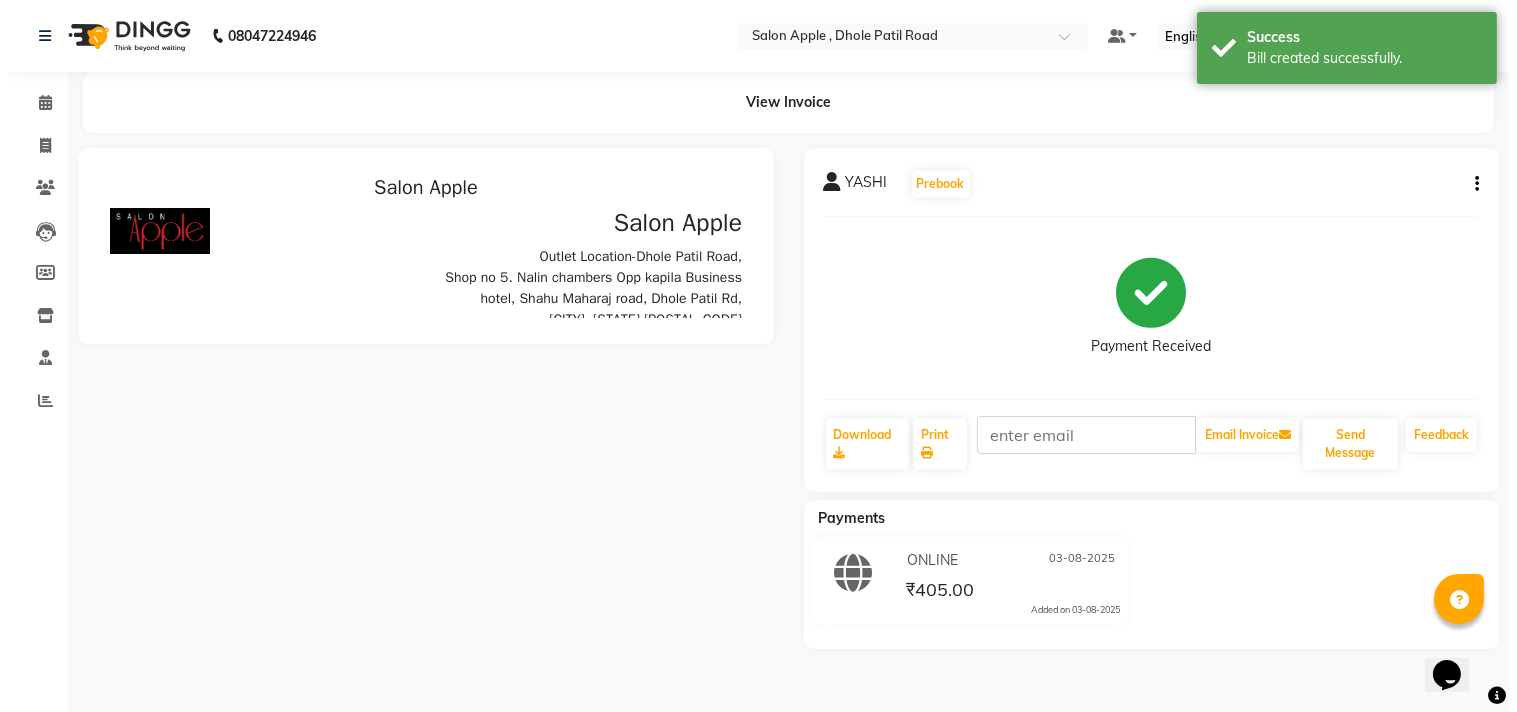 scroll, scrollTop: 0, scrollLeft: 0, axis: both 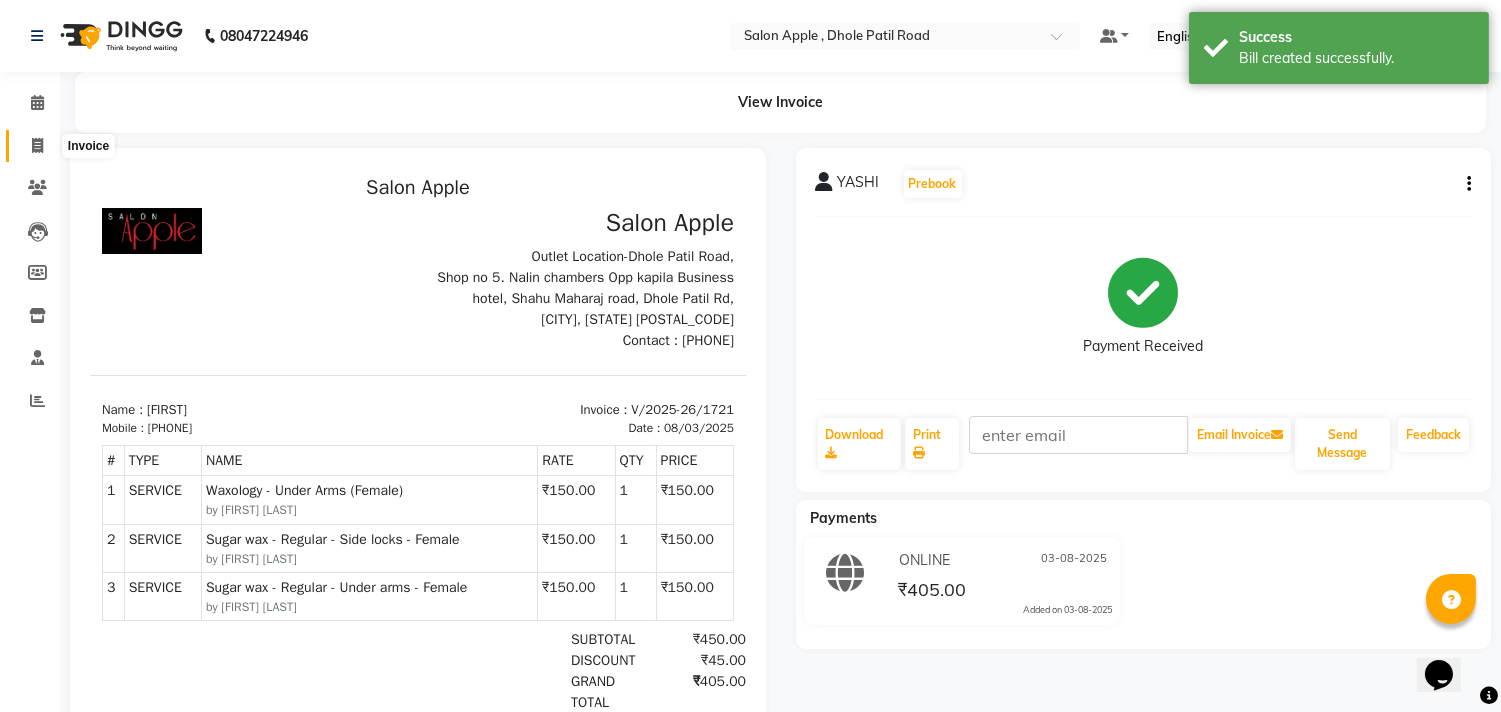 click 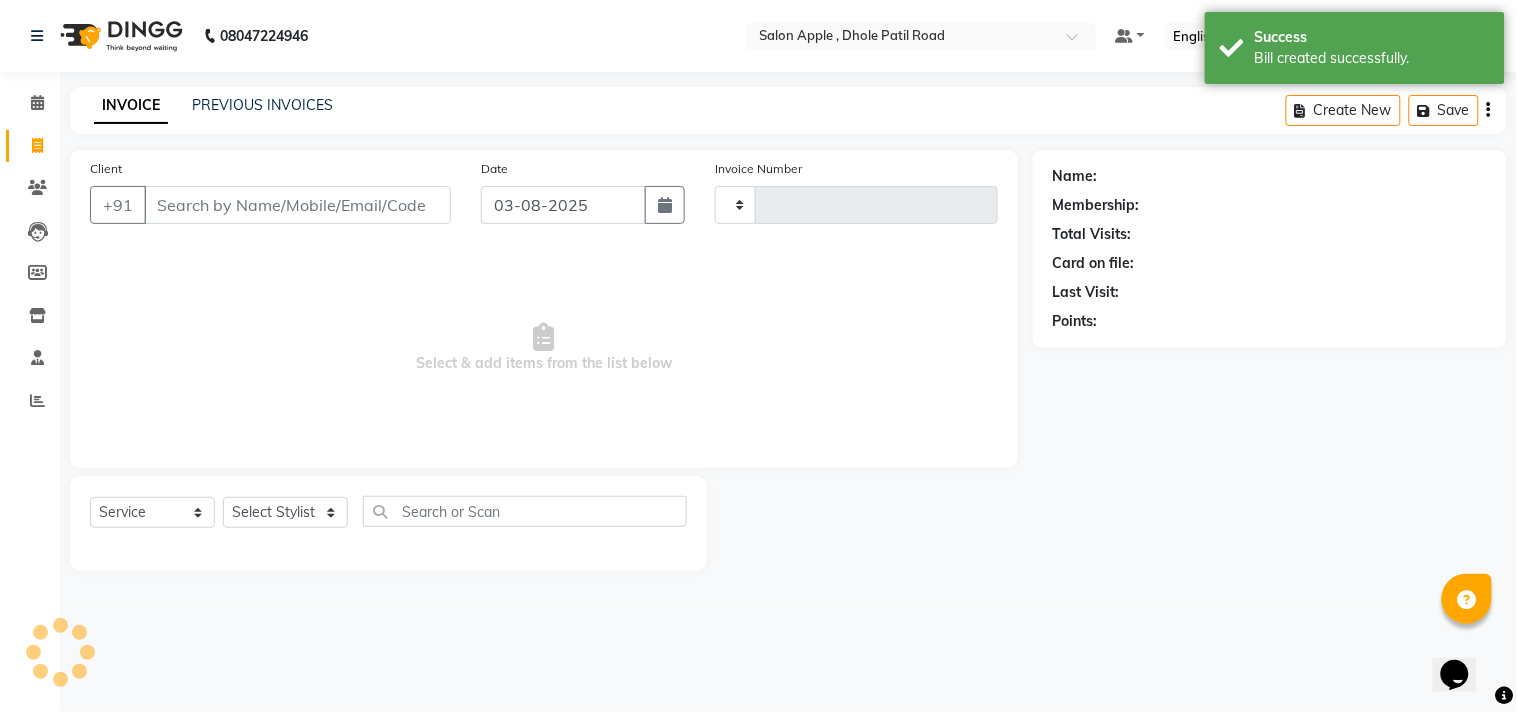 type on "1722" 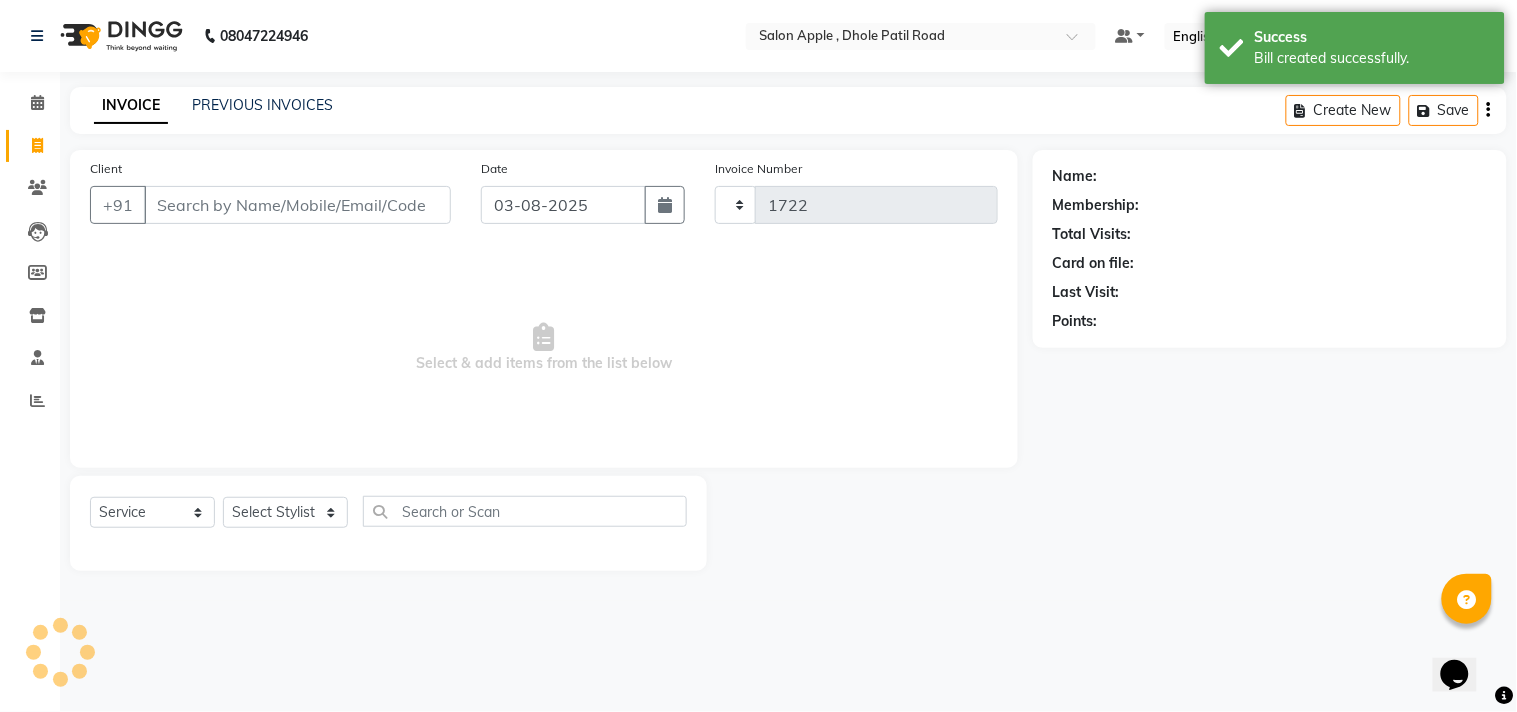 select on "521" 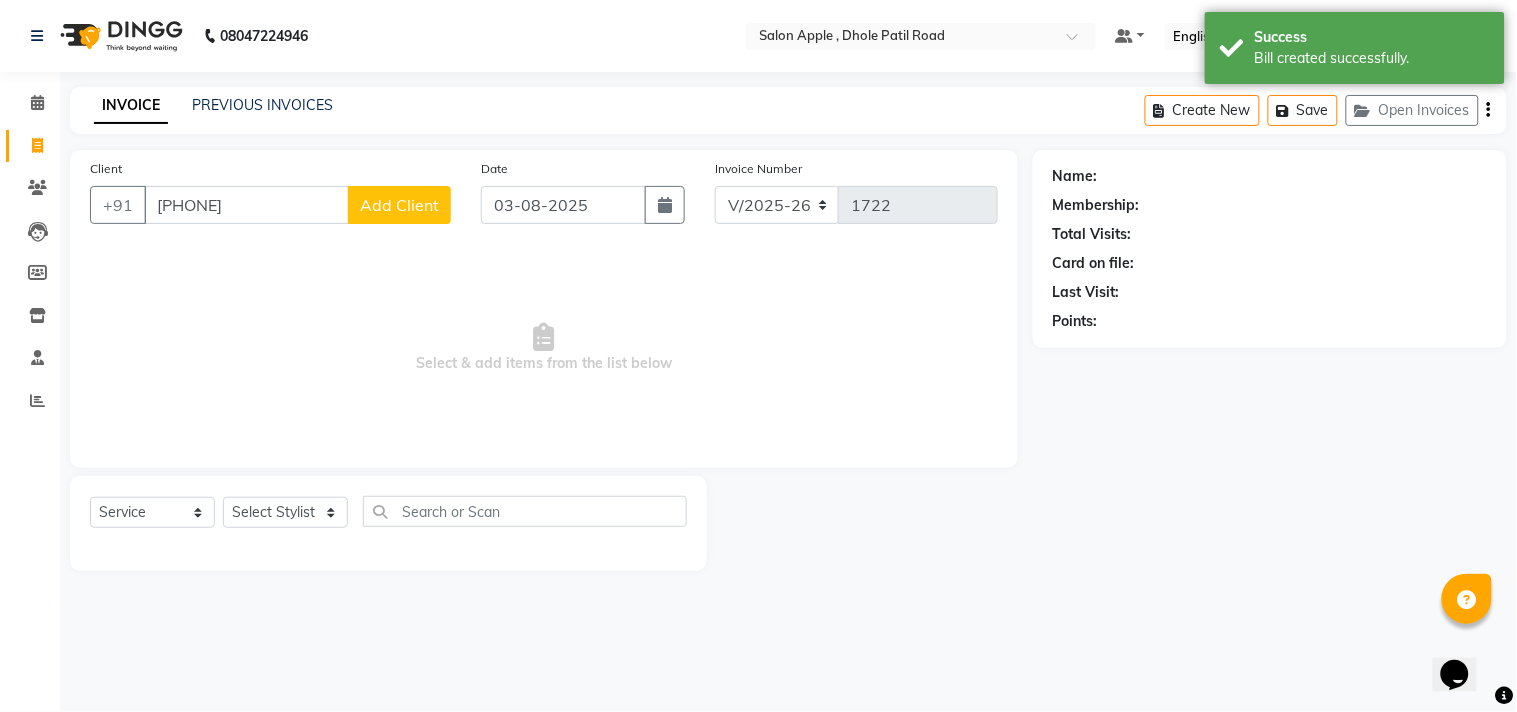 type on "[PHONE]" 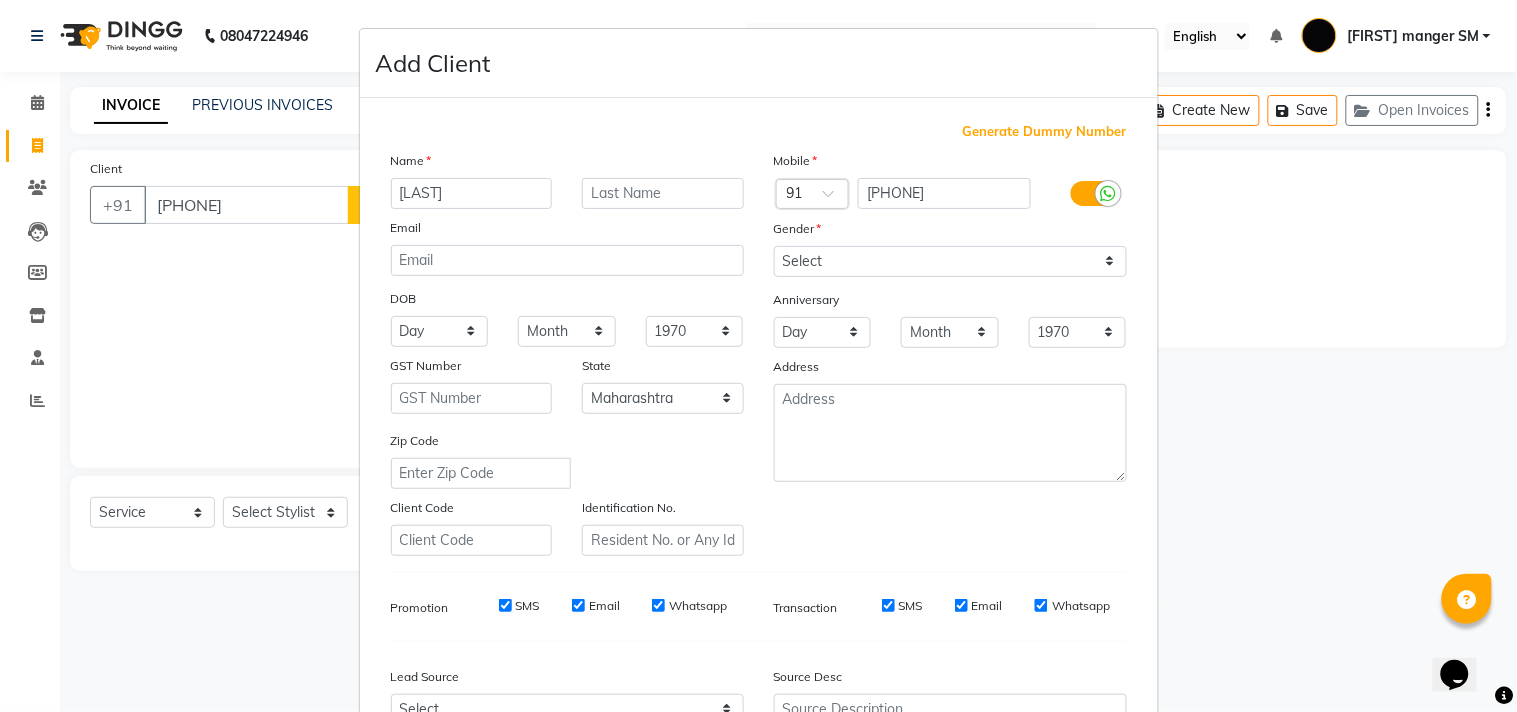 type on "[LAST]" 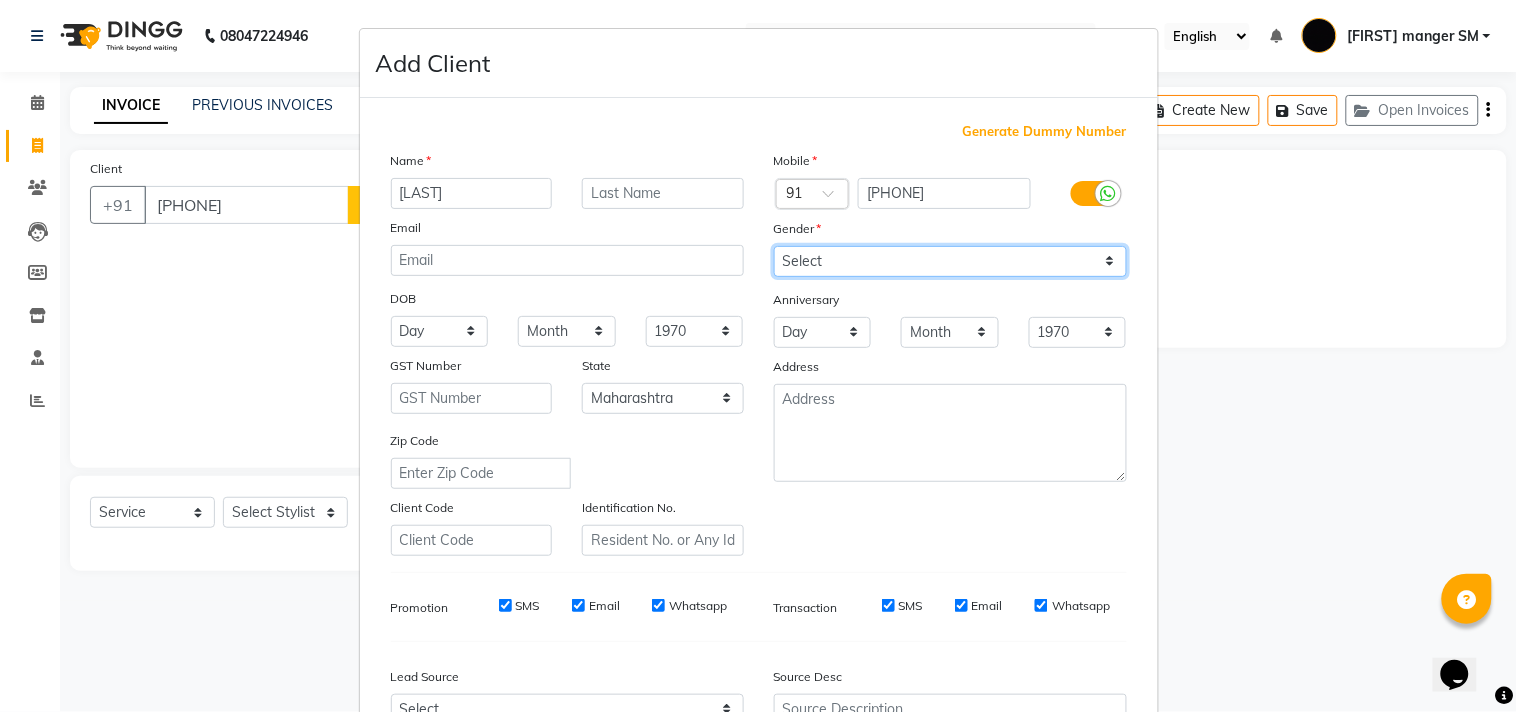 click on "Select Male Female Other Prefer Not To Say" at bounding box center [950, 261] 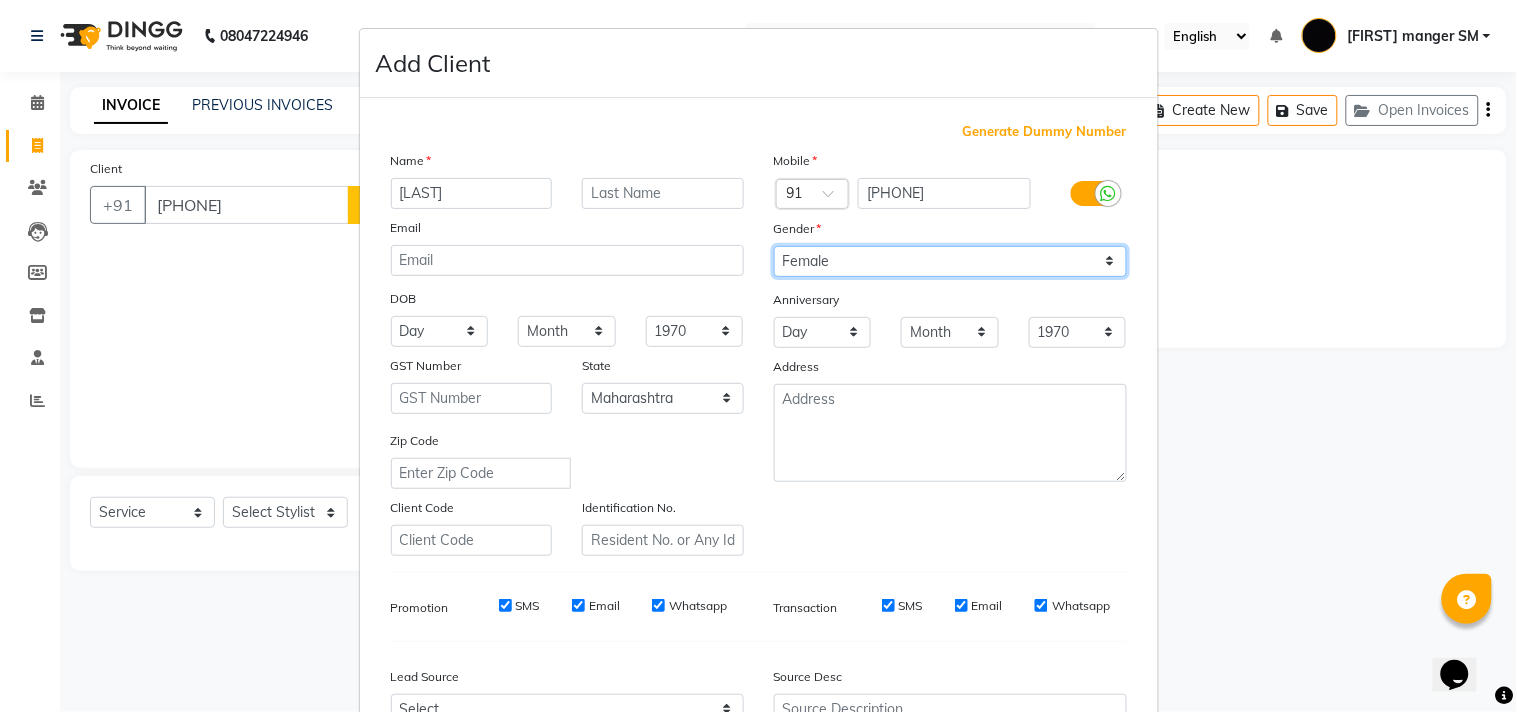 click on "Select Male Female Other Prefer Not To Say" at bounding box center [950, 261] 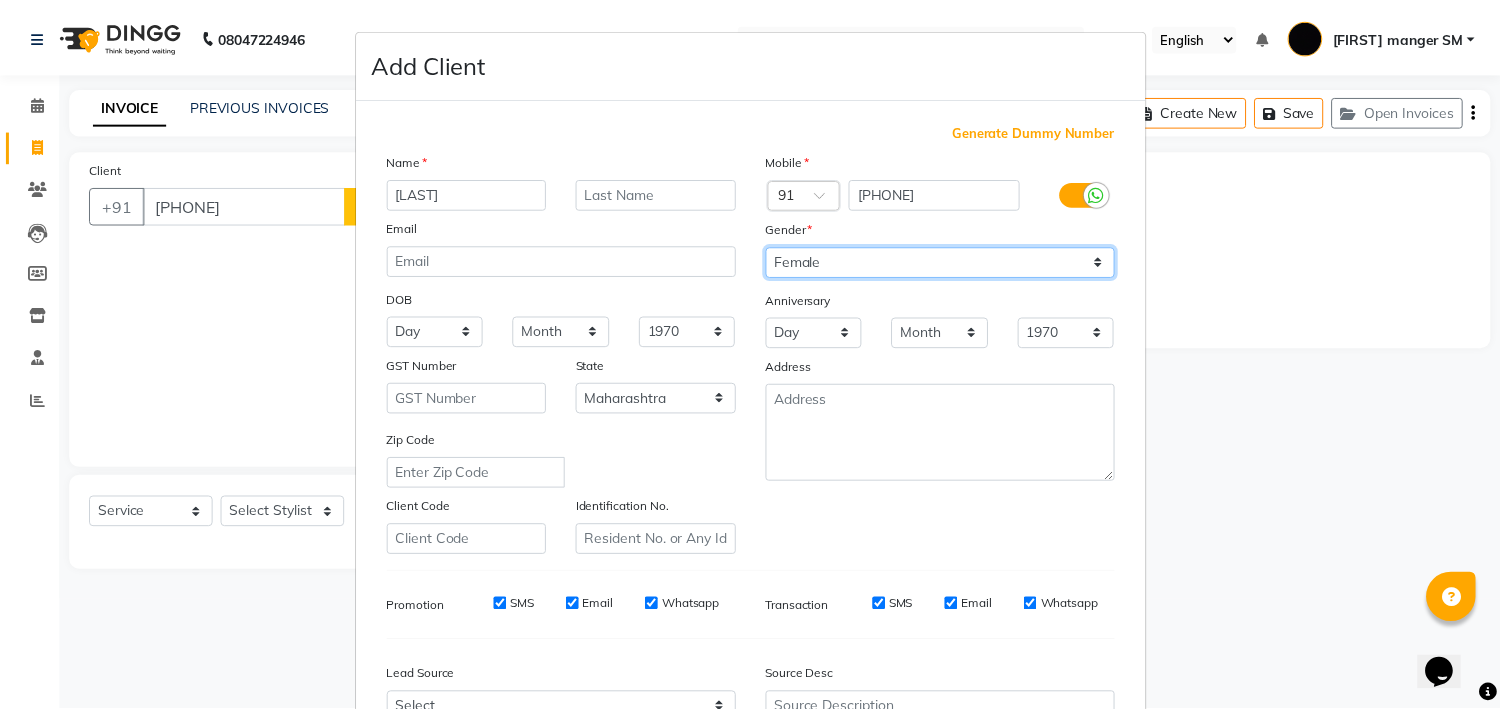 scroll, scrollTop: 212, scrollLeft: 0, axis: vertical 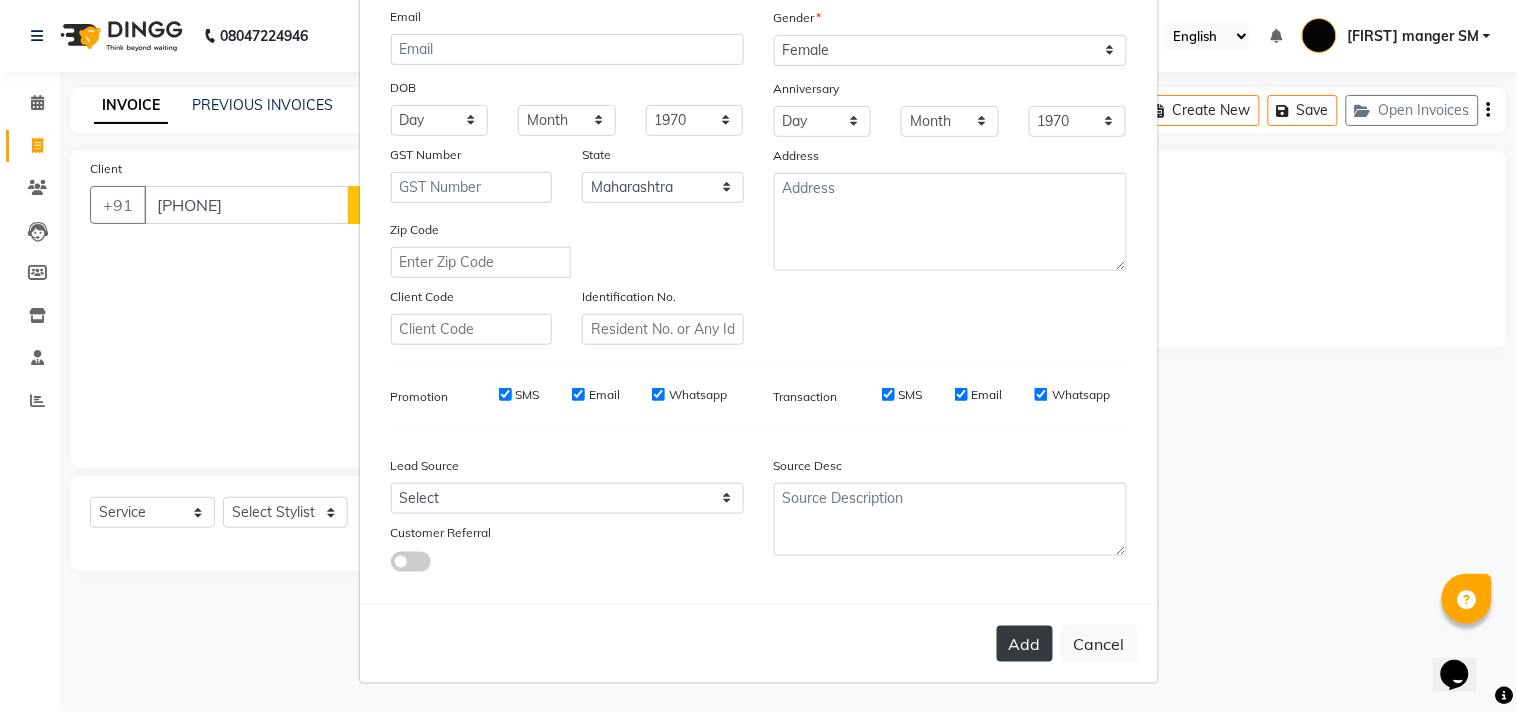 click on "Add" at bounding box center (1025, 644) 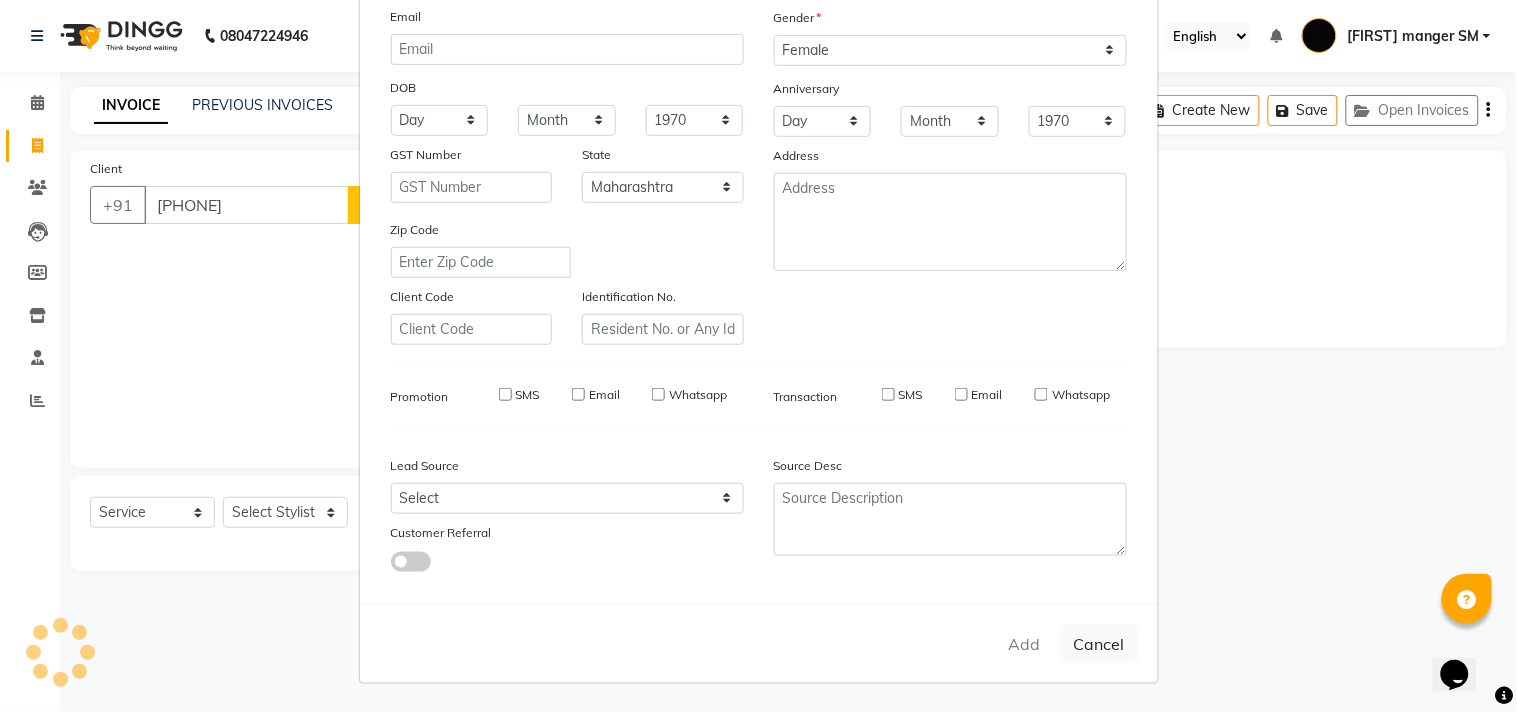 type 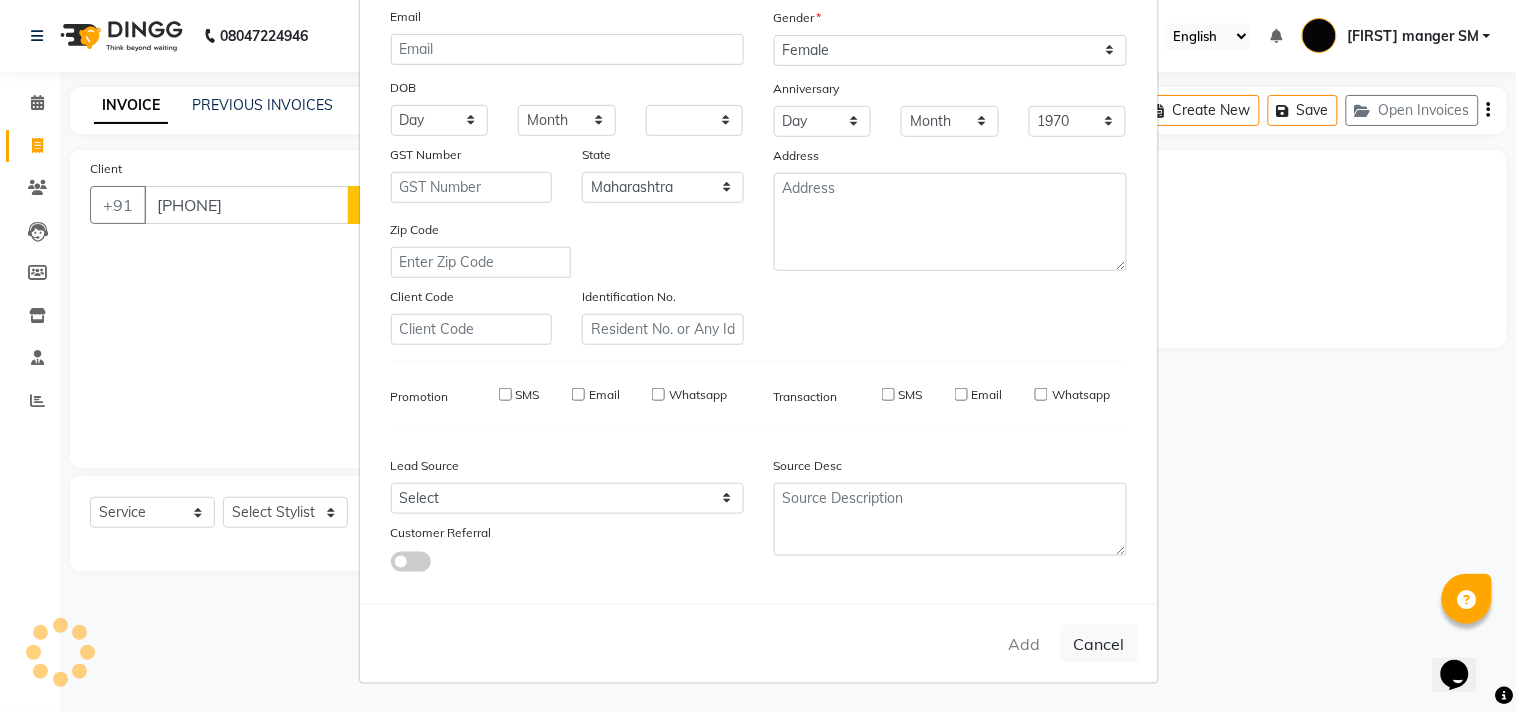 select on "null" 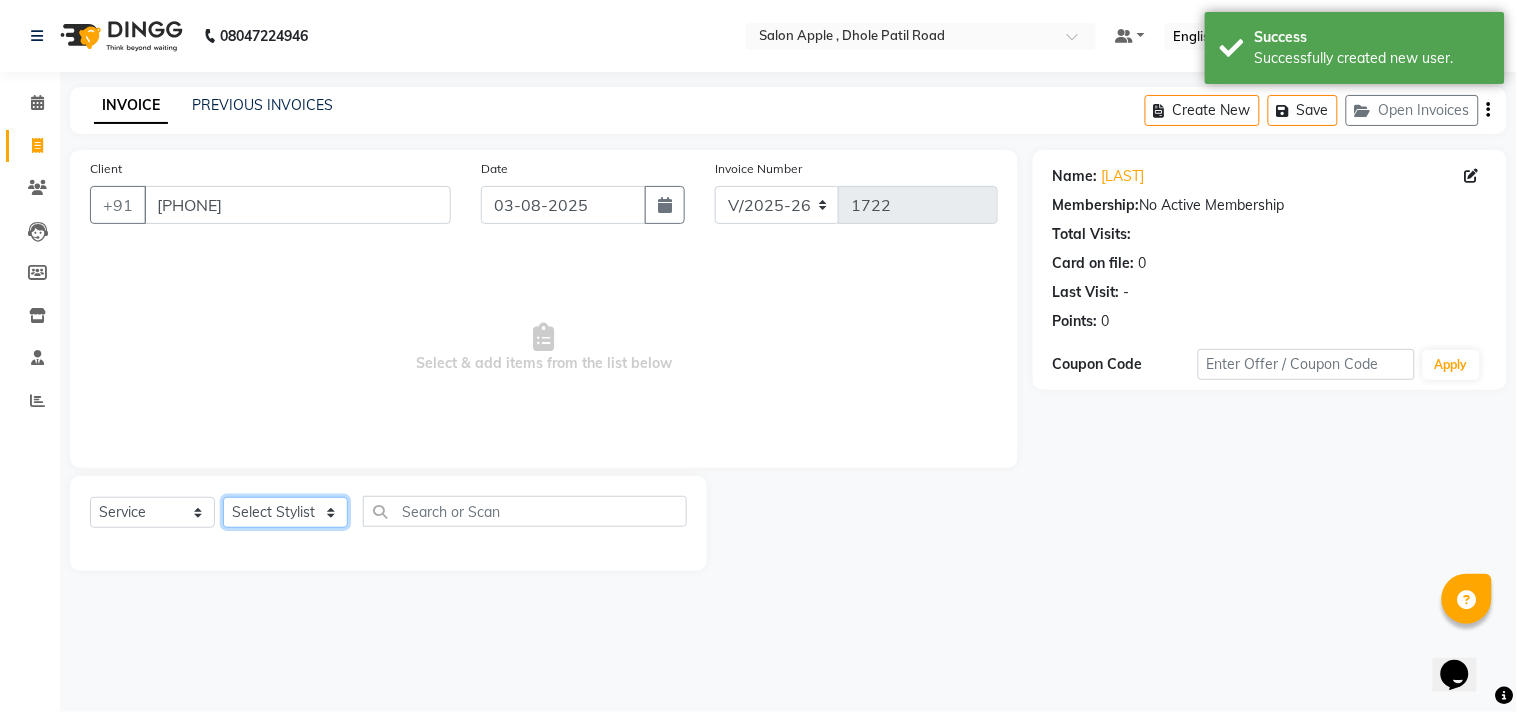 click on "Select Stylist [FIRST] [LAST] [FIRST] [LAST] [FIRST] [LAST] [LAST] [LAST] Department [LAST] Department" 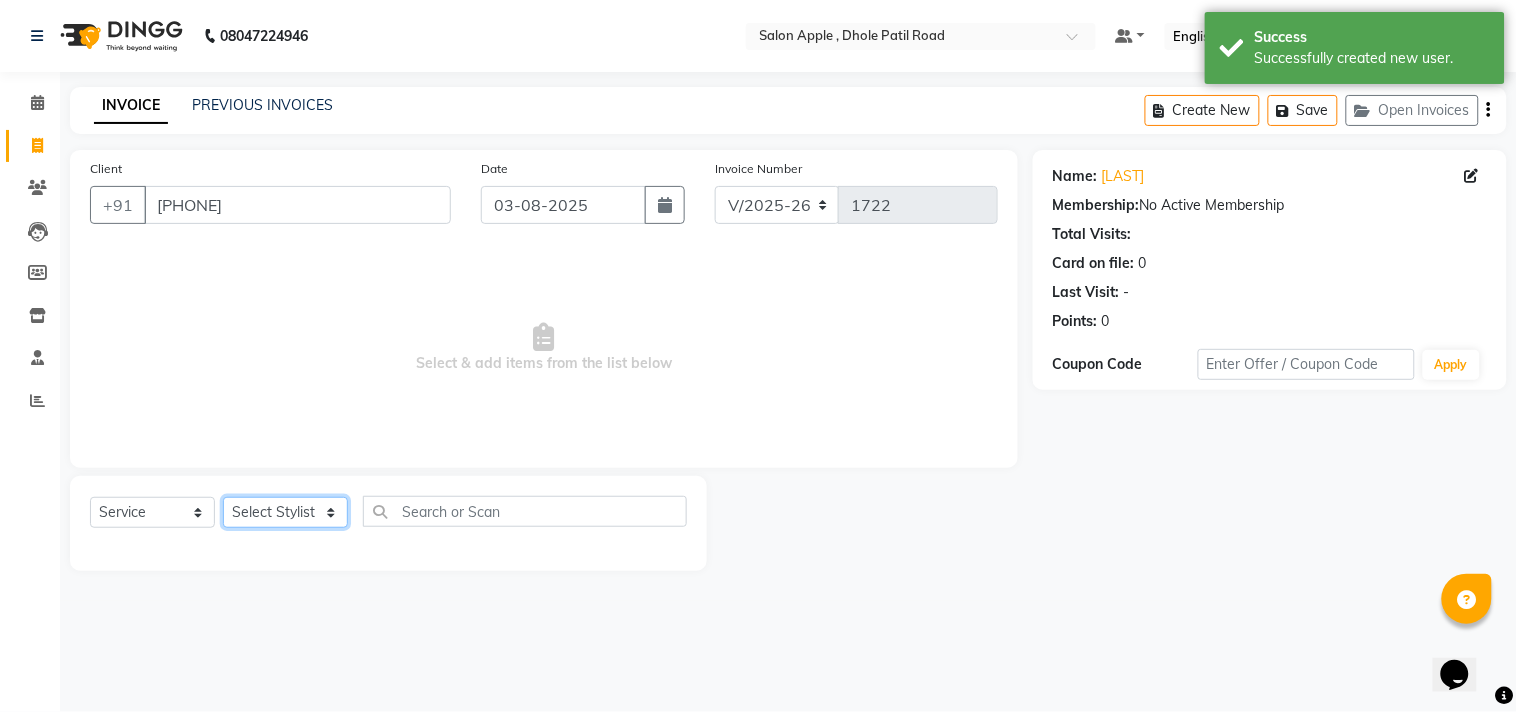 select on "82270" 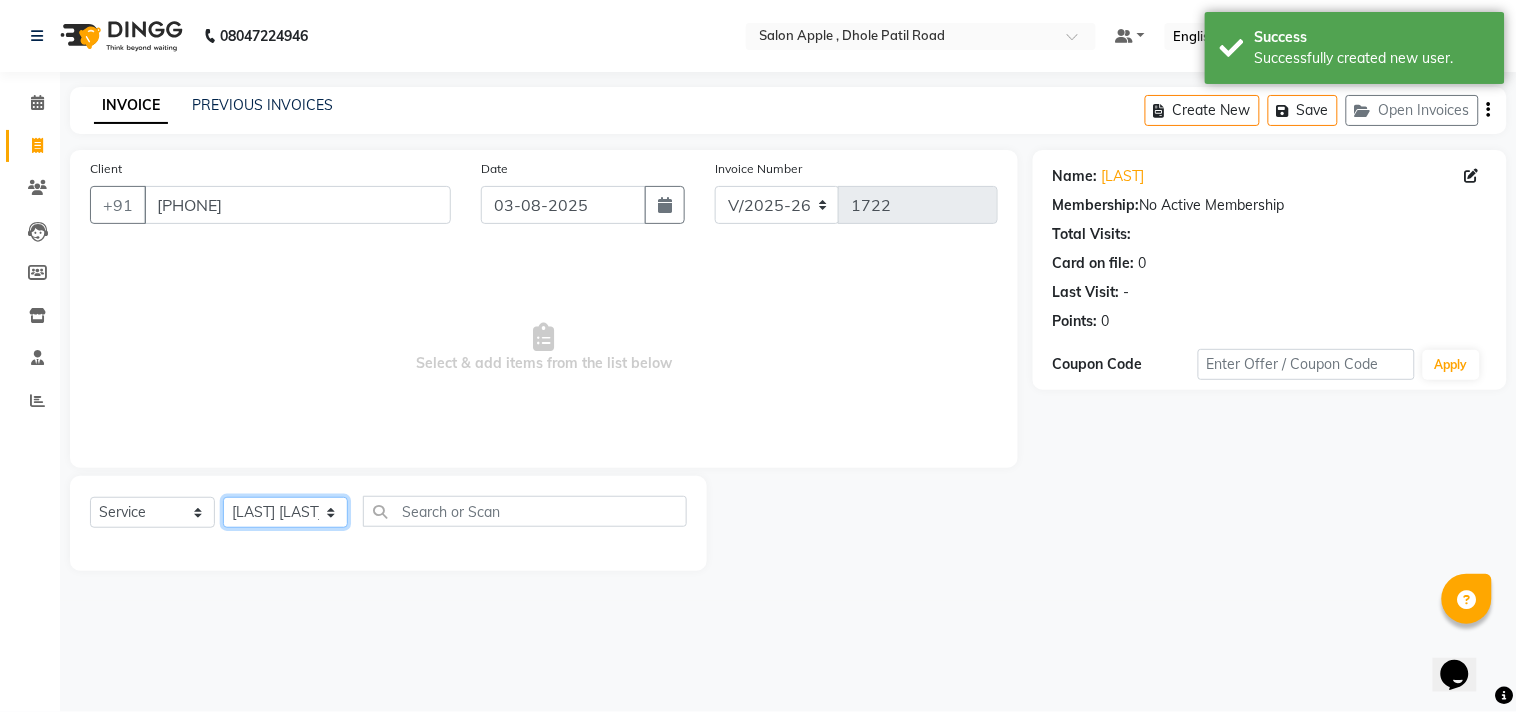 click on "Select Stylist [FIRST] [LAST] [FIRST] [LAST] [FIRST] [LAST] [LAST] [LAST] Department [LAST] Department" 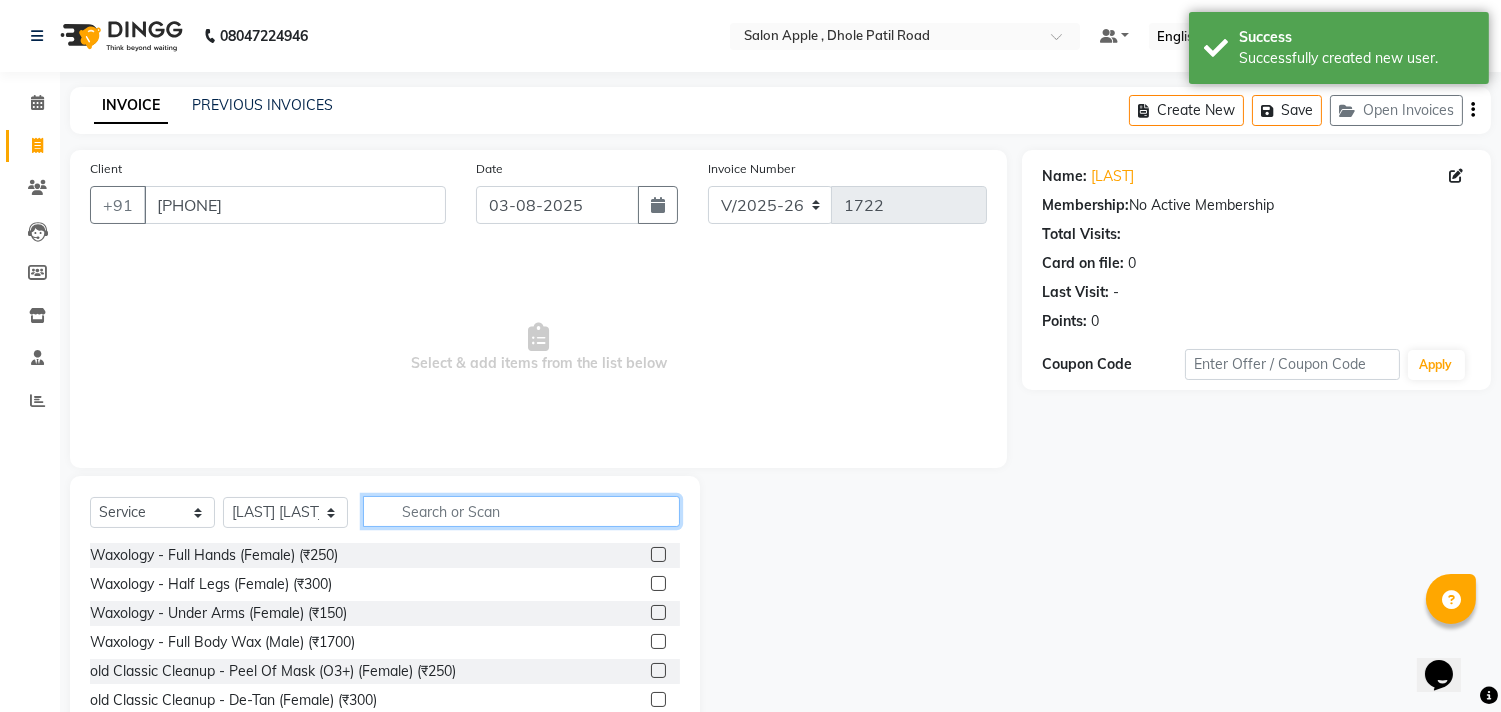 click 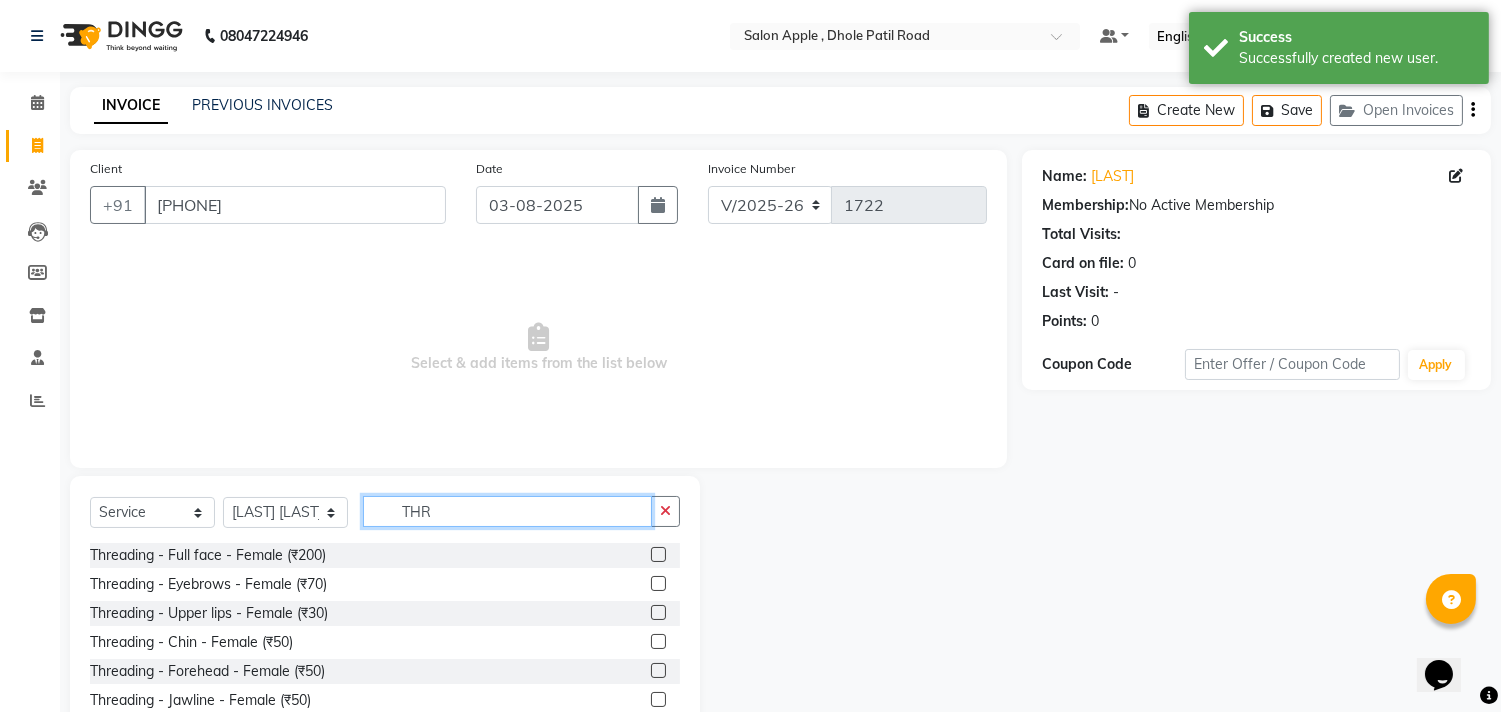 type on "THR" 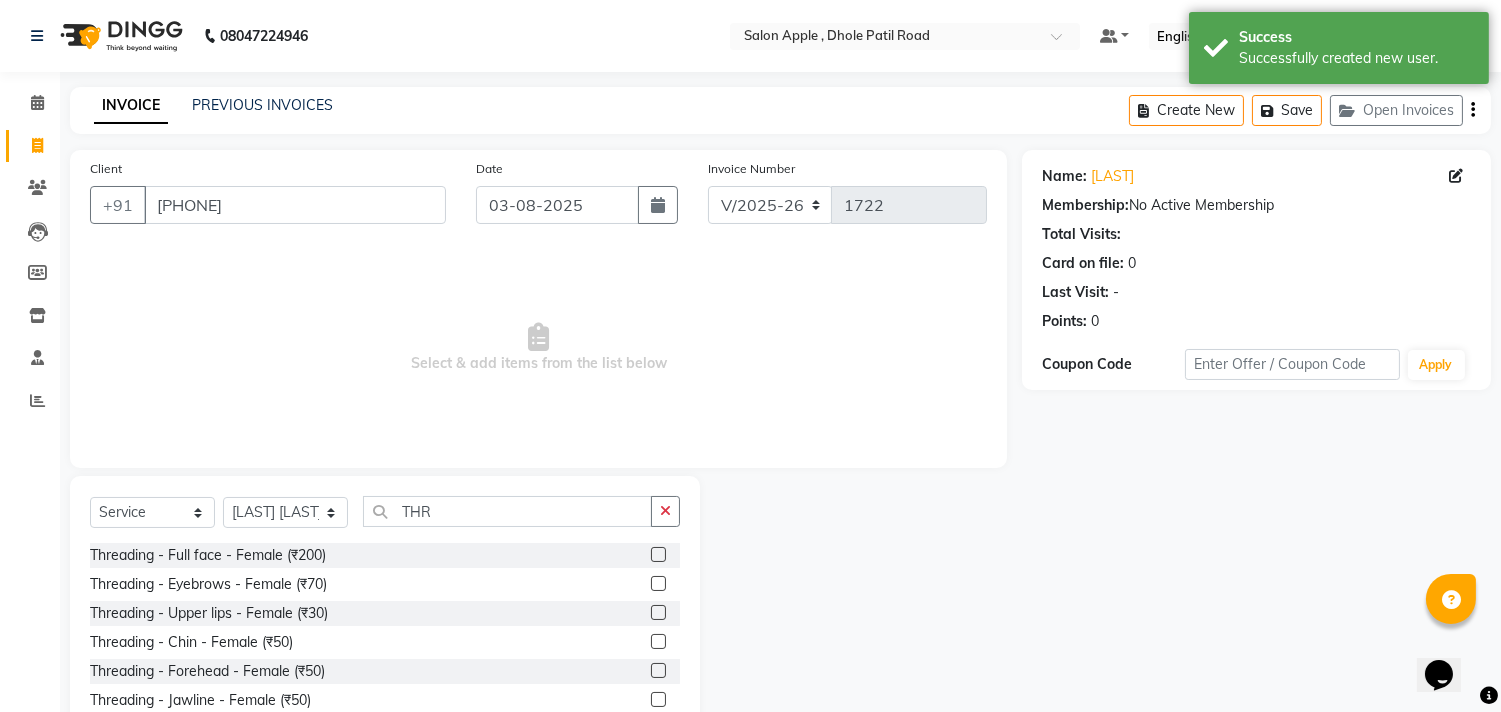 click 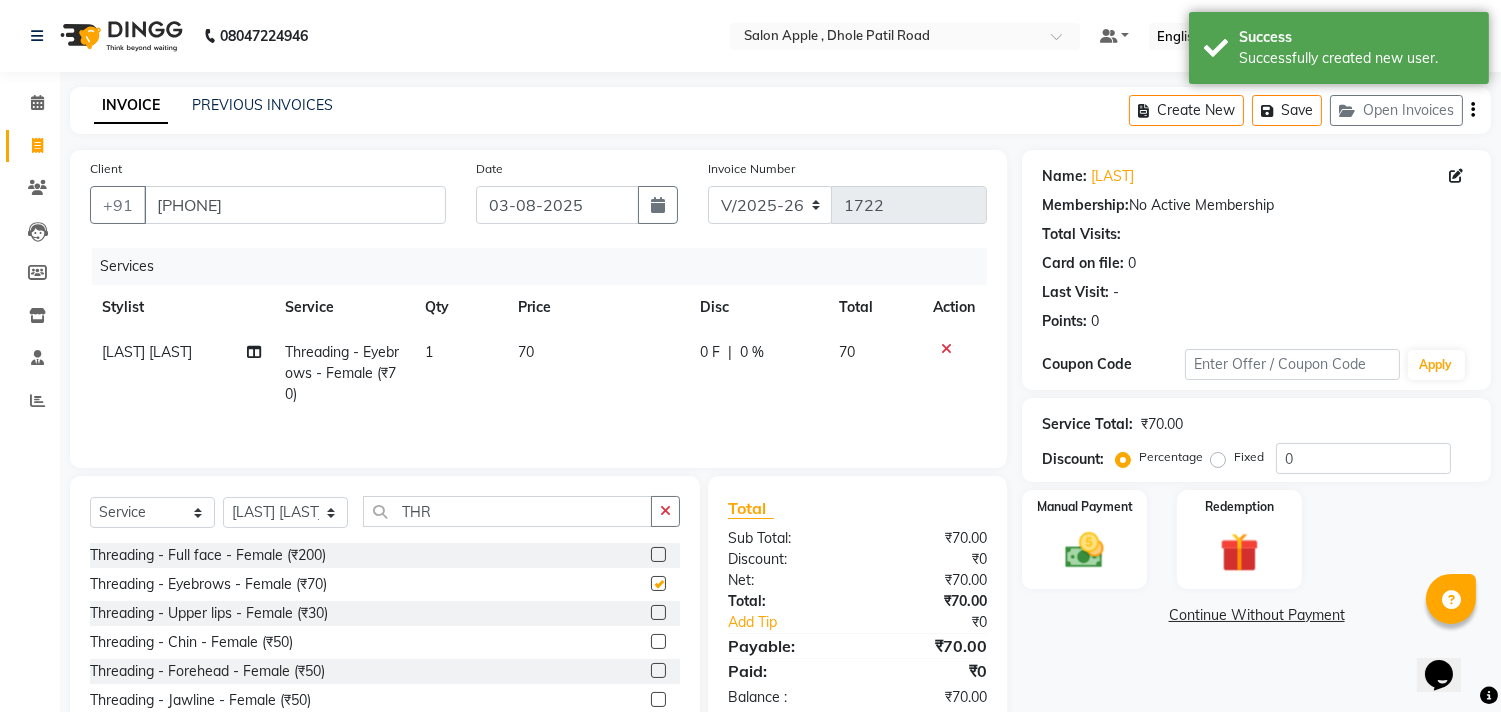 checkbox on "false" 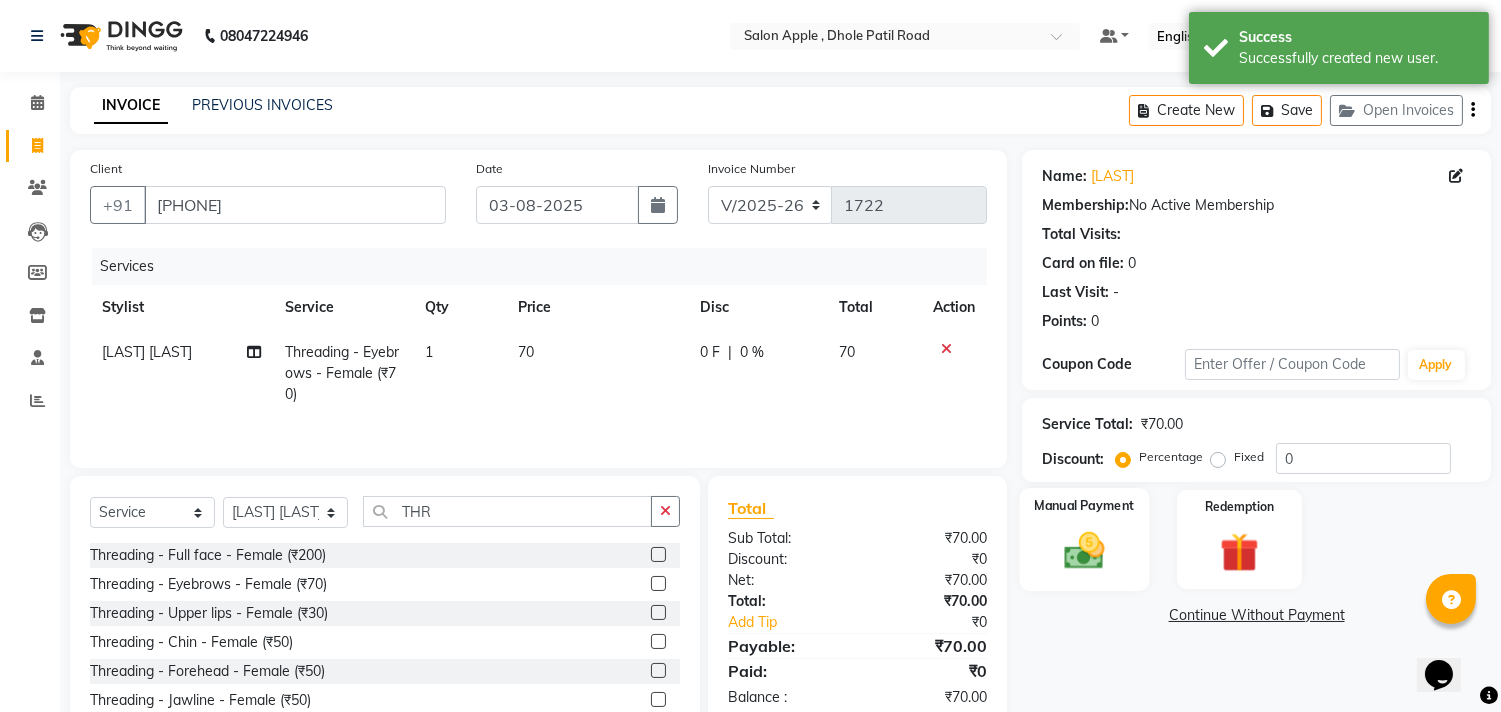 click 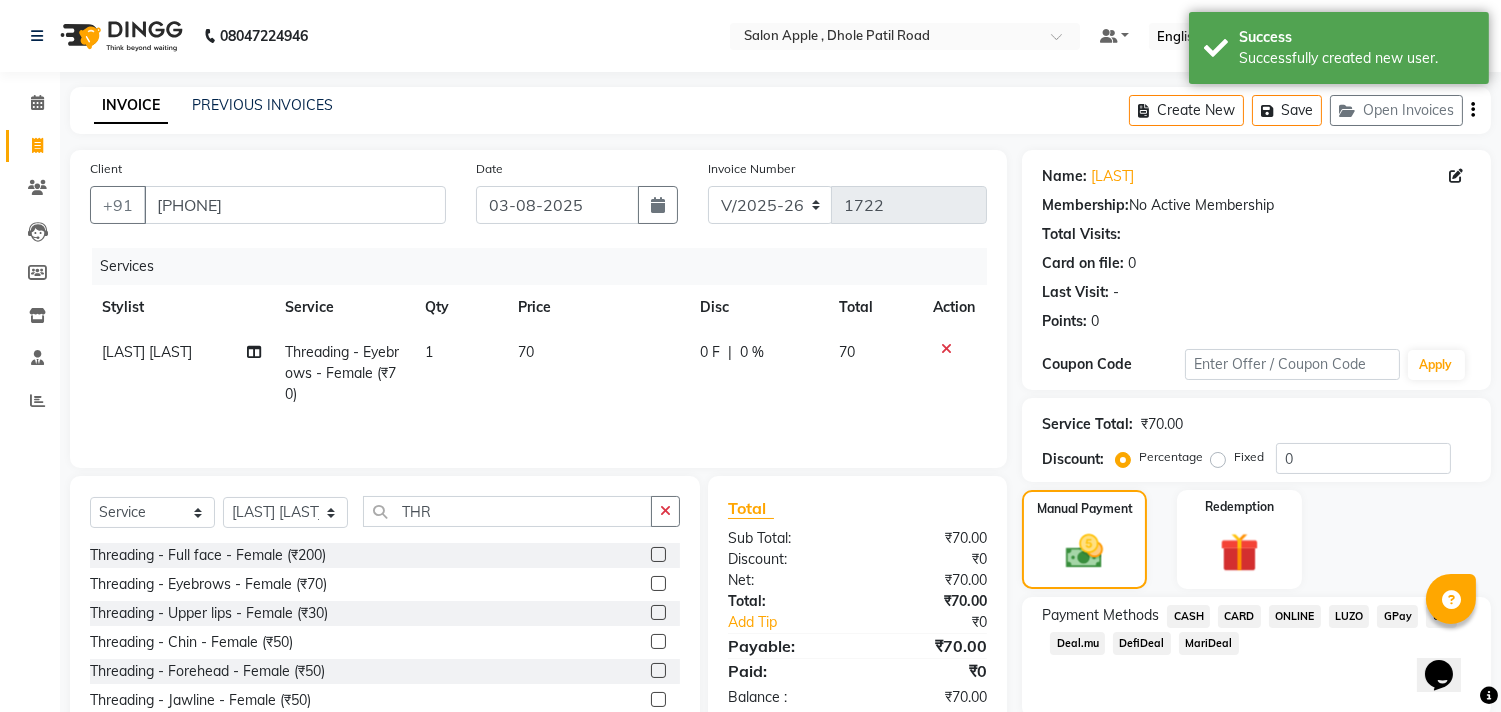 click on "ONLINE" 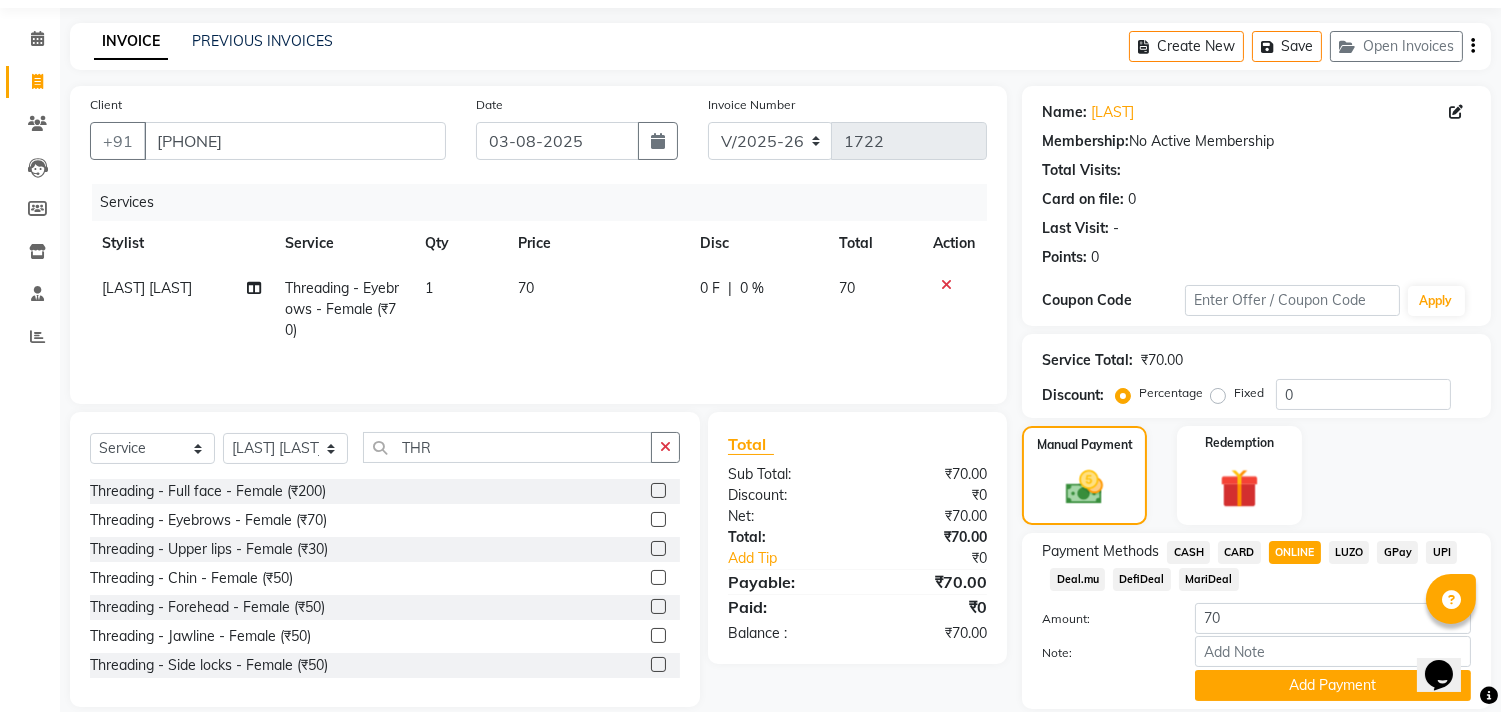 scroll, scrollTop: 132, scrollLeft: 0, axis: vertical 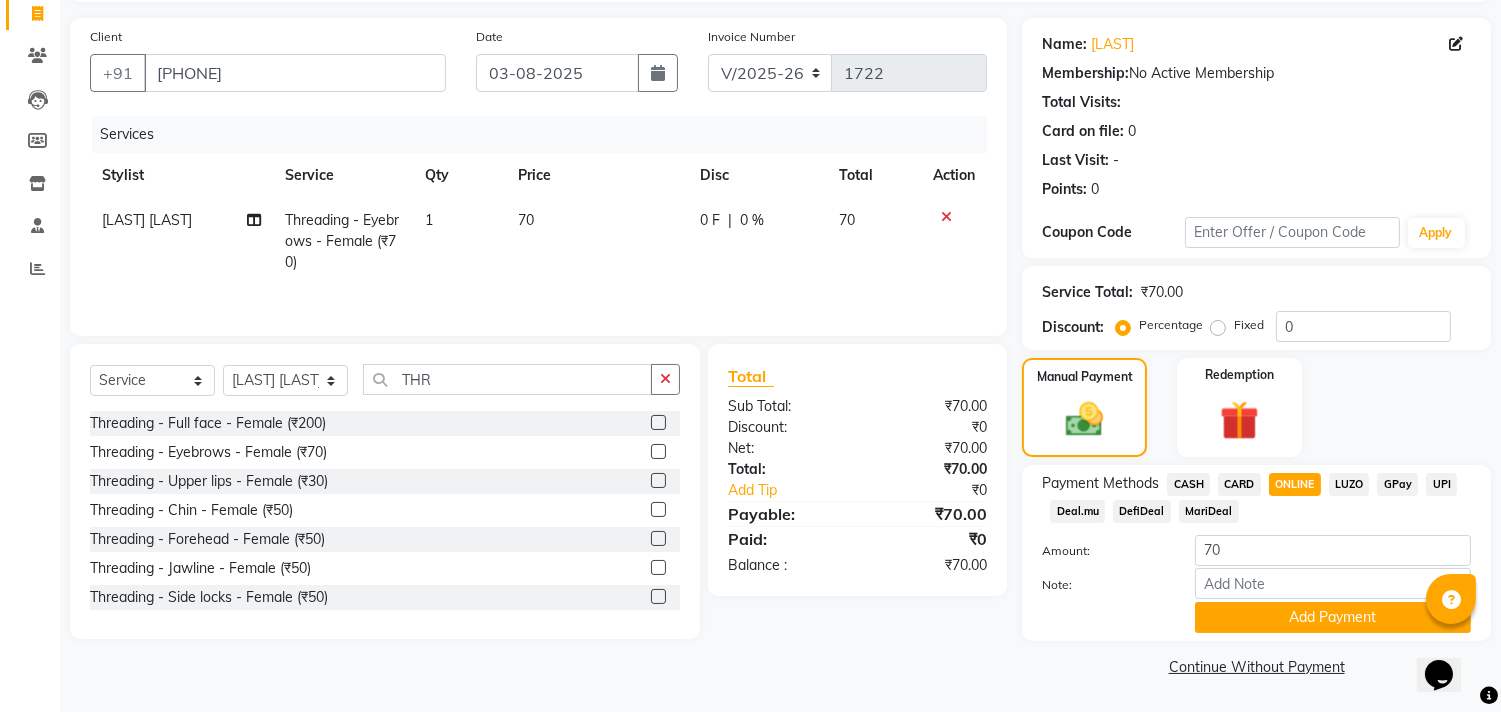 click on "Add Payment" 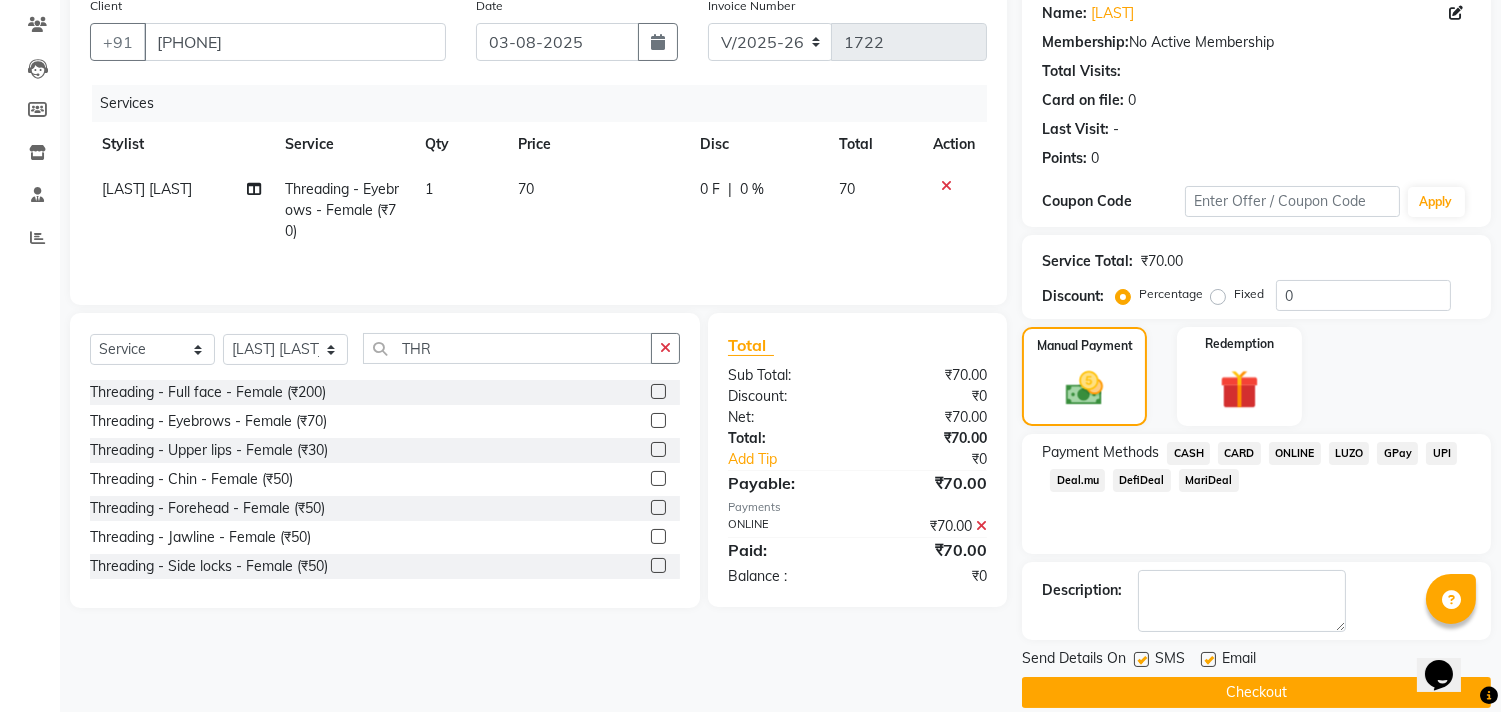 scroll, scrollTop: 187, scrollLeft: 0, axis: vertical 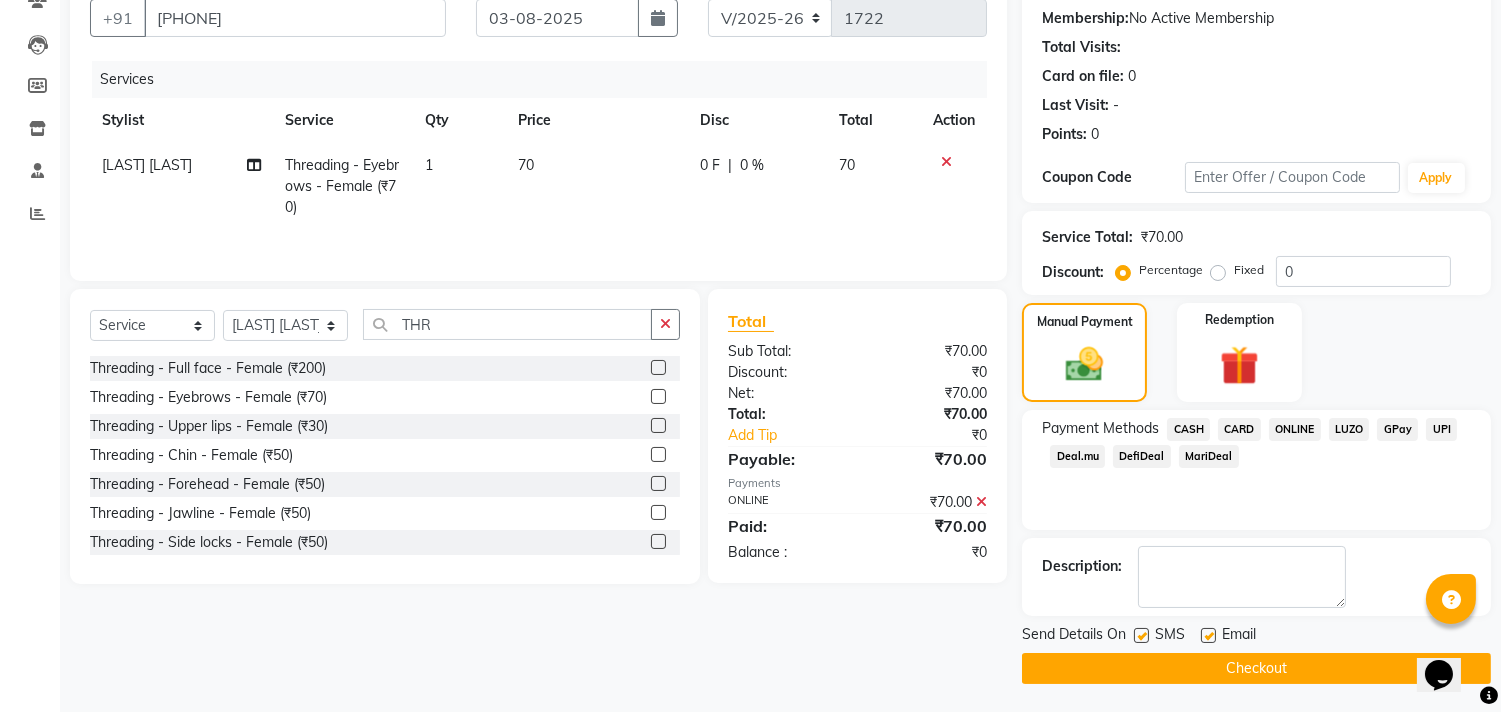 click on "Checkout" 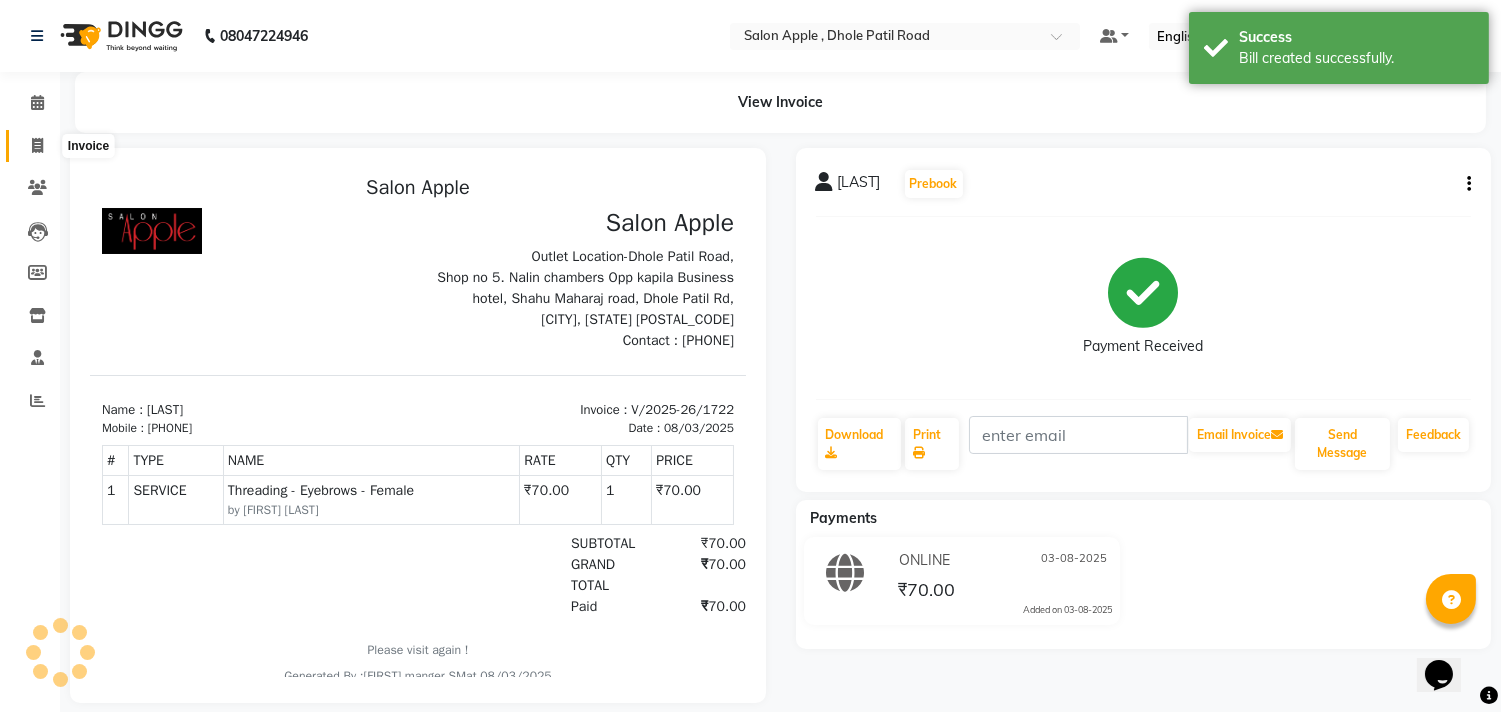 scroll, scrollTop: 0, scrollLeft: 0, axis: both 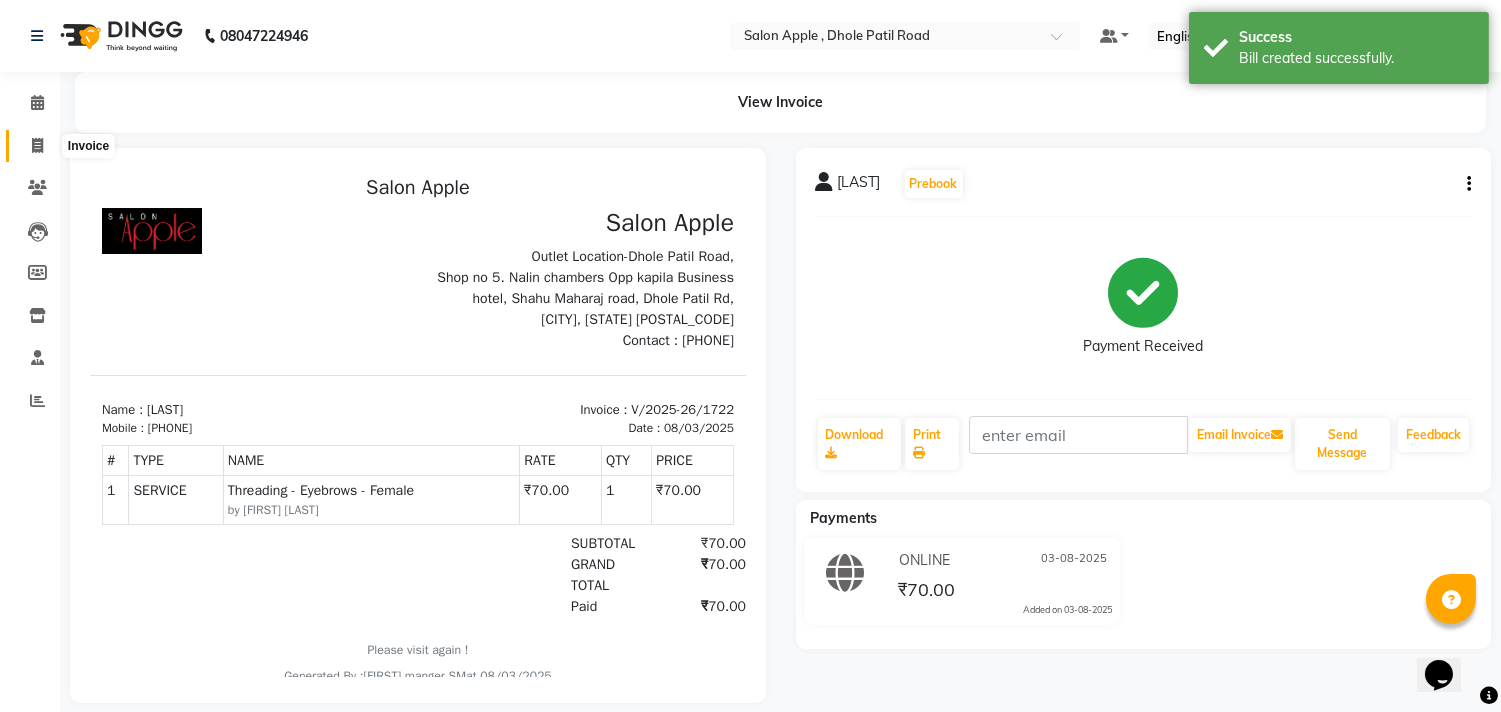 click 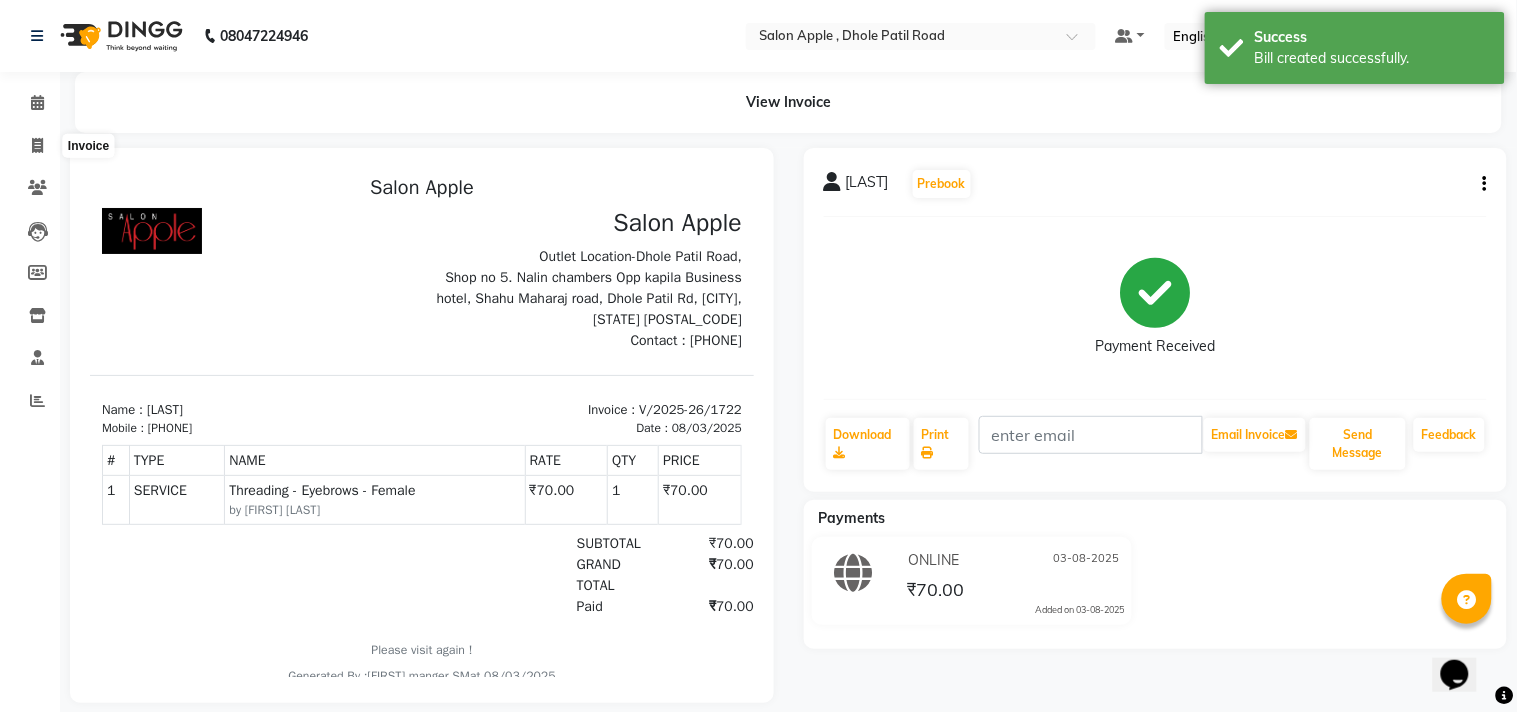 select on "521" 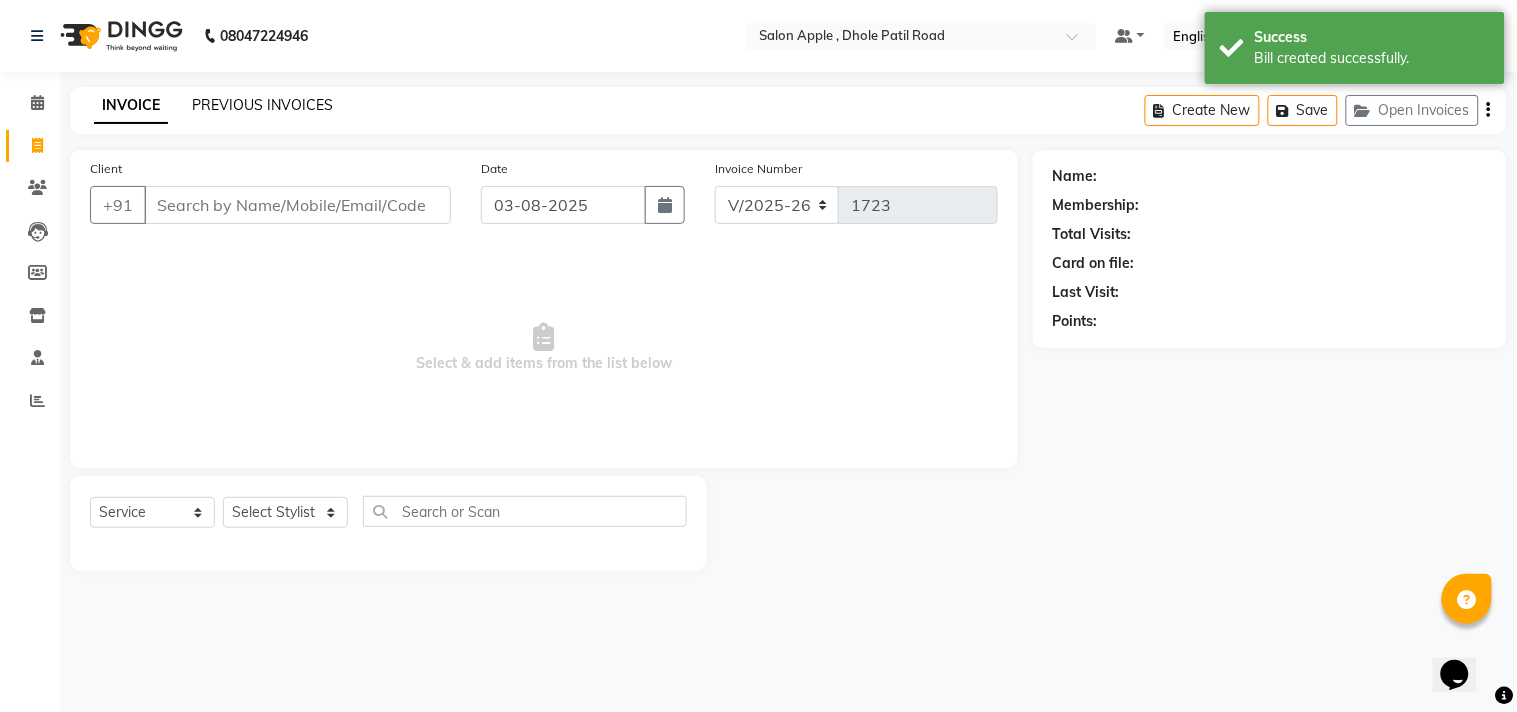 click on "PREVIOUS INVOICES" 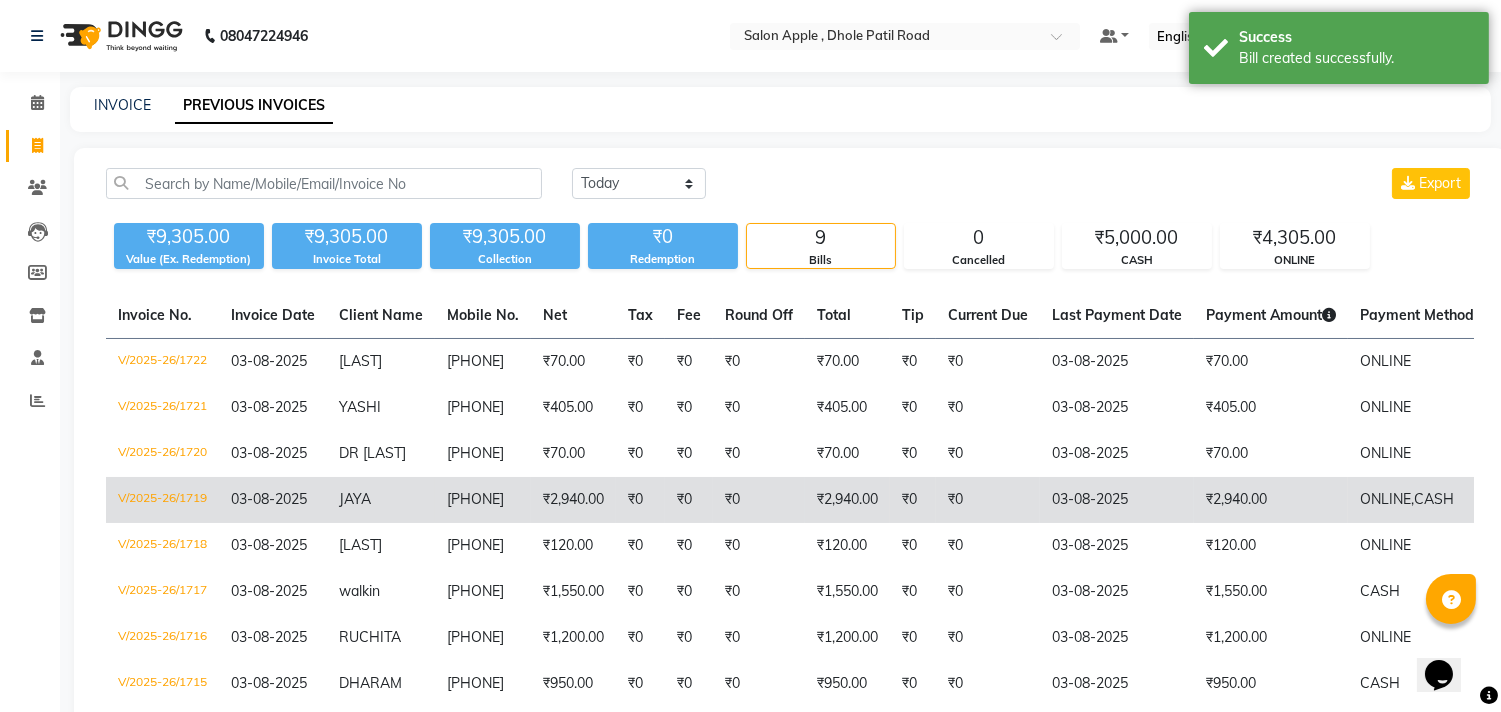 click on "₹2,940.00" 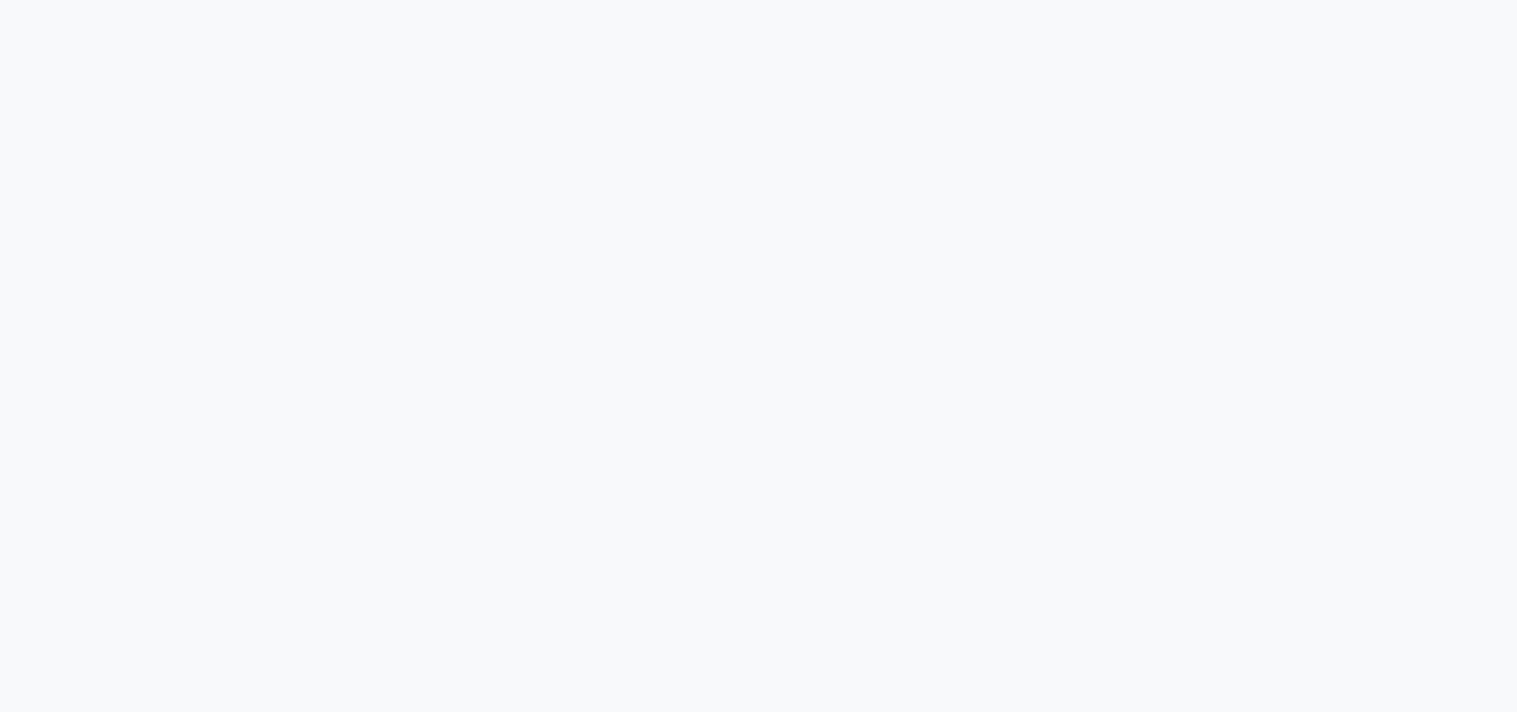 scroll, scrollTop: 0, scrollLeft: 0, axis: both 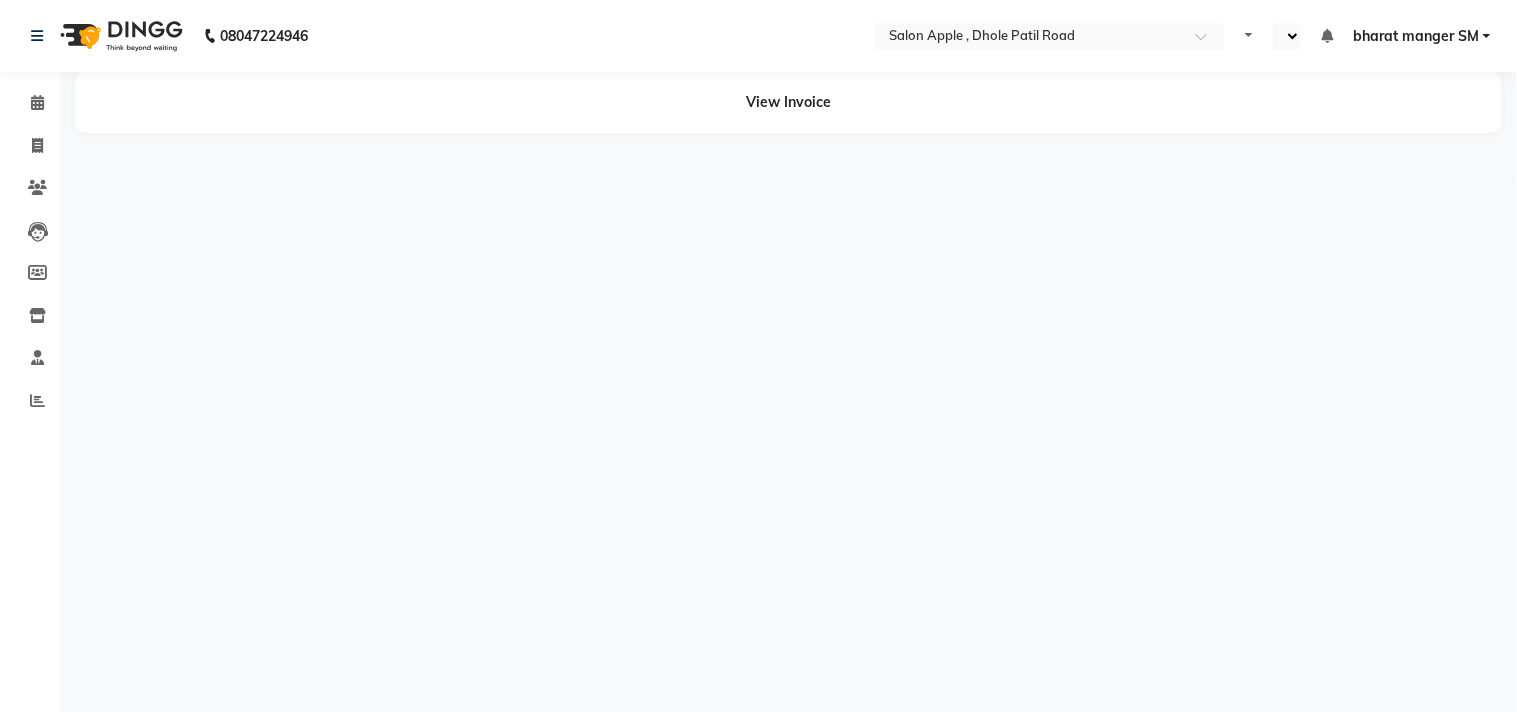select on "en" 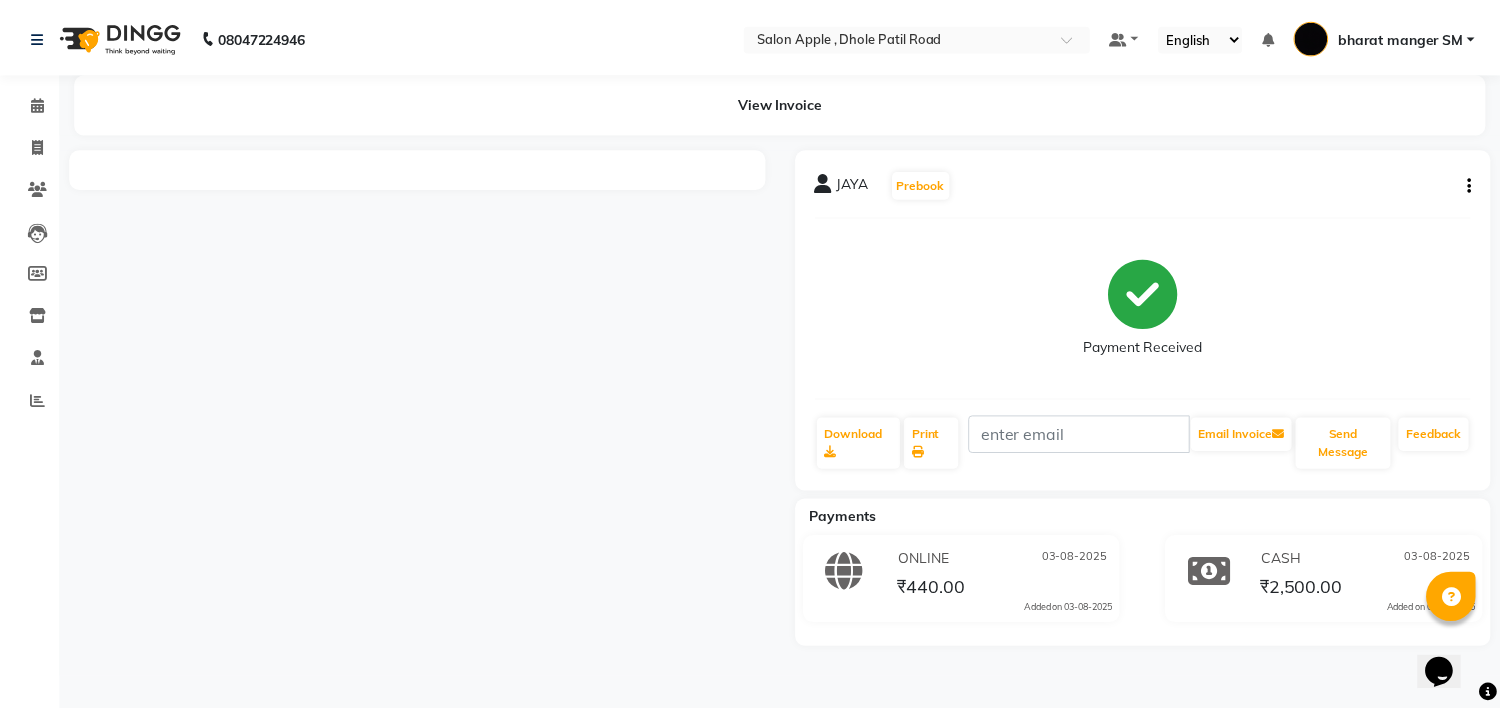 scroll, scrollTop: 0, scrollLeft: 0, axis: both 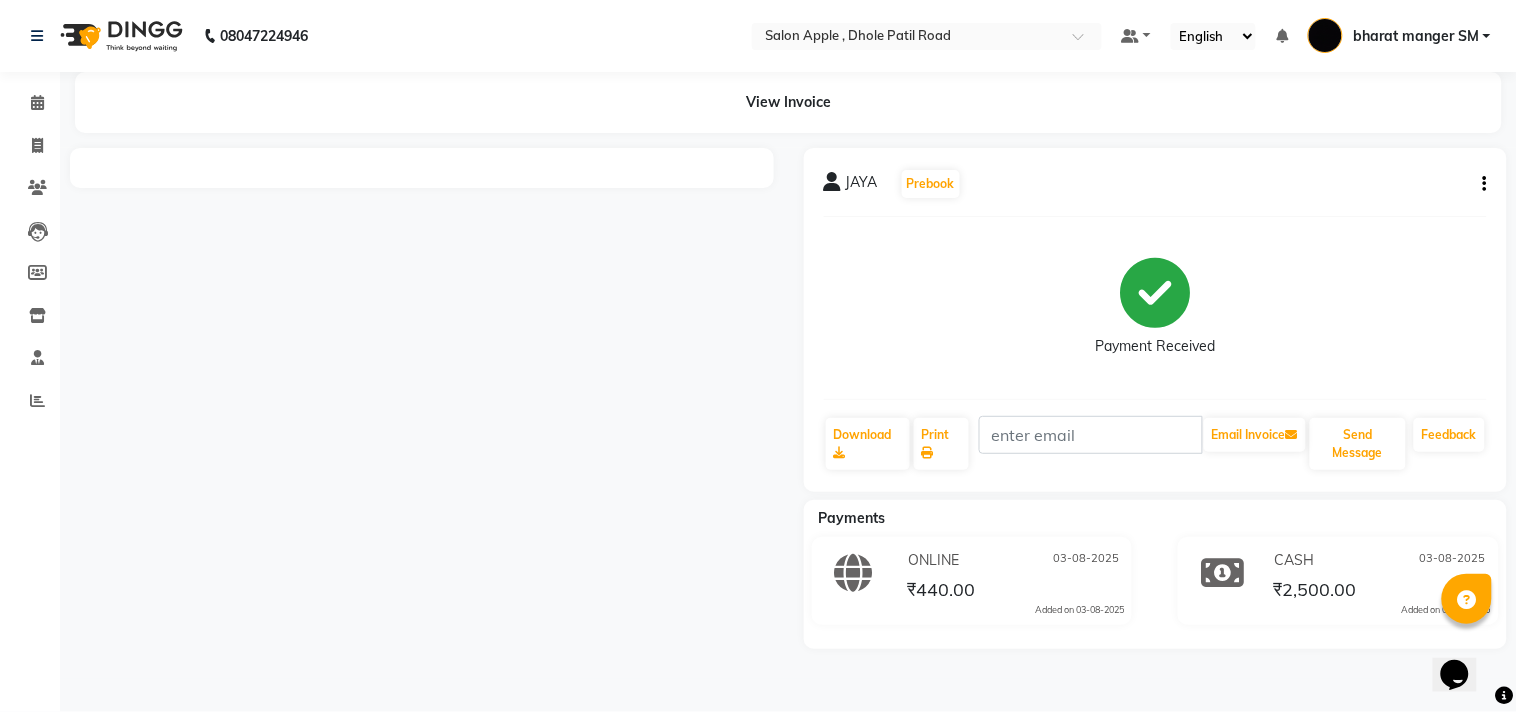 click 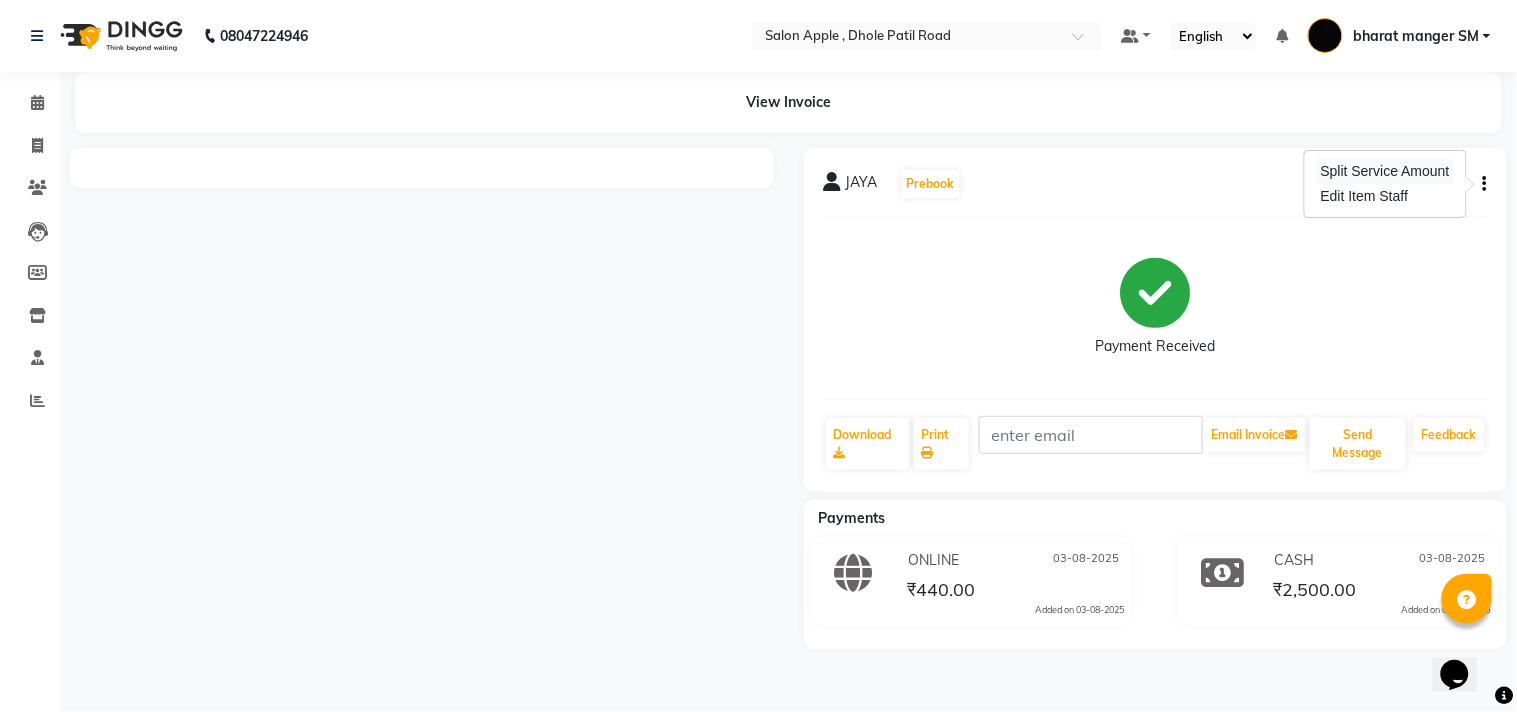 click on "Split Service Amount" at bounding box center [1385, 171] 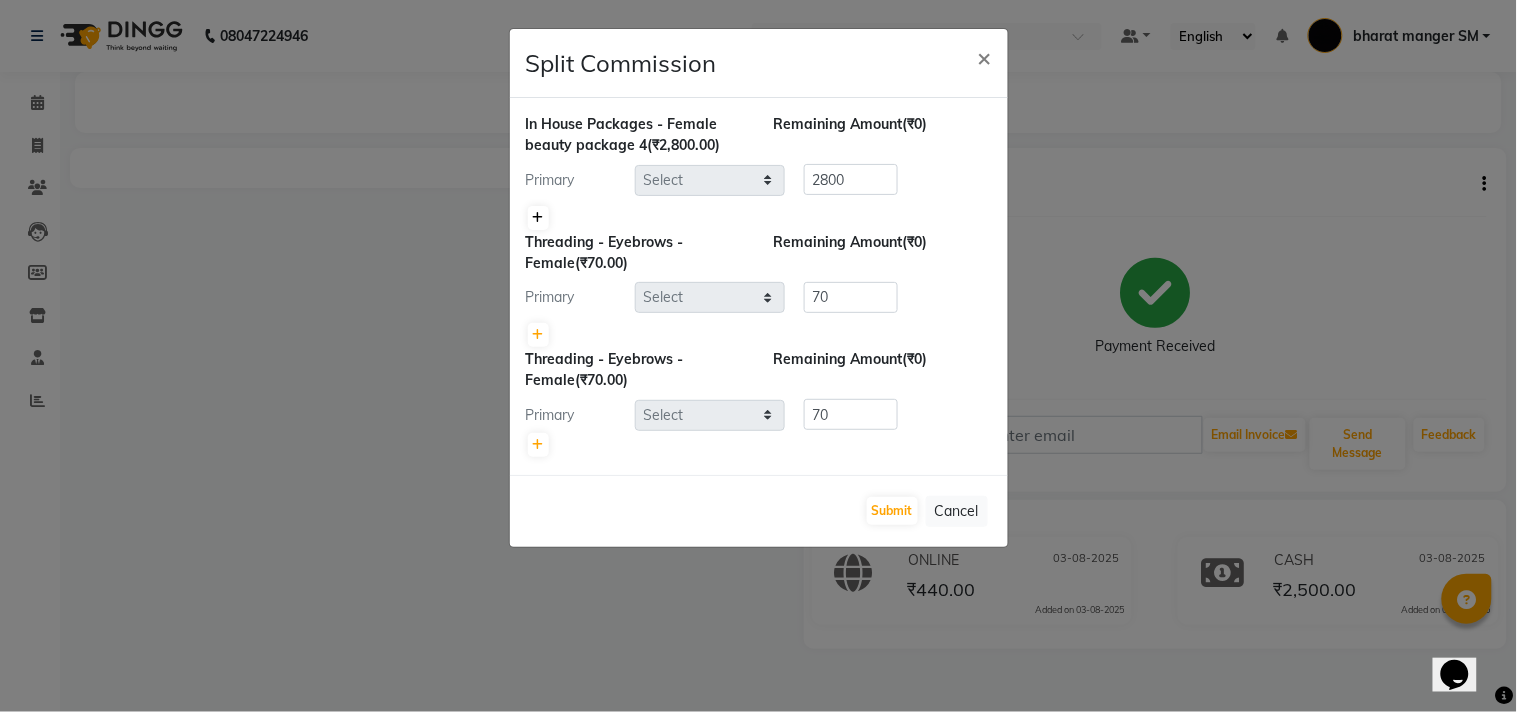click 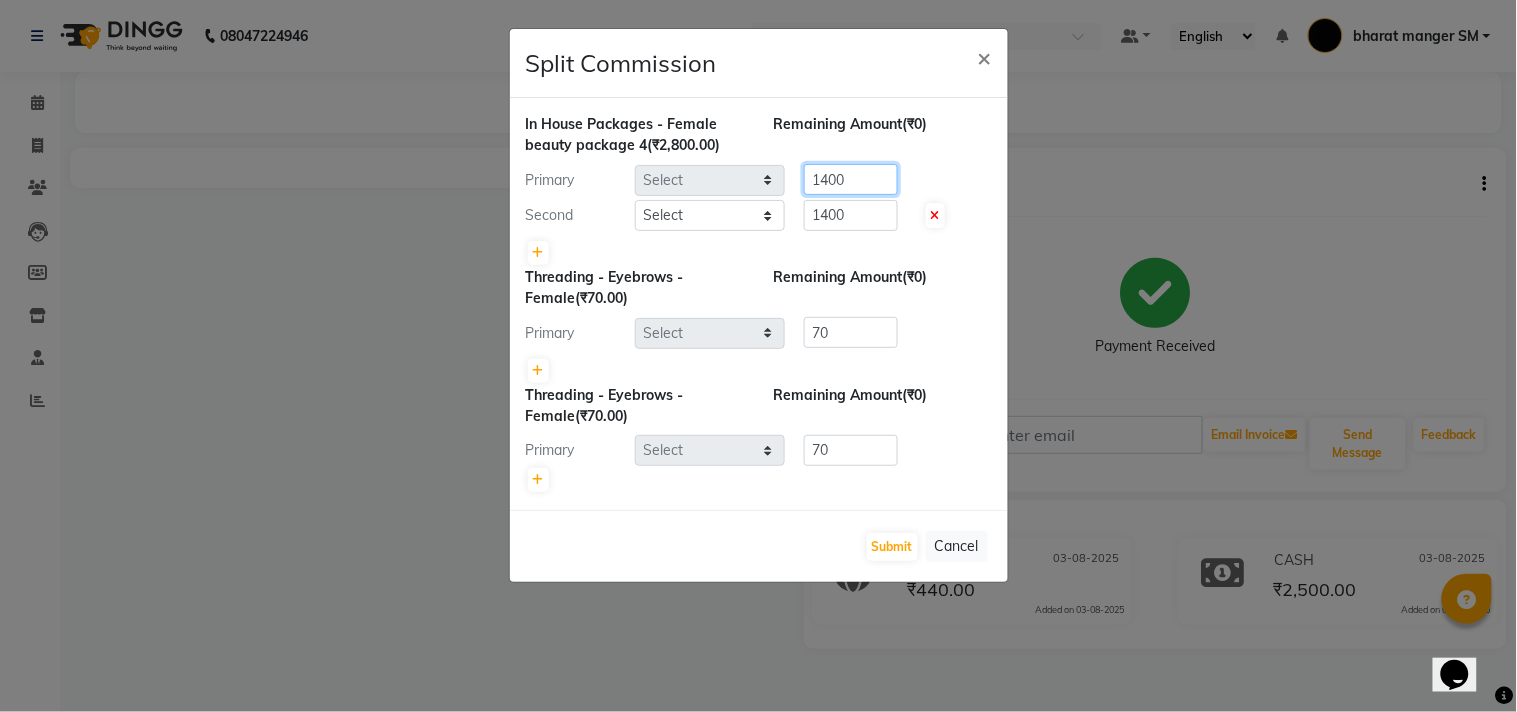click on "1400" 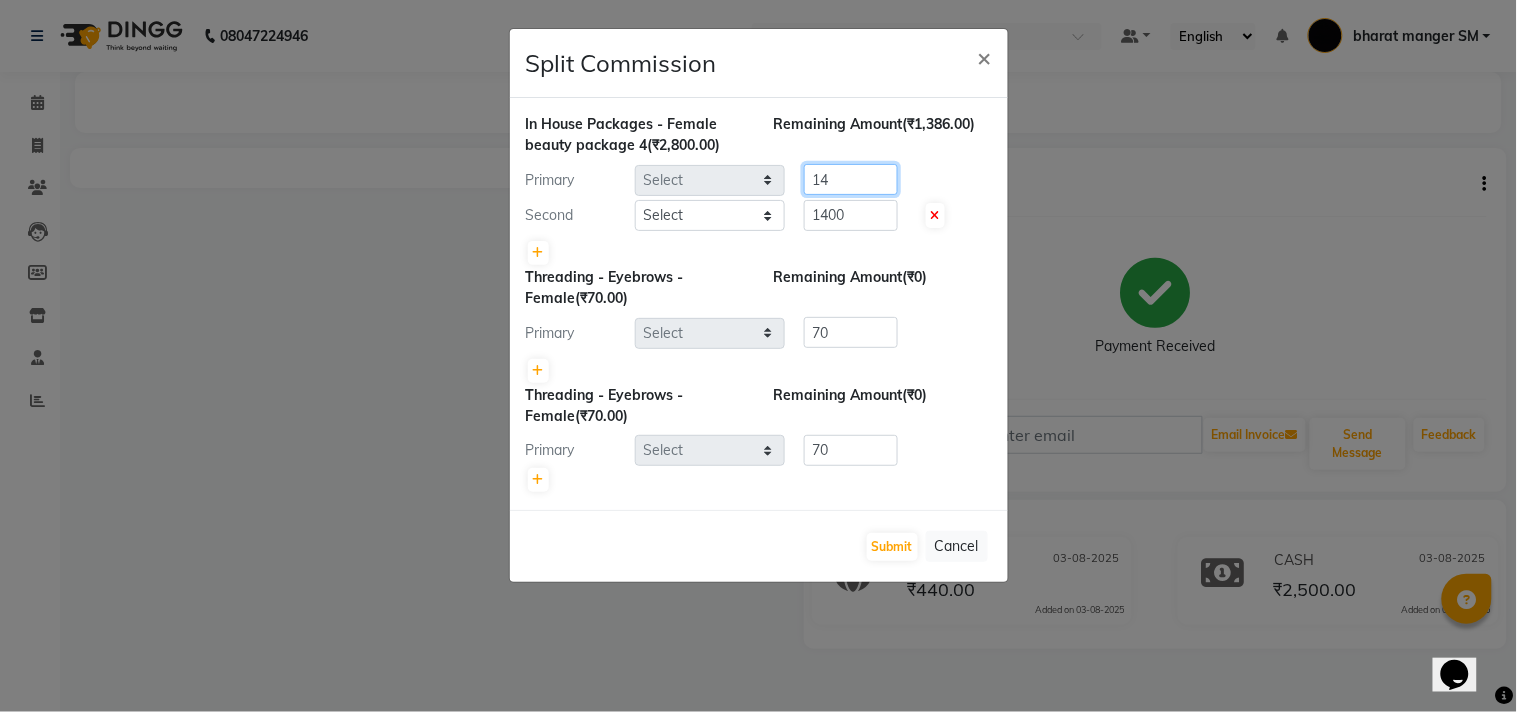 type on "1" 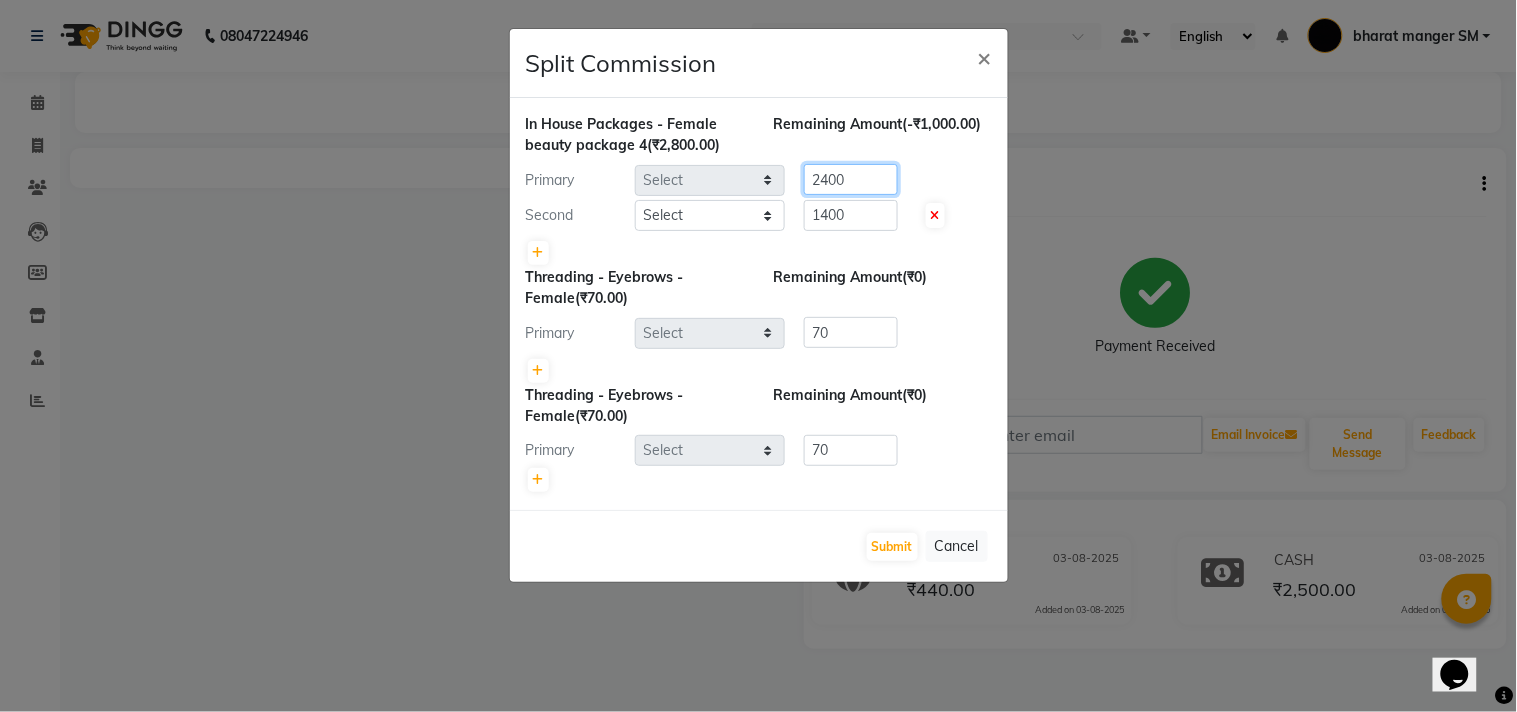 type on "2400" 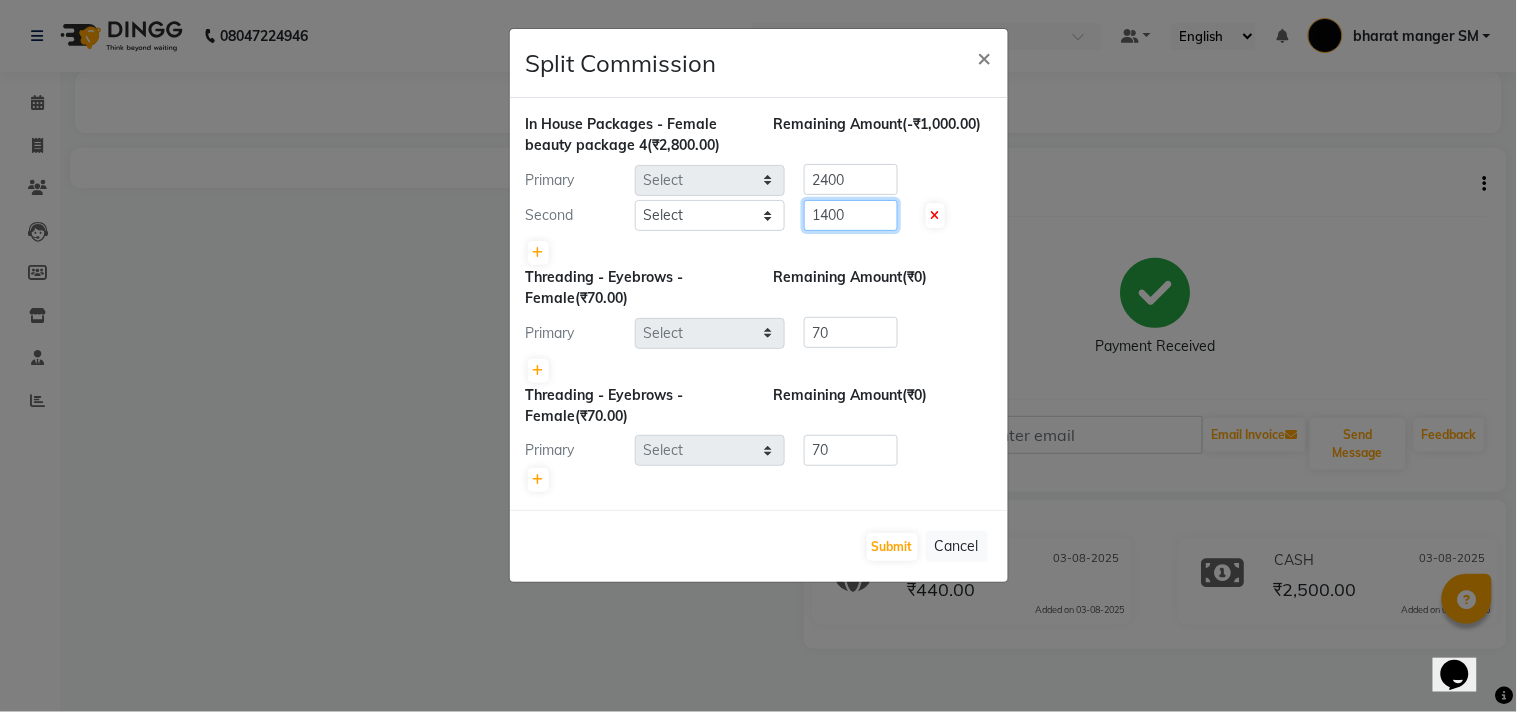 click on "1400" 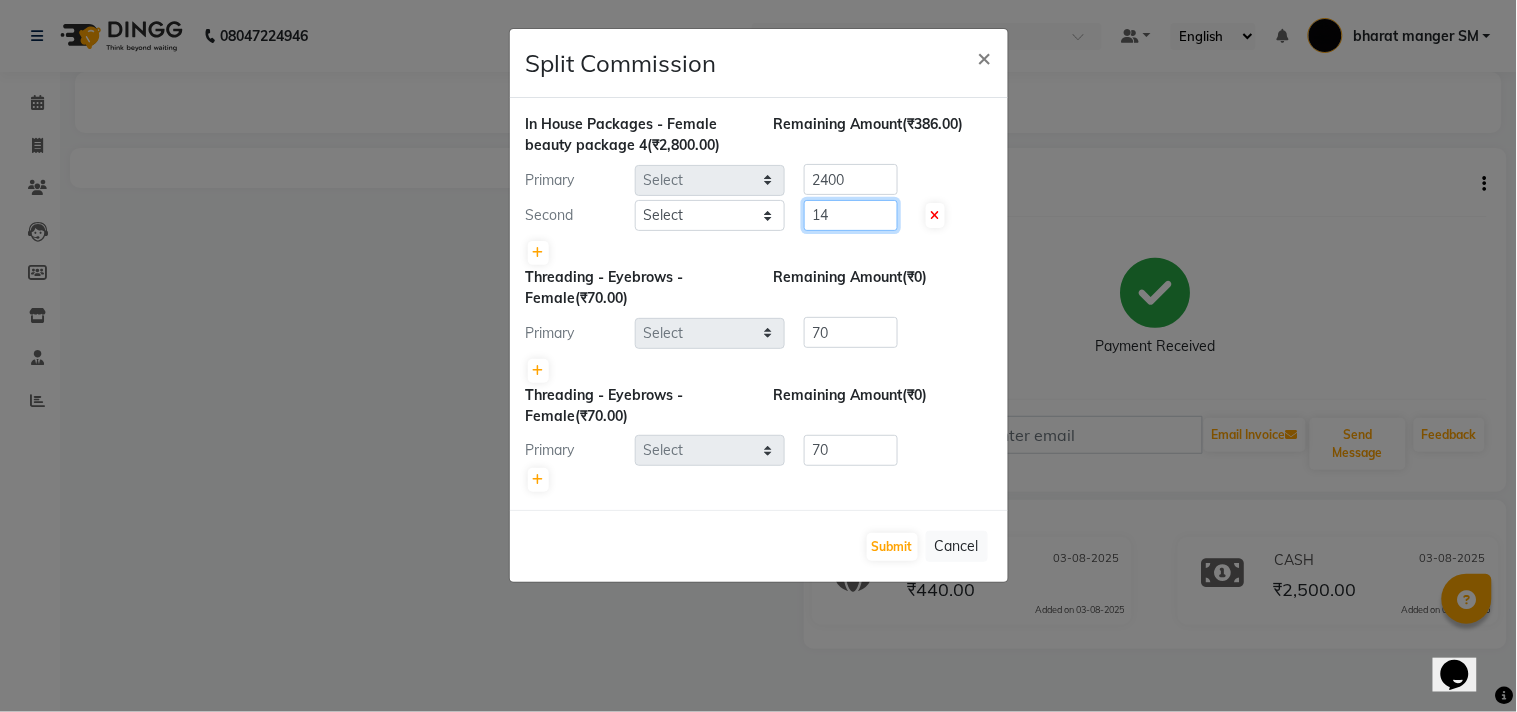 type on "1" 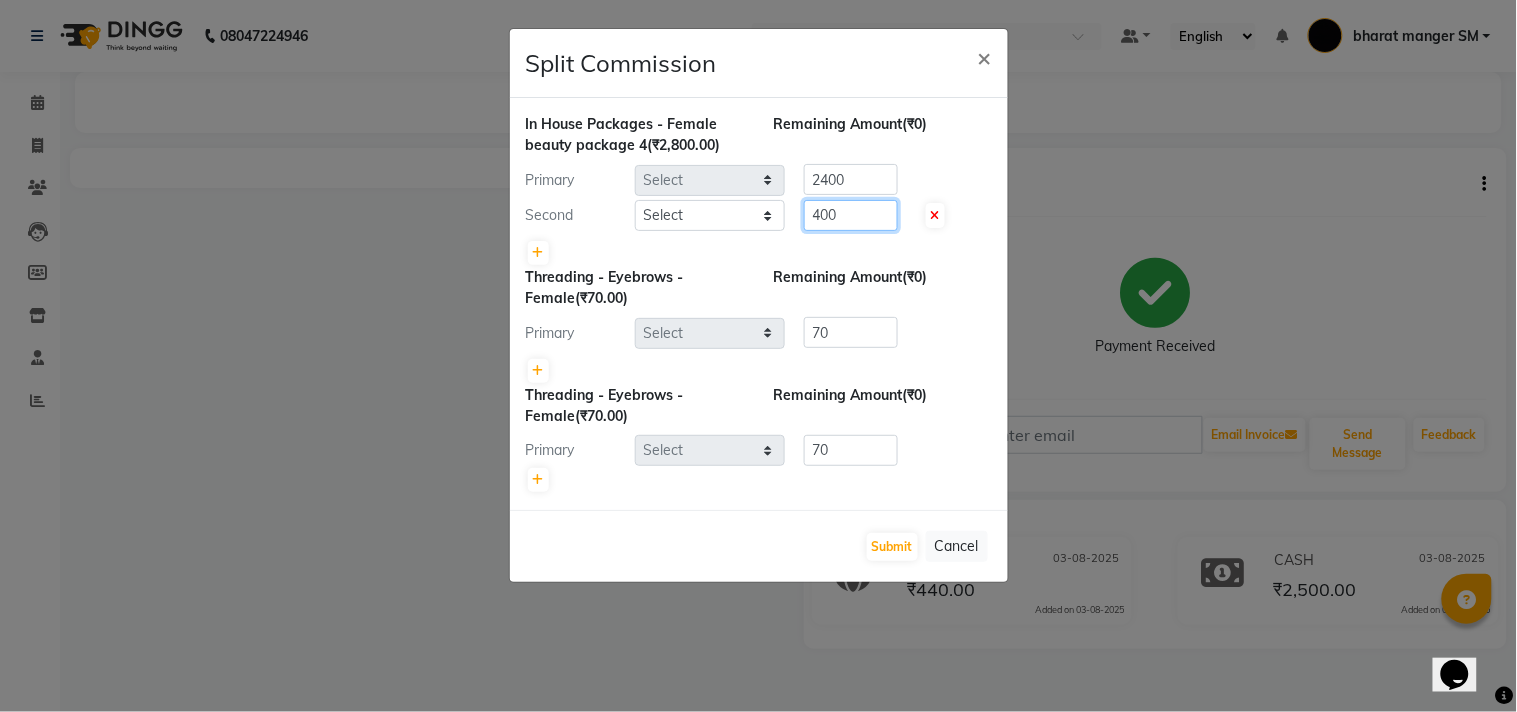 type on "400" 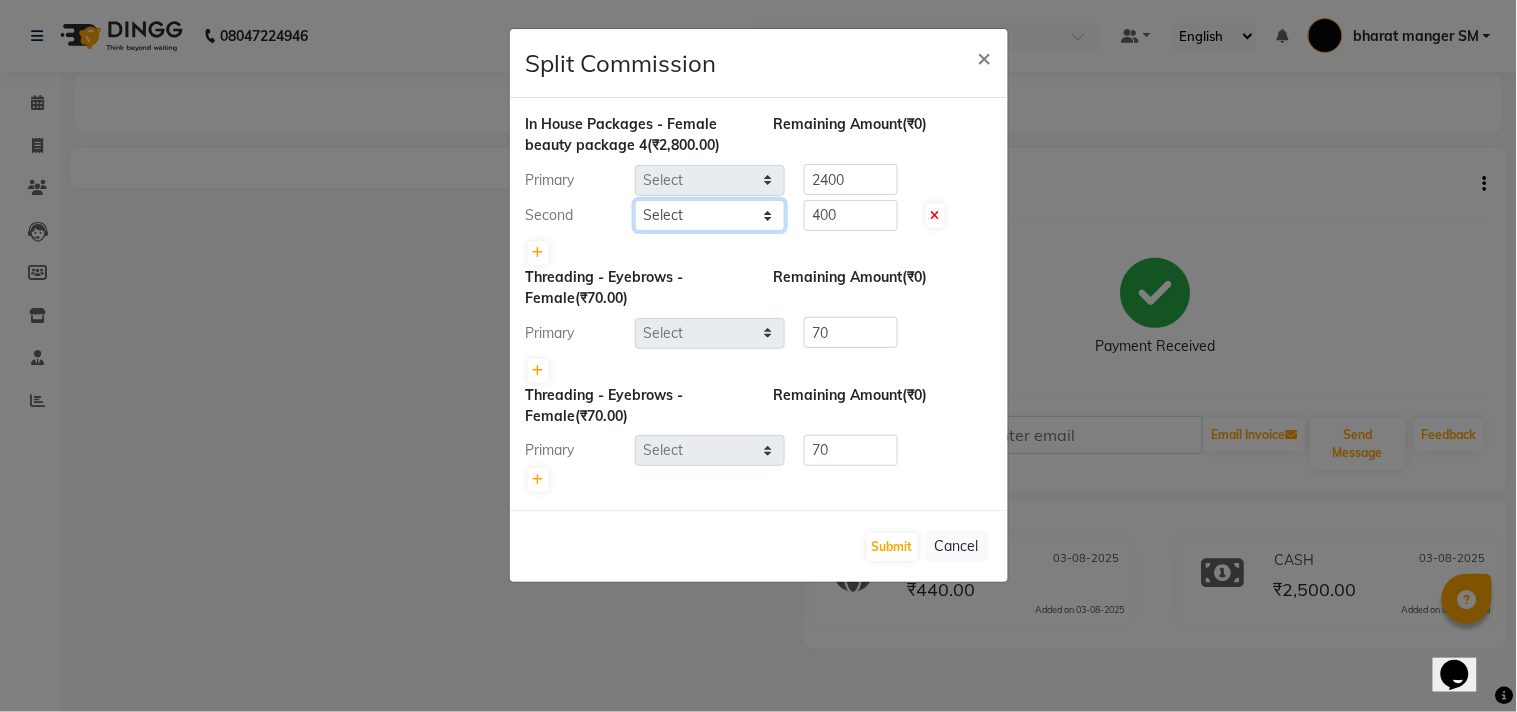 click on "Select  Abhishek taywade   Asha aanand Adsule   bharat manger SM   NEHA HAJARE   Pragati   Sameer   Training Department   Training Department" 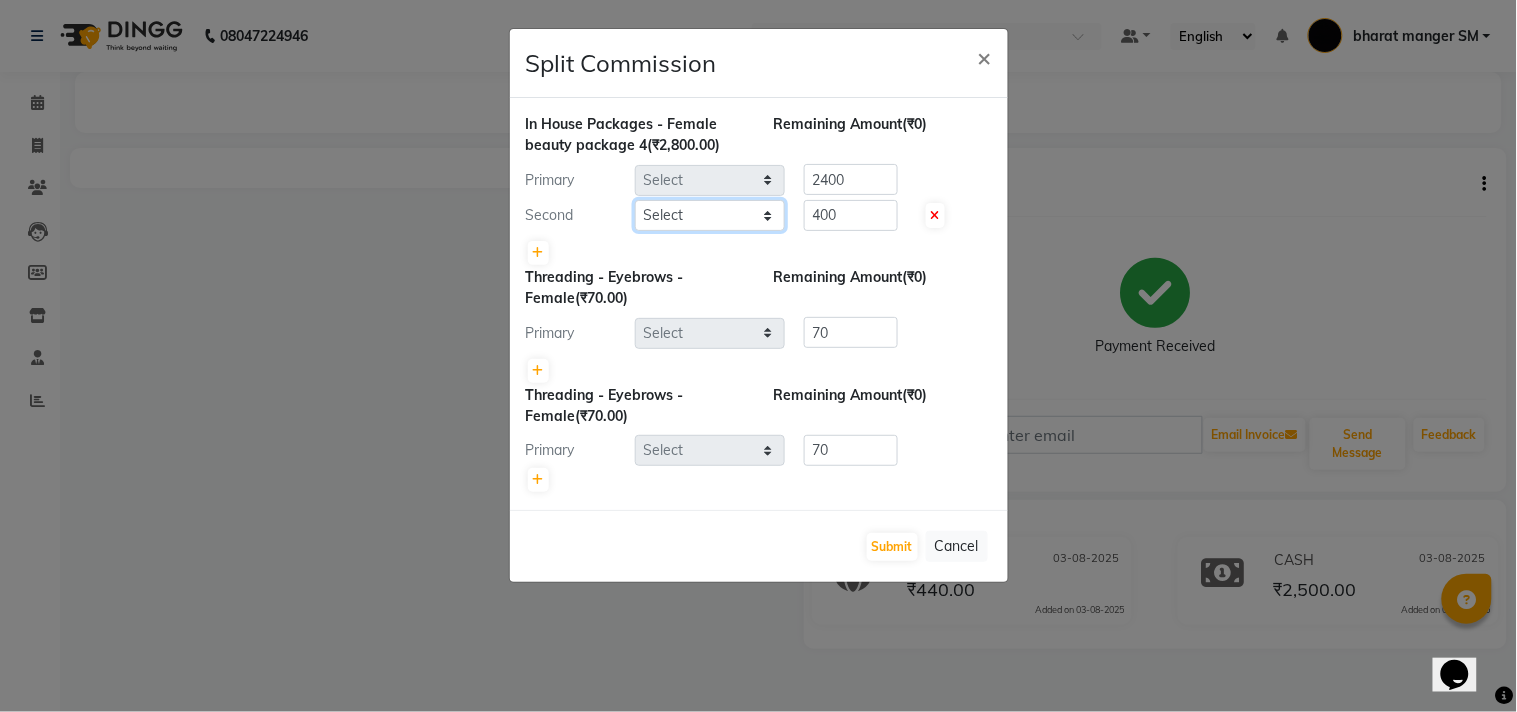 select on "82270" 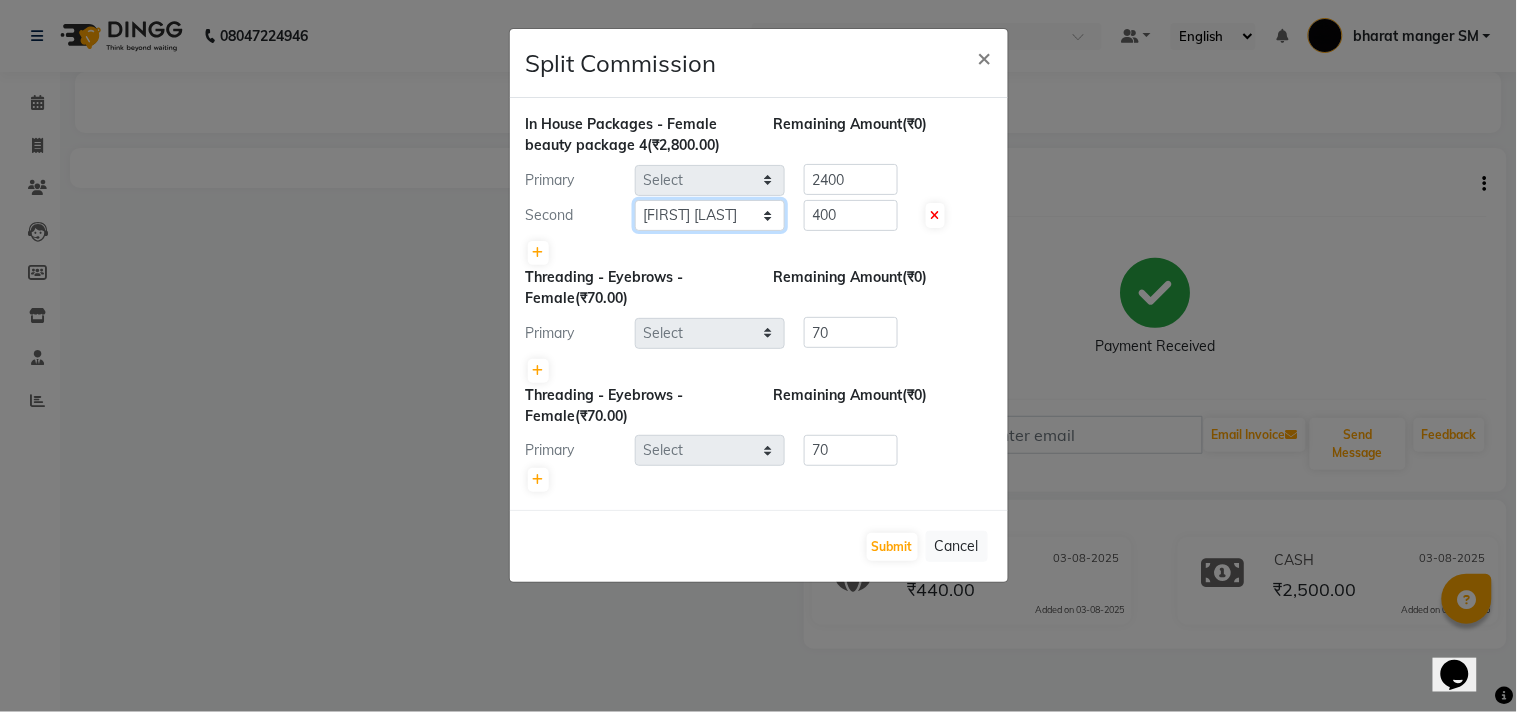 click on "Select  Abhishek taywade   Asha aanand Adsule   bharat manger SM   NEHA HAJARE   Pragati   Sameer   Training Department   Training Department" 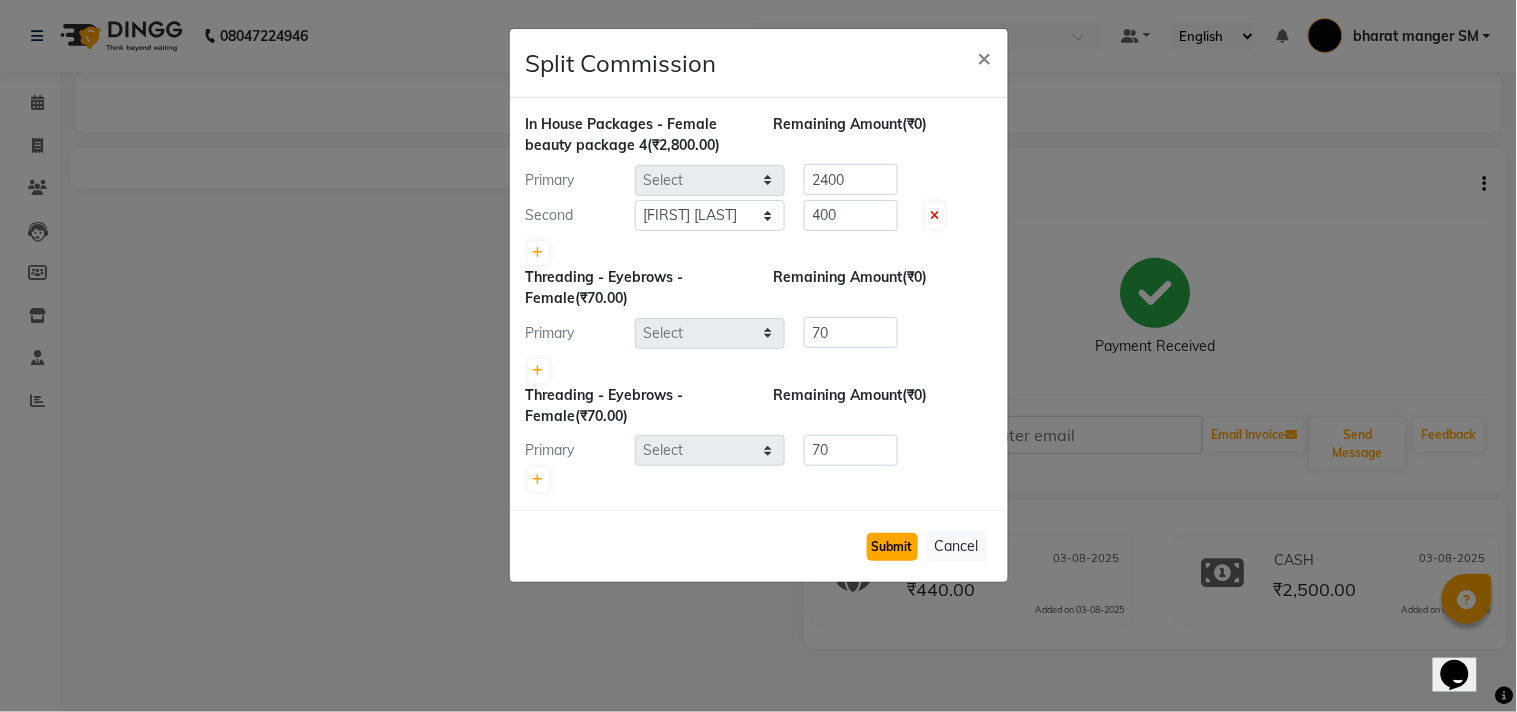 click on "Submit" 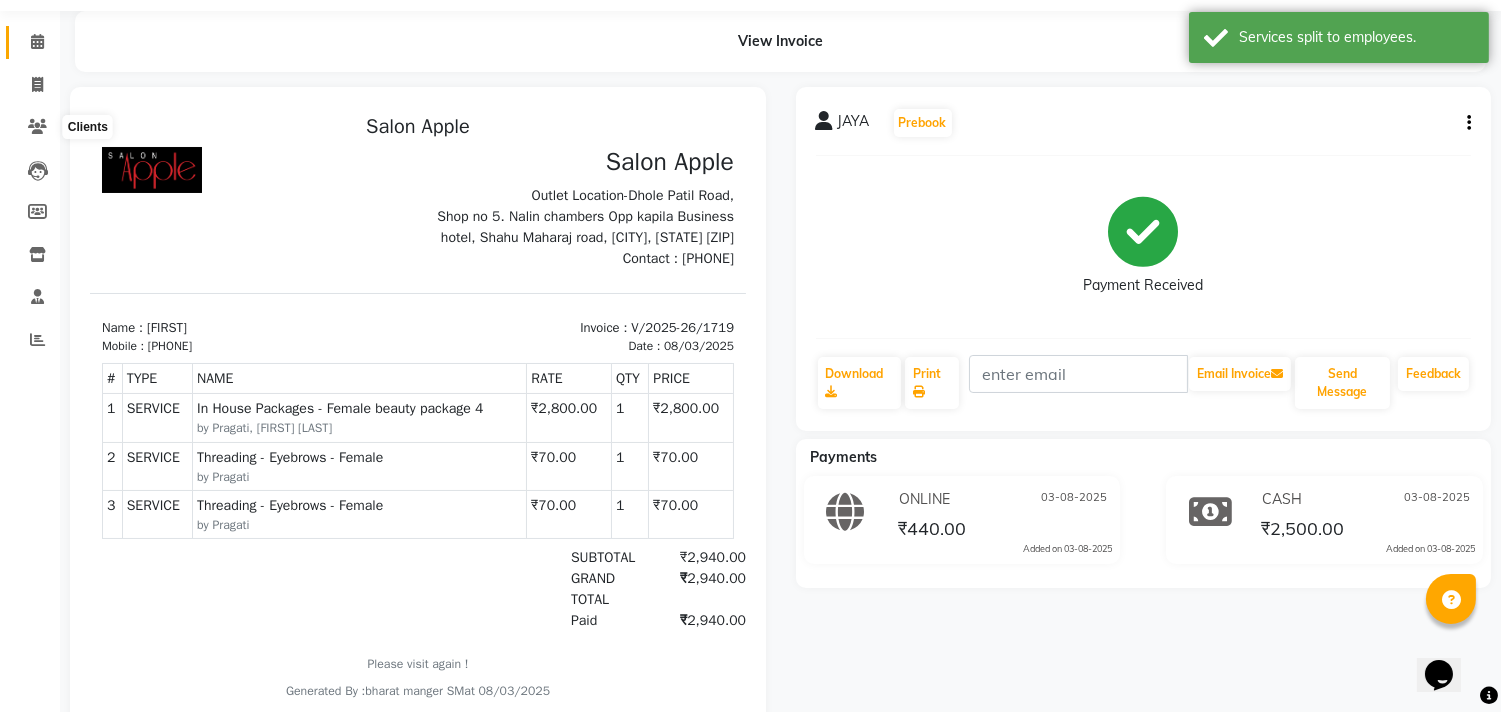 scroll, scrollTop: 22, scrollLeft: 0, axis: vertical 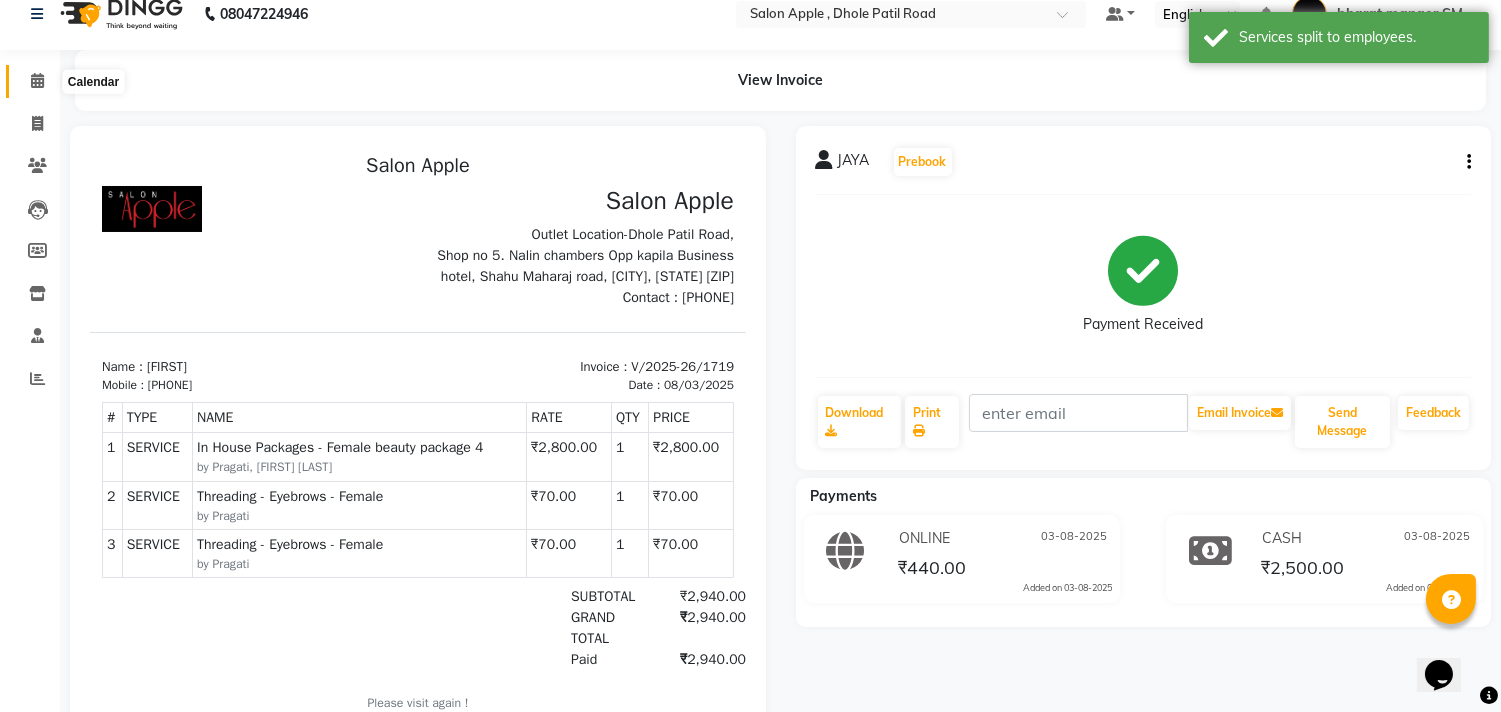 click 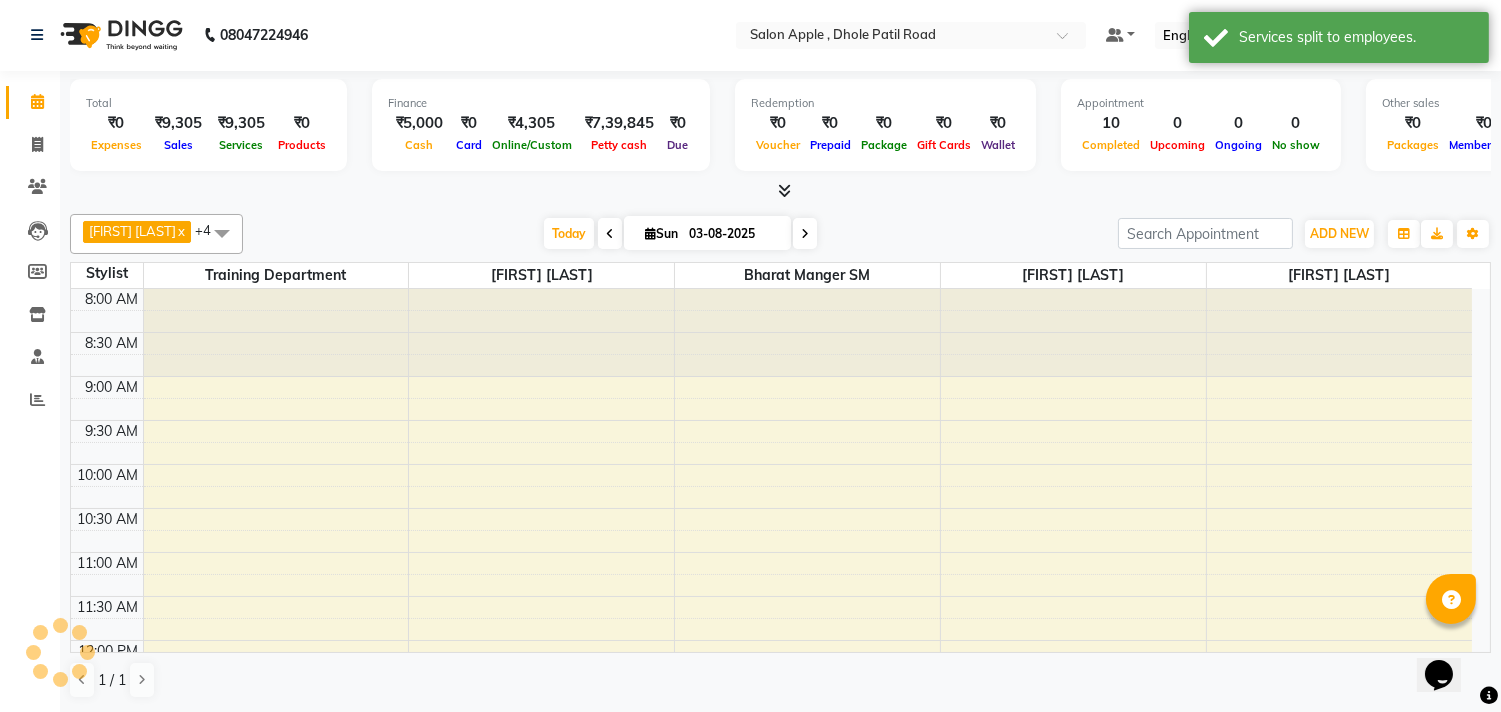 scroll, scrollTop: 0, scrollLeft: 0, axis: both 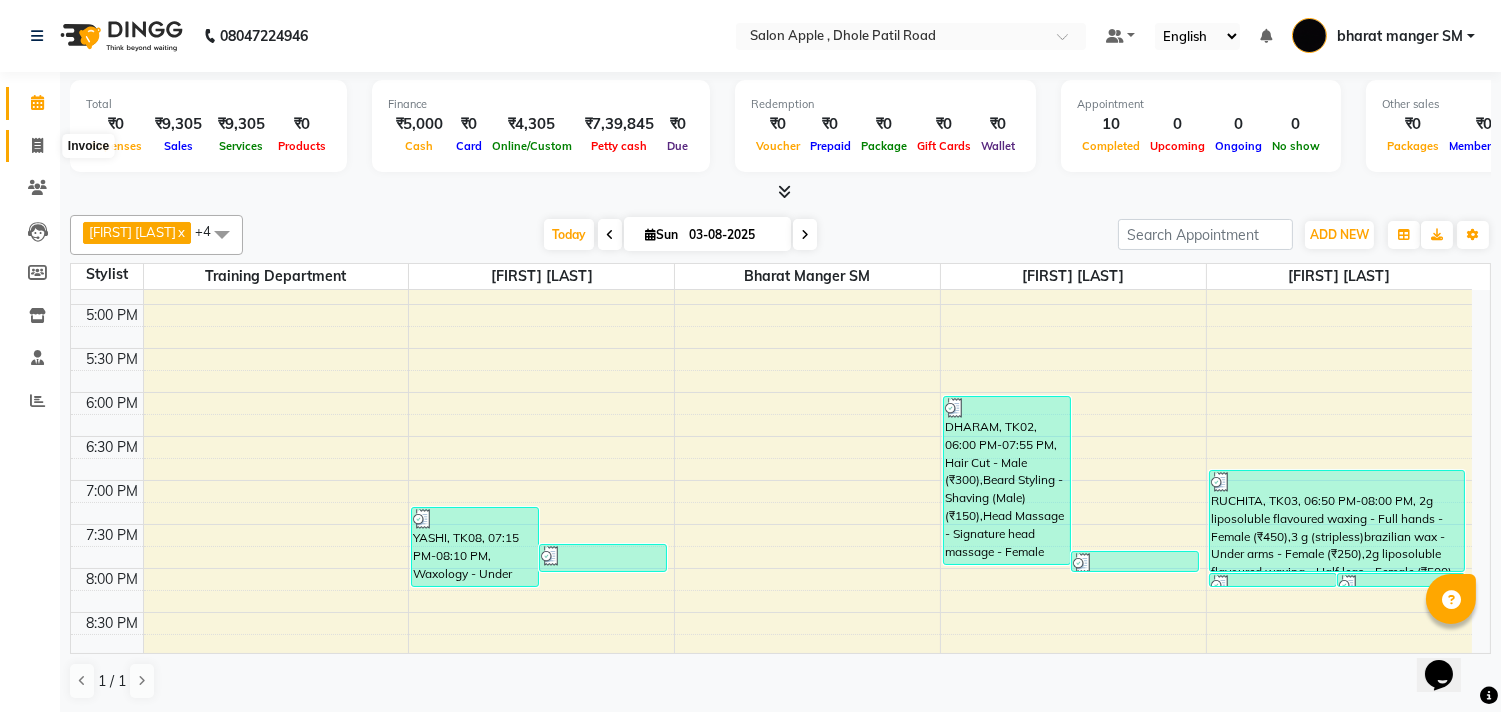 click 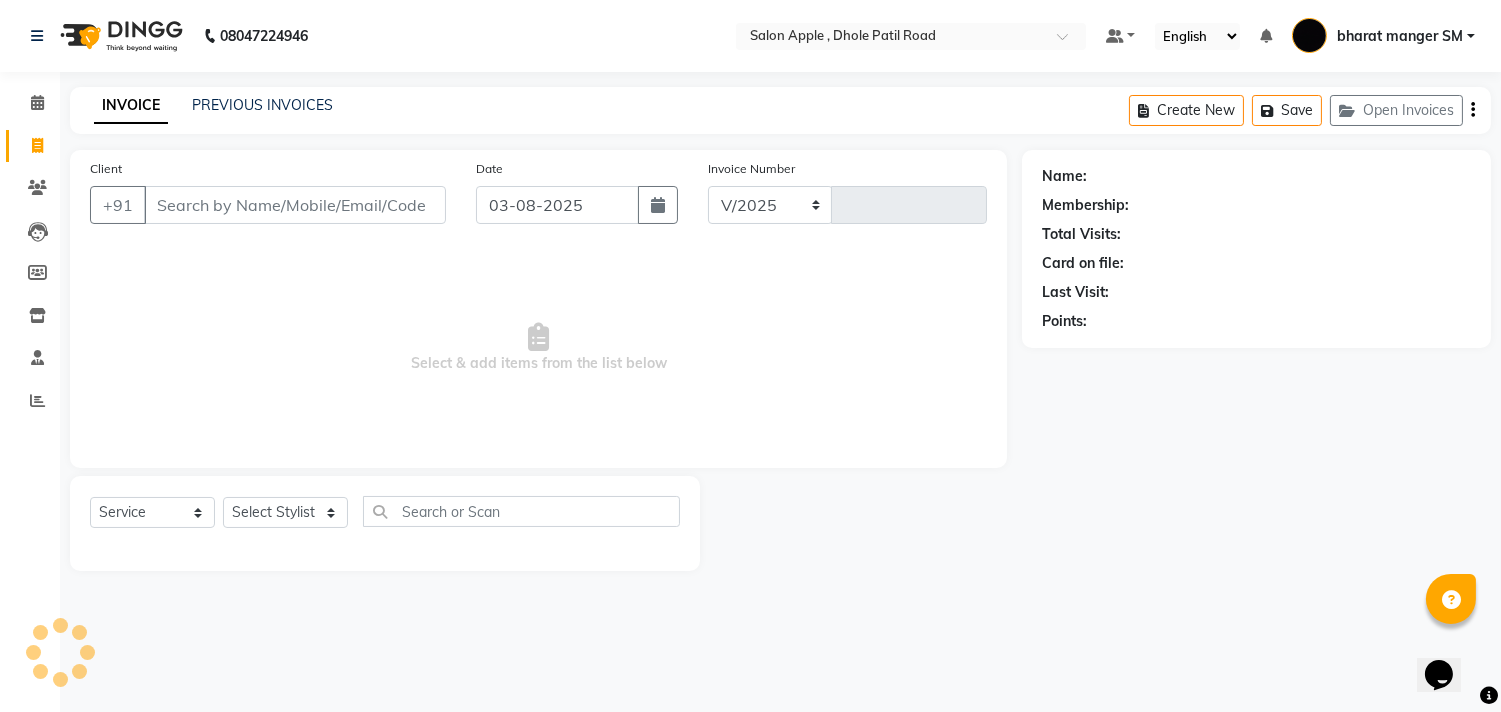 select on "521" 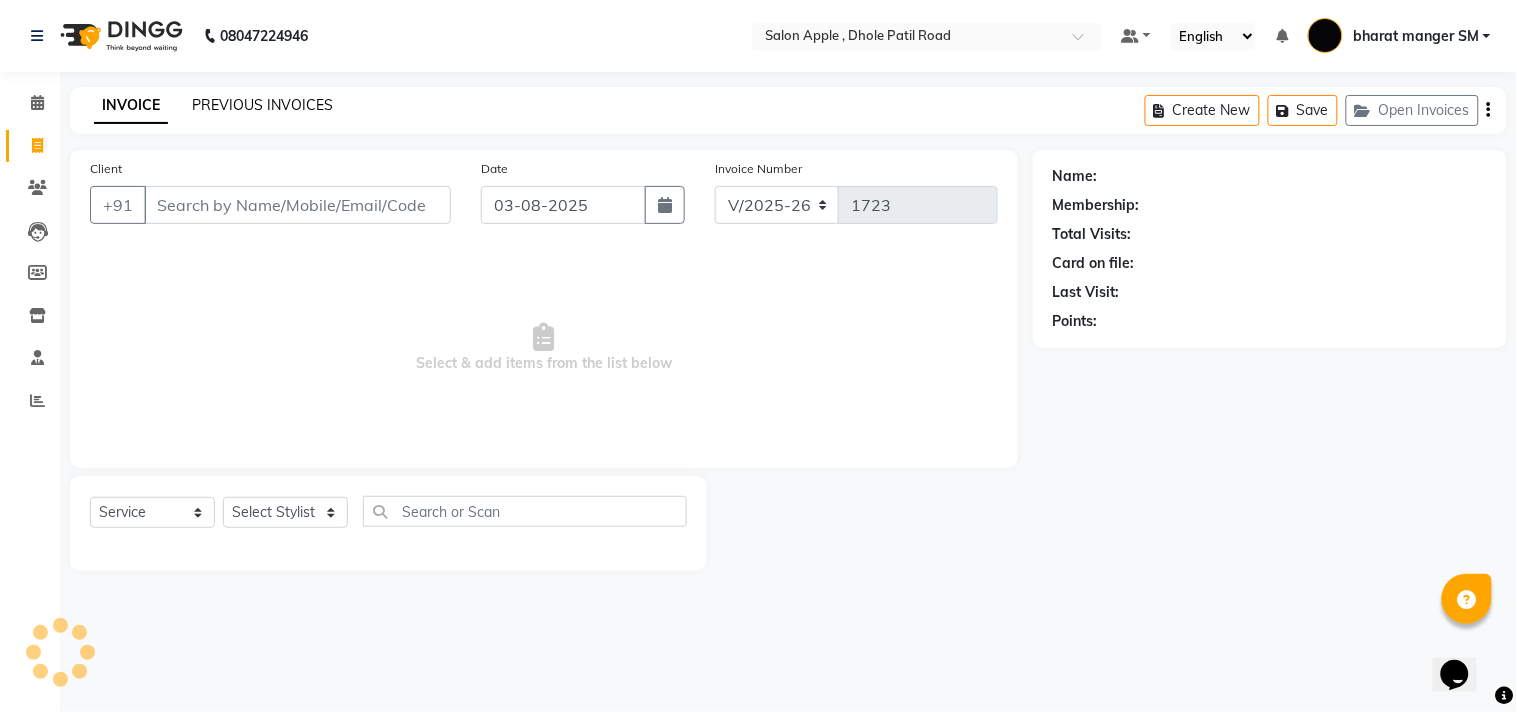 click on "PREVIOUS INVOICES" 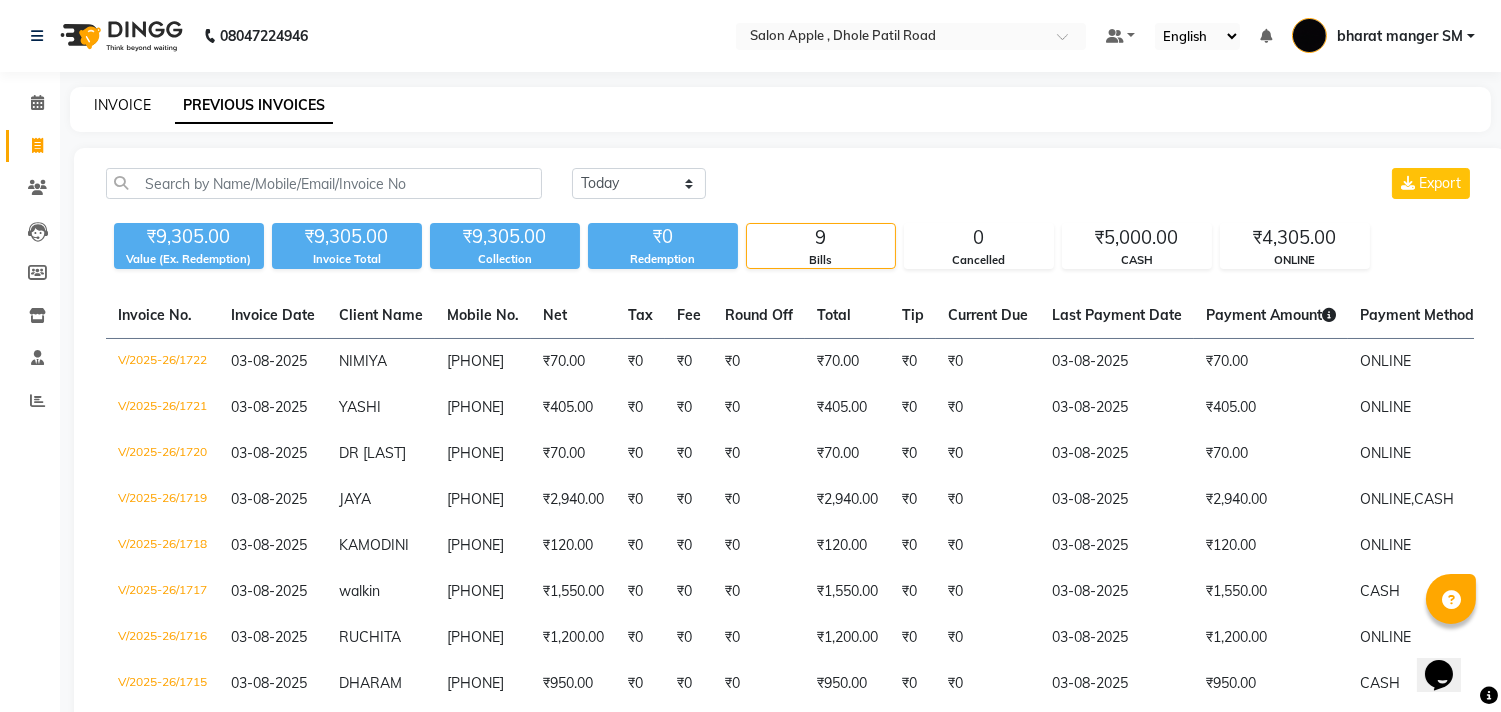 click on "INVOICE" 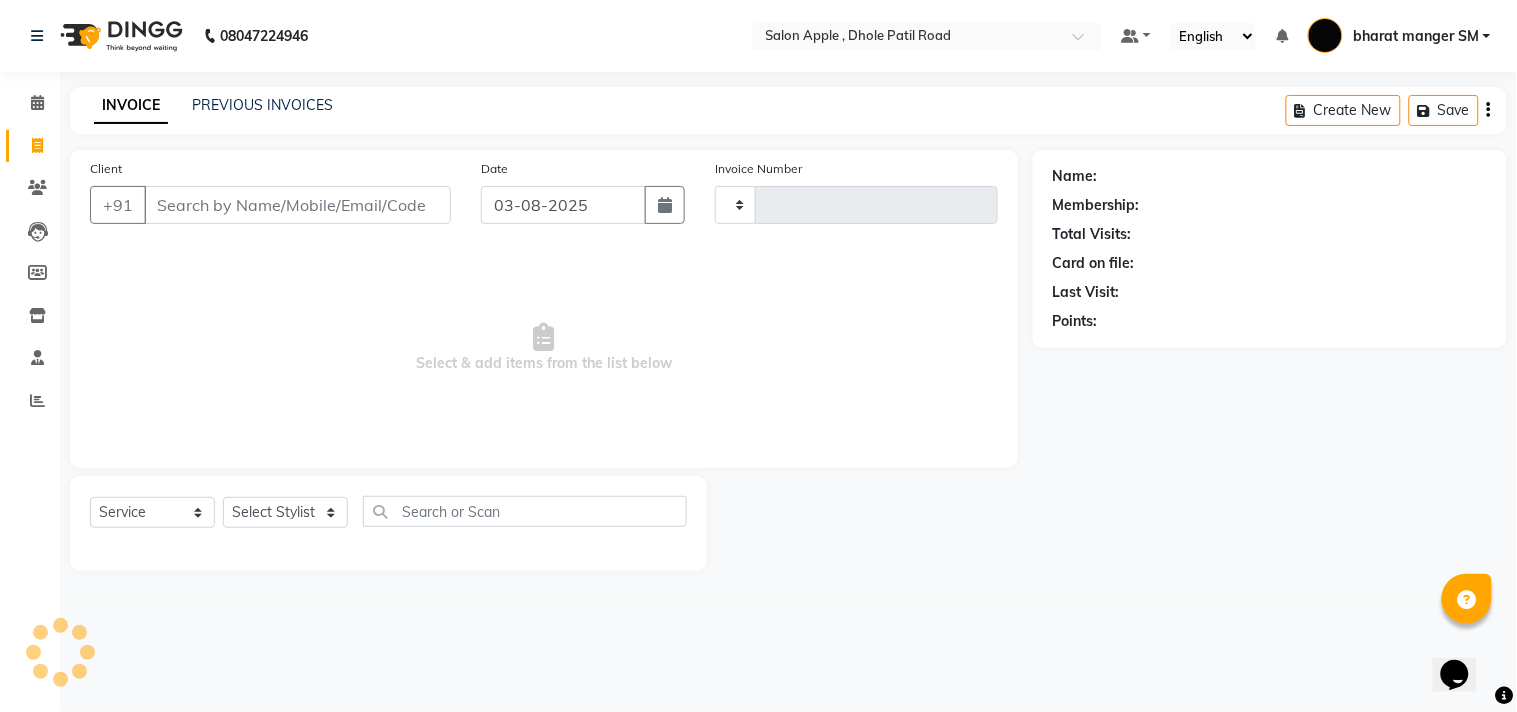 type on "1723" 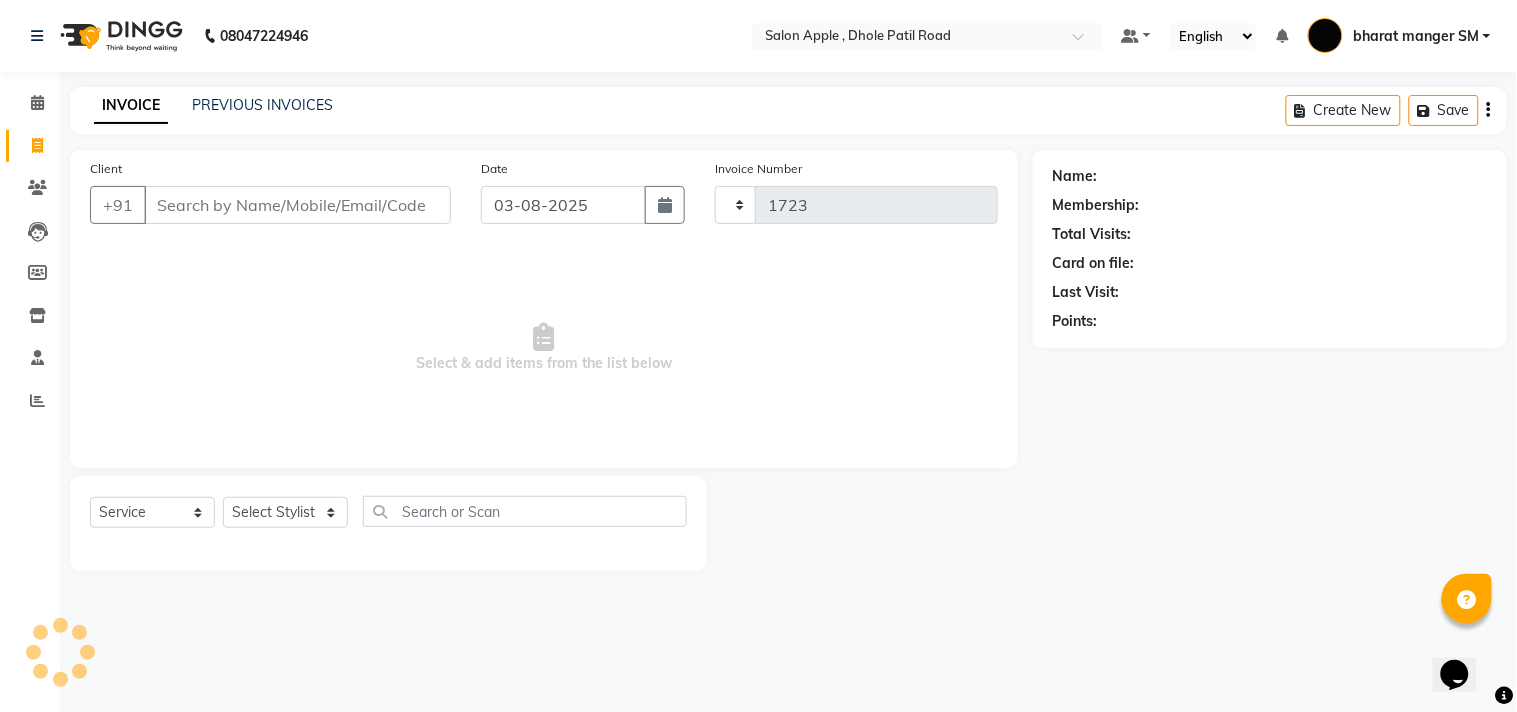 select on "521" 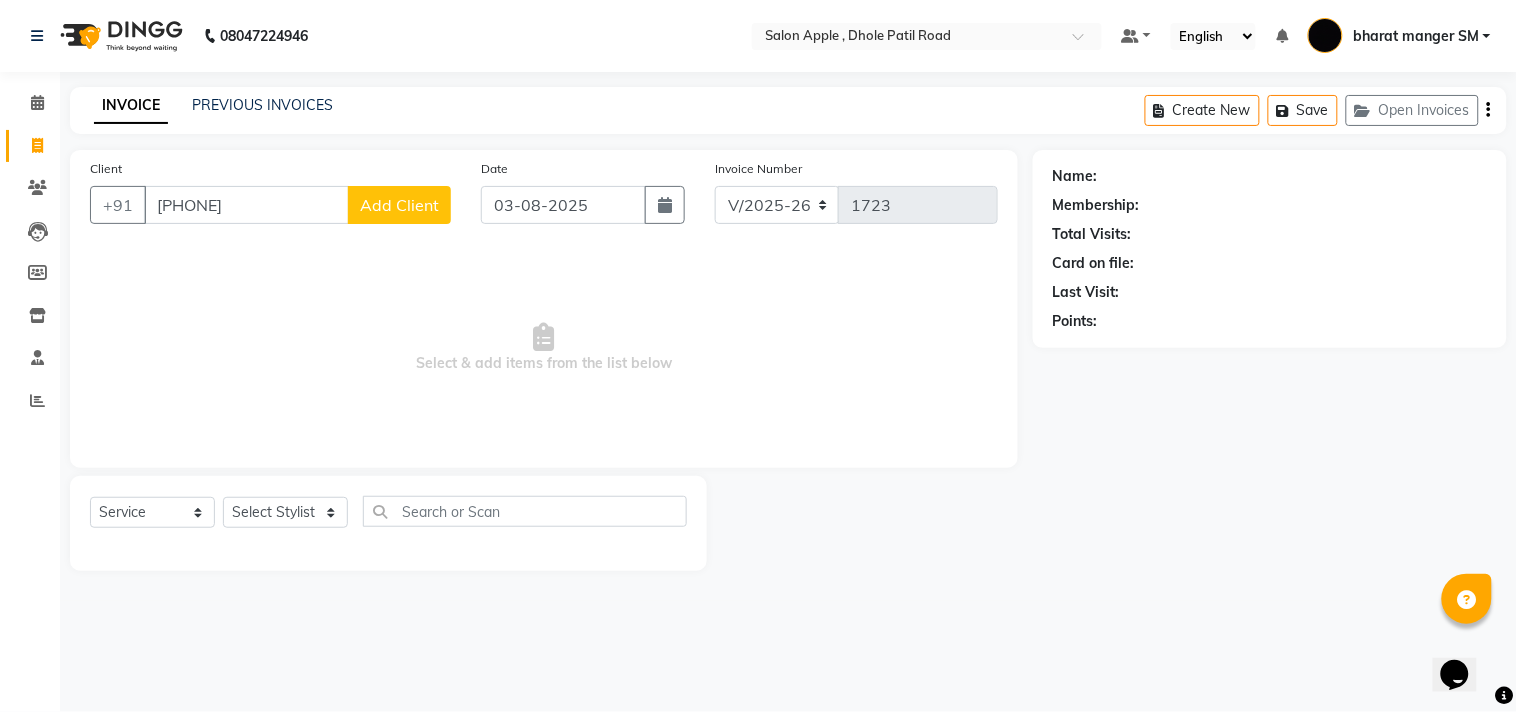 type on "9284616492" 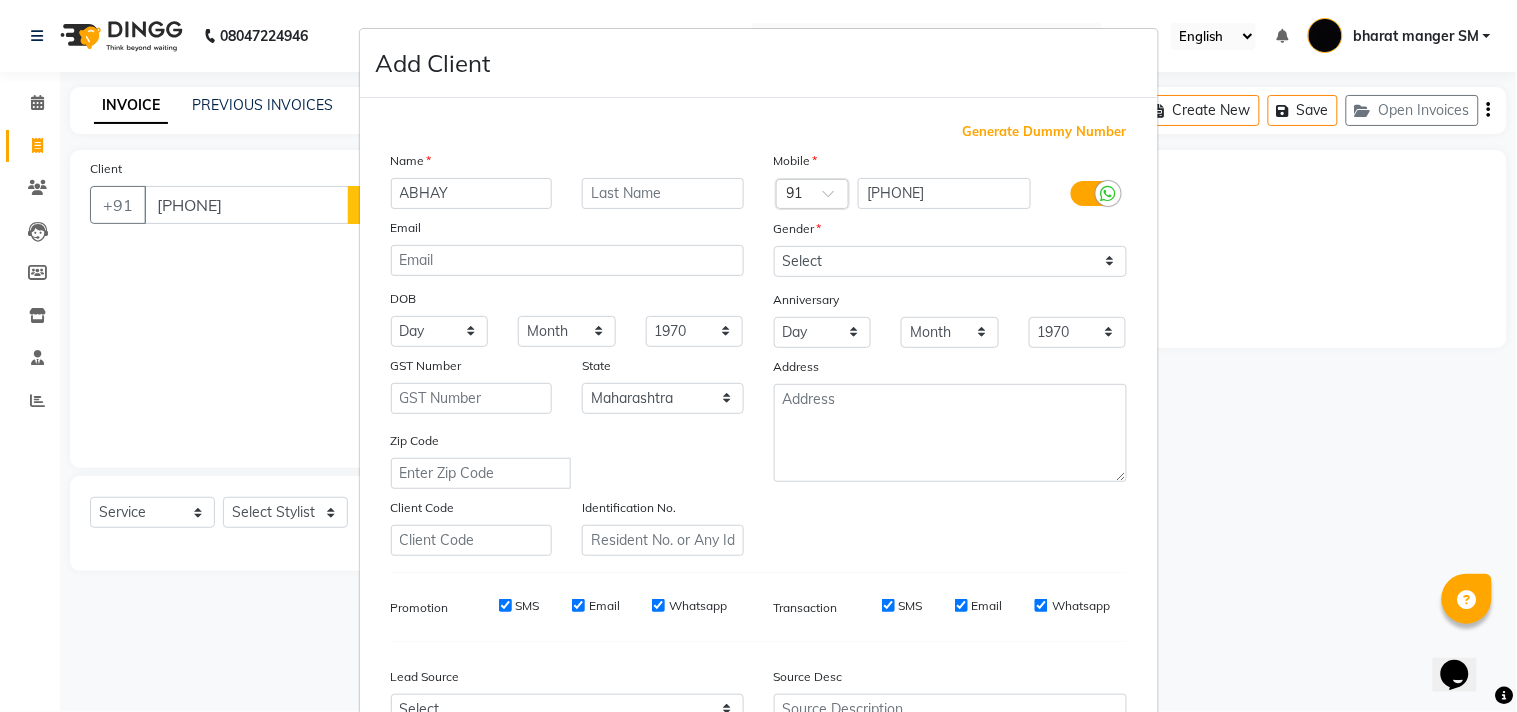 type on "ABHAY" 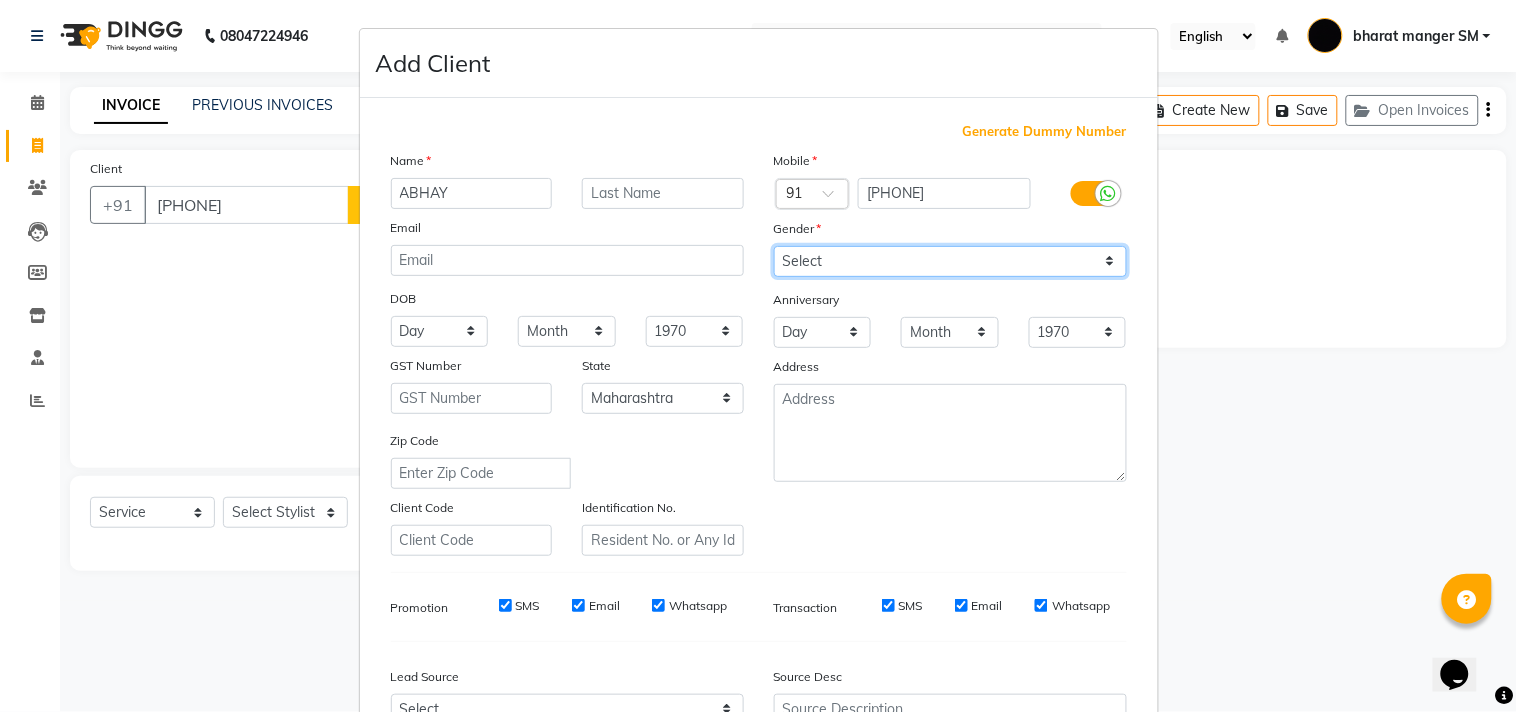 click on "Select Male Female Other Prefer Not To Say" at bounding box center [950, 261] 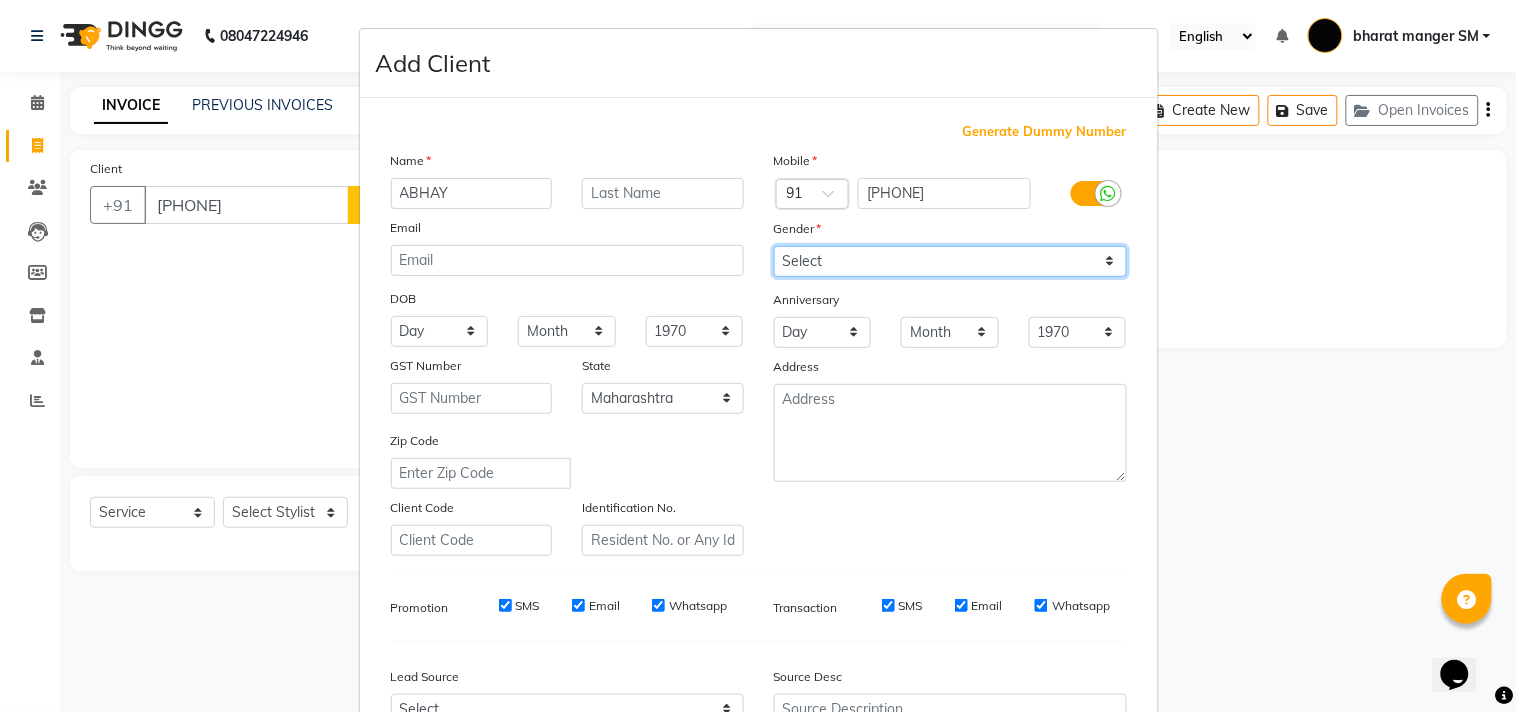 select on "male" 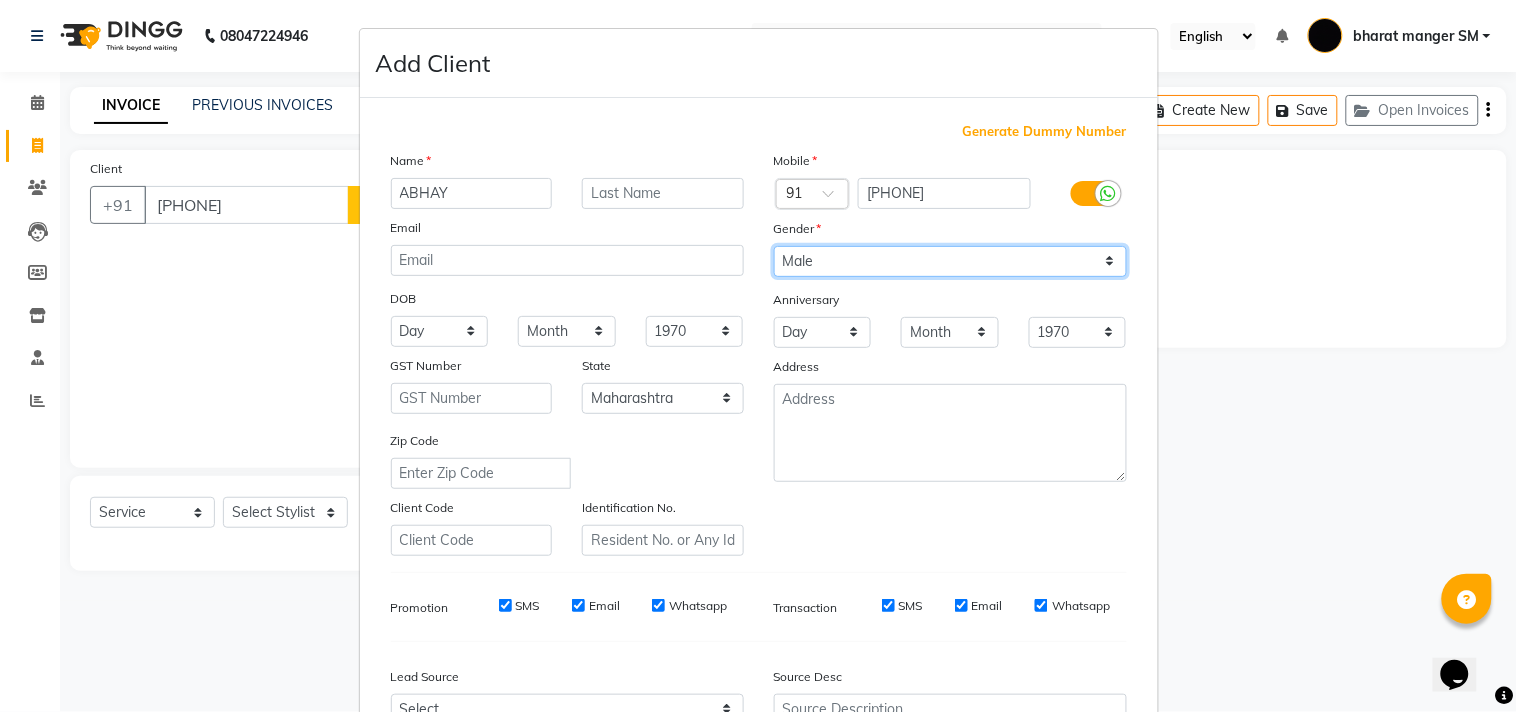 click on "Select Male Female Other Prefer Not To Say" at bounding box center [950, 261] 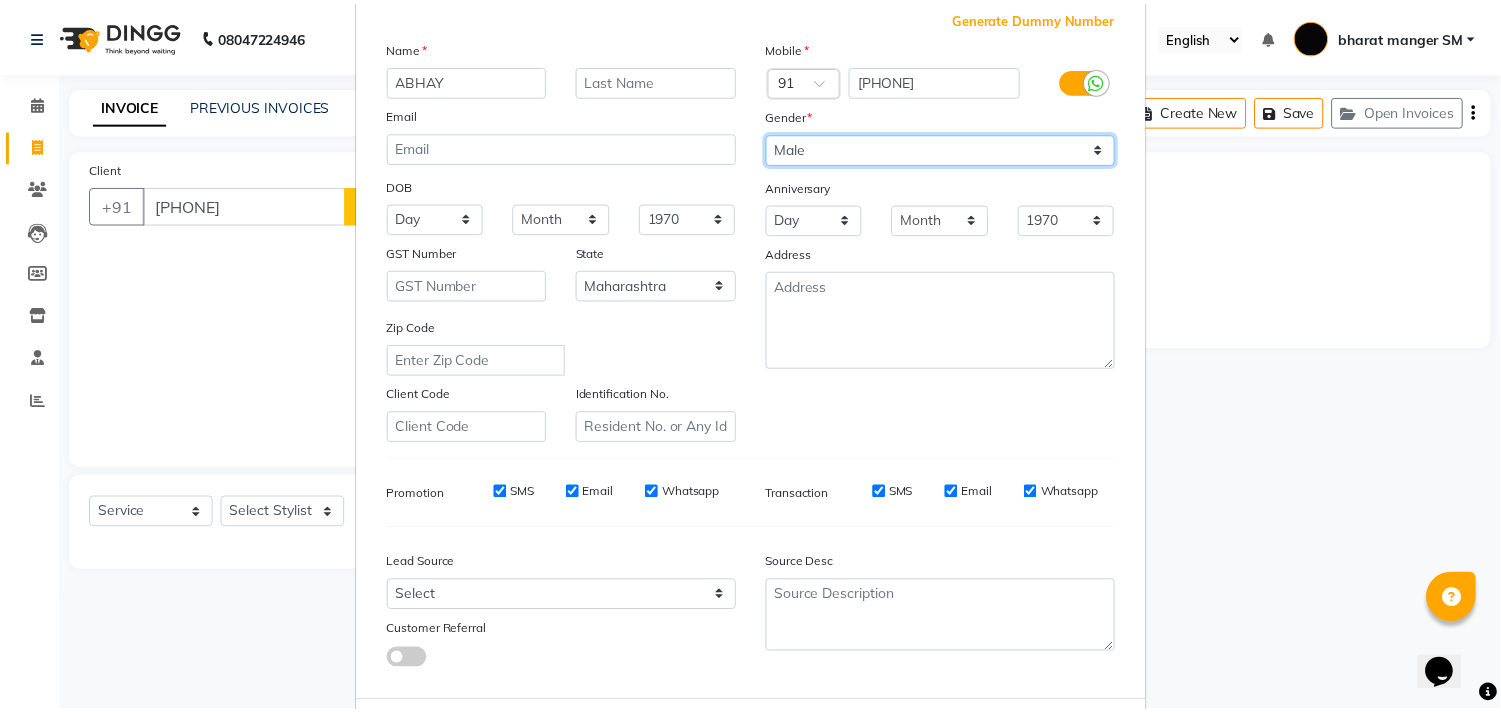 scroll, scrollTop: 212, scrollLeft: 0, axis: vertical 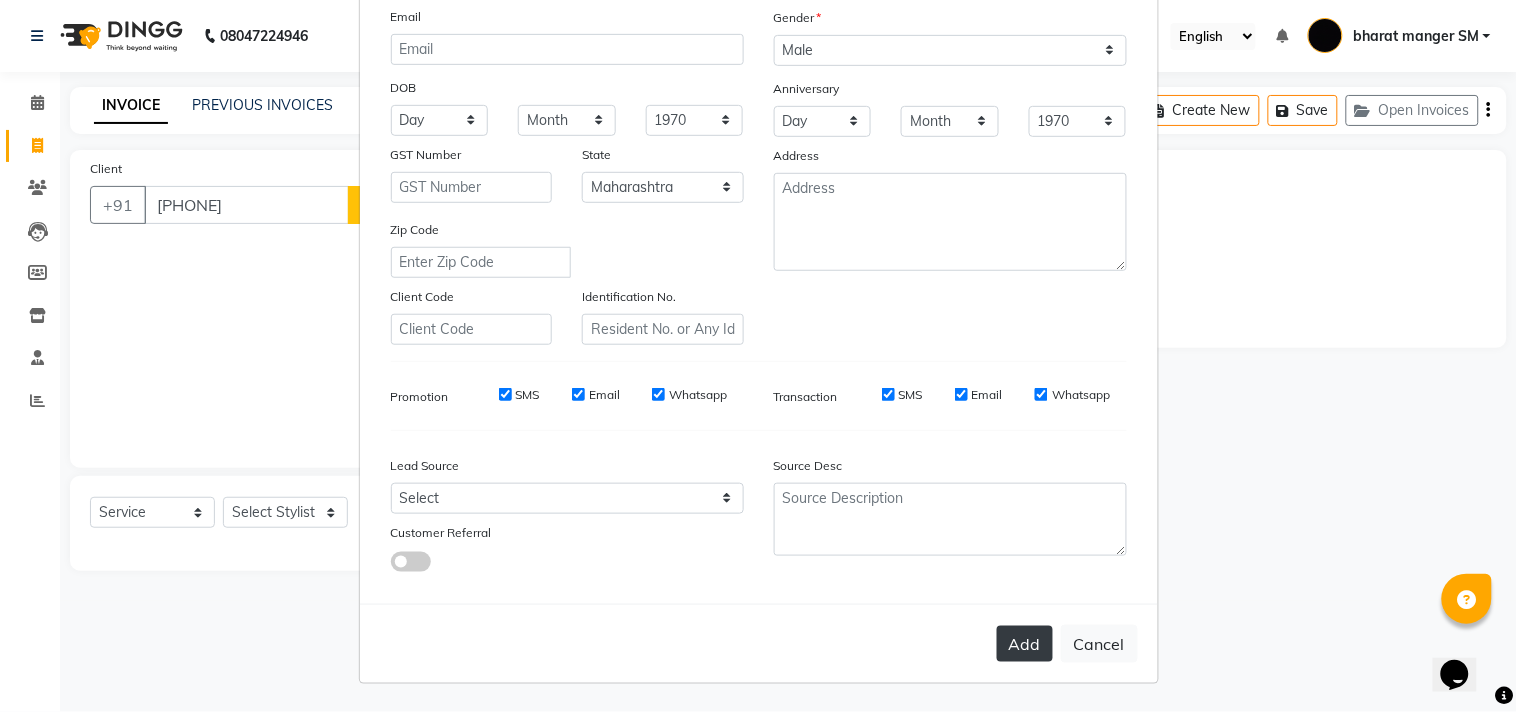 click on "Add" at bounding box center (1025, 644) 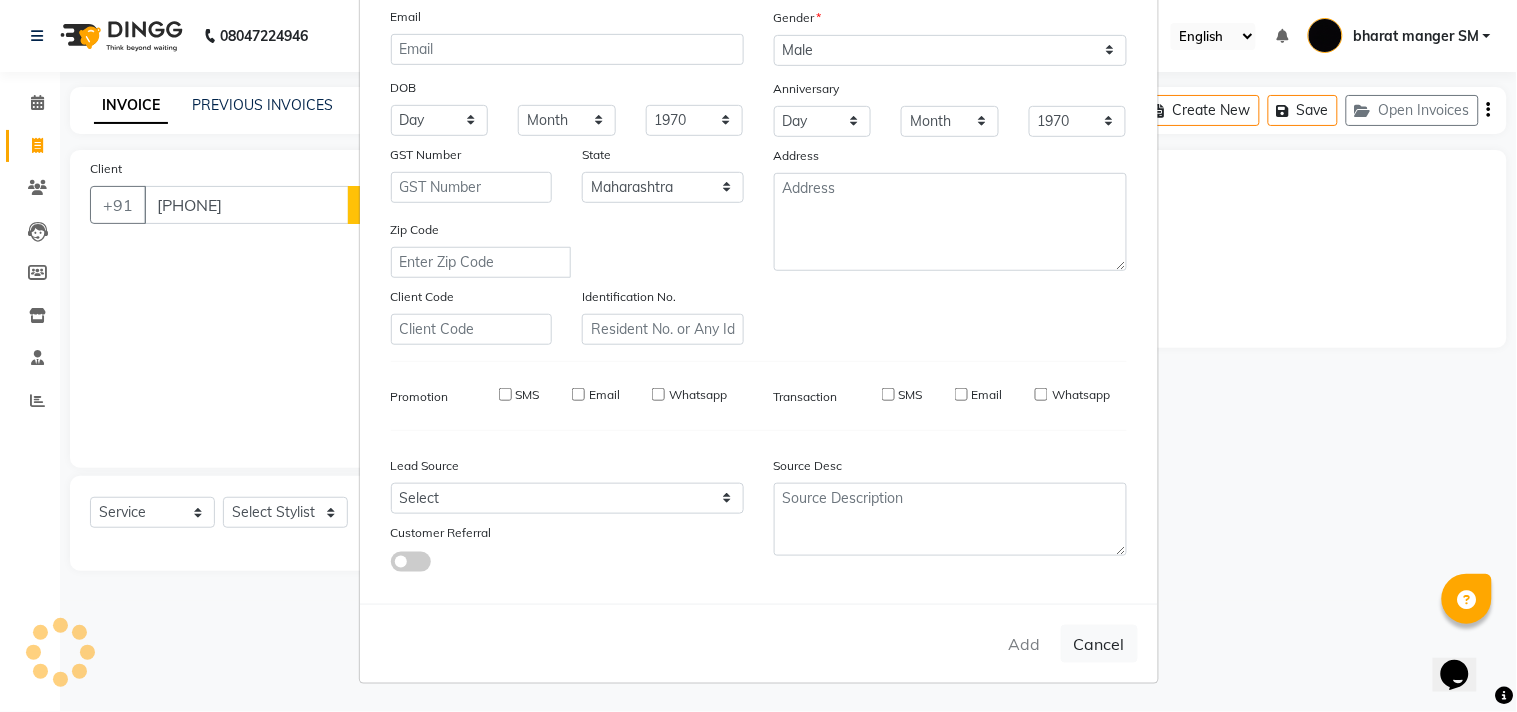 type 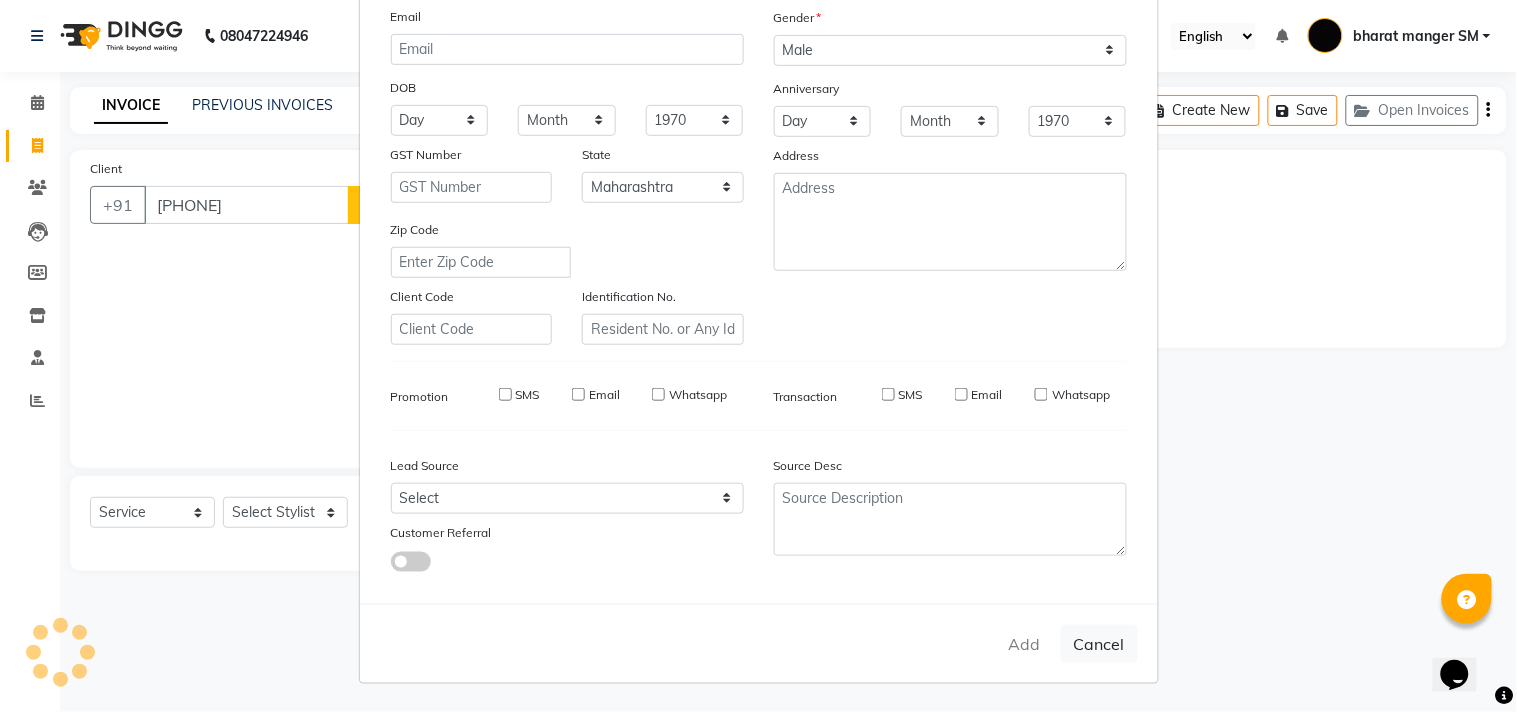 select 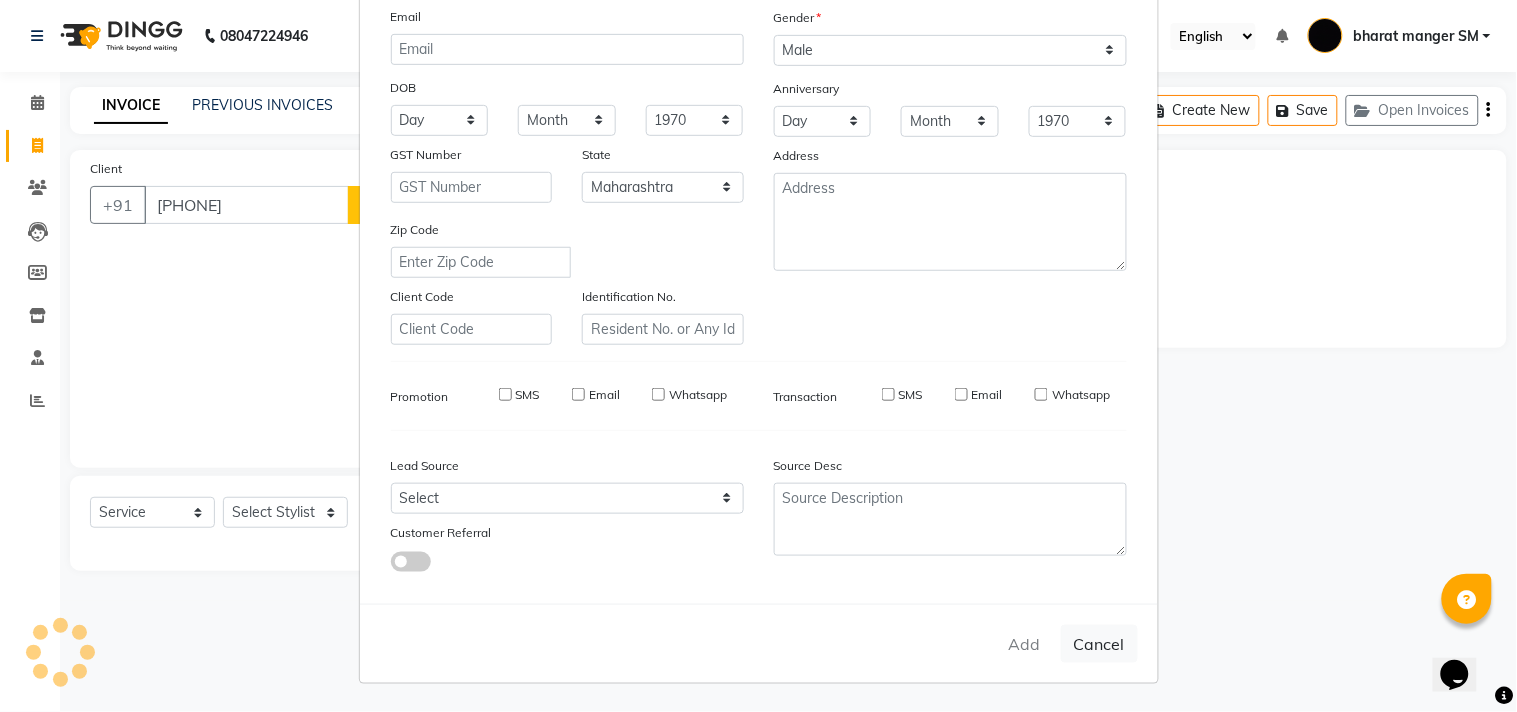 select 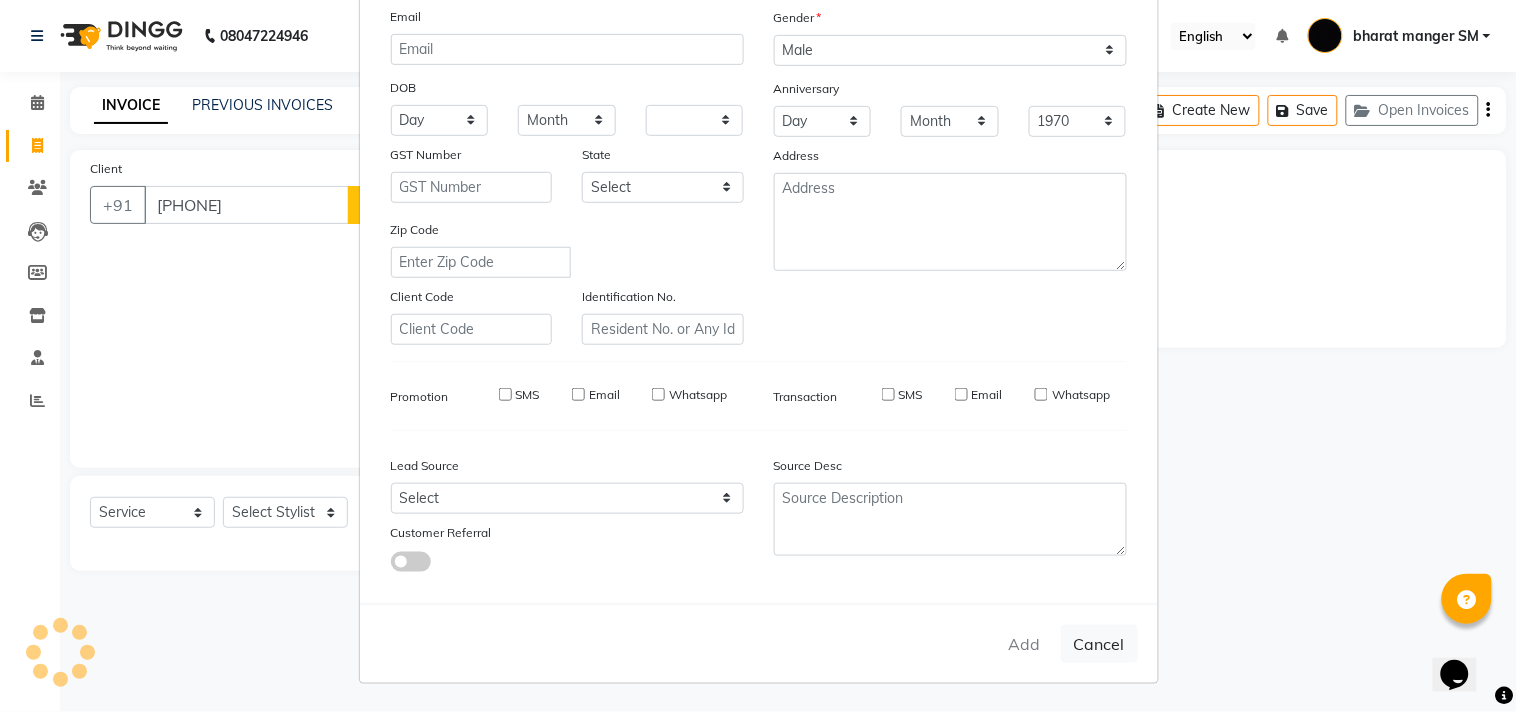select 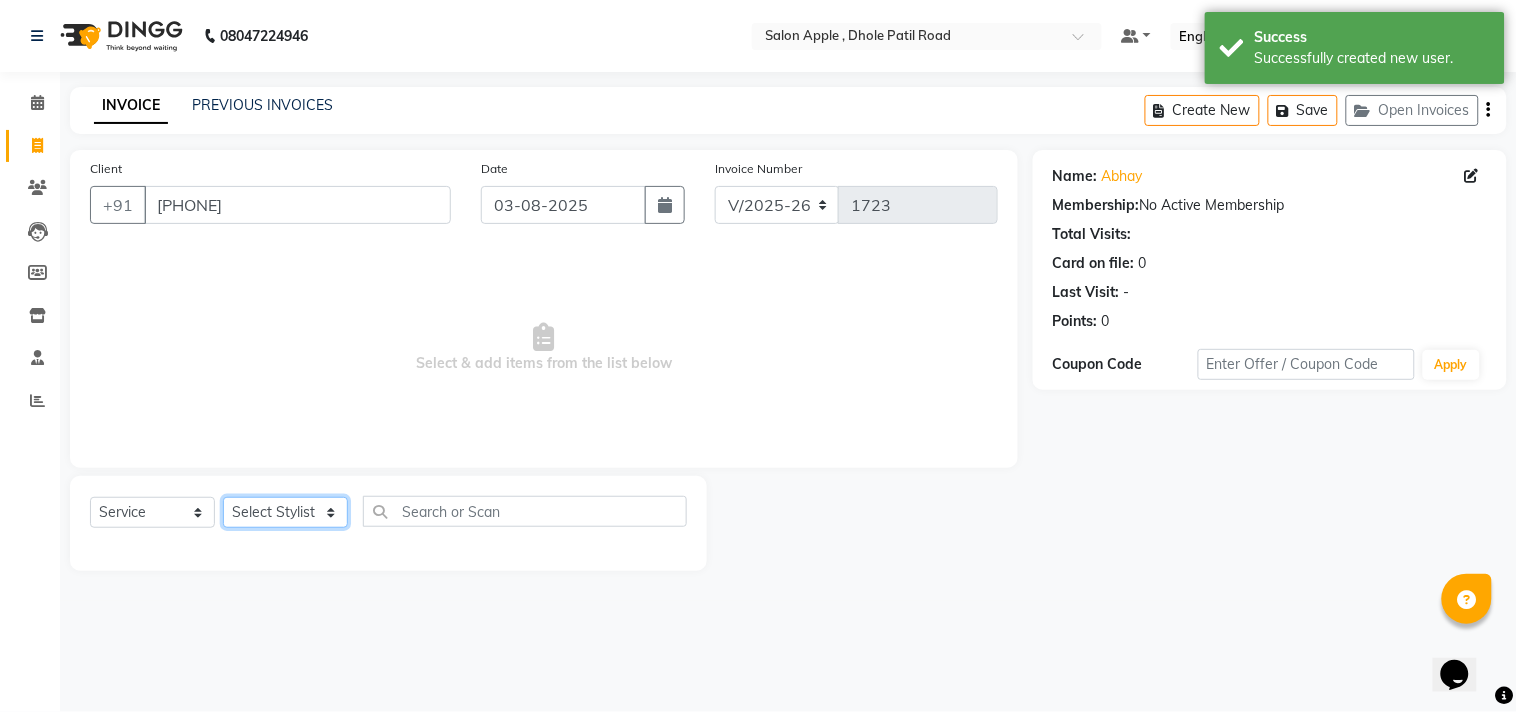 click on "Select Stylist [FIRST] [LAST] [FIRST] [LAST] [FIRST] [LAST] [LAST] [LAST] Department [LAST] Department" 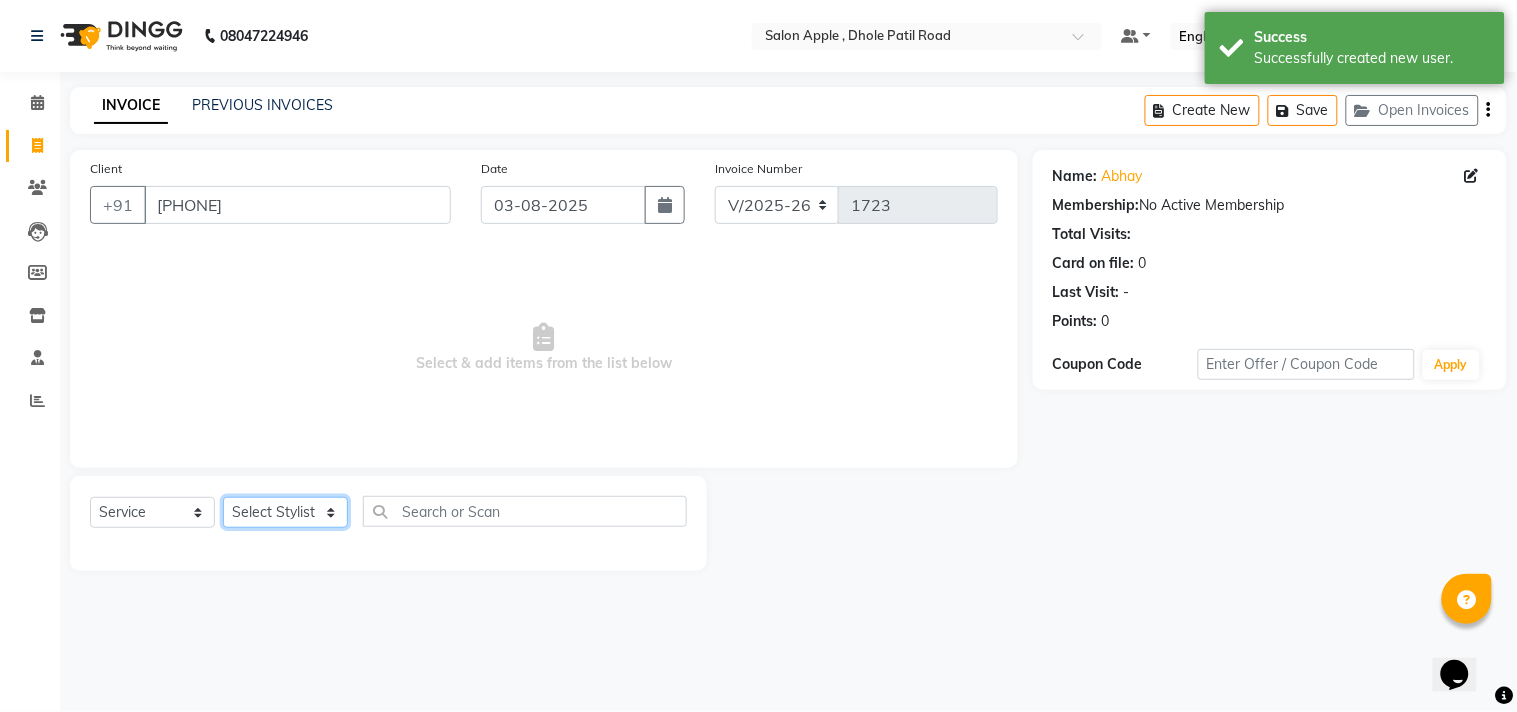 select on "70318" 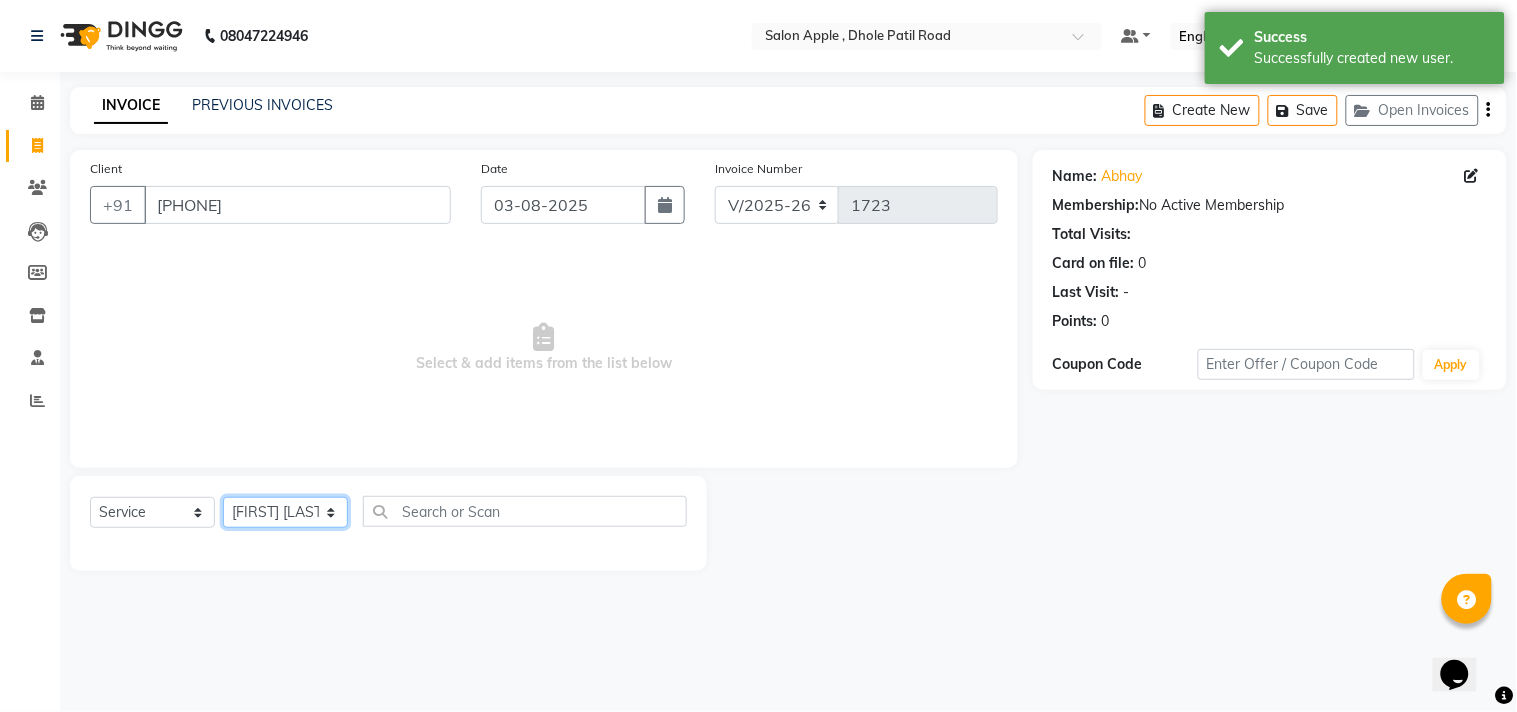 click on "Select Stylist [FIRST] [LAST] [FIRST] [LAST] [FIRST] [LAST] [LAST] [LAST] Department [LAST] Department" 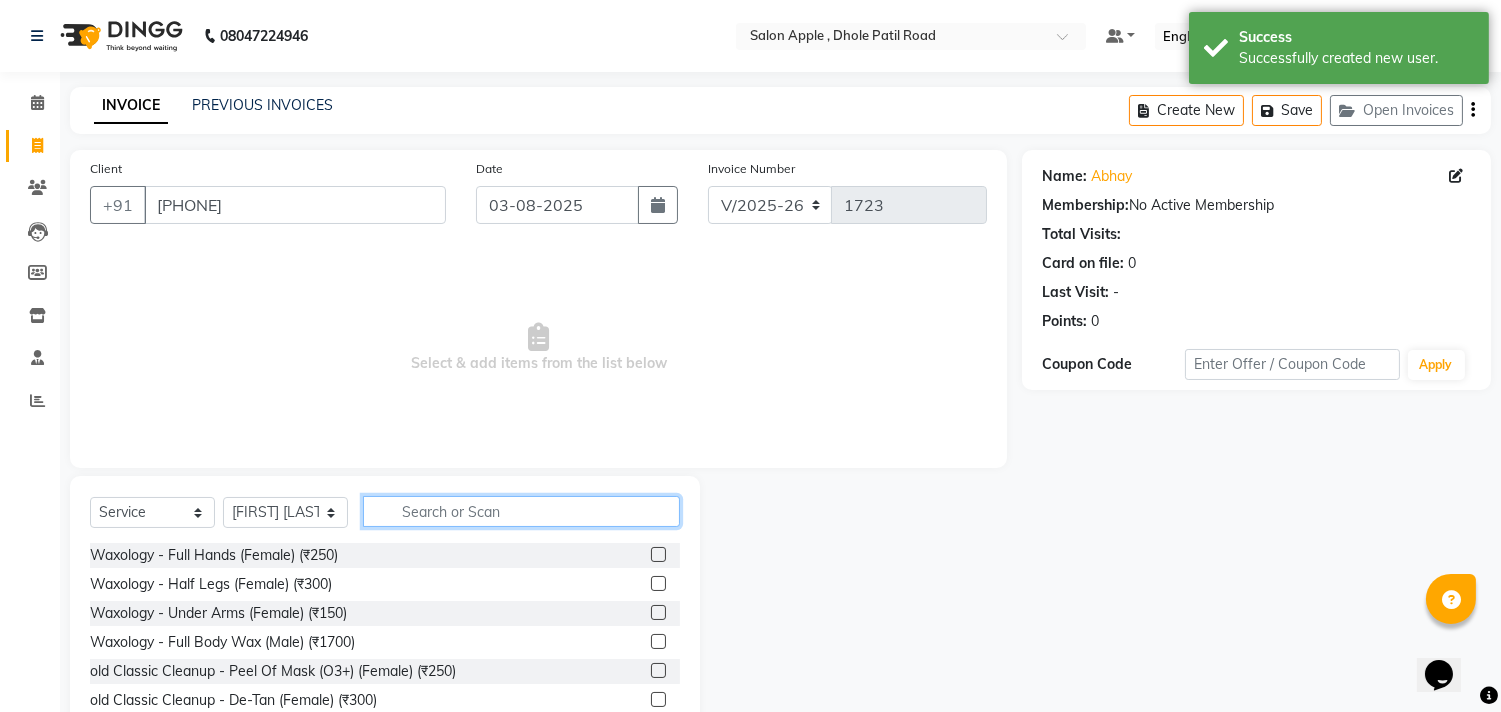 click 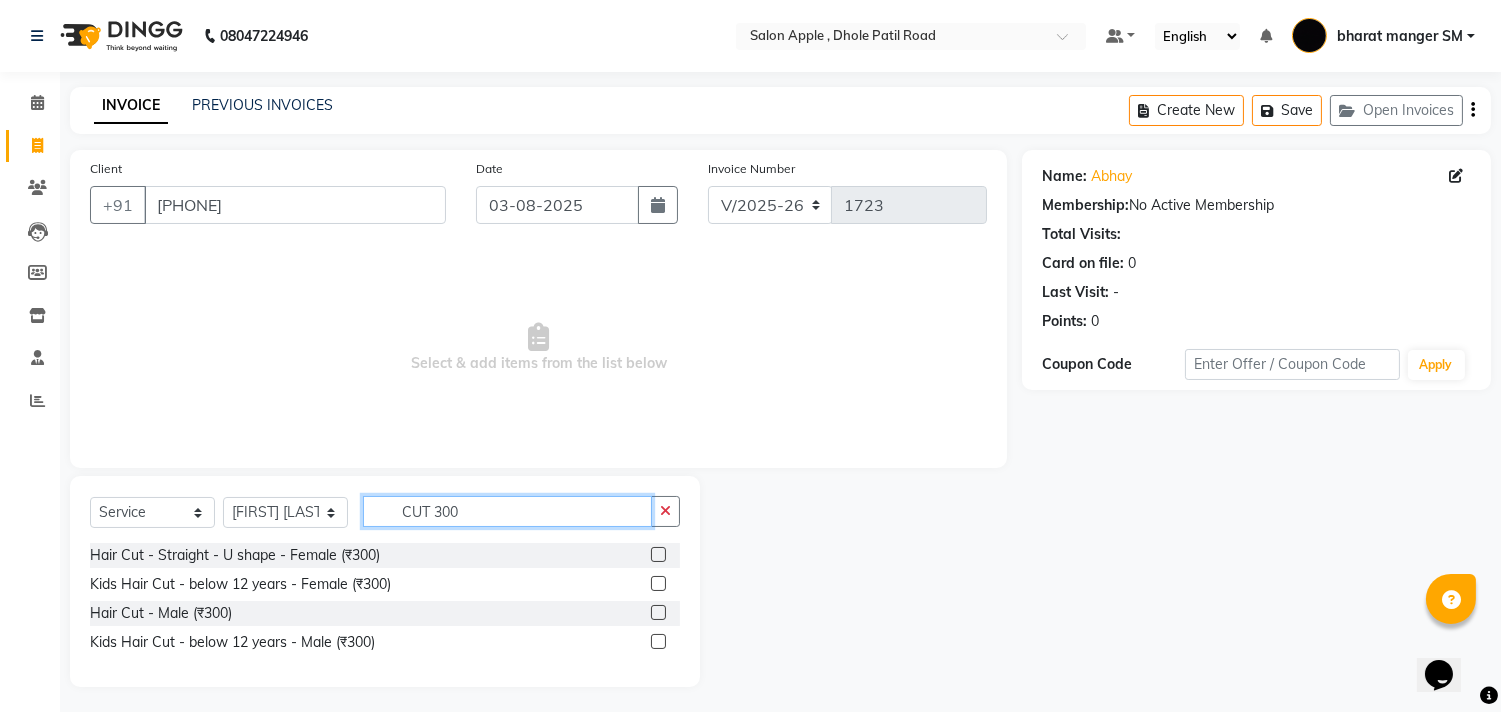 type on "CUT 300" 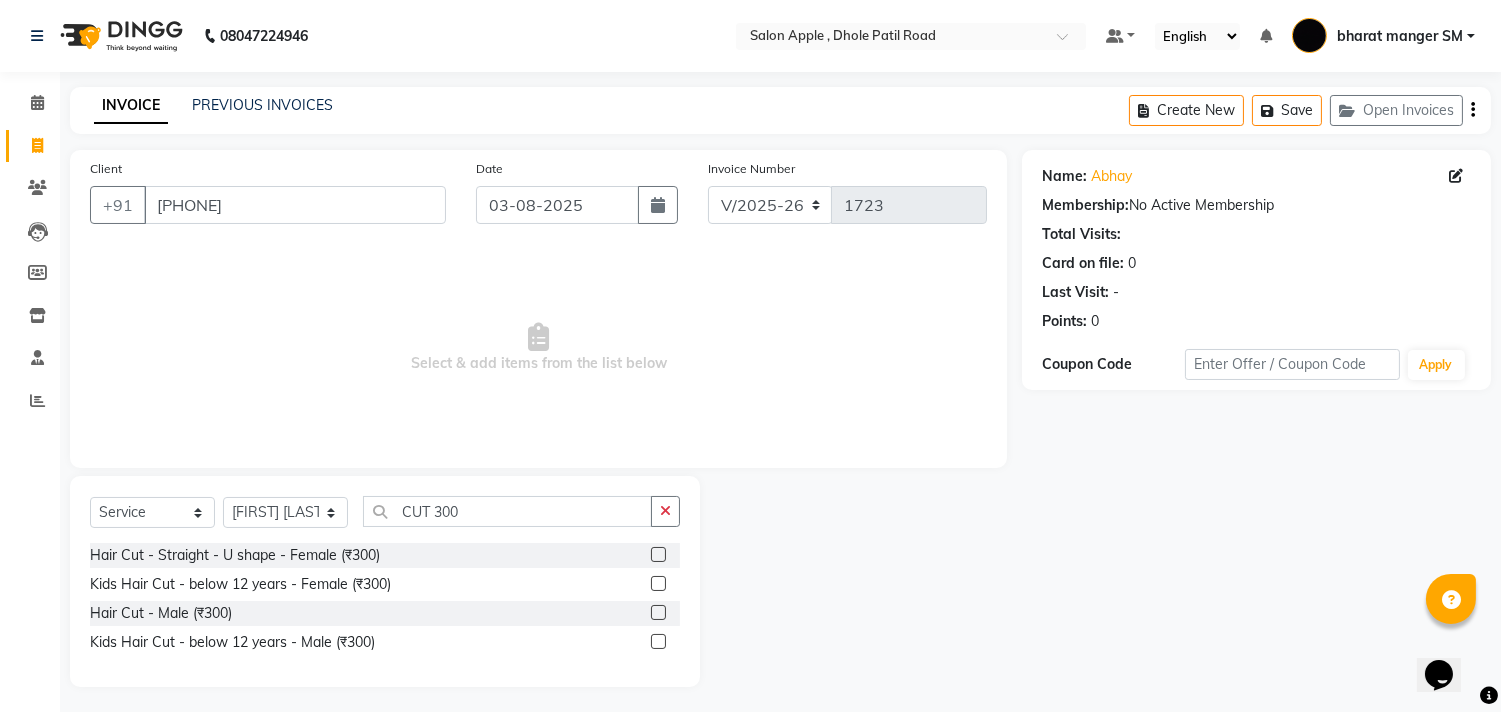 click 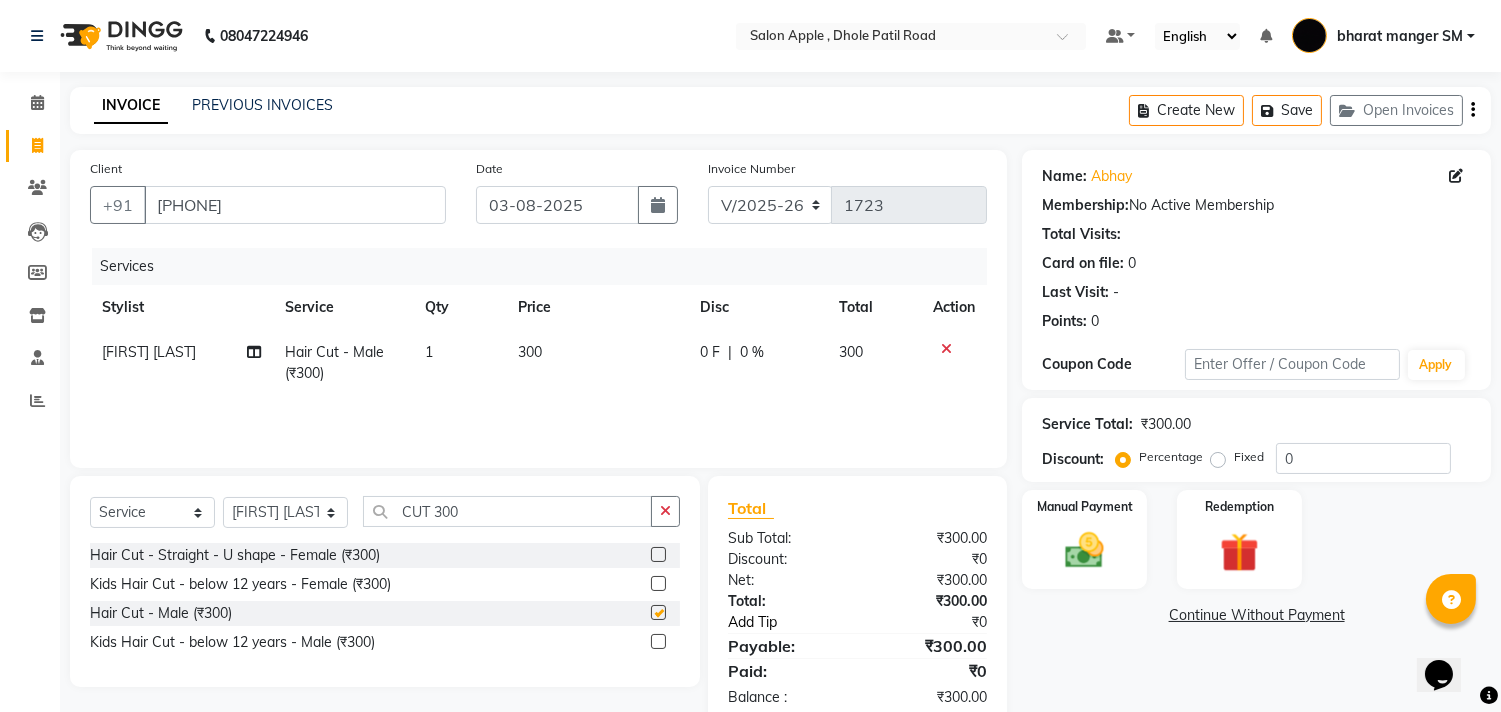 checkbox on "false" 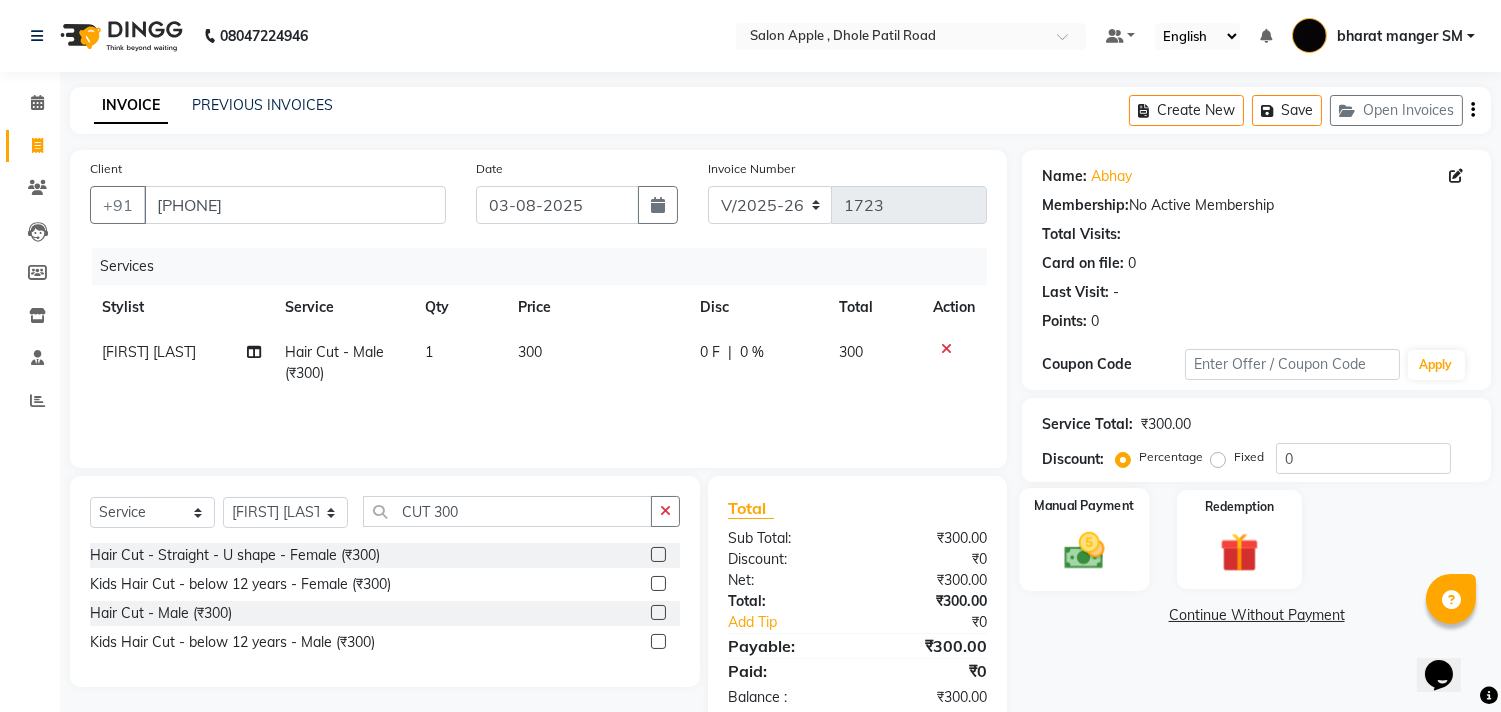 click 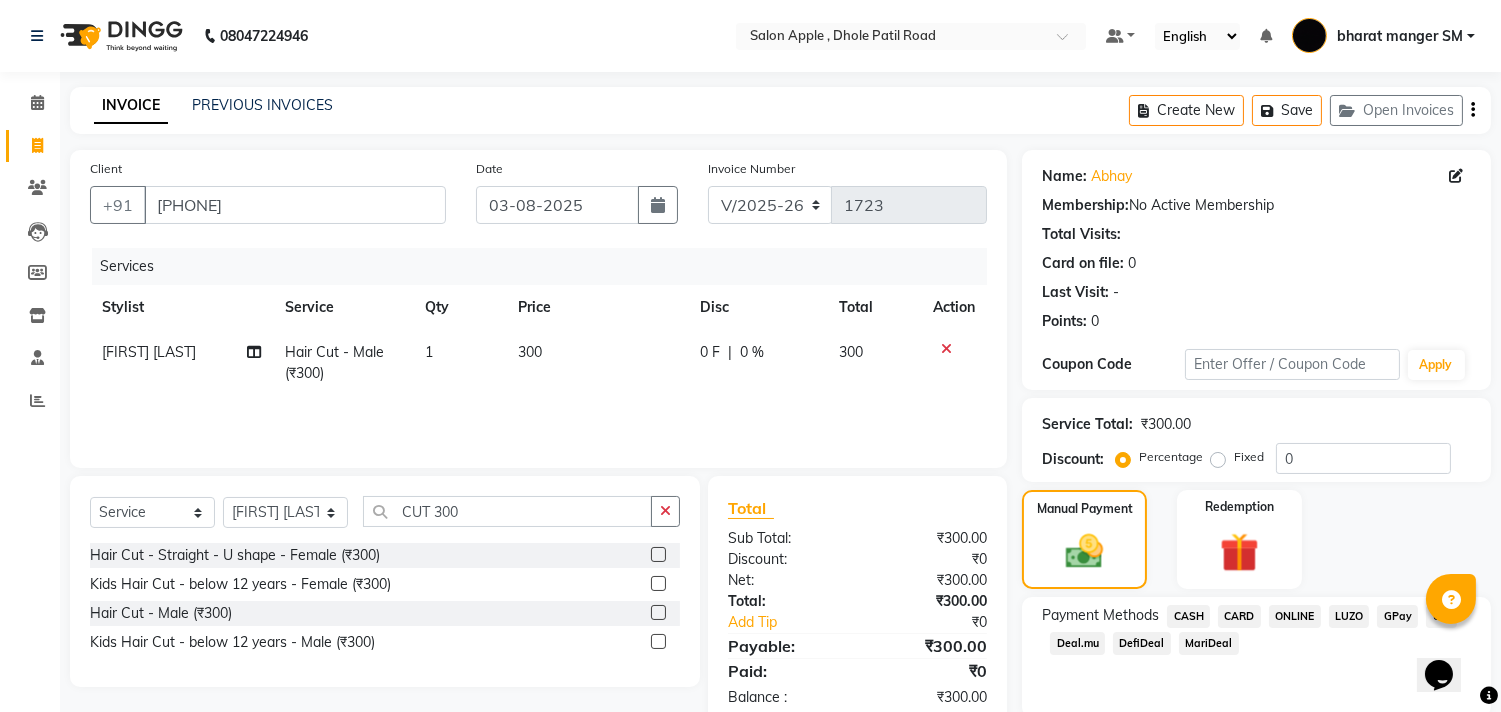 click on "CASH" 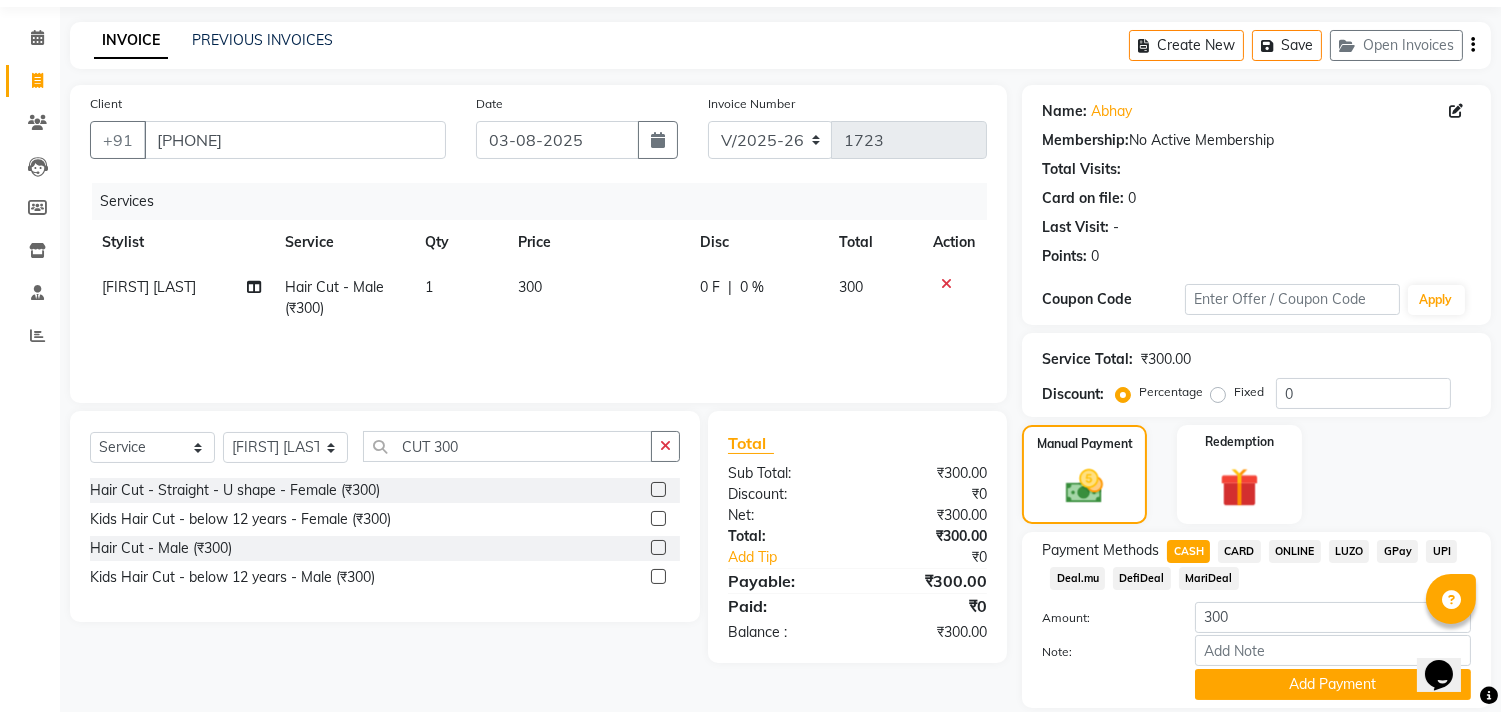 scroll, scrollTop: 132, scrollLeft: 0, axis: vertical 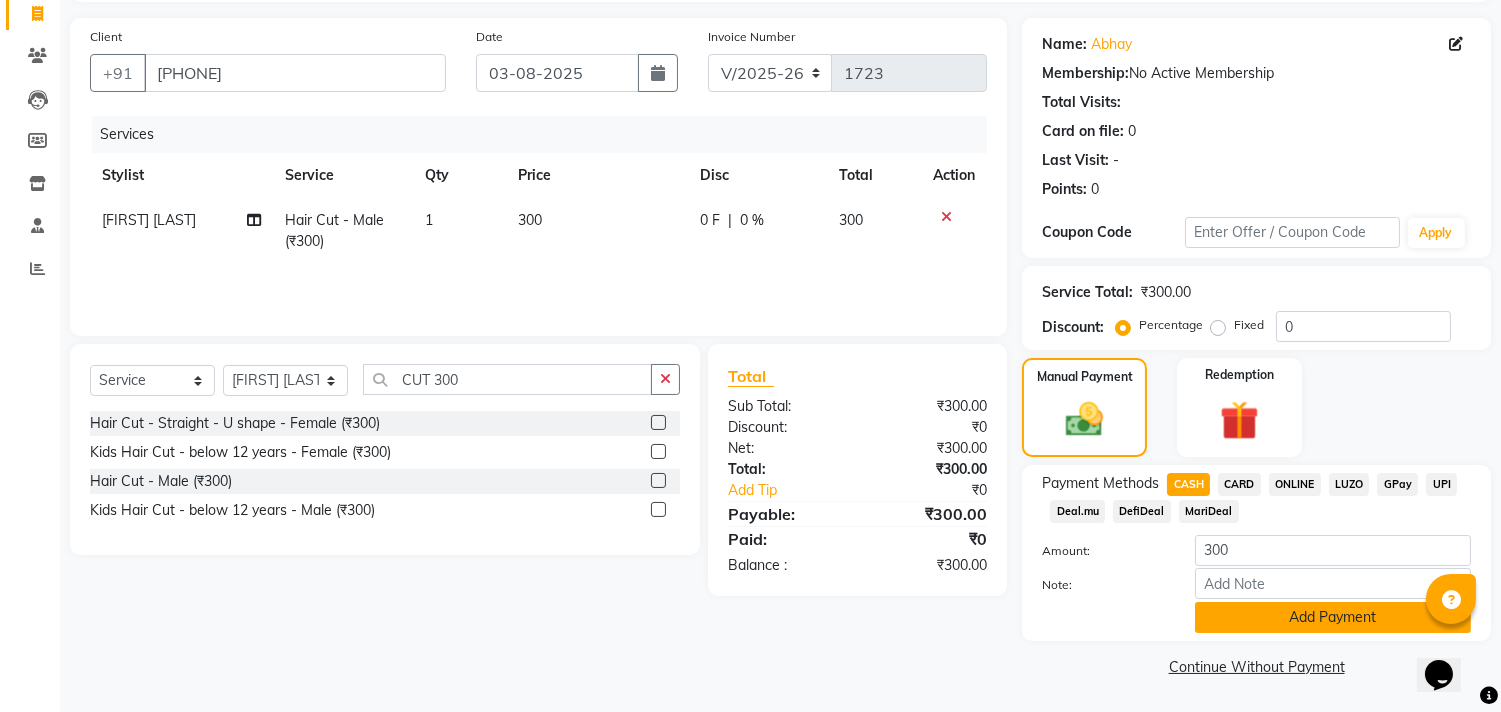 click on "Add Payment" 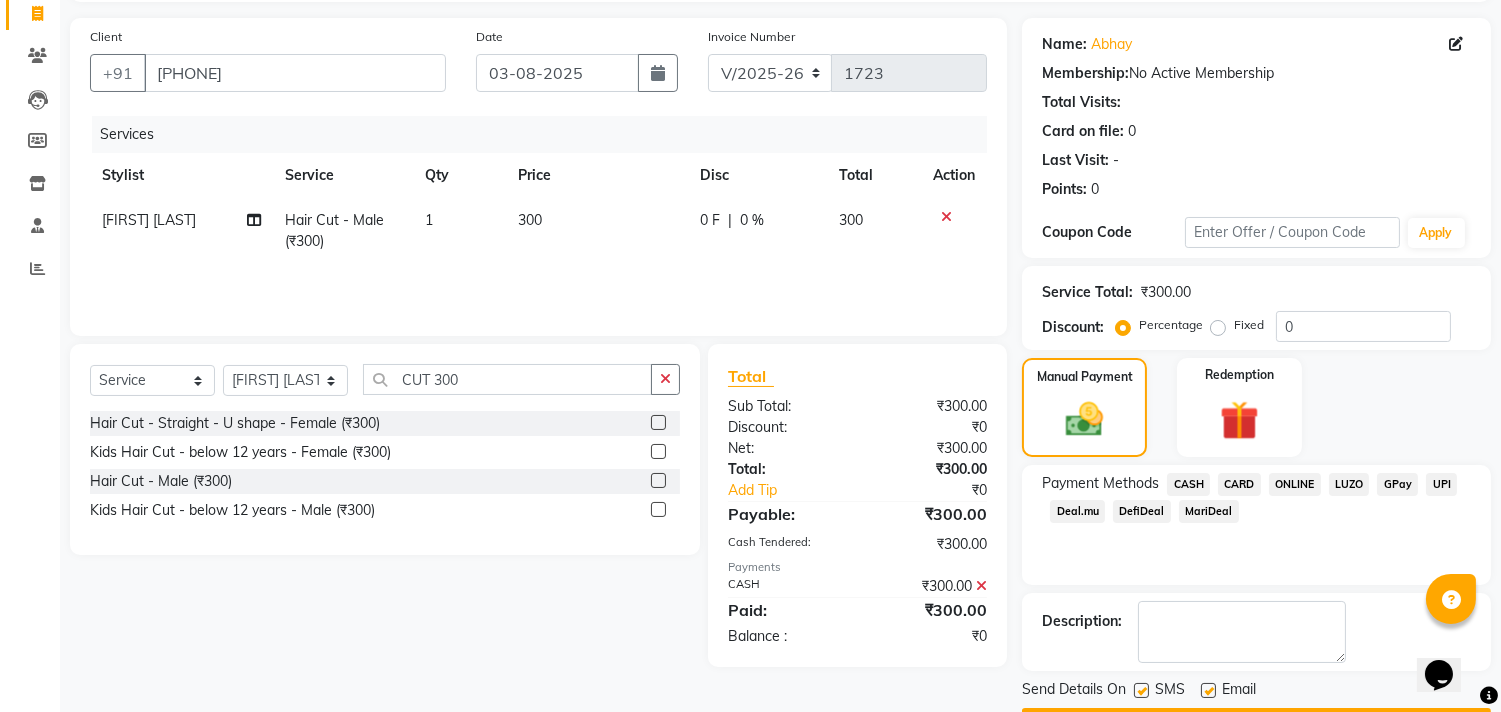 scroll, scrollTop: 187, scrollLeft: 0, axis: vertical 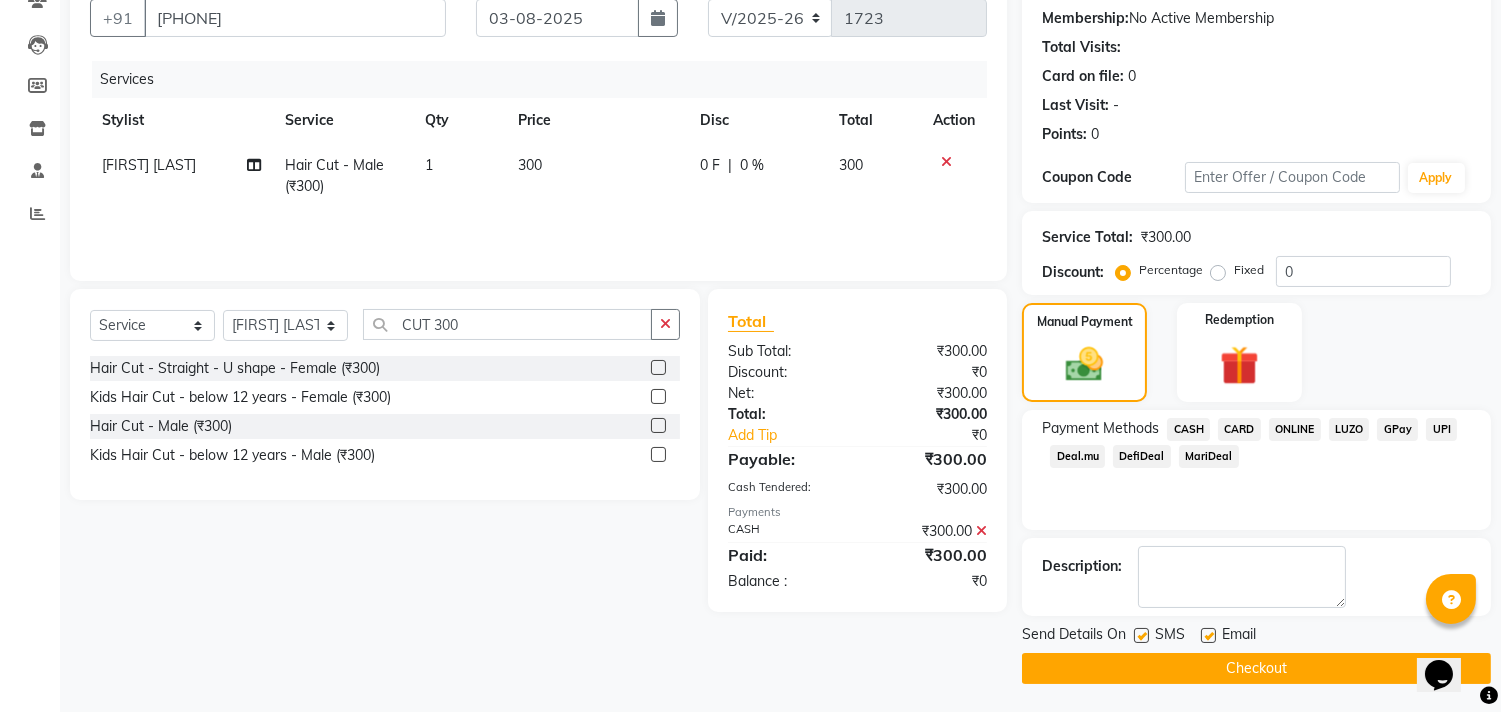 click on "Checkout" 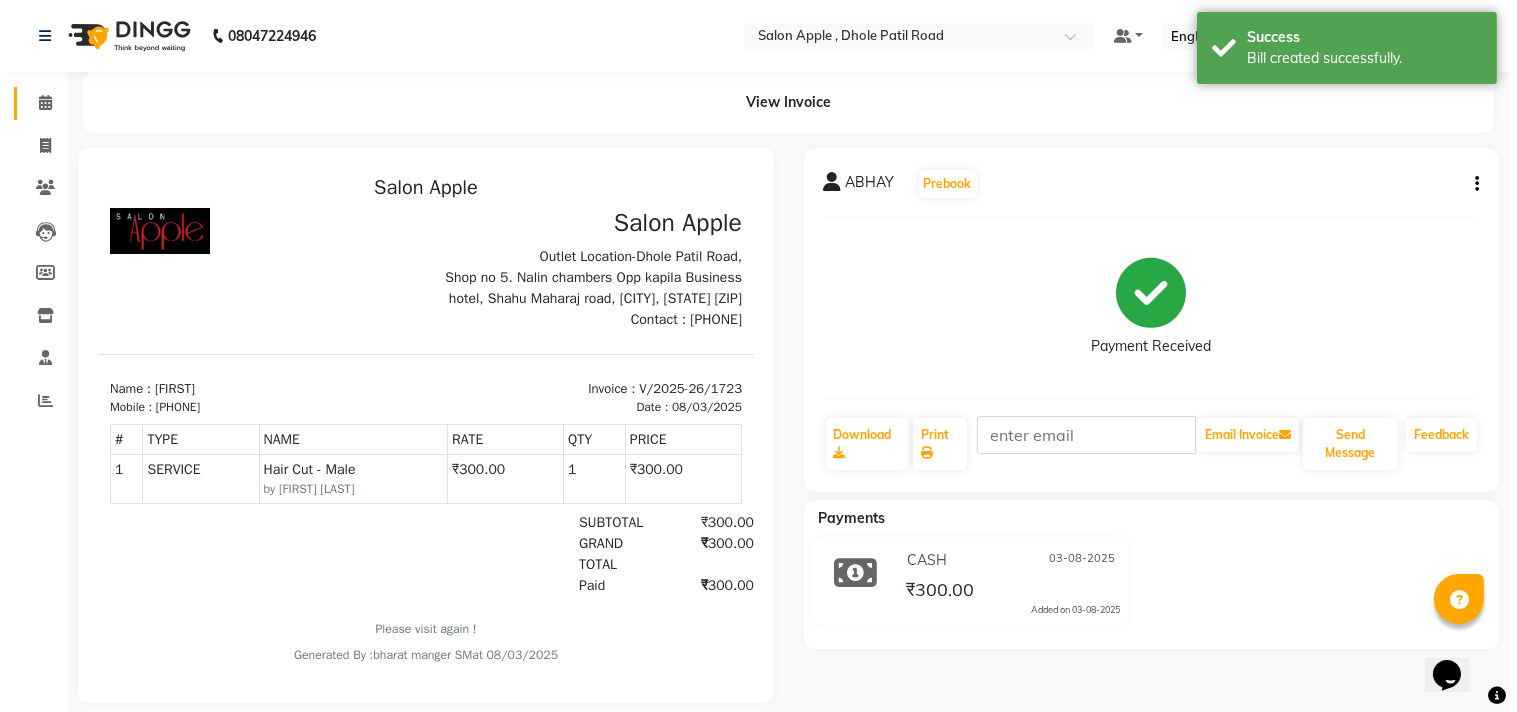 scroll, scrollTop: 0, scrollLeft: 0, axis: both 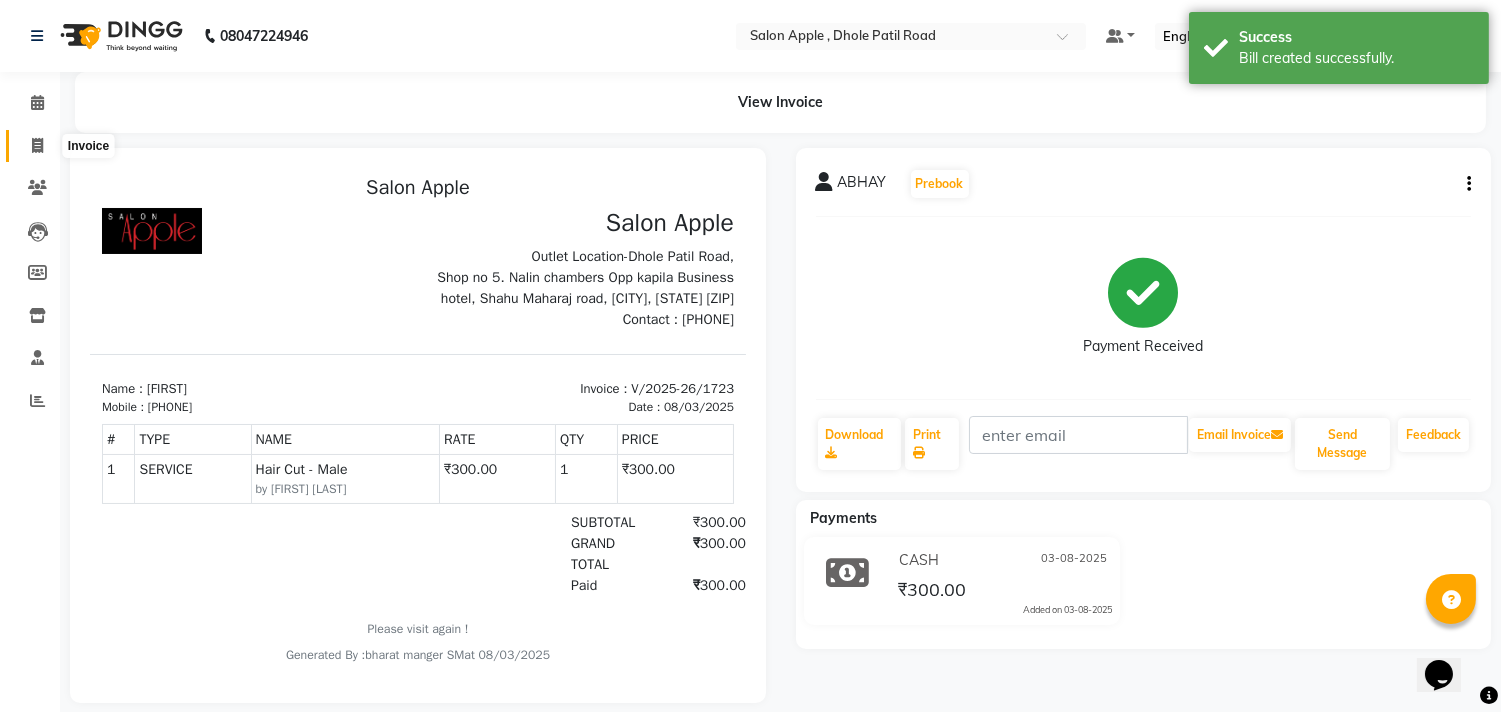 click 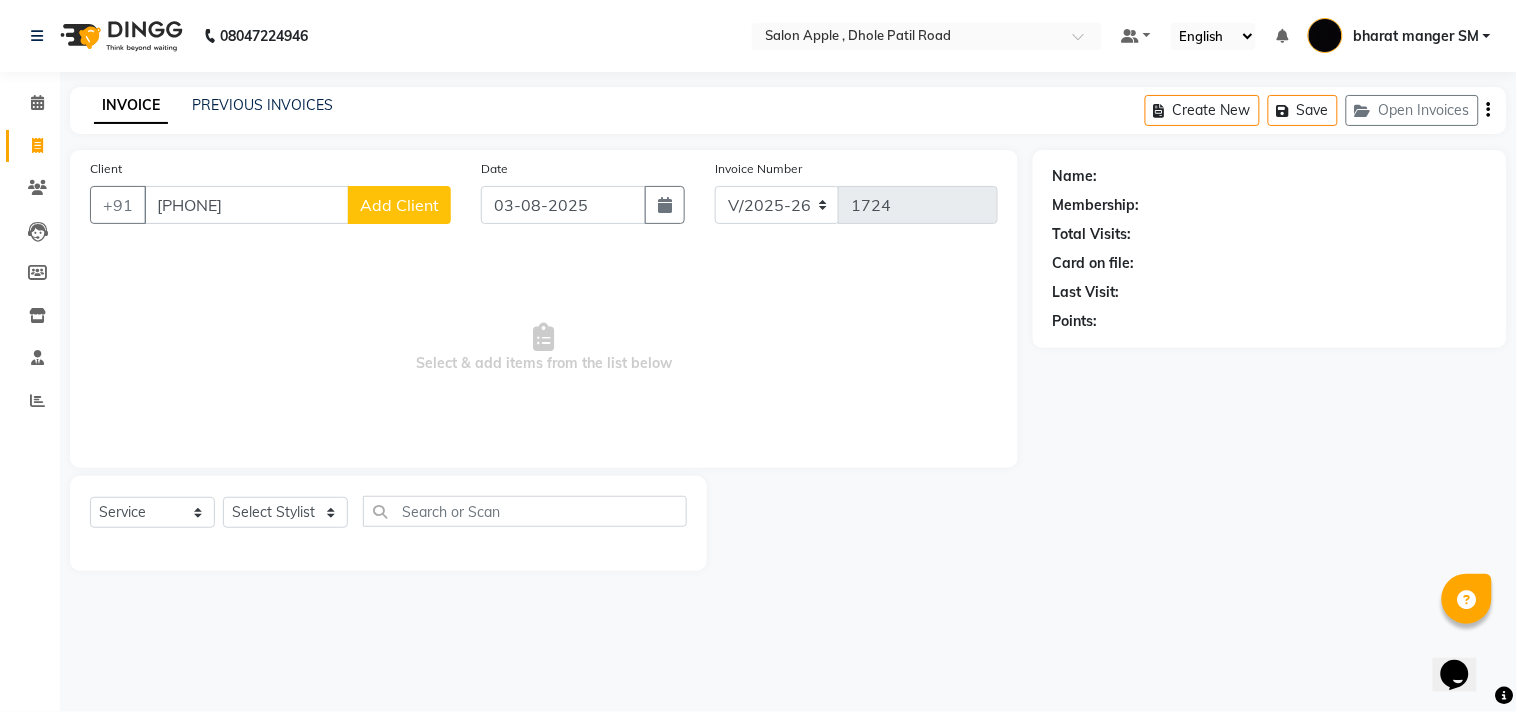 type on "9748526312" 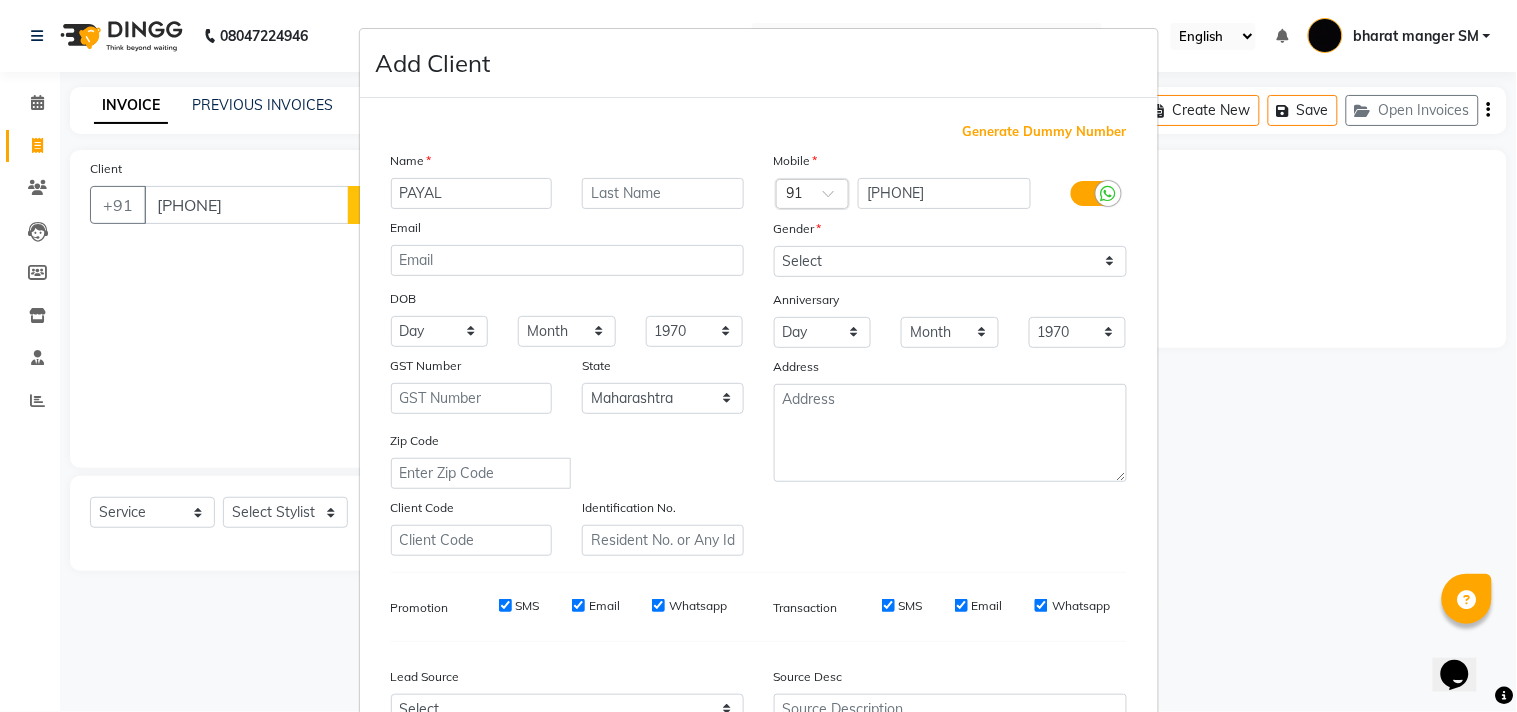 type on "PAYAL" 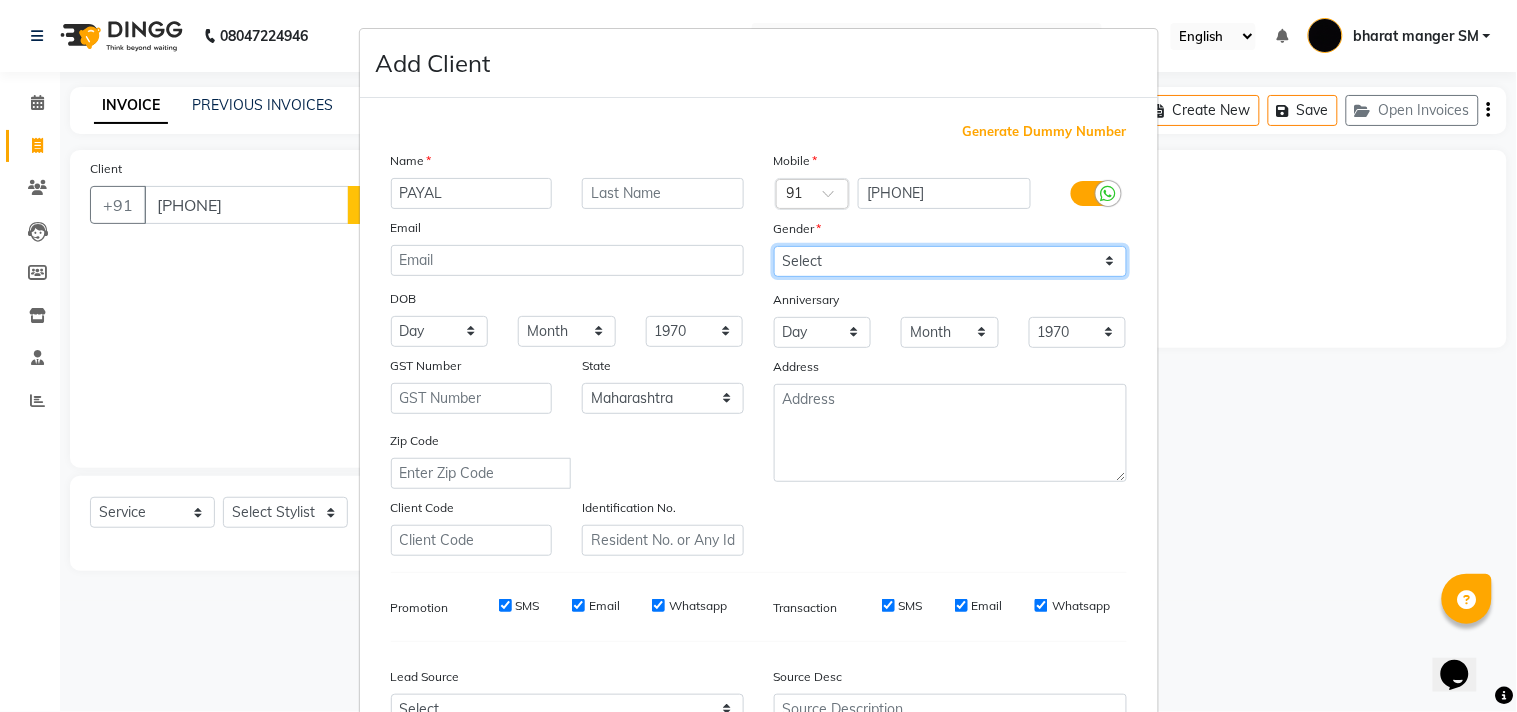 click on "Select Male Female Other Prefer Not To Say" at bounding box center (950, 261) 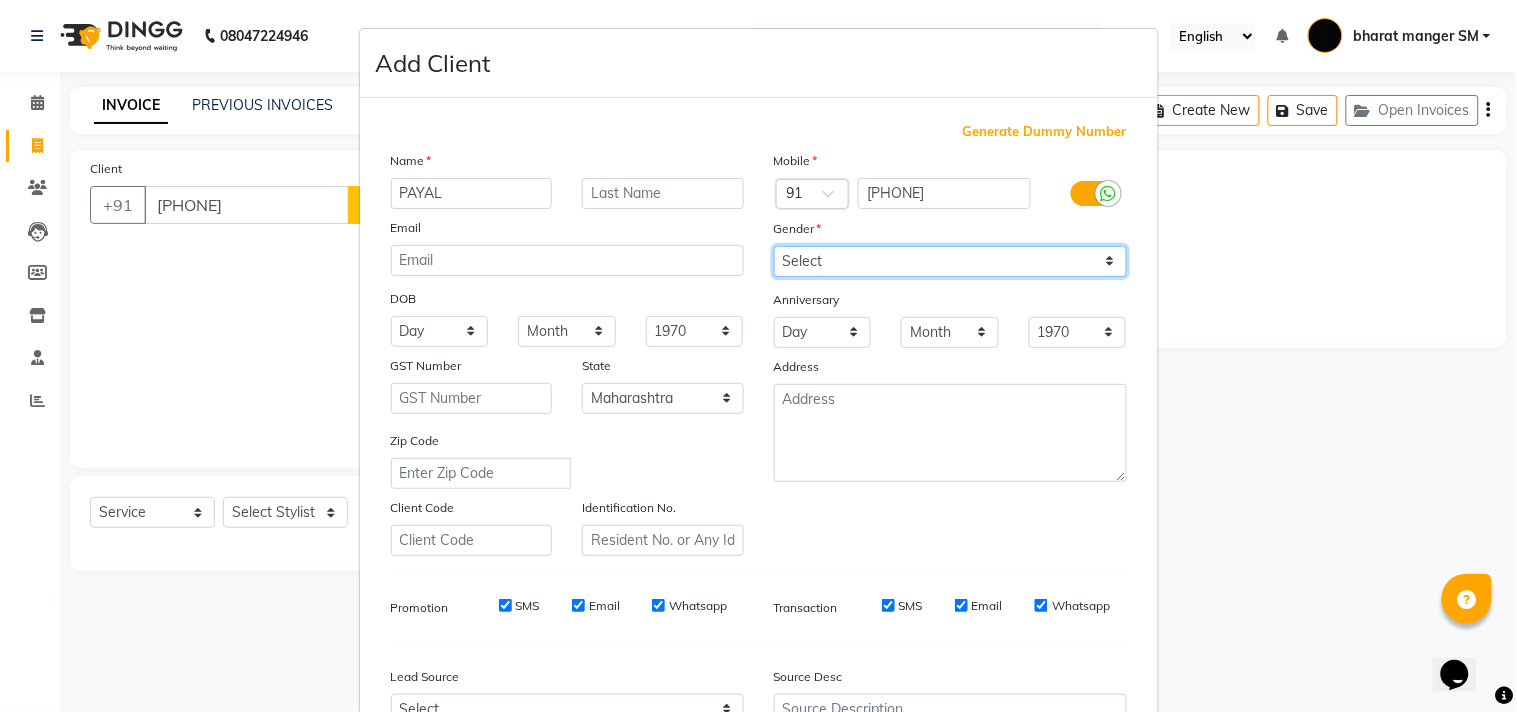 select on "female" 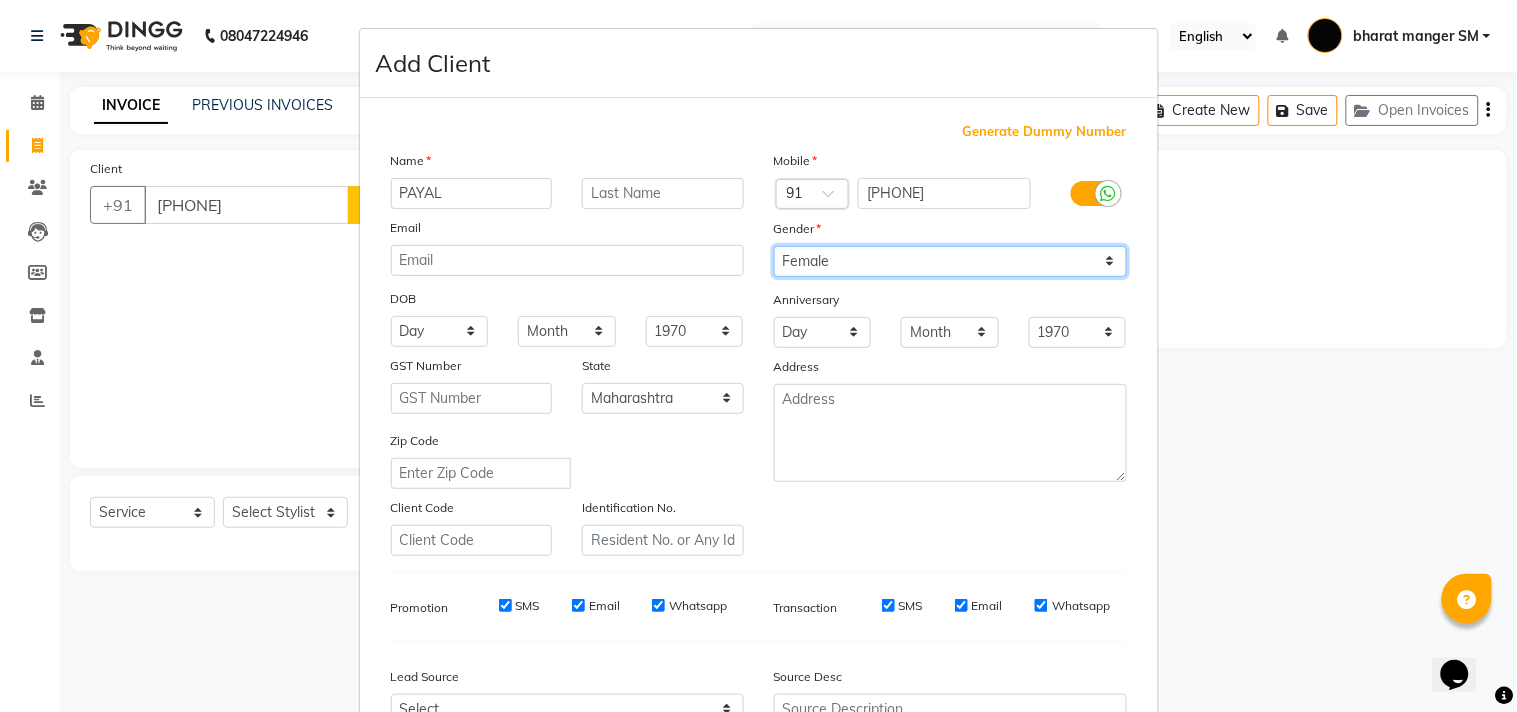 click on "Select Male Female Other Prefer Not To Say" at bounding box center [950, 261] 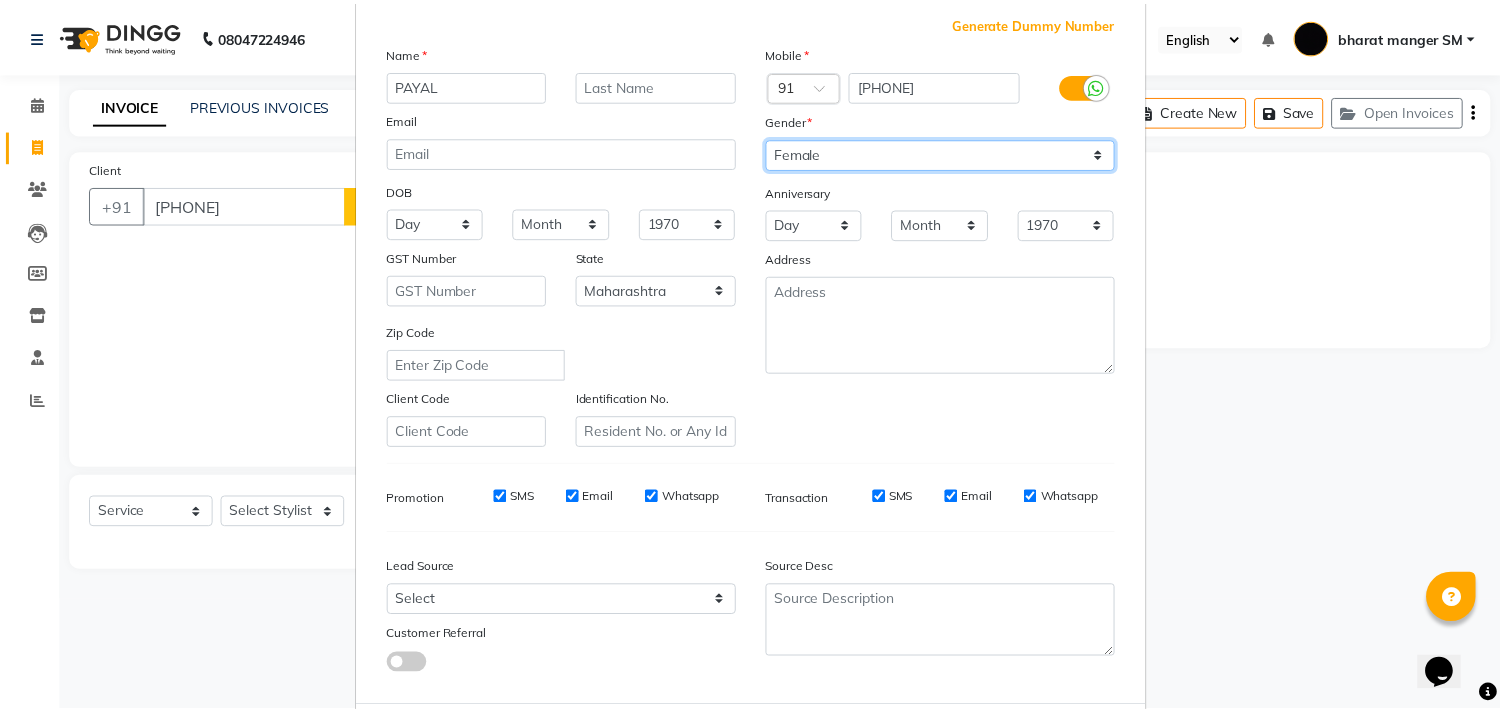 scroll, scrollTop: 212, scrollLeft: 0, axis: vertical 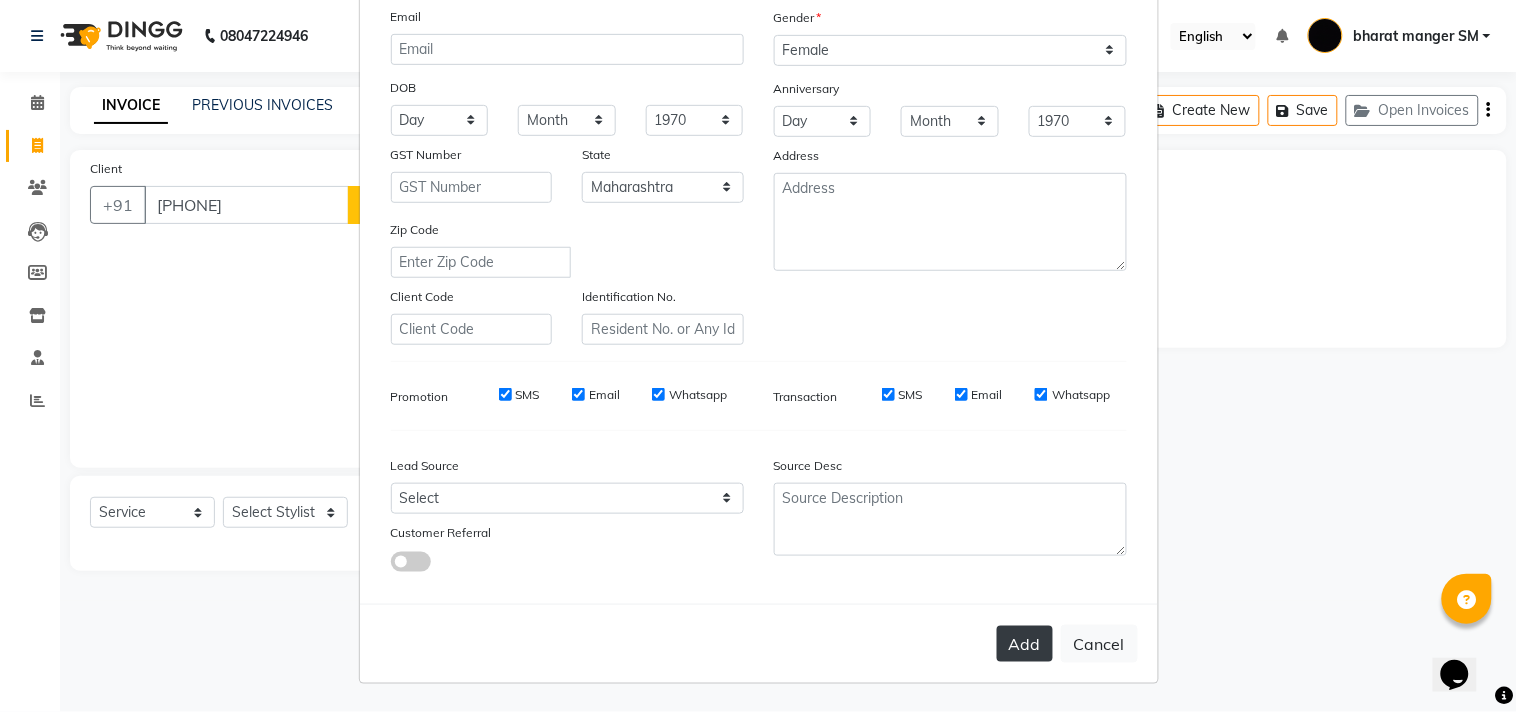 click on "Add" at bounding box center (1025, 644) 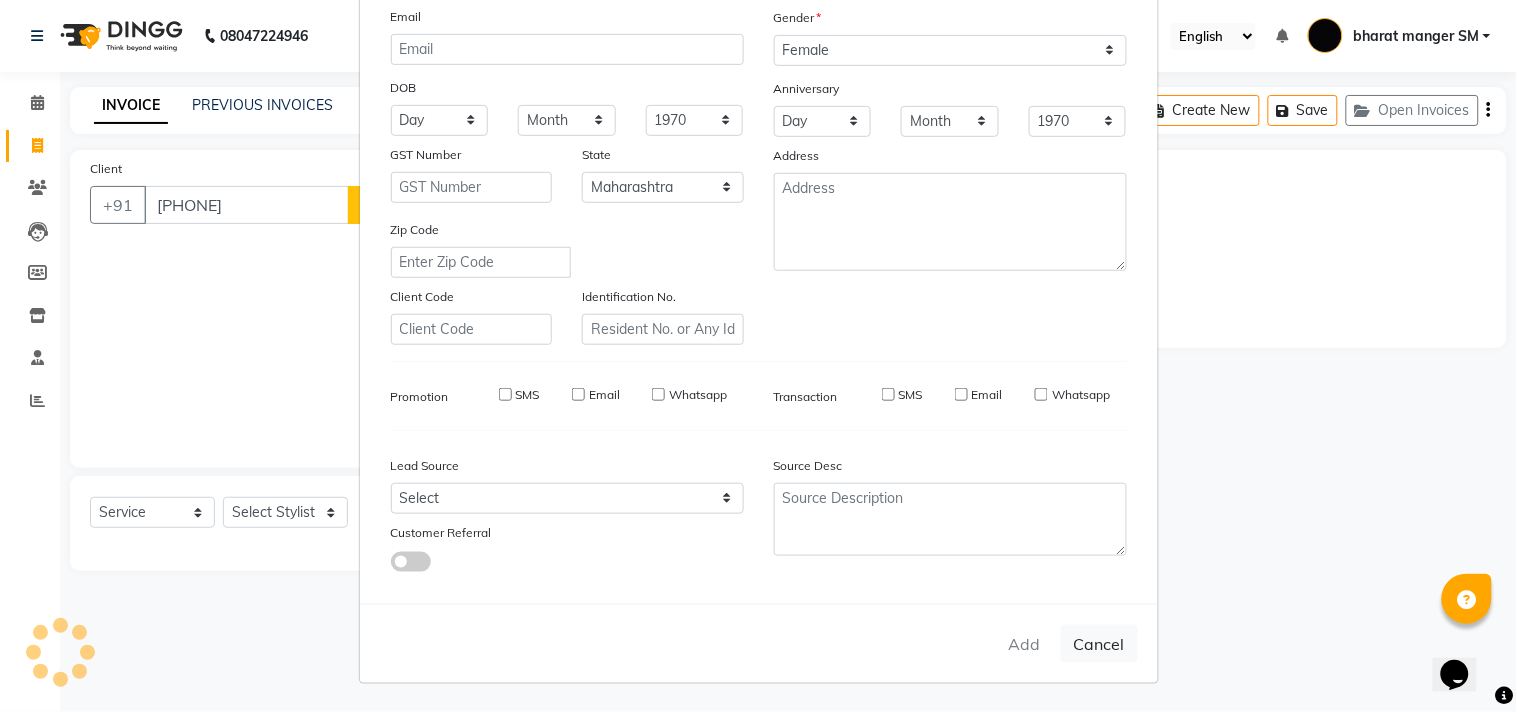 type 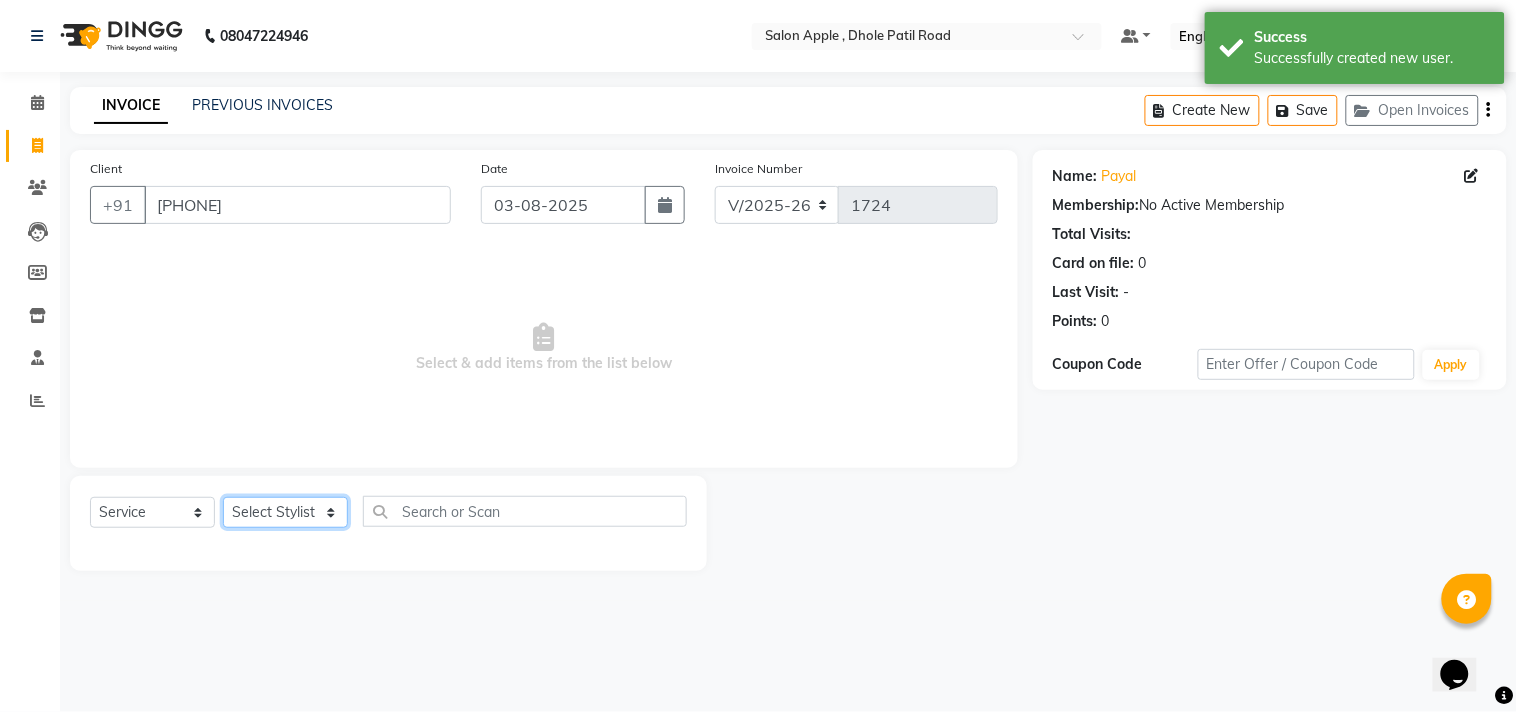 click on "Select Stylist [FIRST] [LAST] [FIRST] [LAST] [FIRST] [LAST] [LAST] [LAST] Department [LAST] Department" 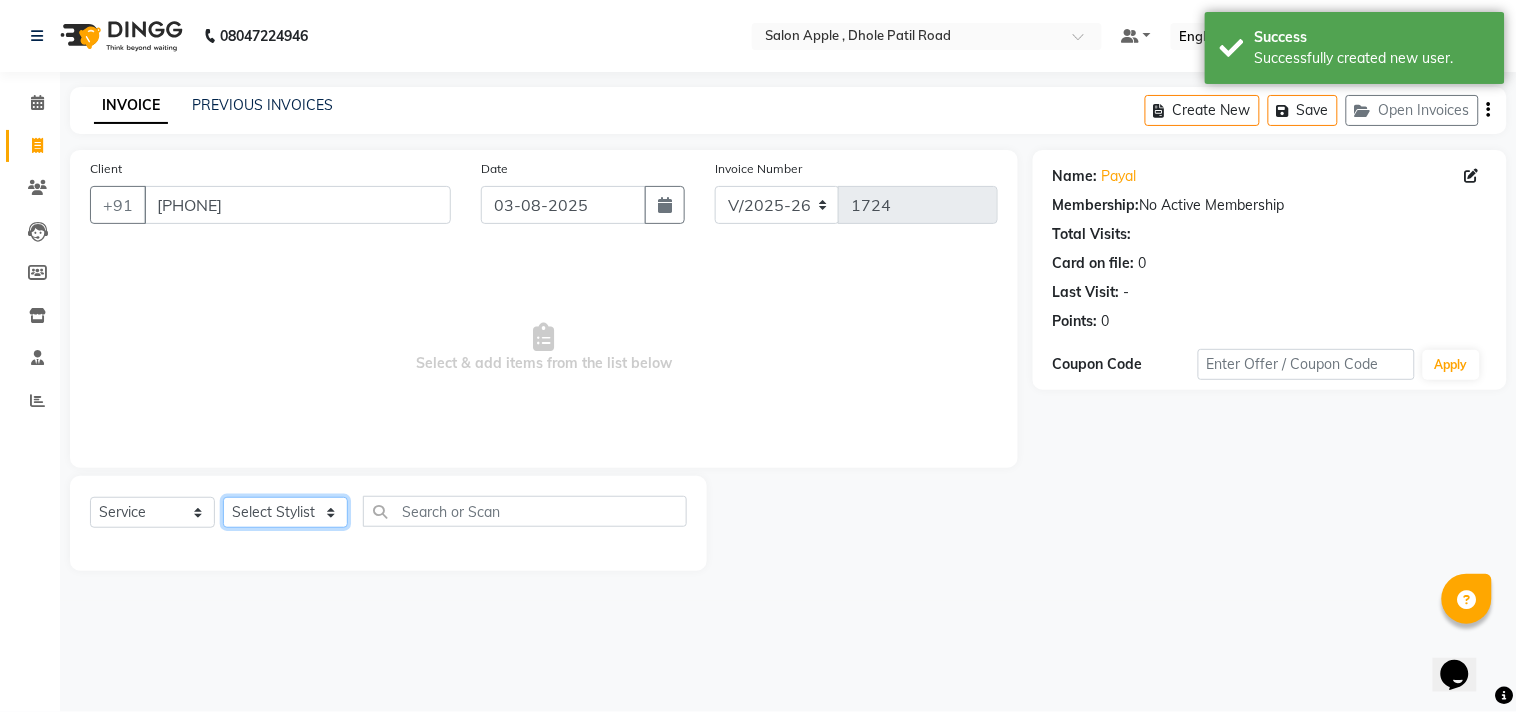 select on "24657" 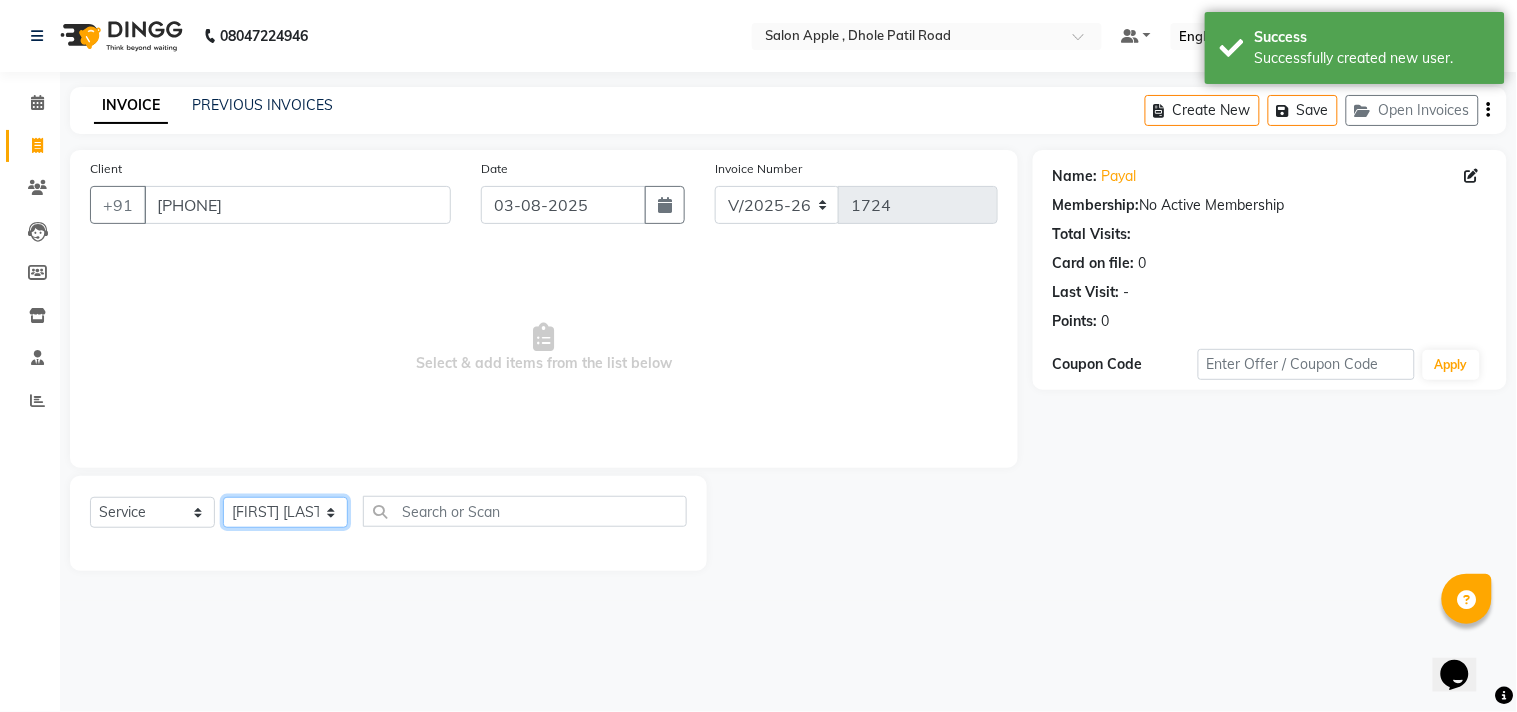 click on "Select Stylist [FIRST] [LAST] [FIRST] [LAST] [FIRST] [LAST] [LAST] [LAST] Department [LAST] Department" 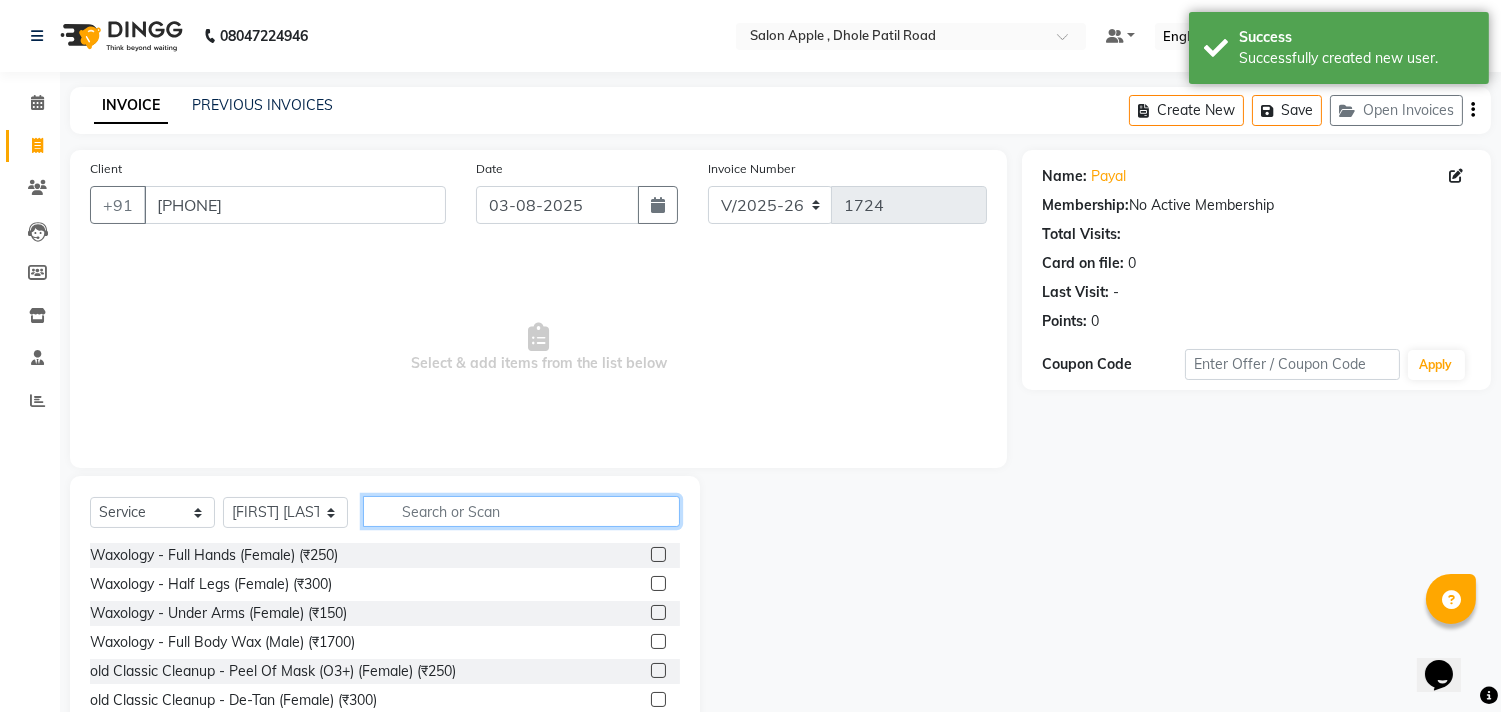 click 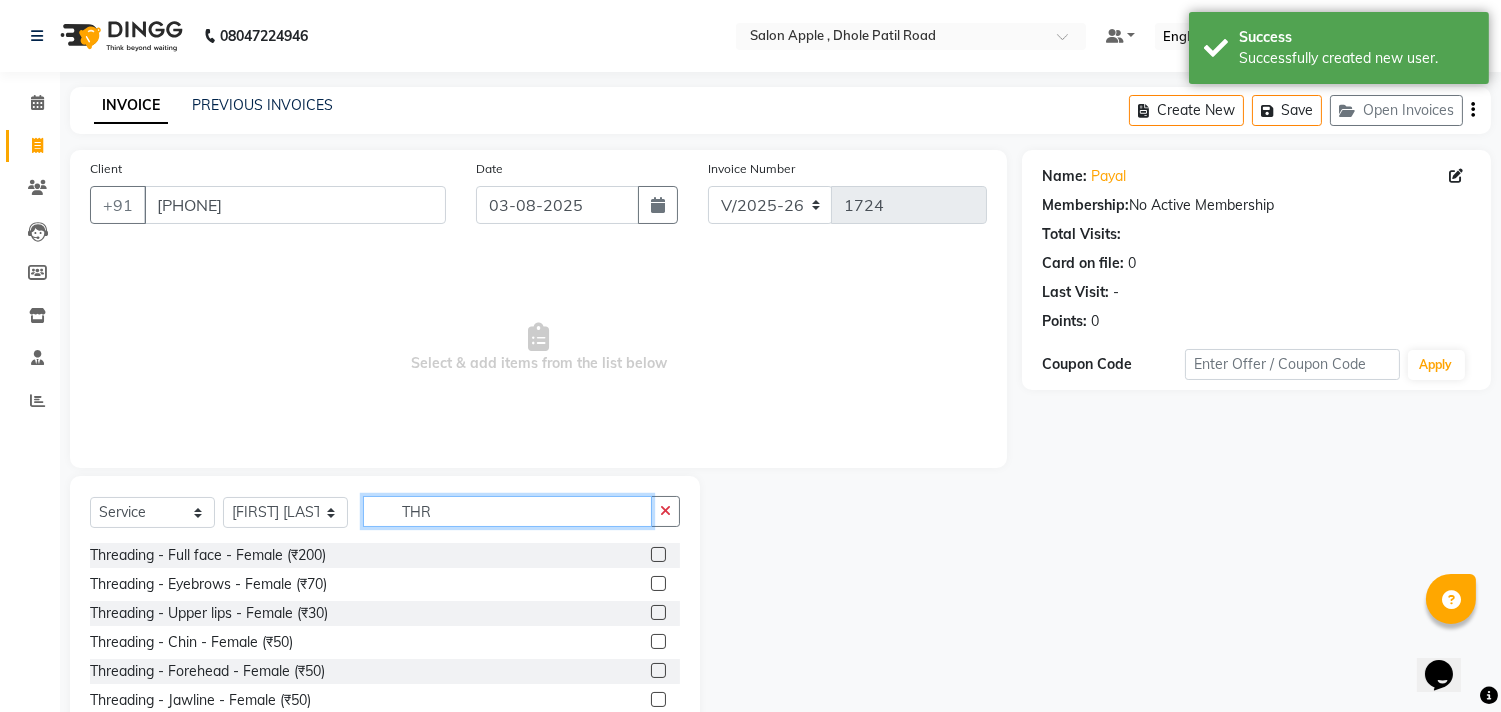 type on "THR" 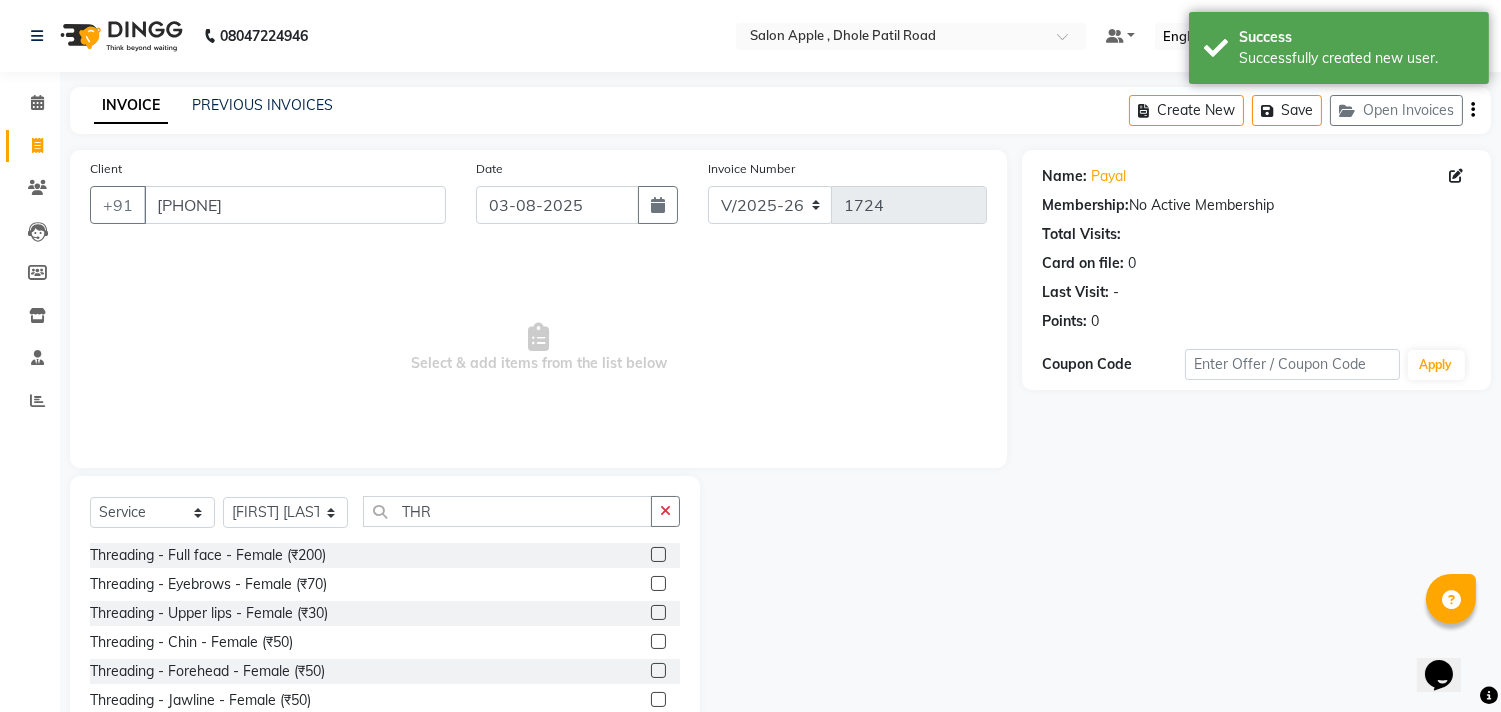 click 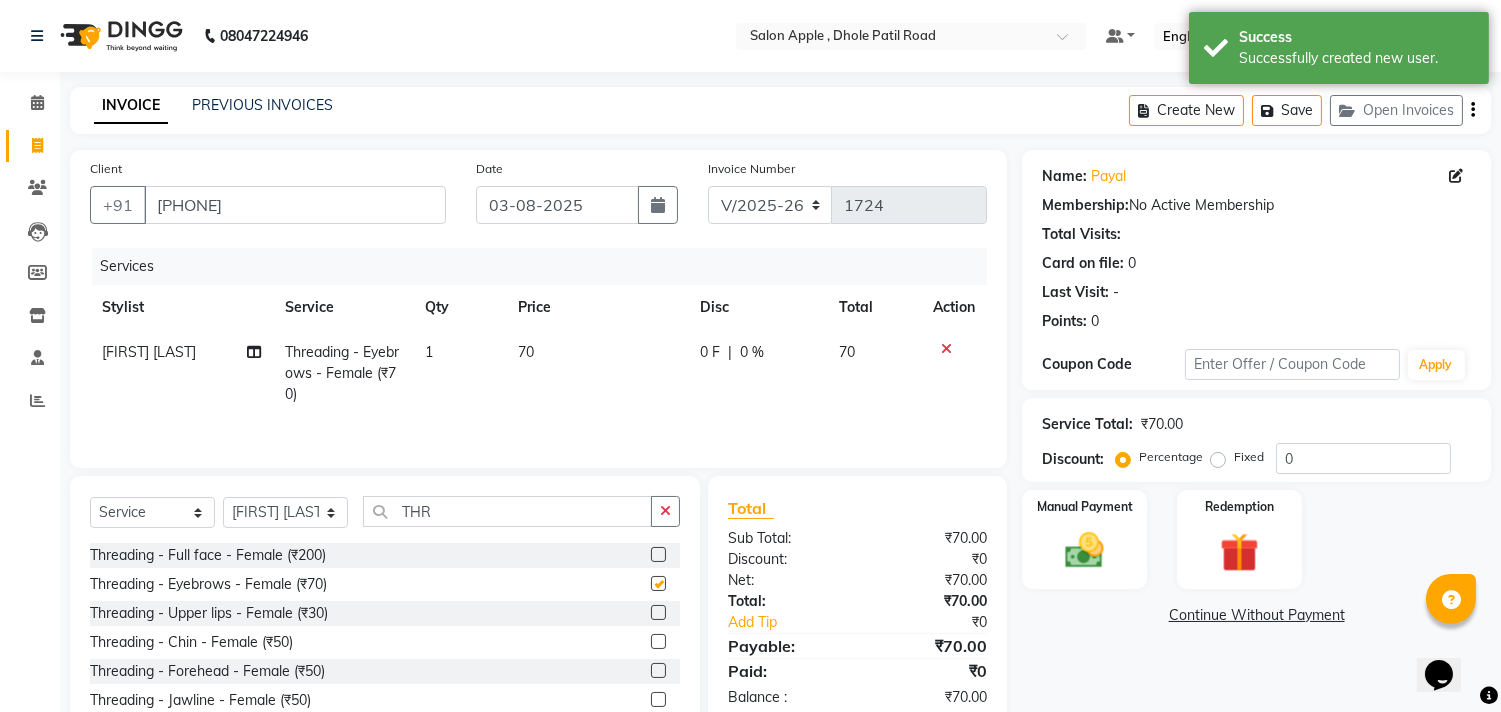 checkbox on "false" 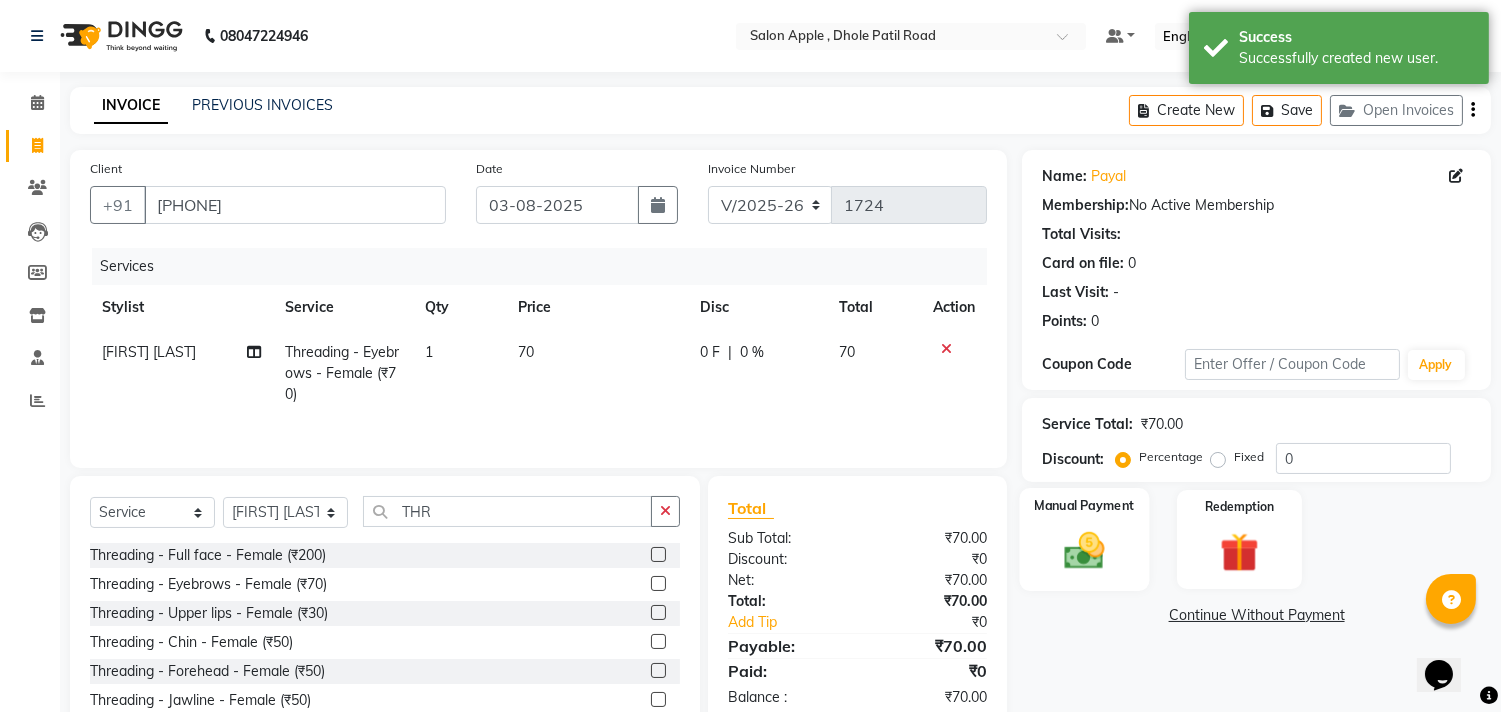 click 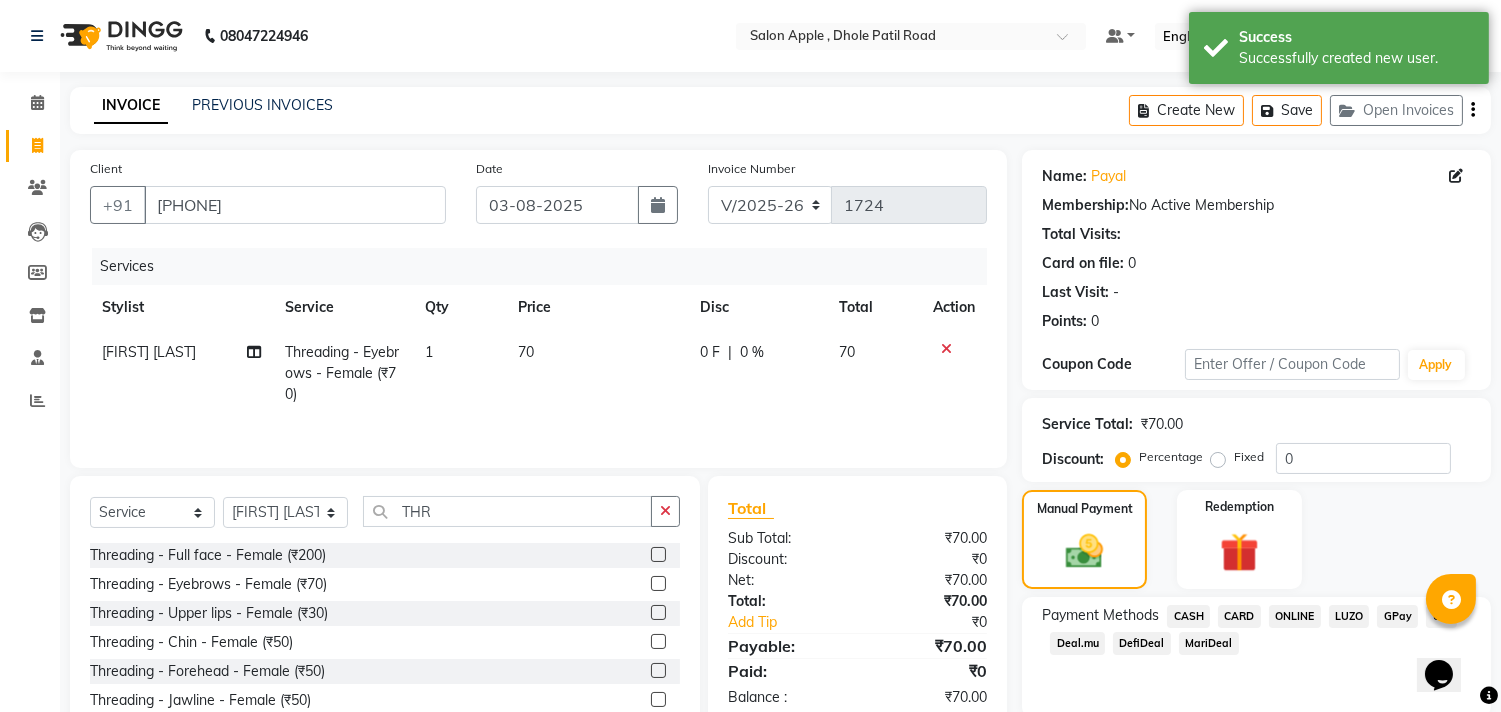 click on "ONLINE" 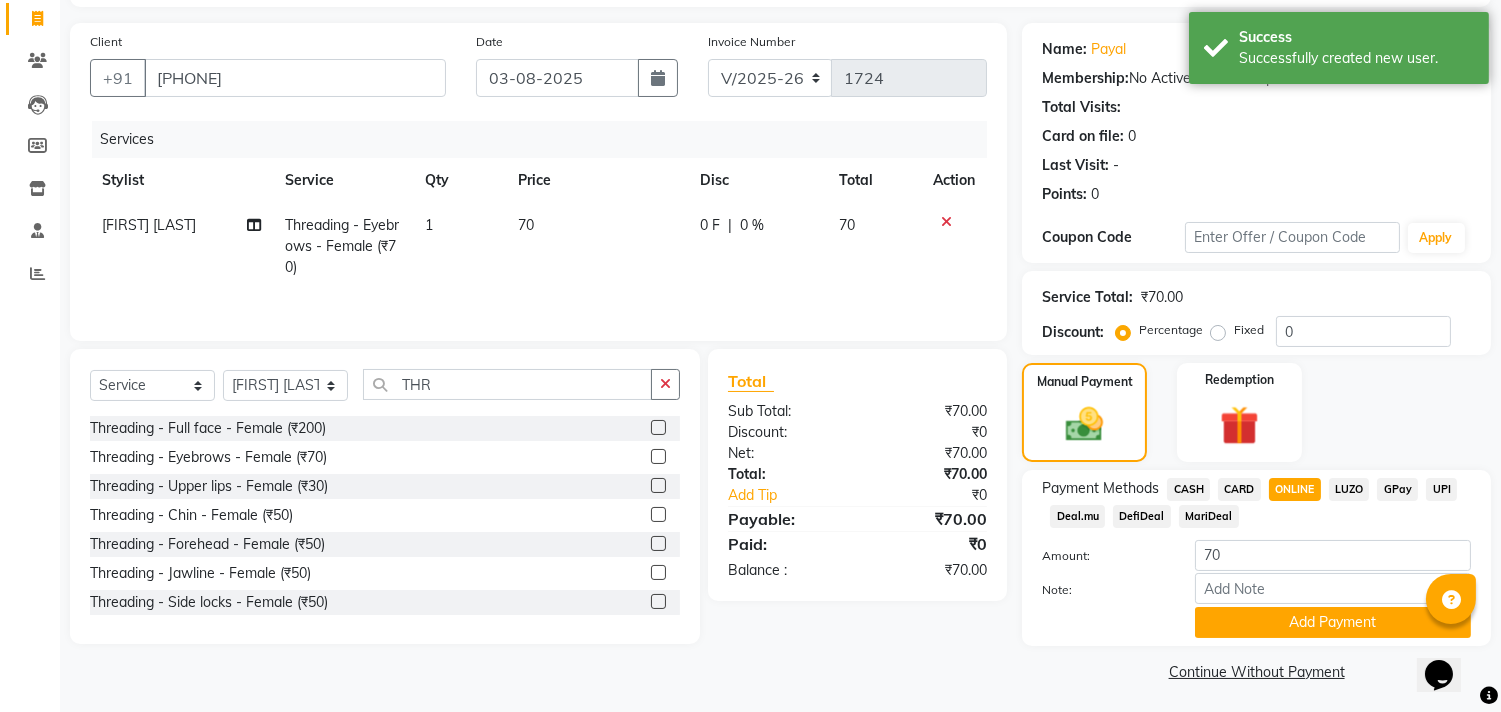 scroll, scrollTop: 132, scrollLeft: 0, axis: vertical 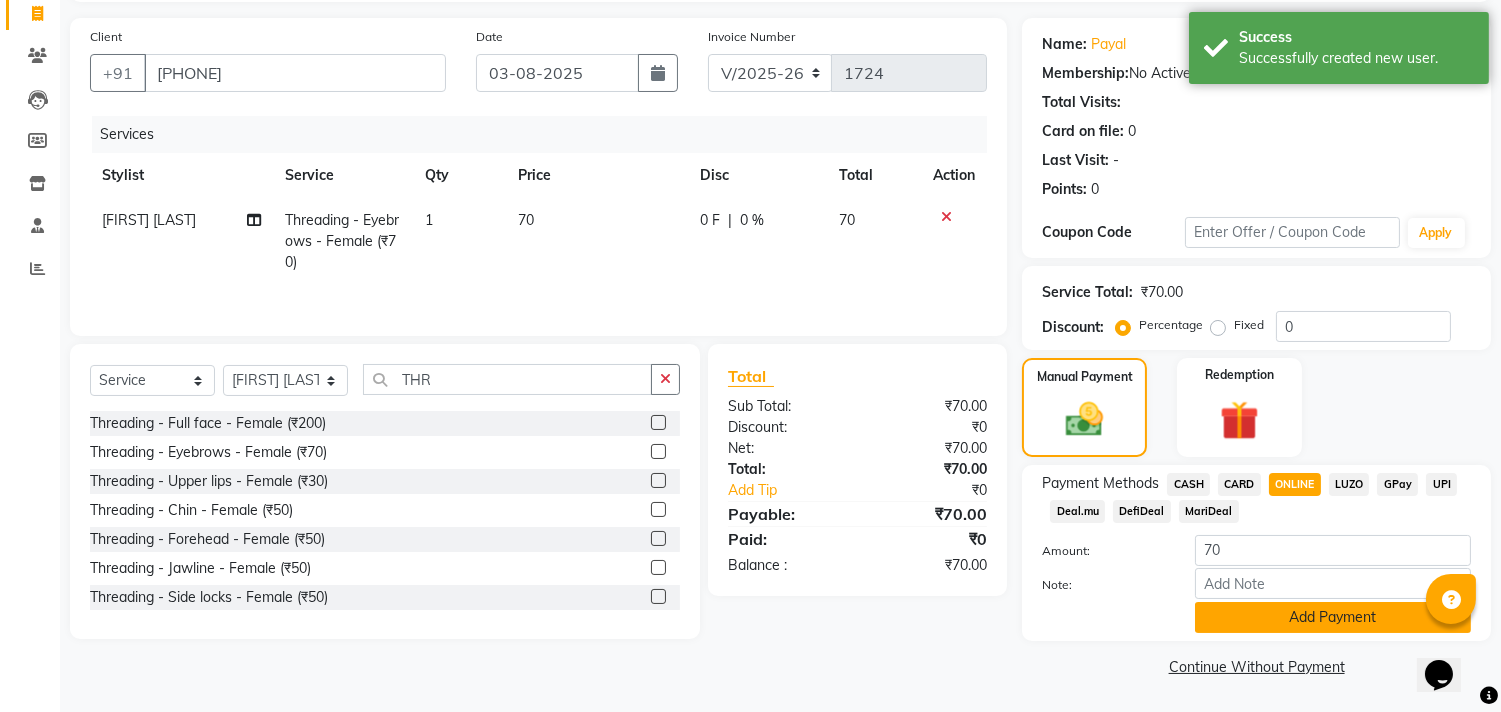 click on "Add Payment" 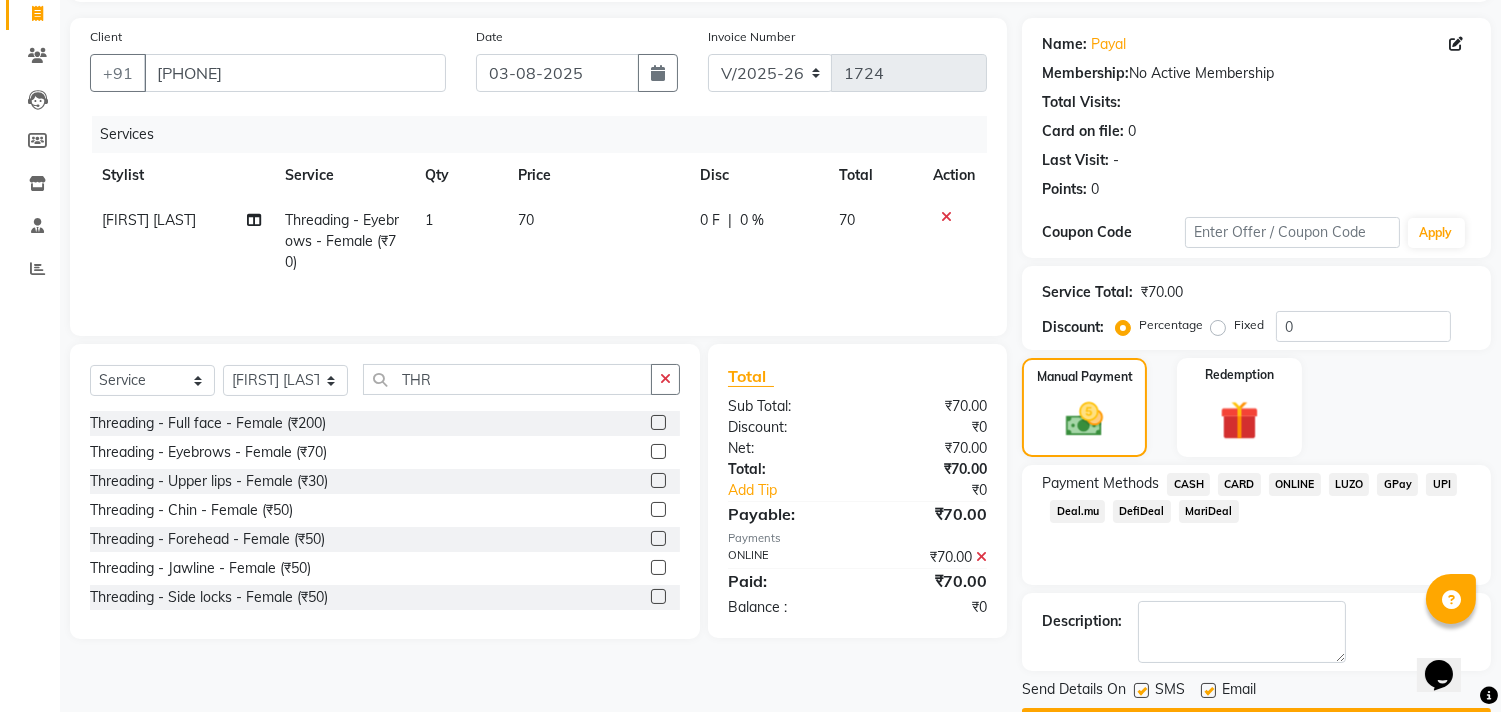 scroll, scrollTop: 187, scrollLeft: 0, axis: vertical 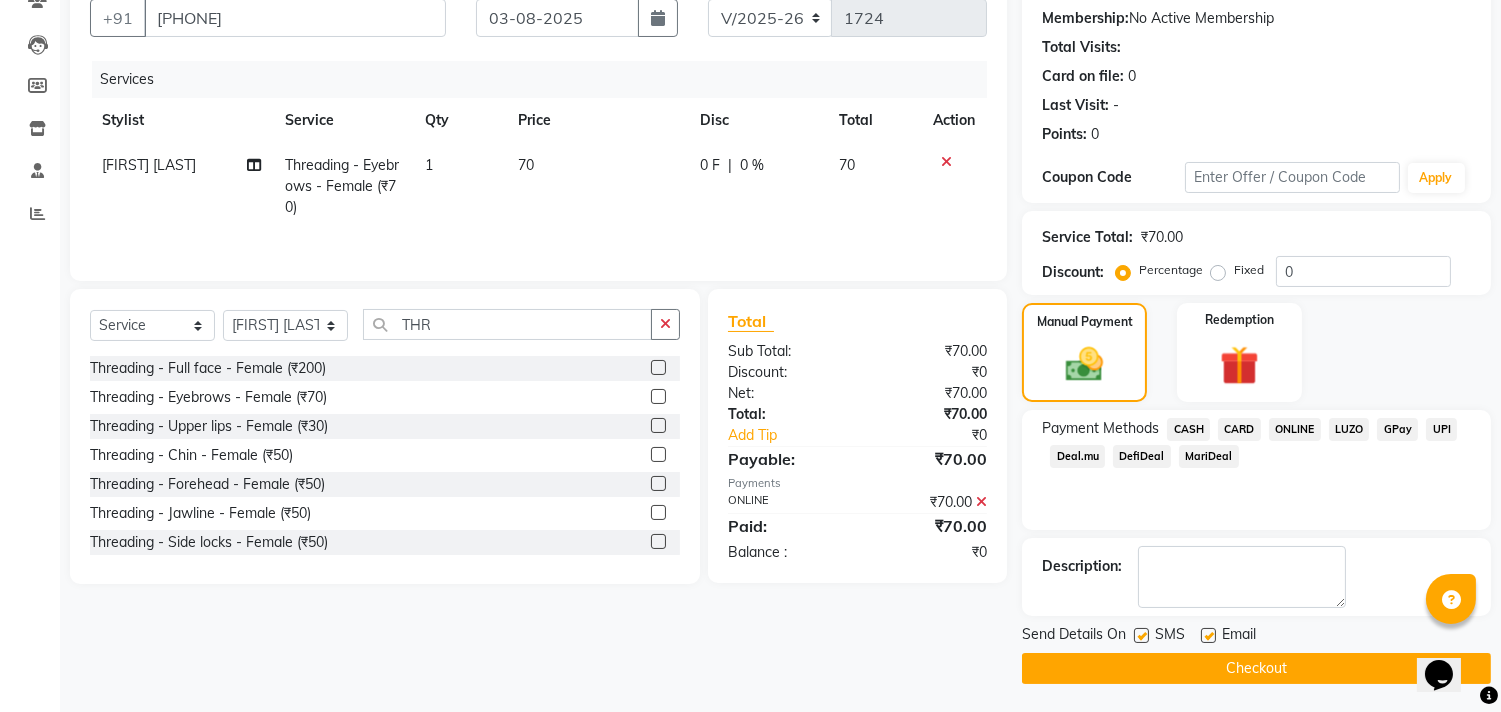click on "Checkout" 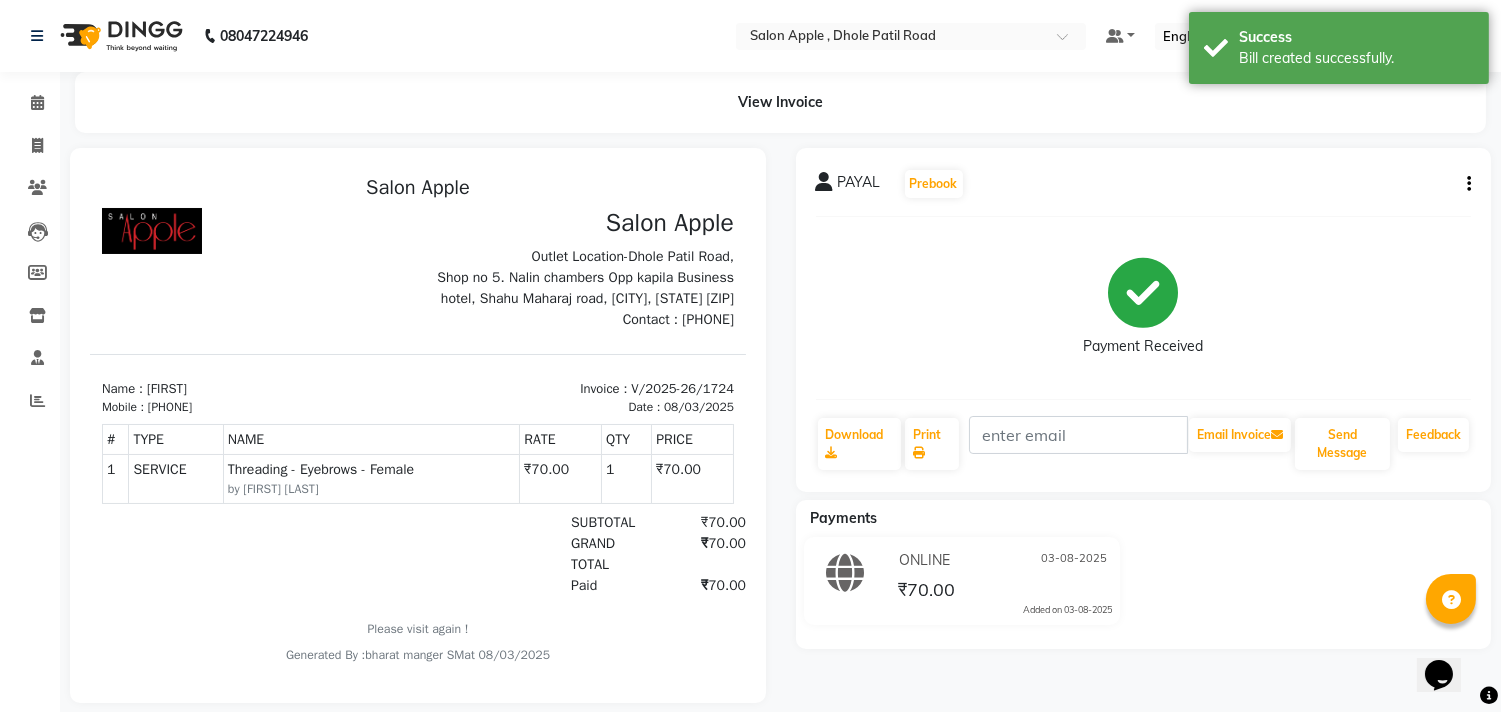 scroll, scrollTop: 0, scrollLeft: 0, axis: both 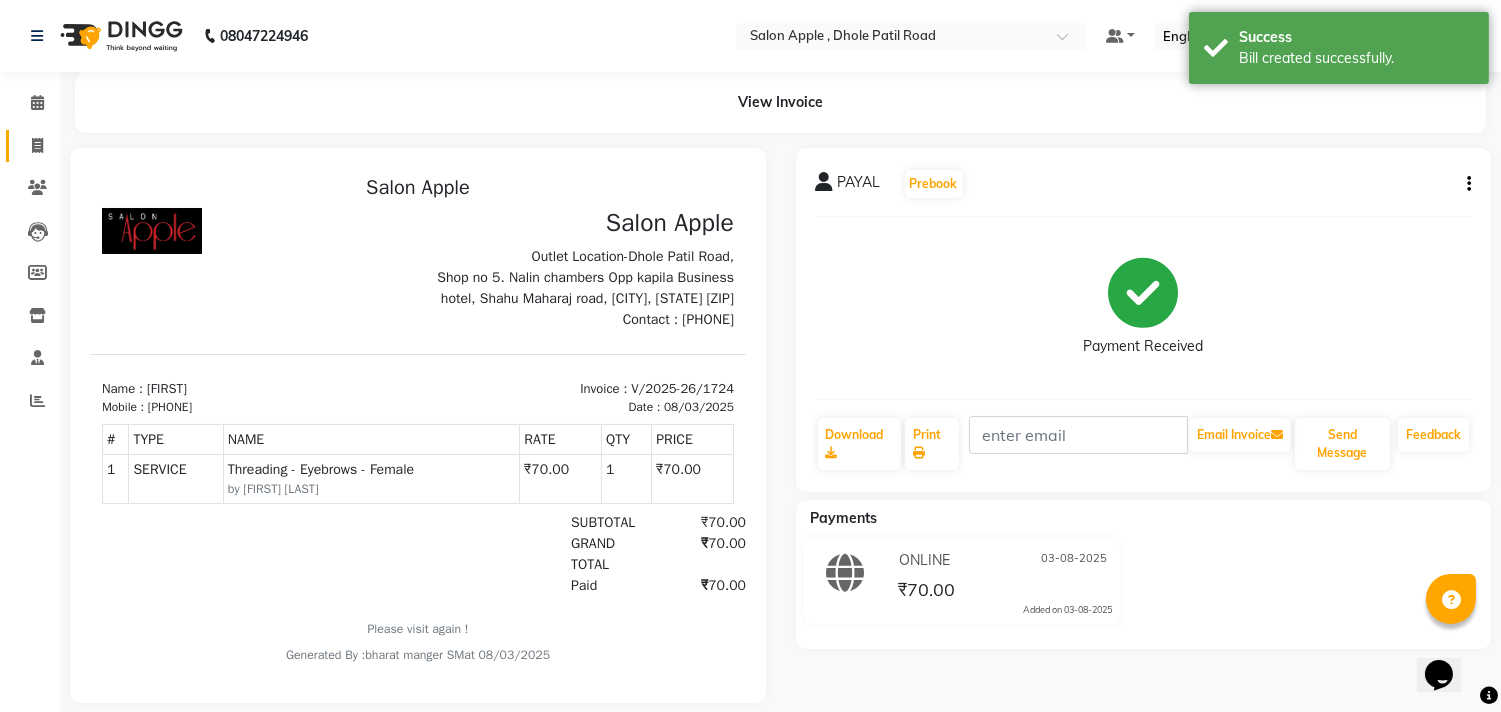 click 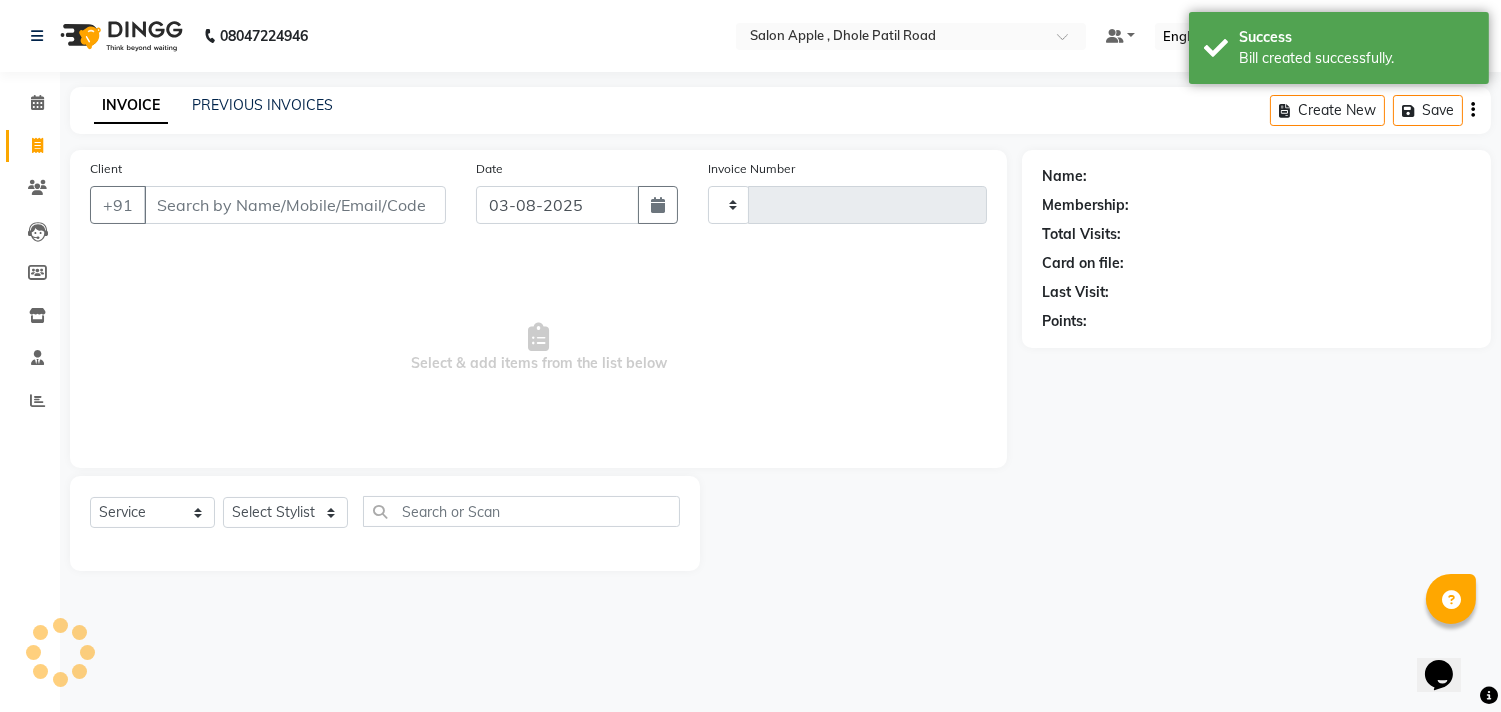 type on "1725" 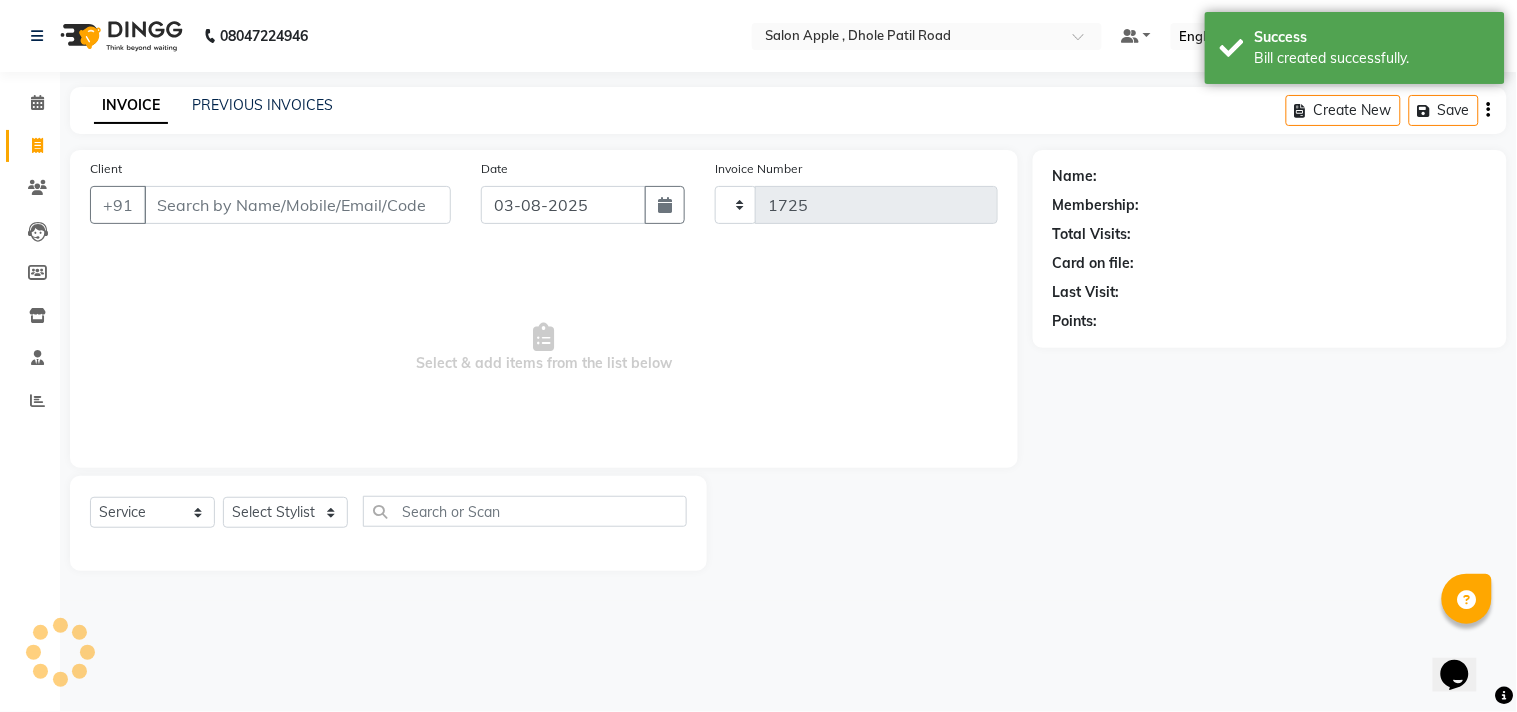 select on "521" 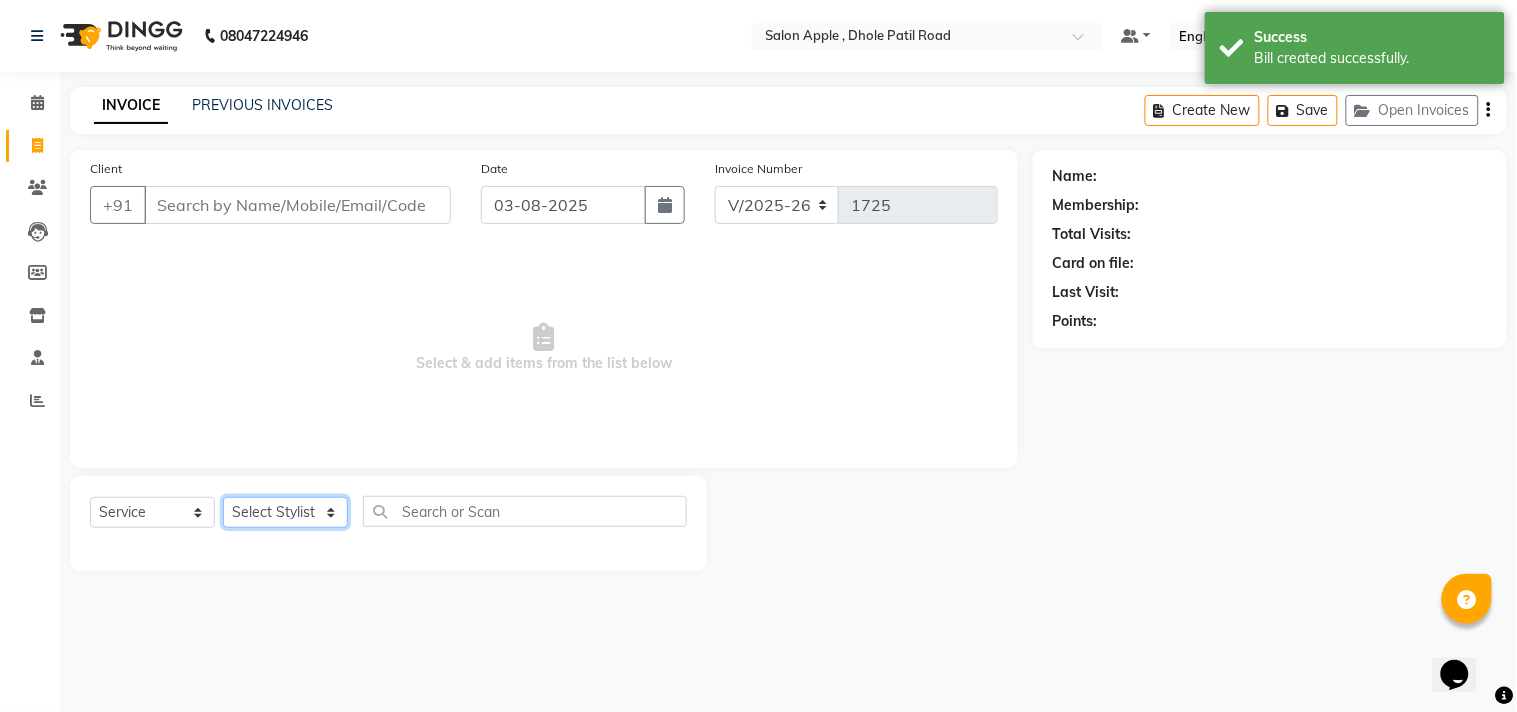 click on "Select Stylist [FIRST] [LAST] [FIRST] [LAST] [FIRST] [LAST] [LAST] [LAST] Department [LAST] Department" 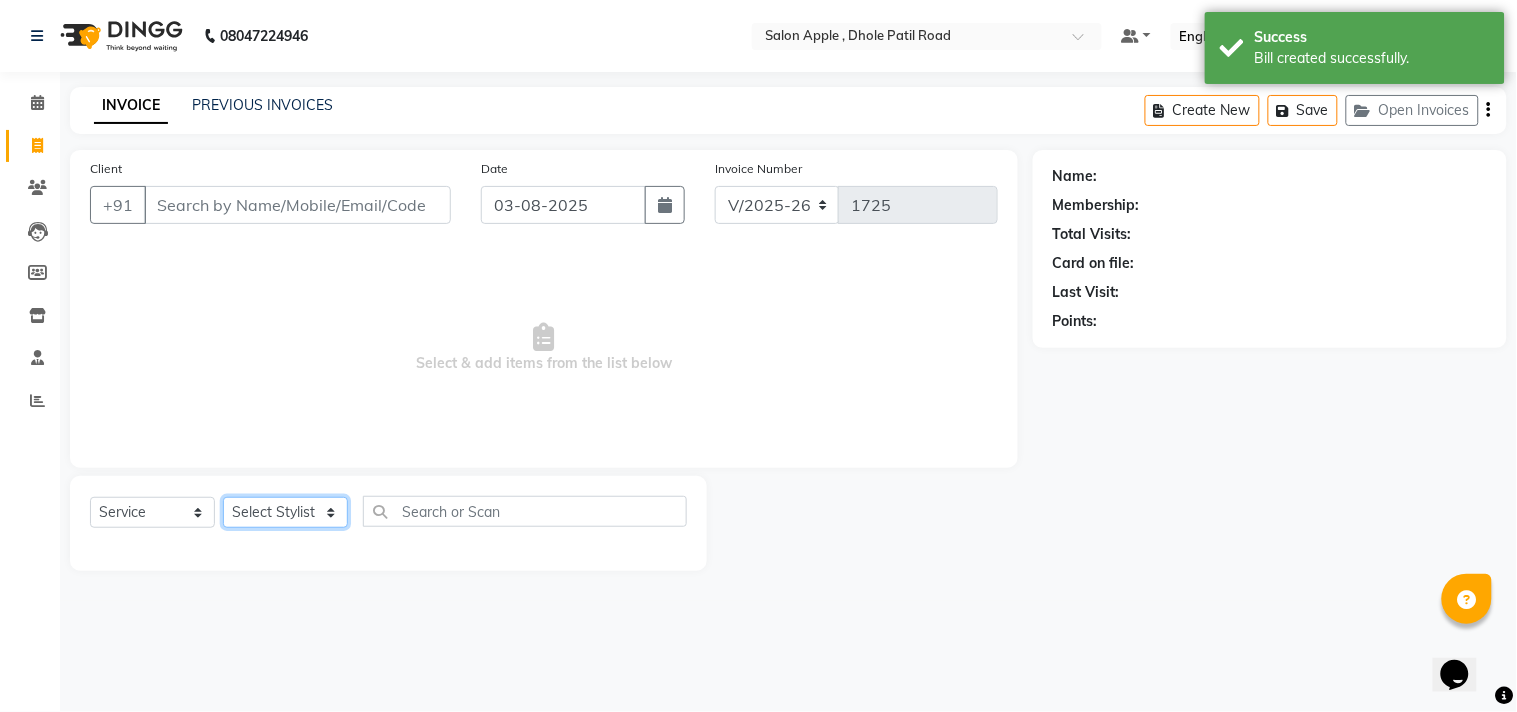 select on "70318" 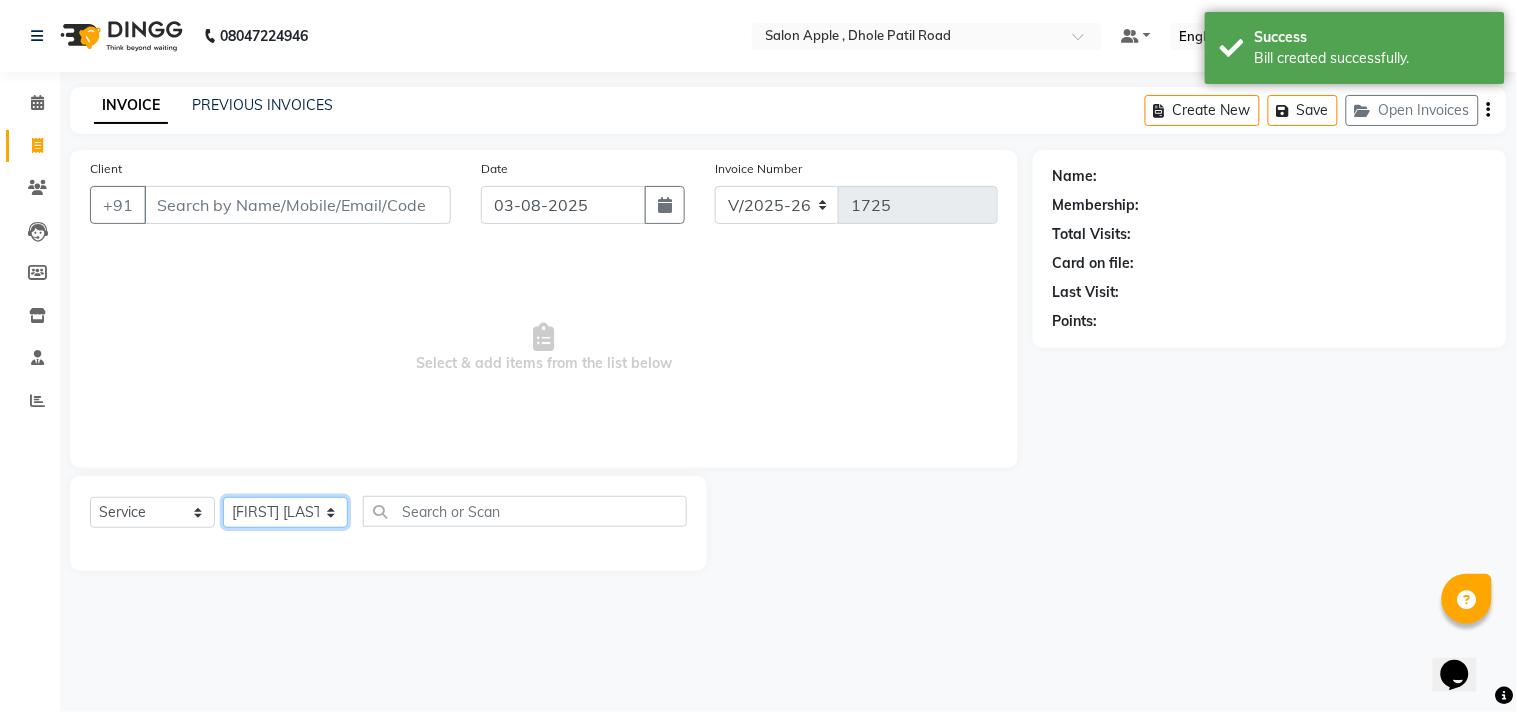click on "Select Stylist [FIRST] [LAST] [FIRST] [LAST] [FIRST] [LAST] [LAST] [LAST] Department [LAST] Department" 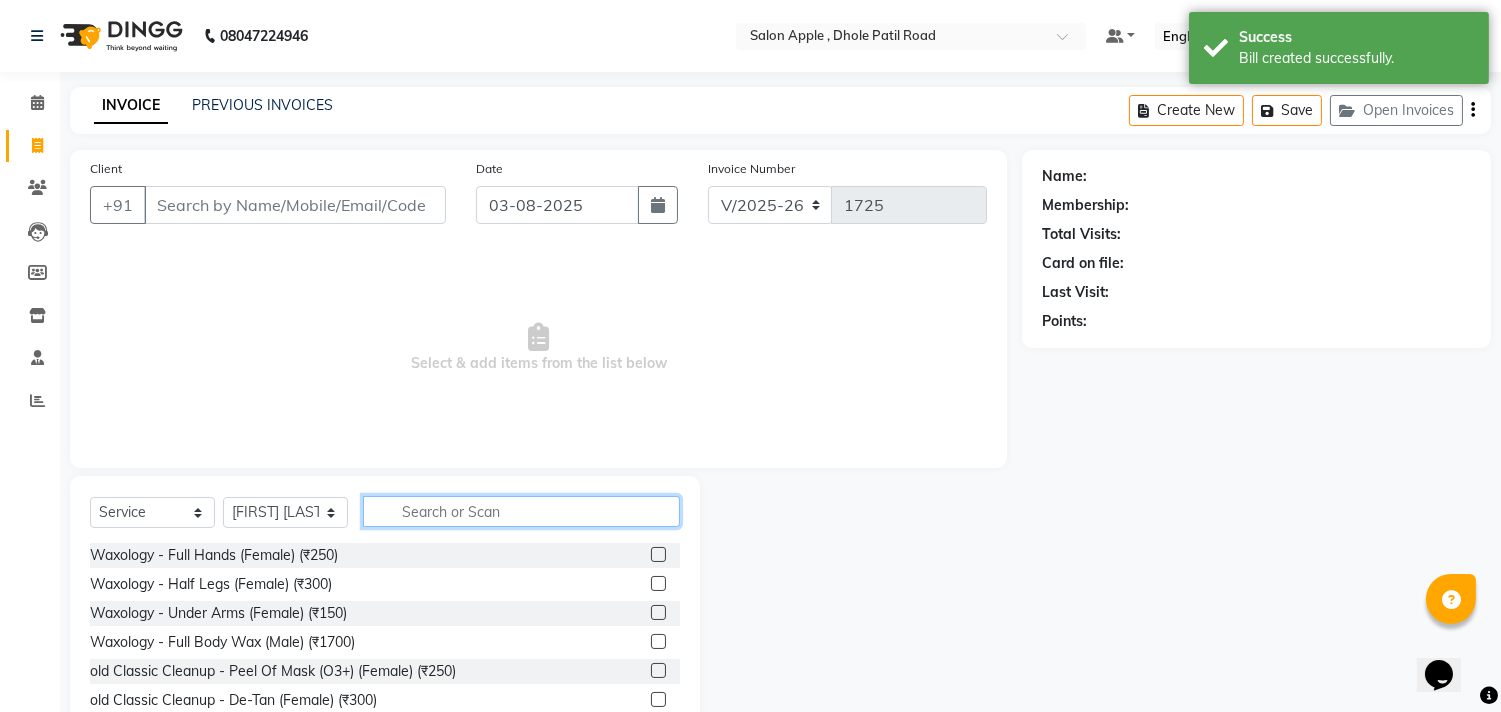click 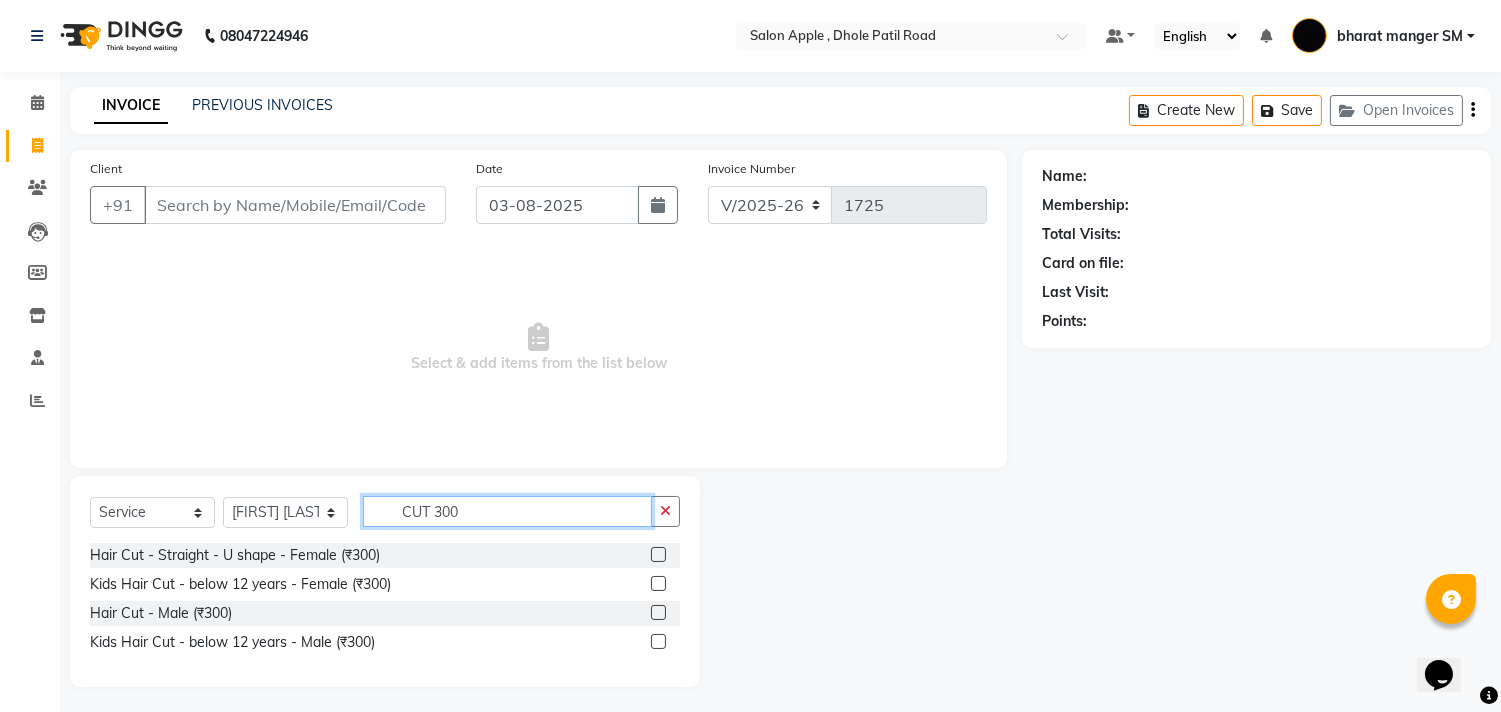 type on "CUT 300" 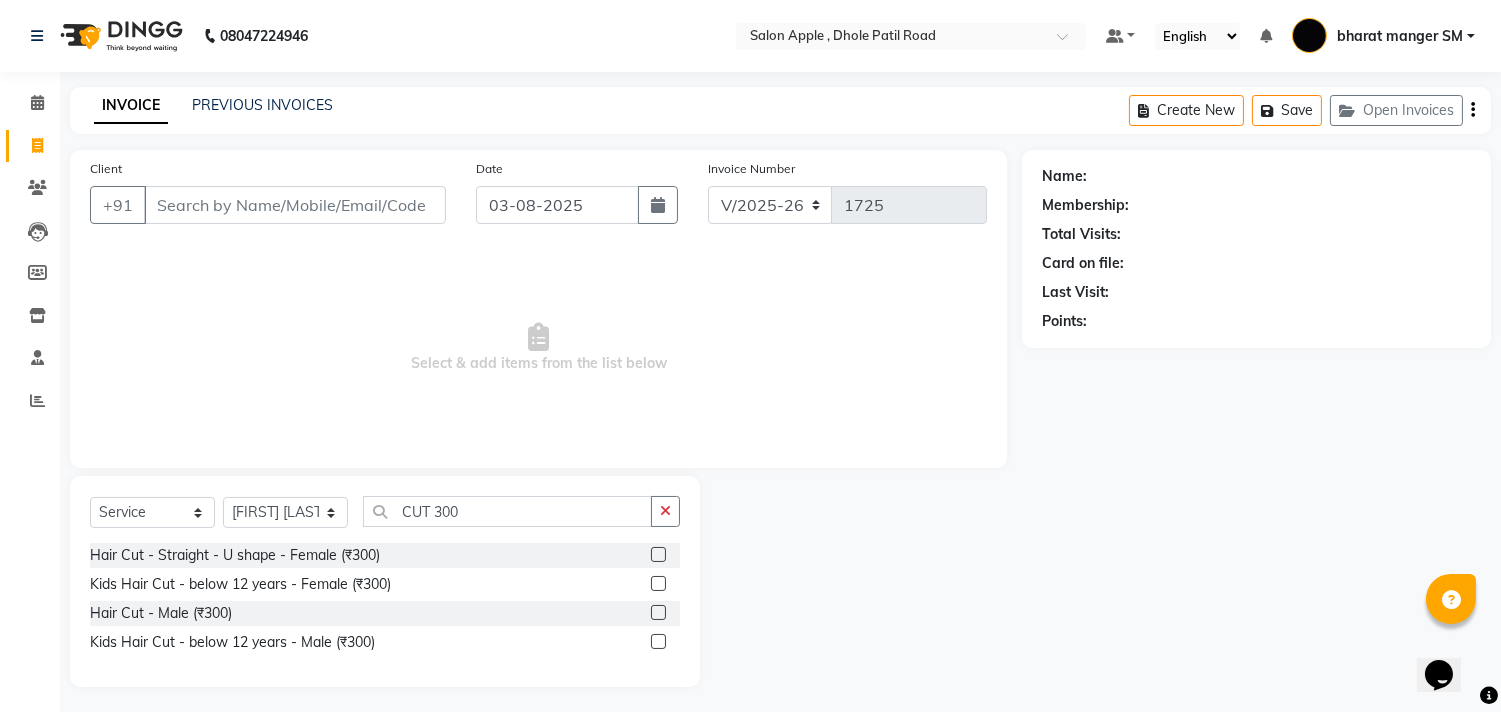 click 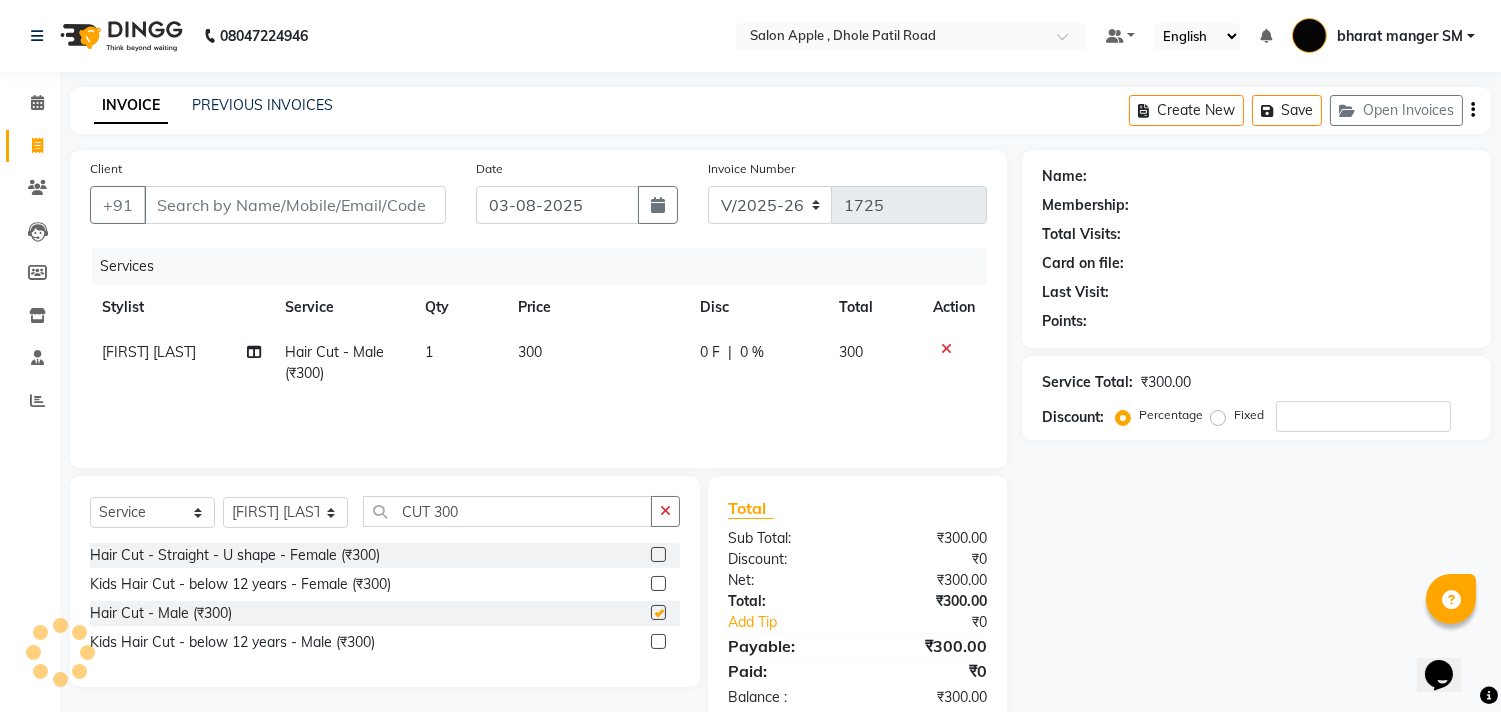 checkbox on "false" 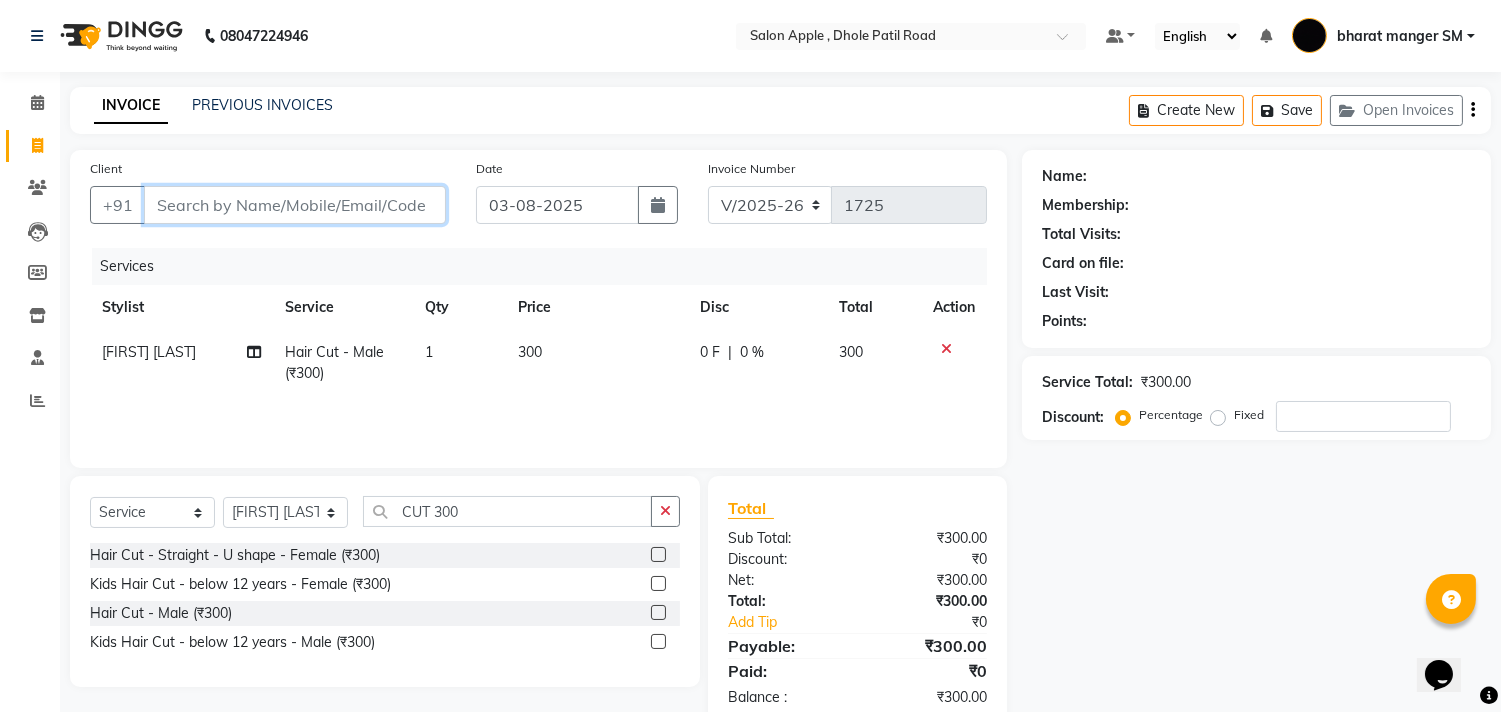 click on "Client" at bounding box center [295, 205] 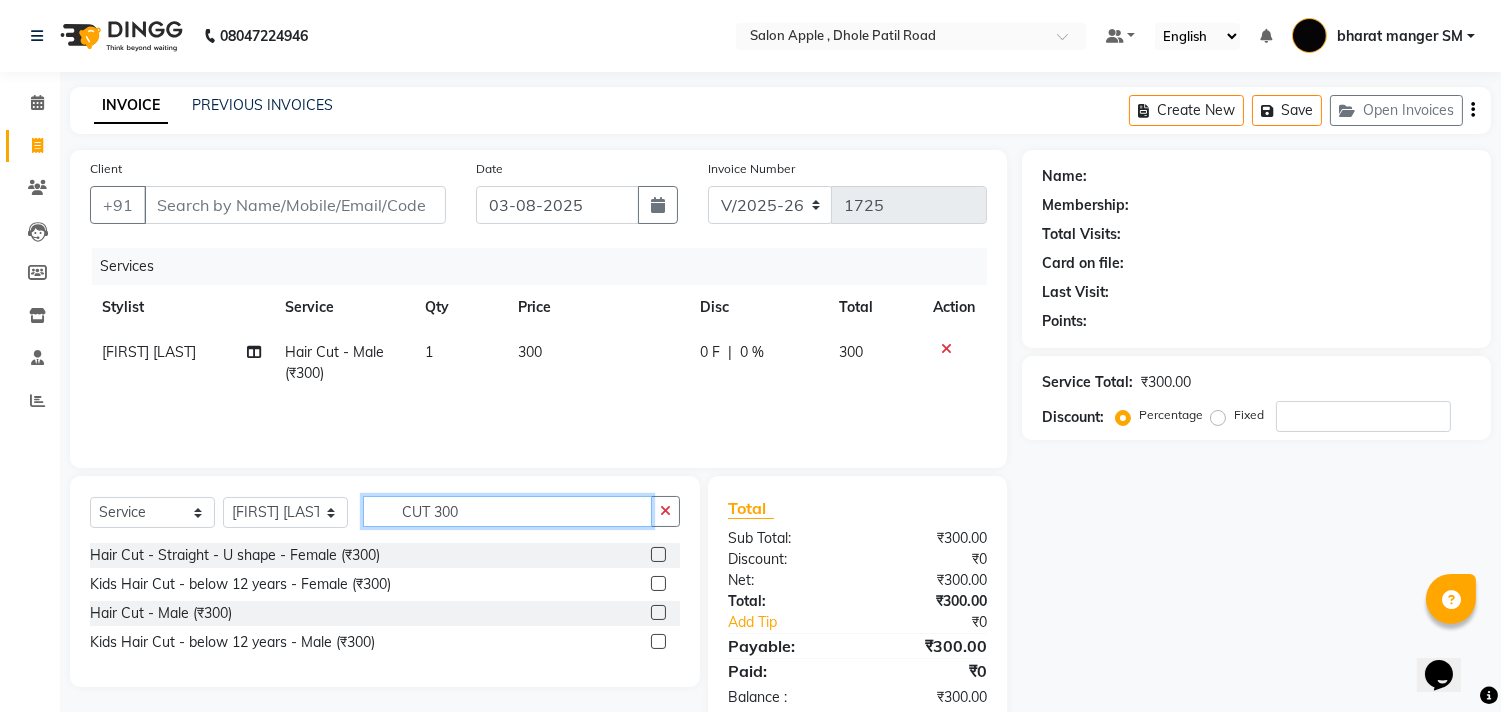 click on "CUT 300" 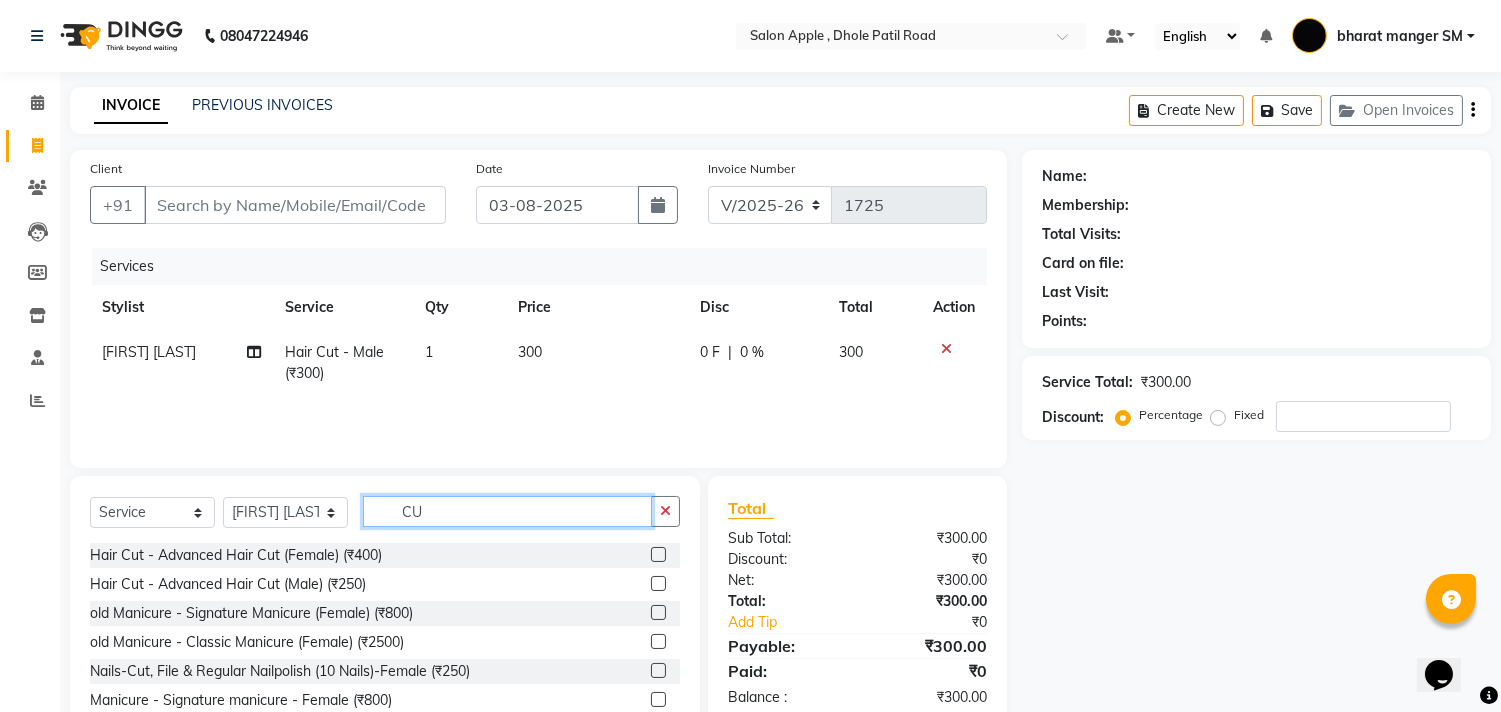 type on "C" 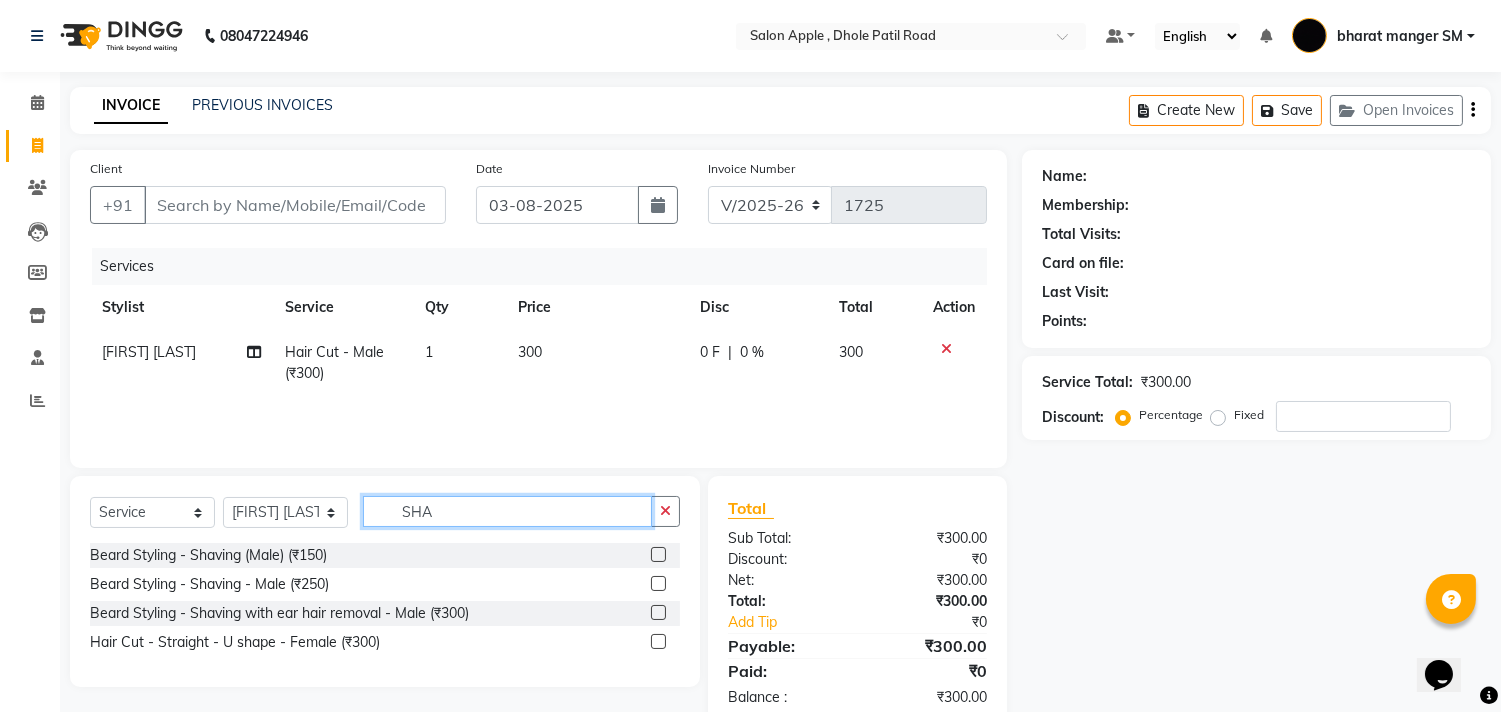 type on "SHA" 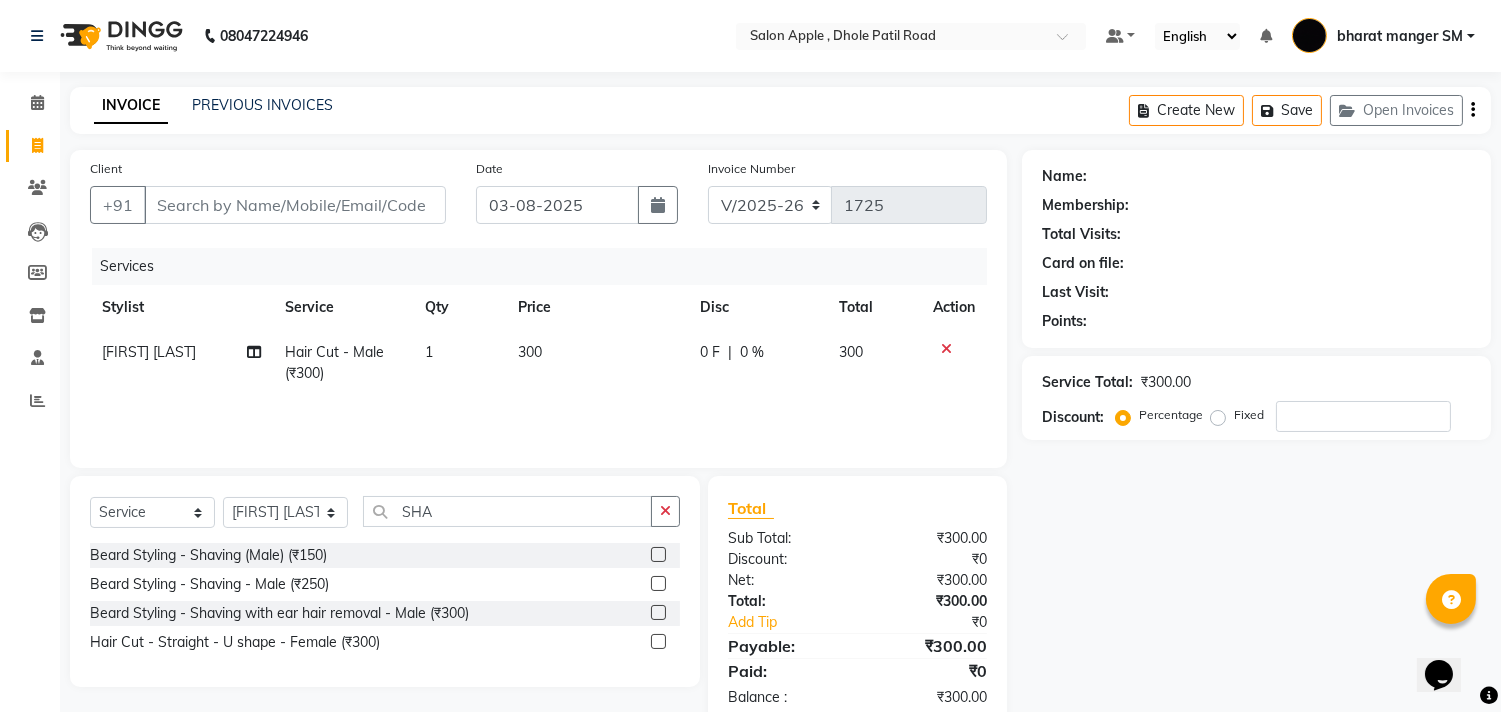 click 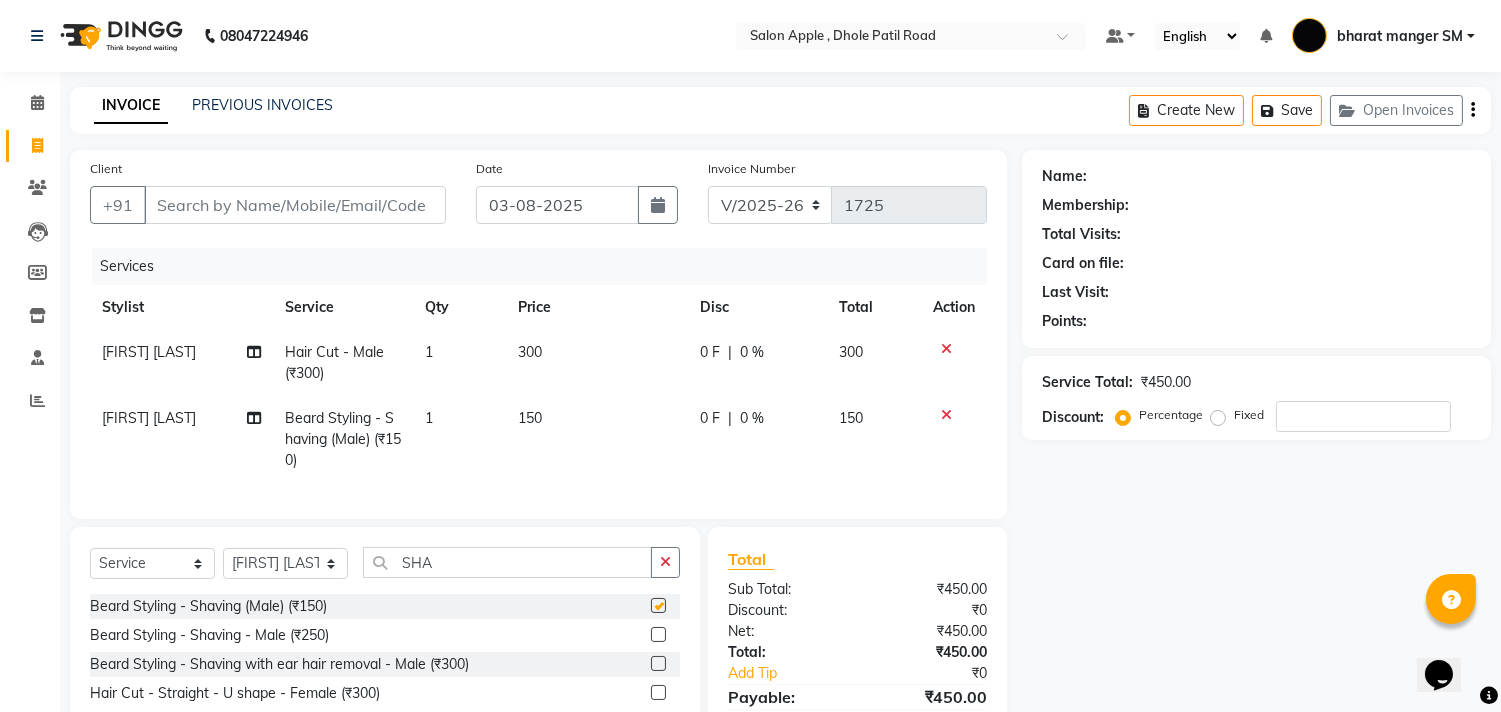 checkbox on "false" 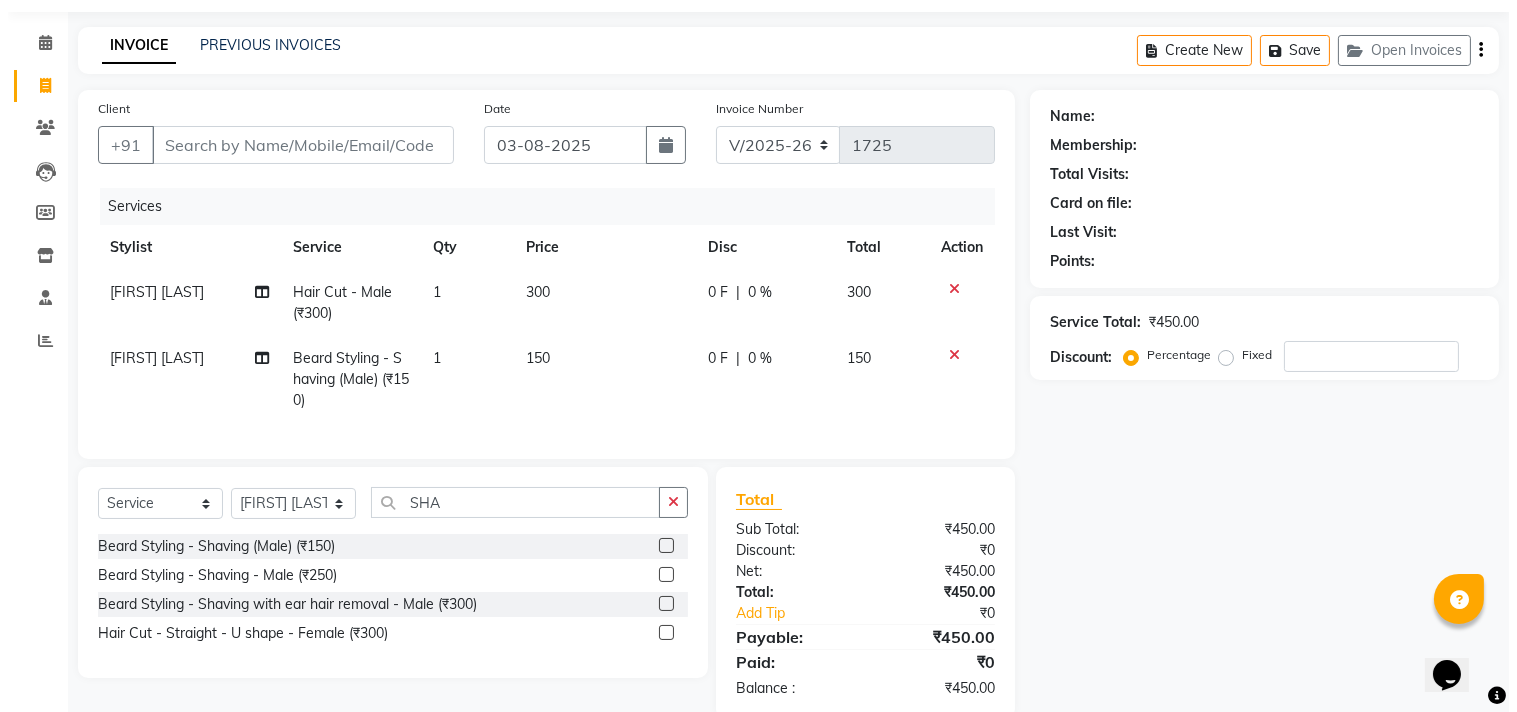 scroll, scrollTop: 113, scrollLeft: 0, axis: vertical 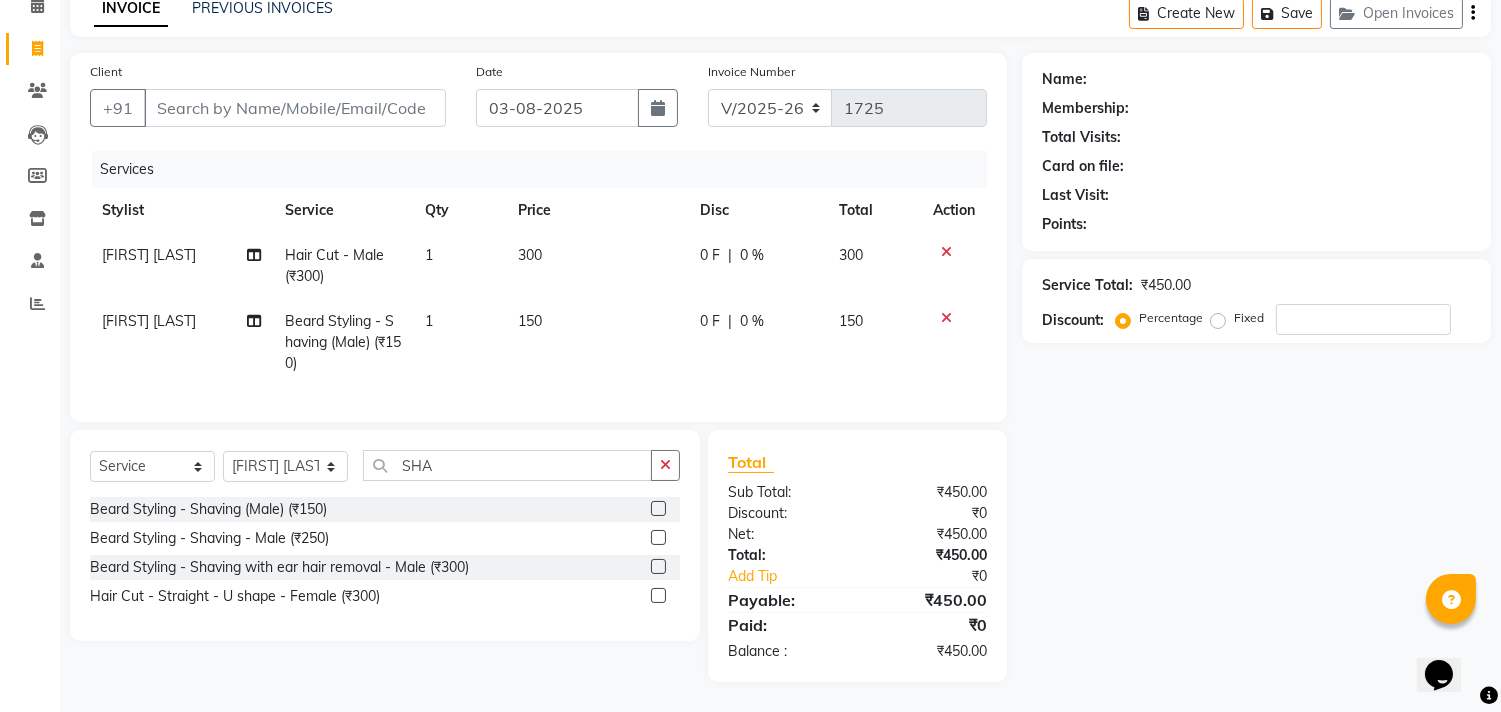 drag, startPoint x: 214, startPoint y: 71, endPoint x: 210, endPoint y: 82, distance: 11.7046995 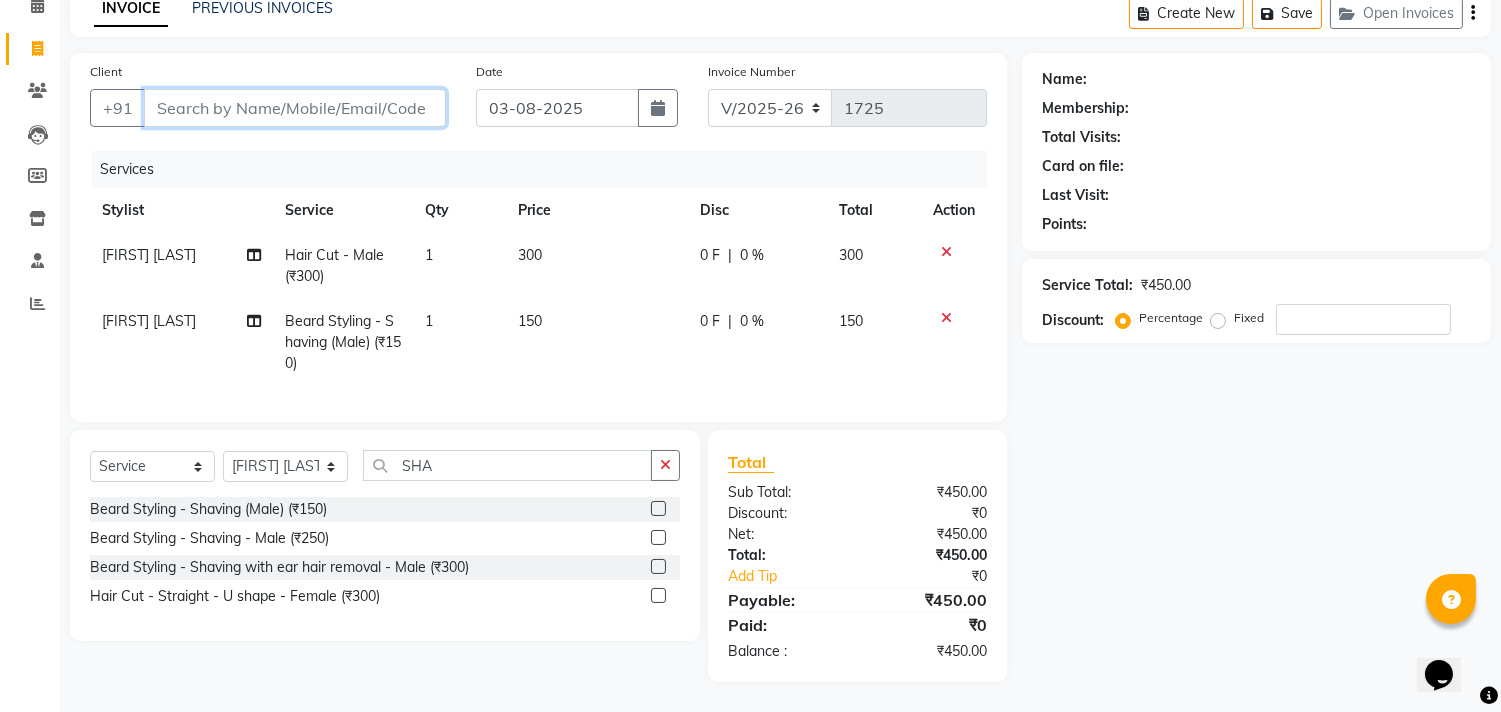click on "Client" at bounding box center [295, 108] 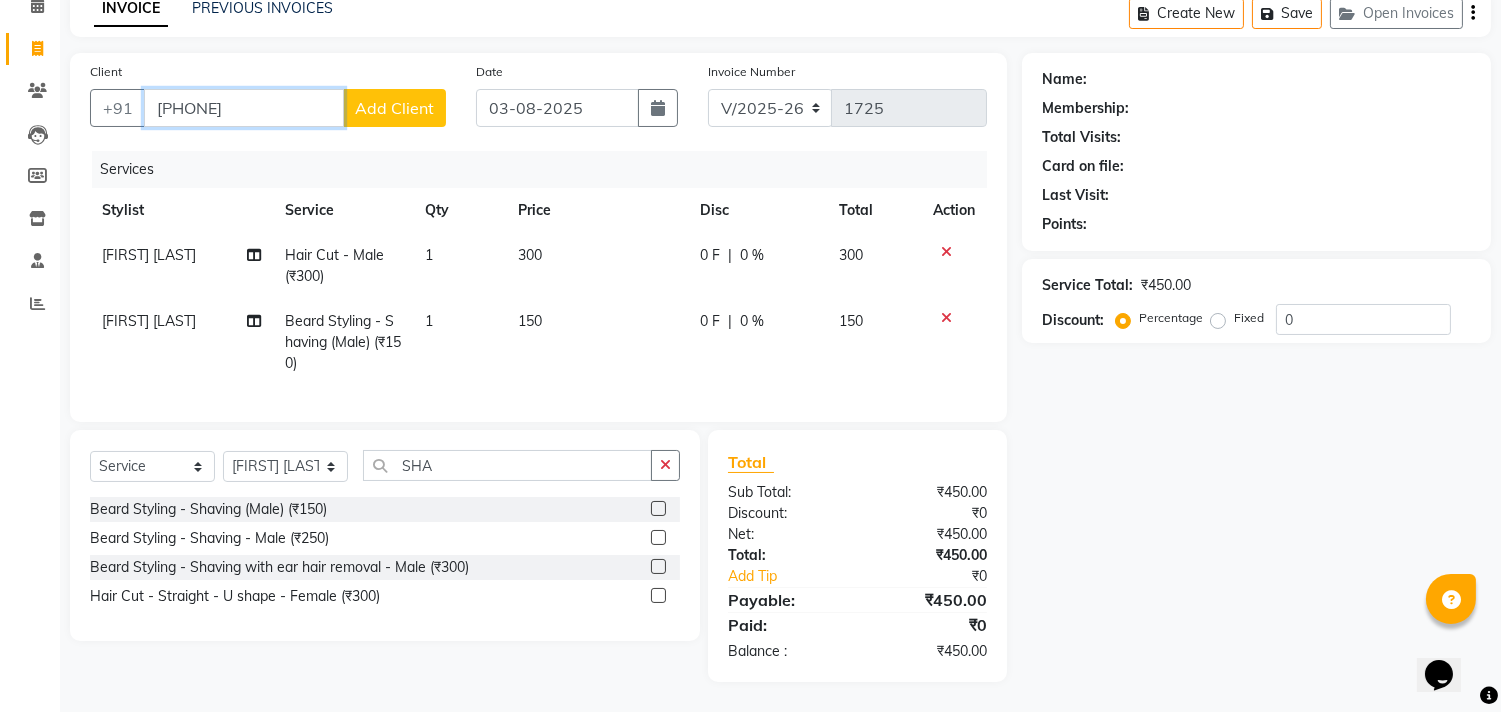 type on "7350214333" 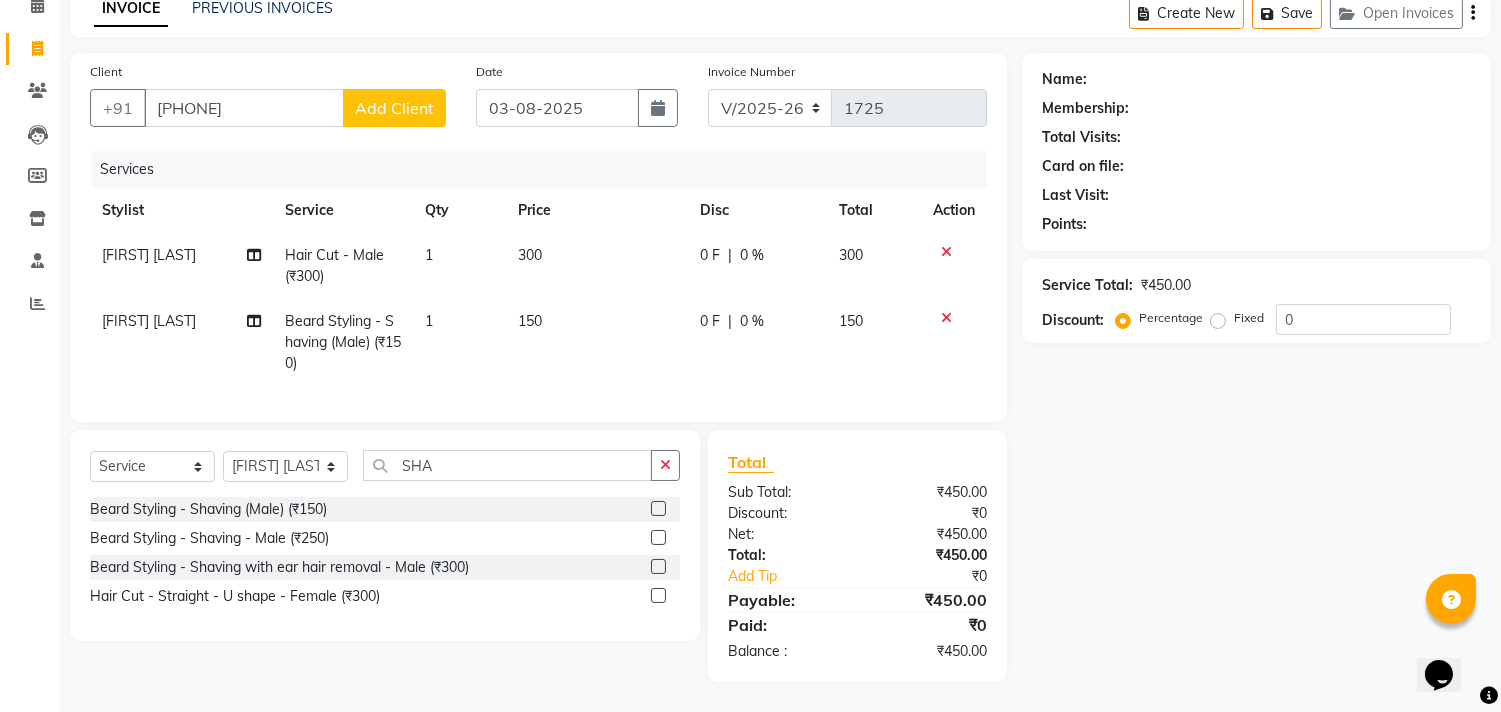click on "Add Client" 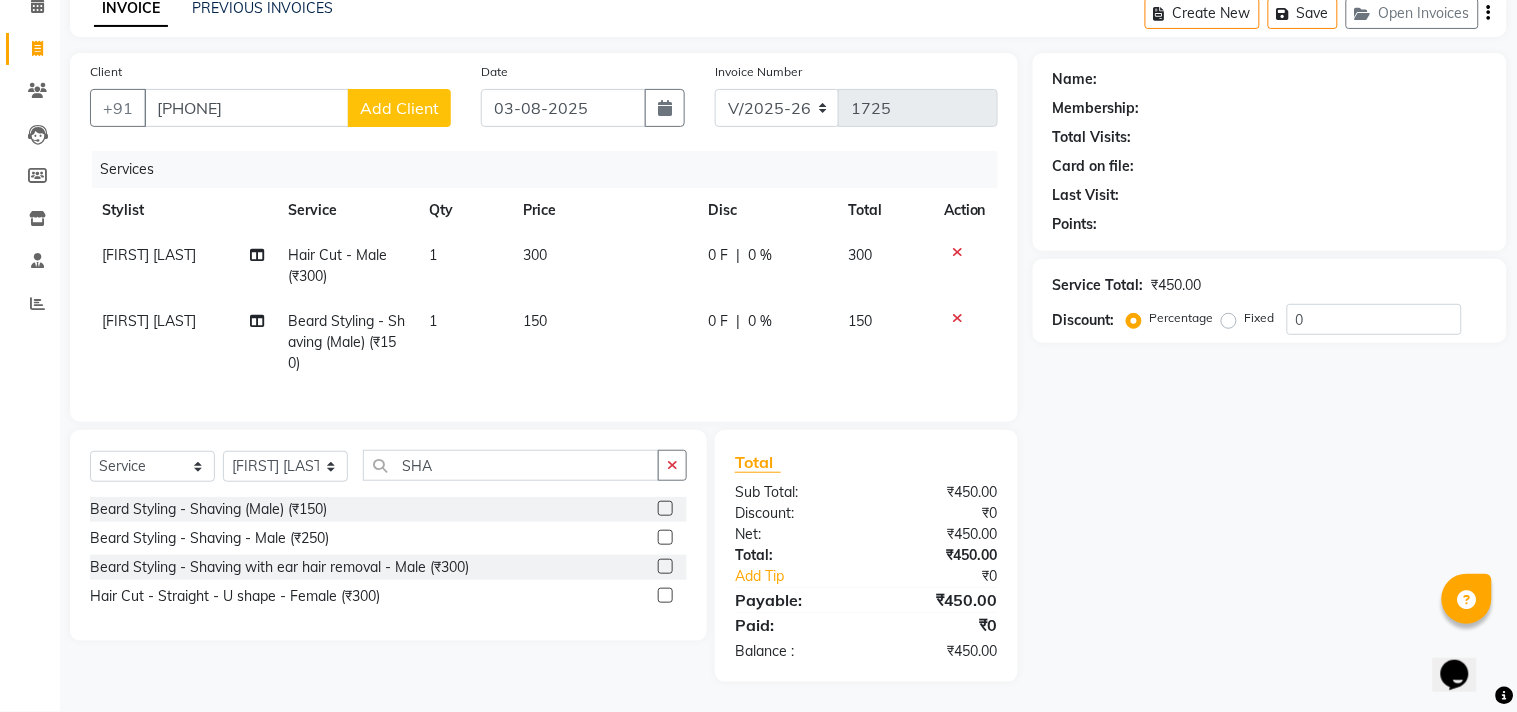 select on "22" 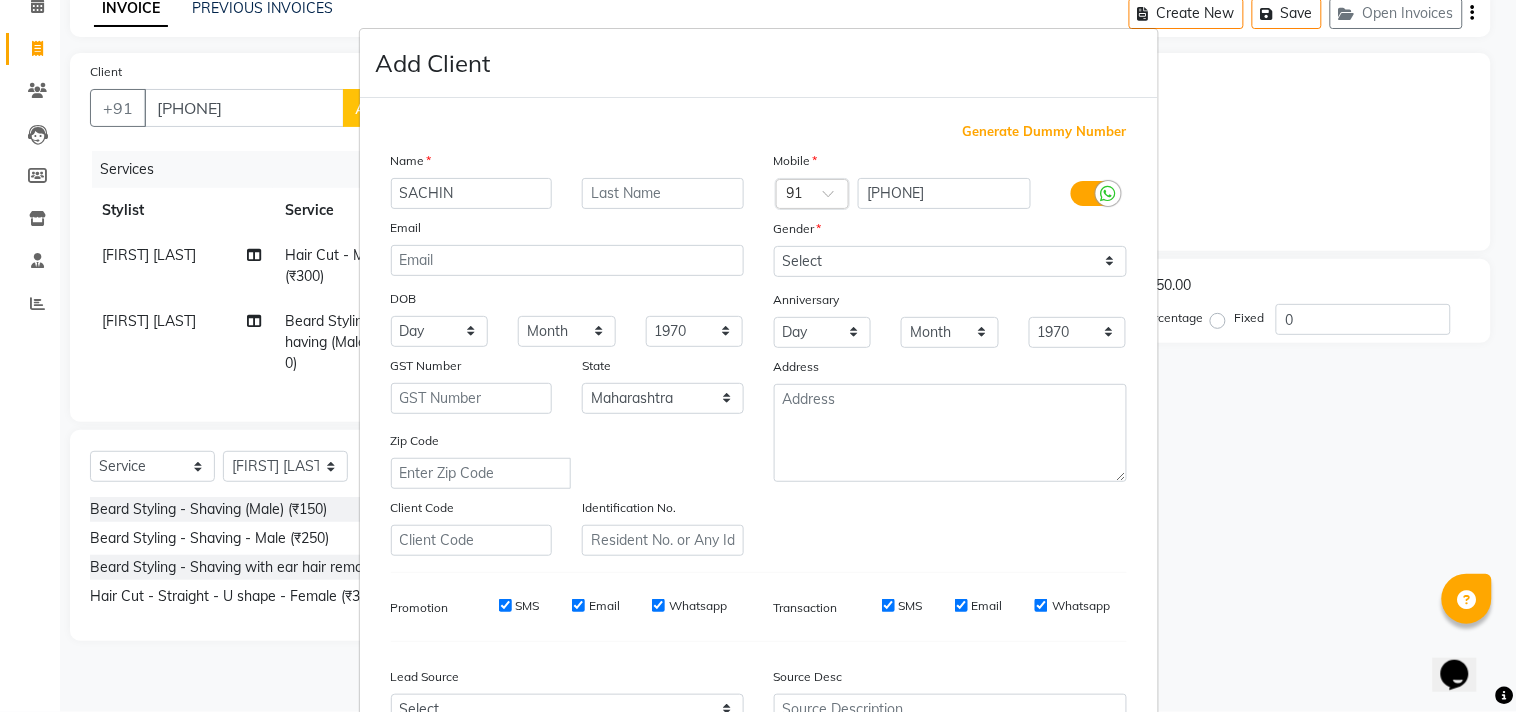 type on "SACHIN" 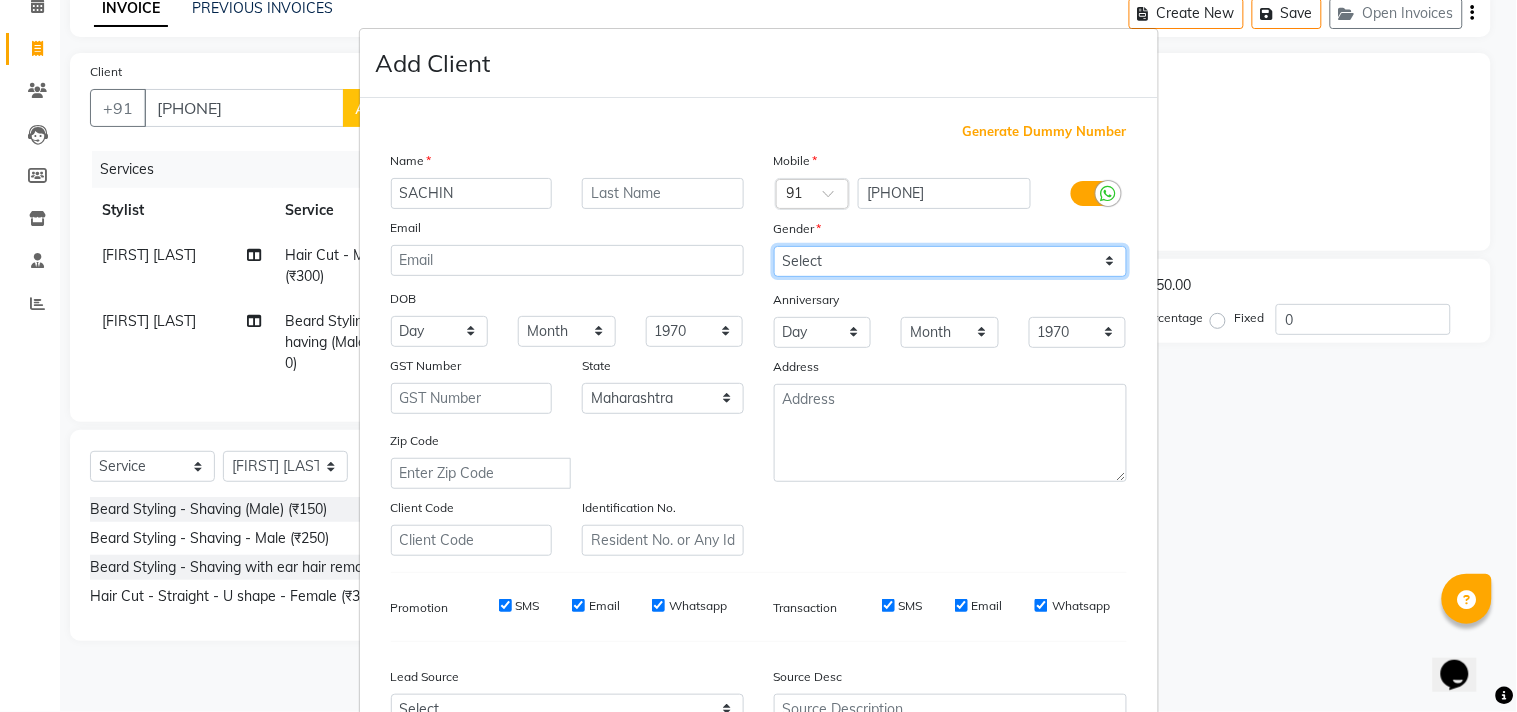 click on "Select Male Female Other Prefer Not To Say" at bounding box center (950, 261) 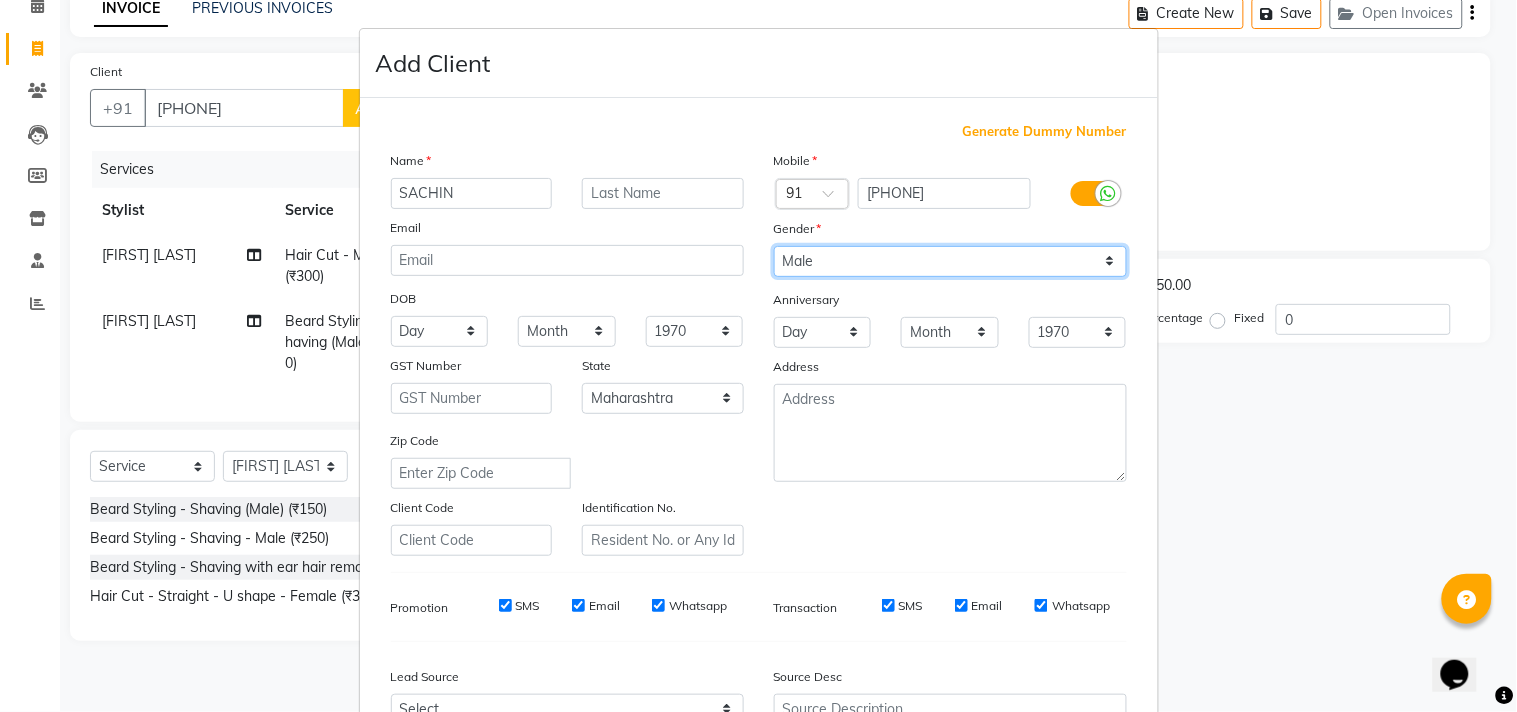 click on "Select Male Female Other Prefer Not To Say" at bounding box center [950, 261] 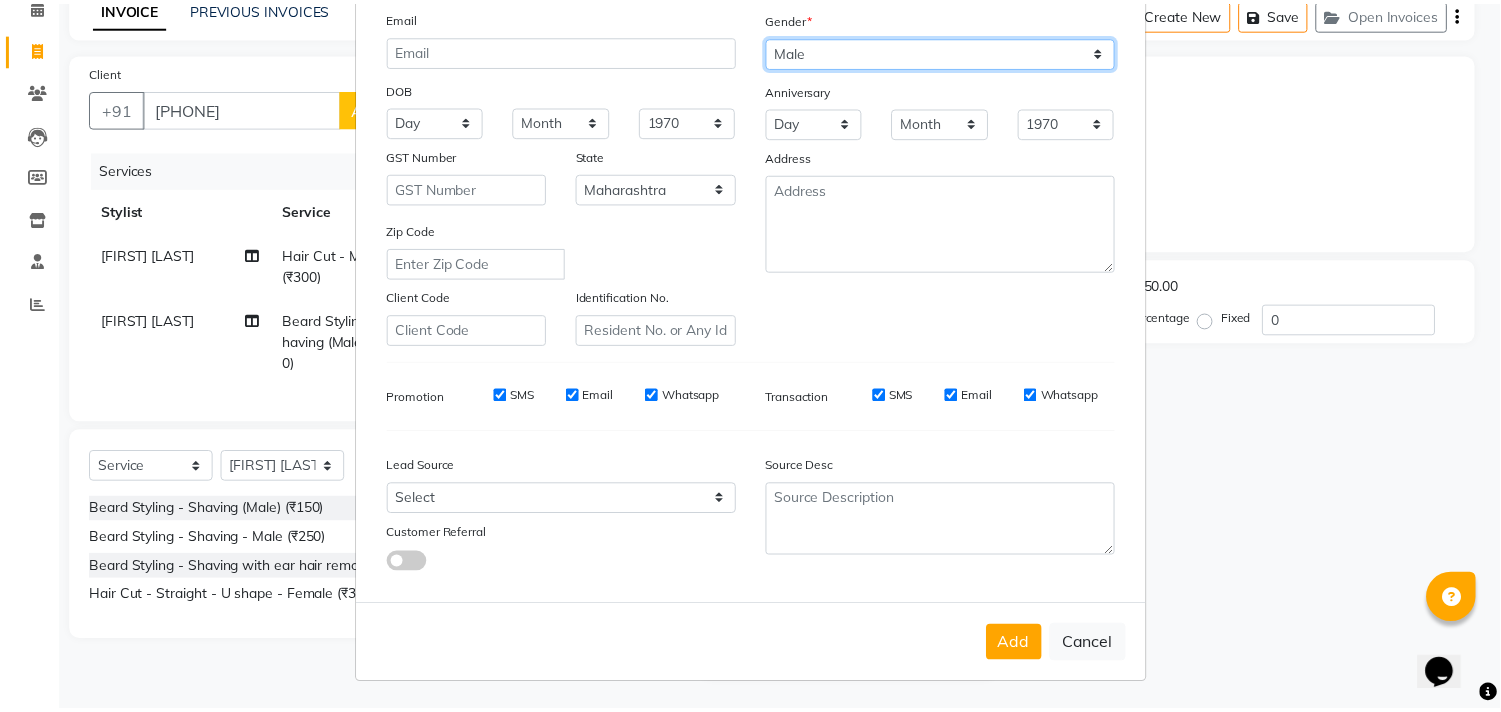scroll, scrollTop: 212, scrollLeft: 0, axis: vertical 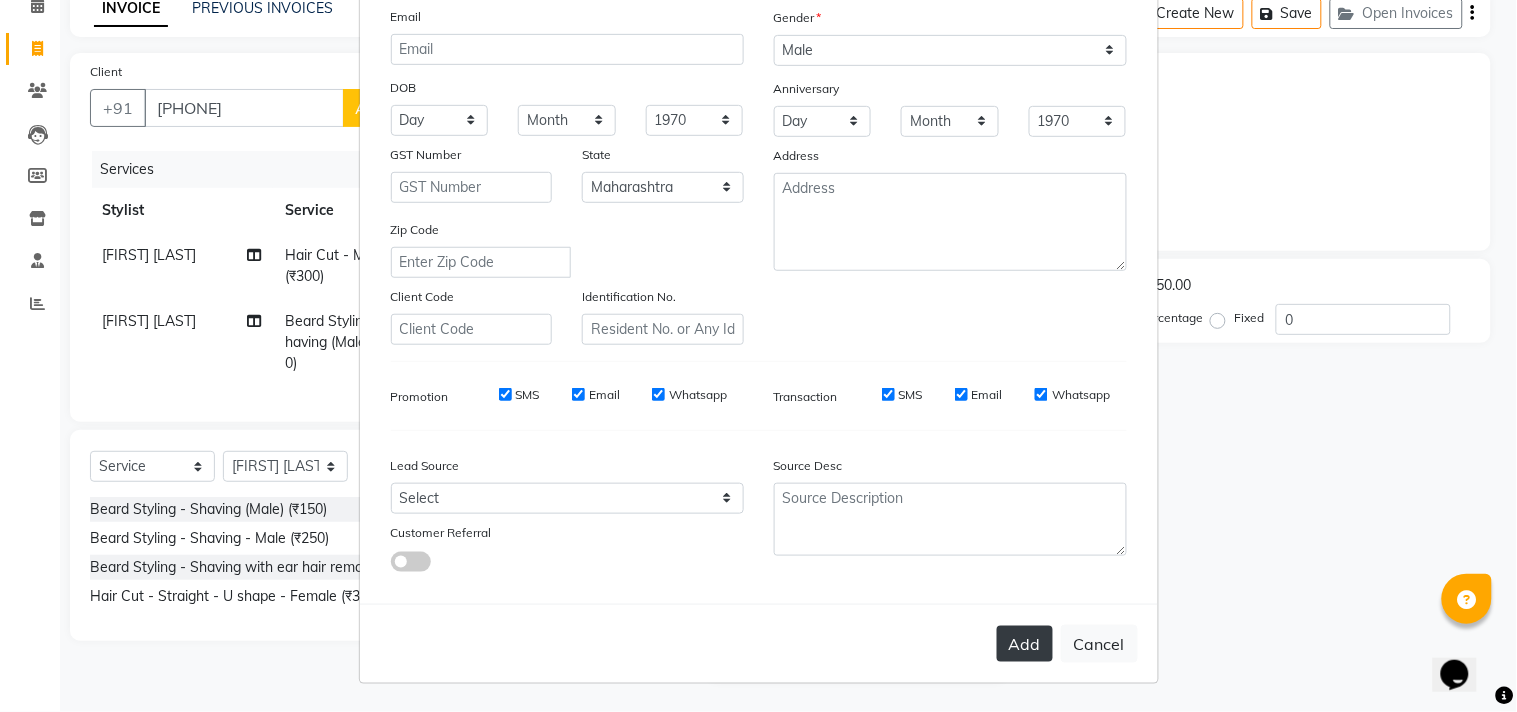 click on "Add" at bounding box center (1025, 644) 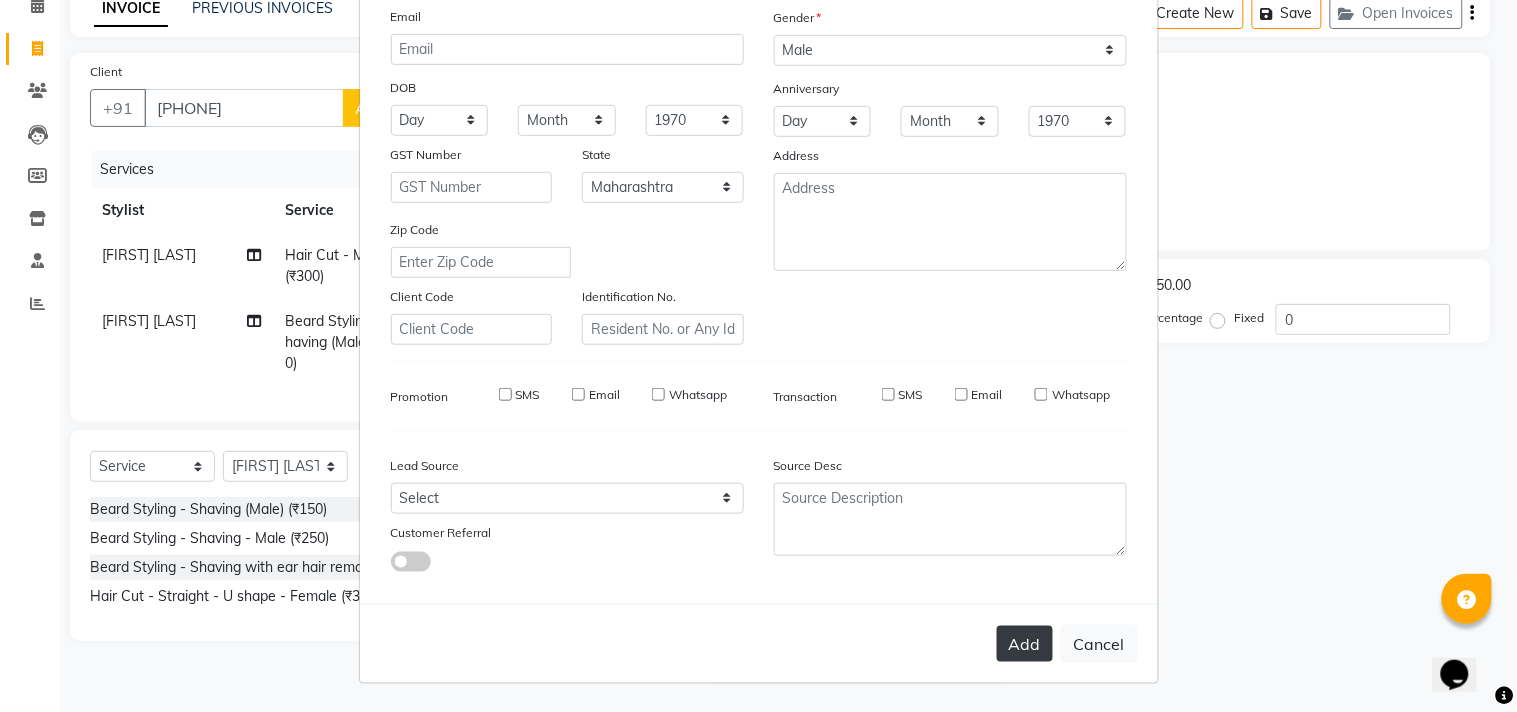type 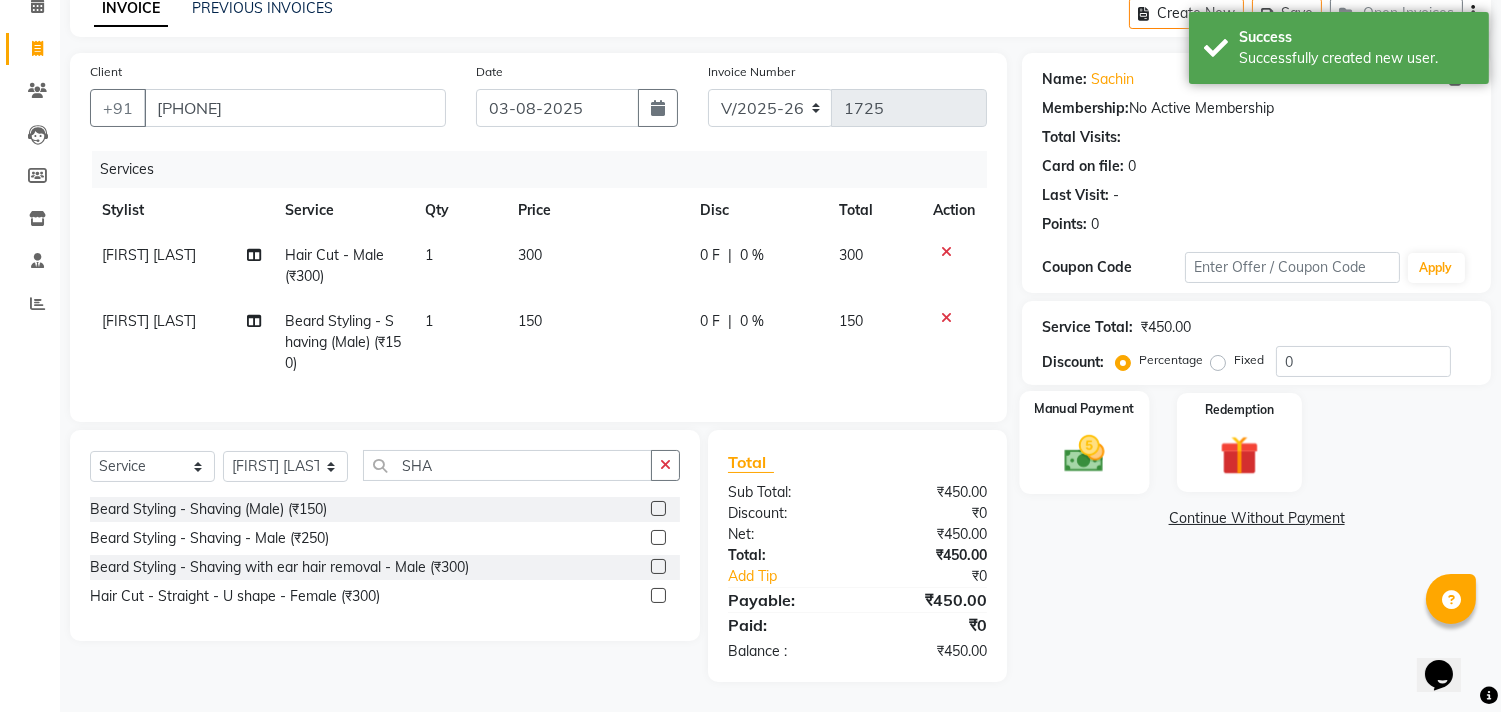 click on "Manual Payment" 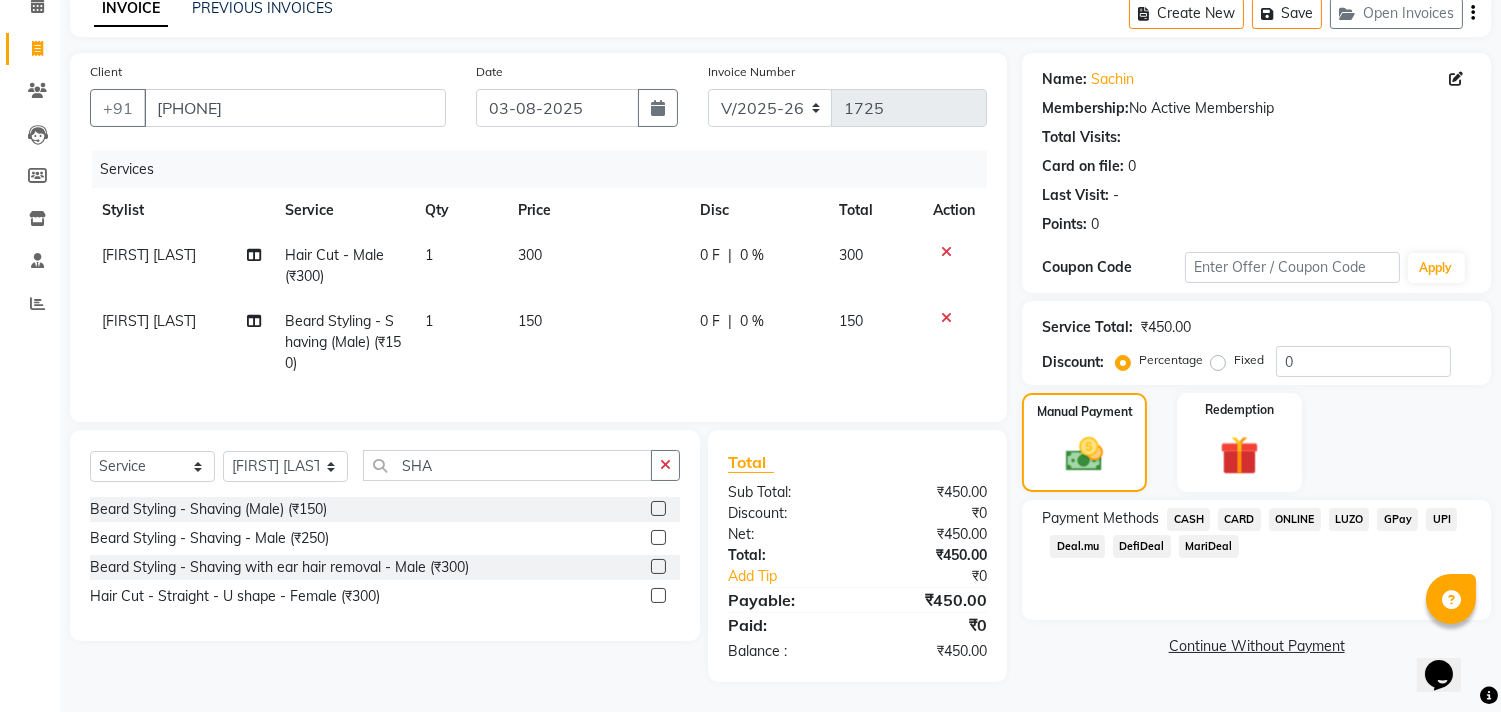 click on "CASH" 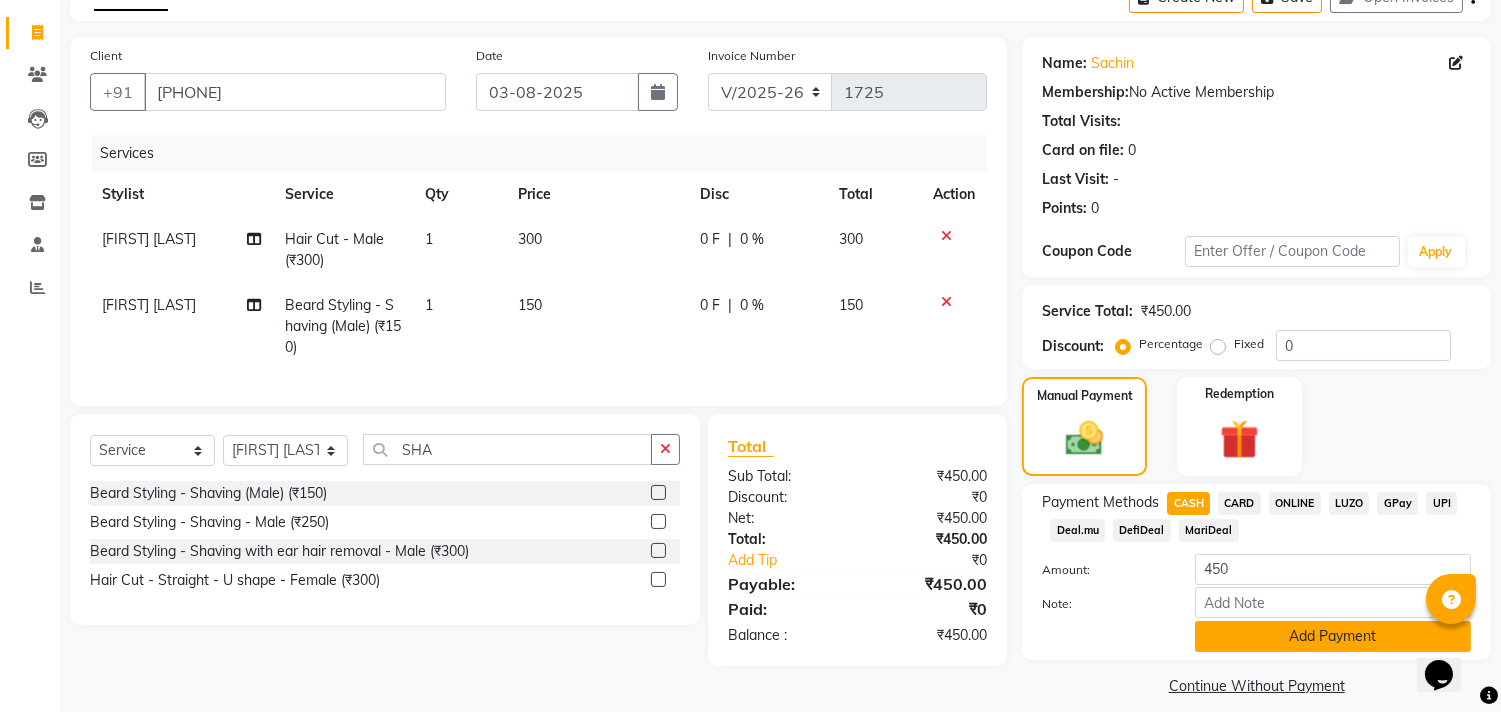 click on "Add Payment" 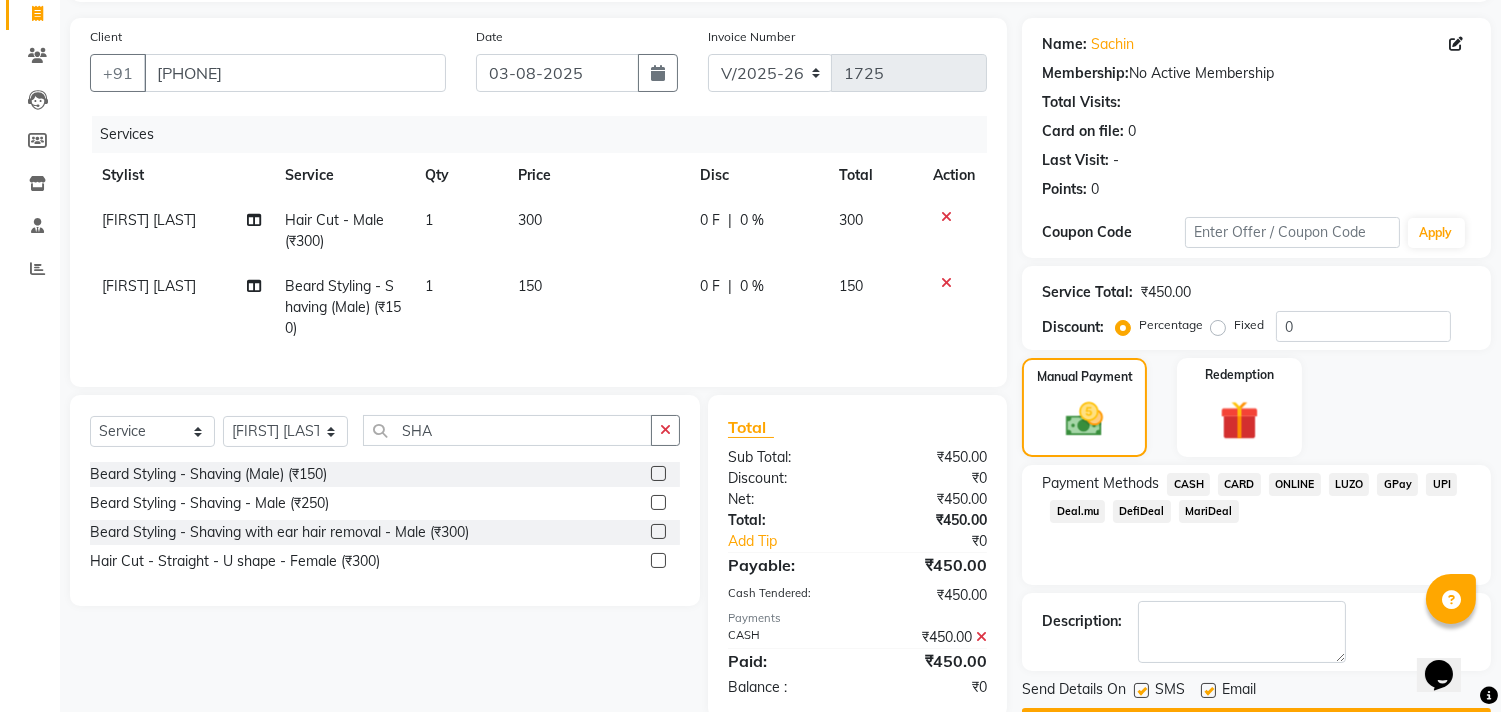 scroll, scrollTop: 187, scrollLeft: 0, axis: vertical 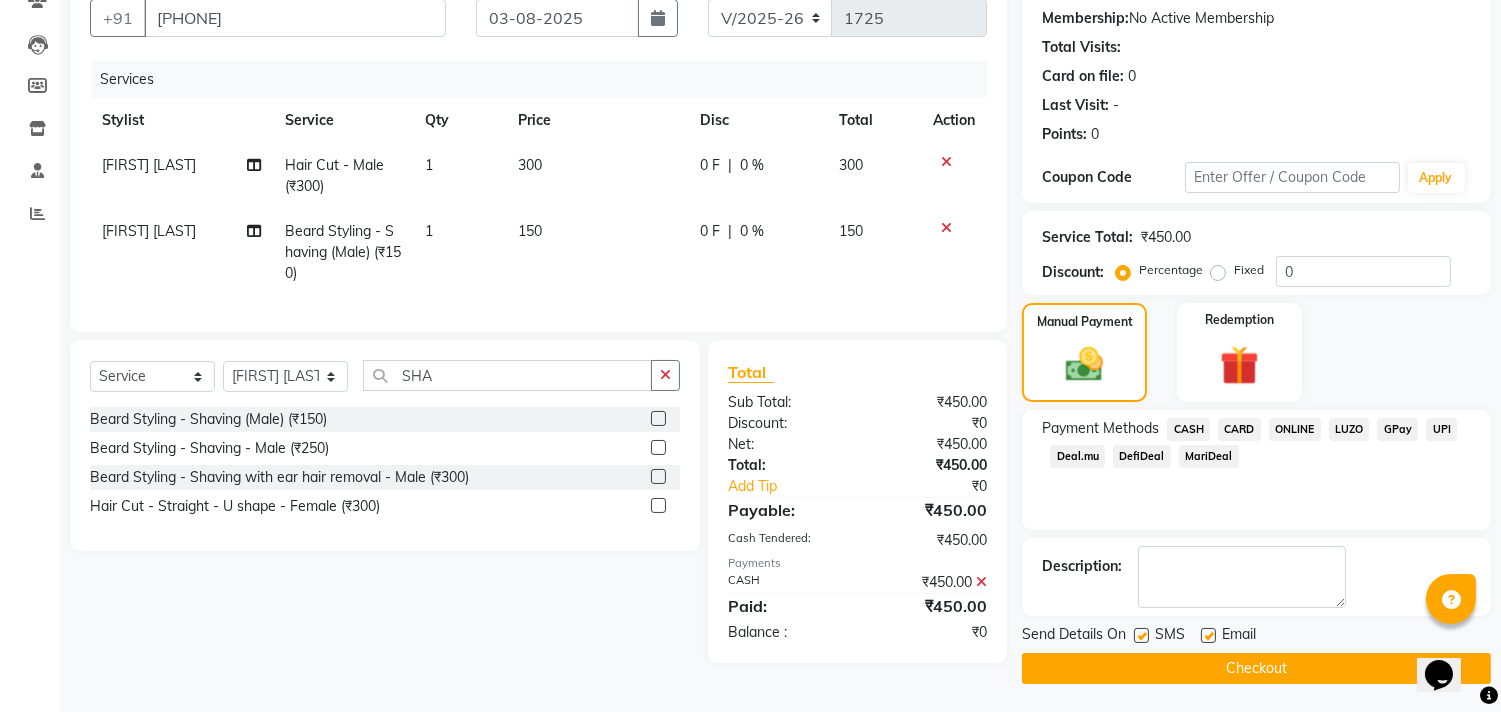 click on "Checkout" 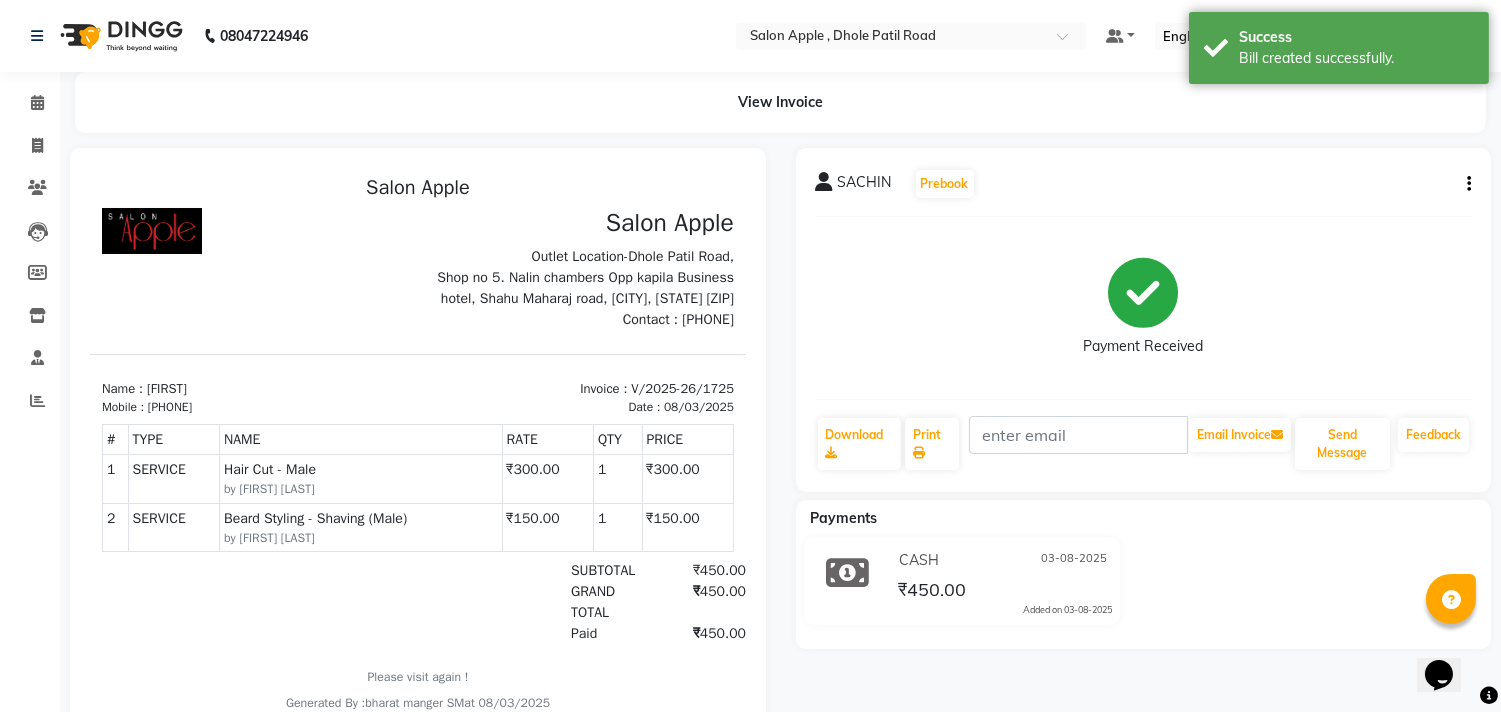 scroll, scrollTop: 0, scrollLeft: 0, axis: both 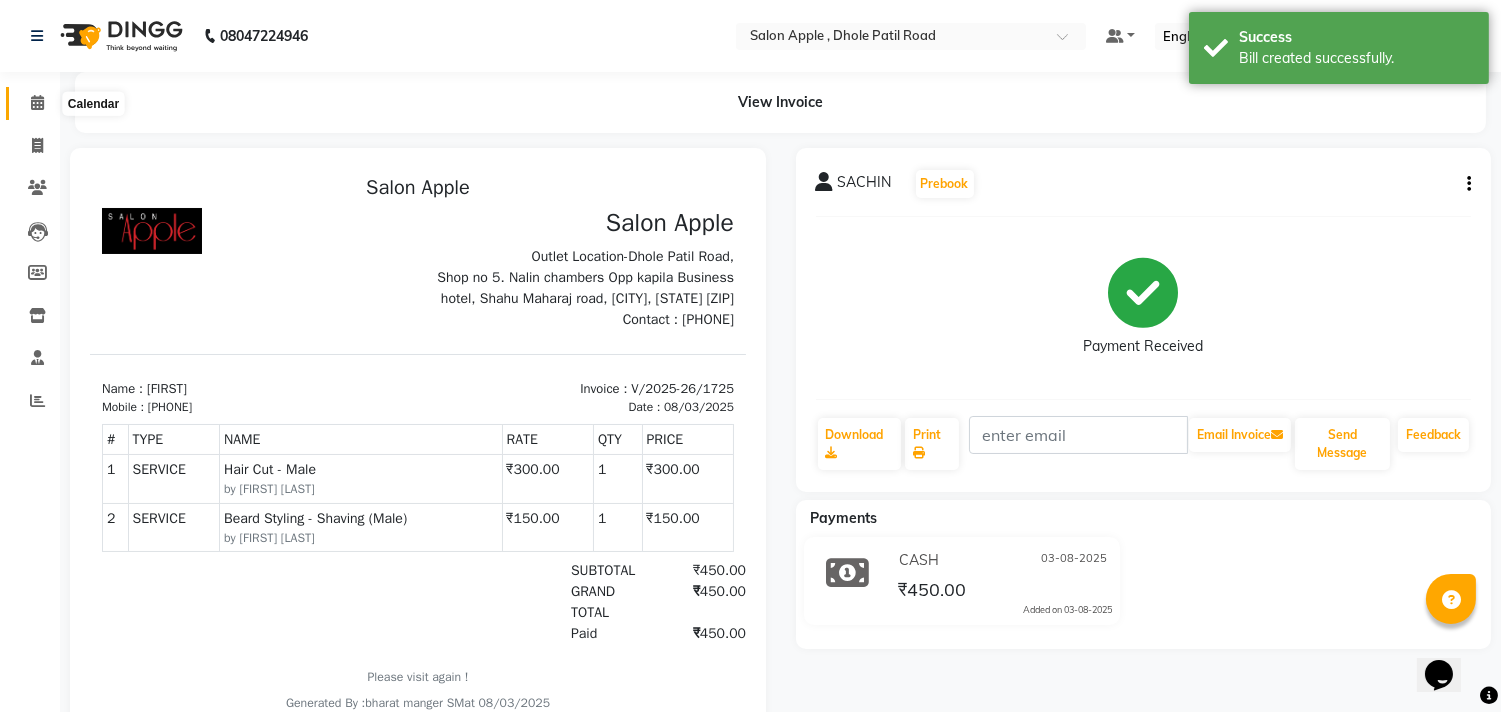 click 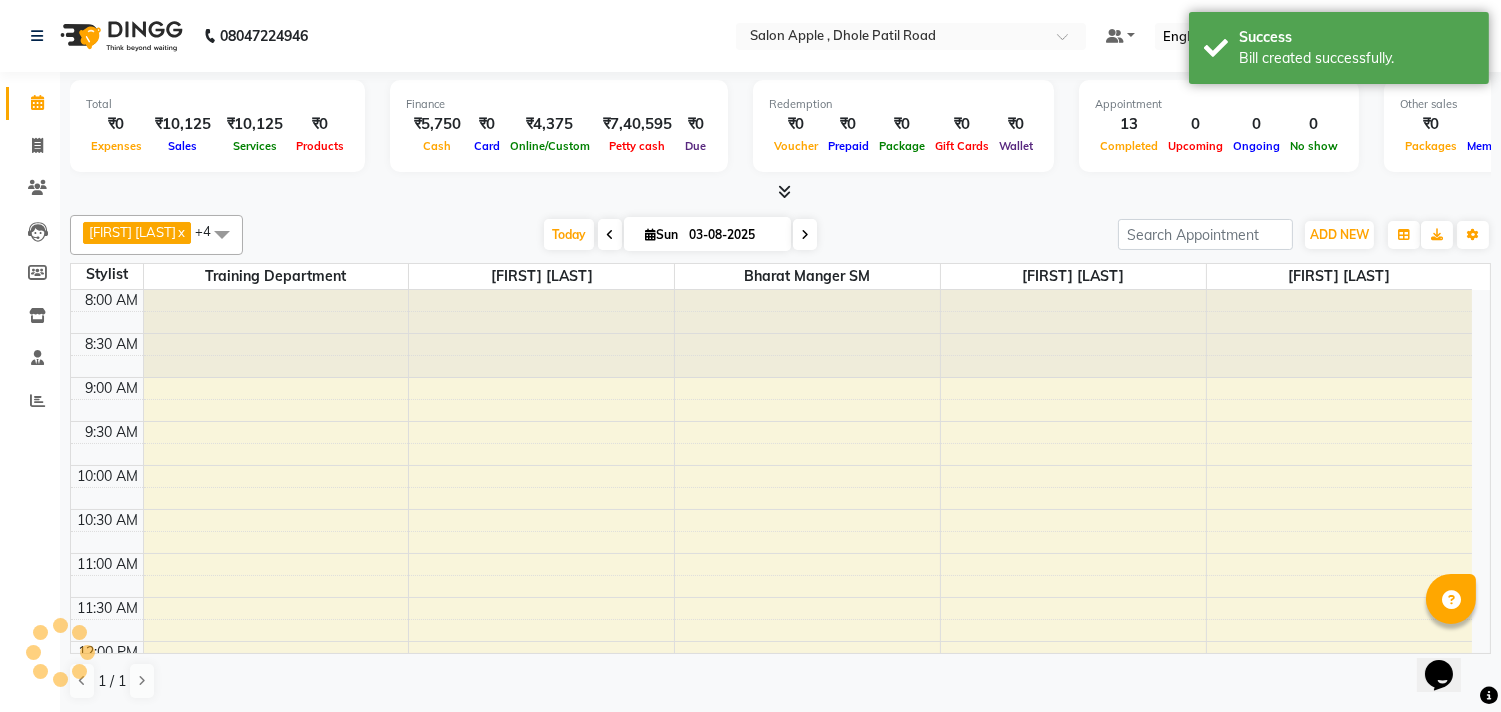 scroll, scrollTop: 835, scrollLeft: 0, axis: vertical 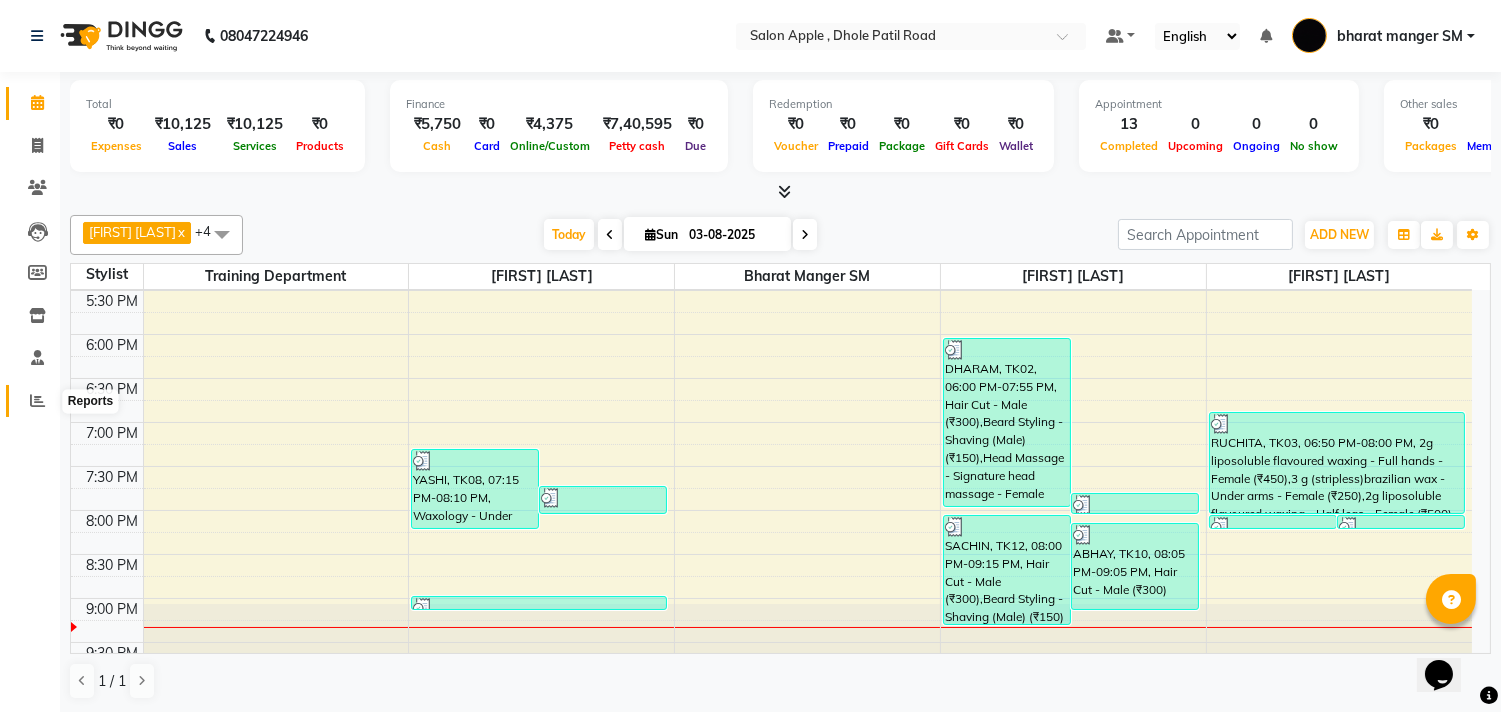 click 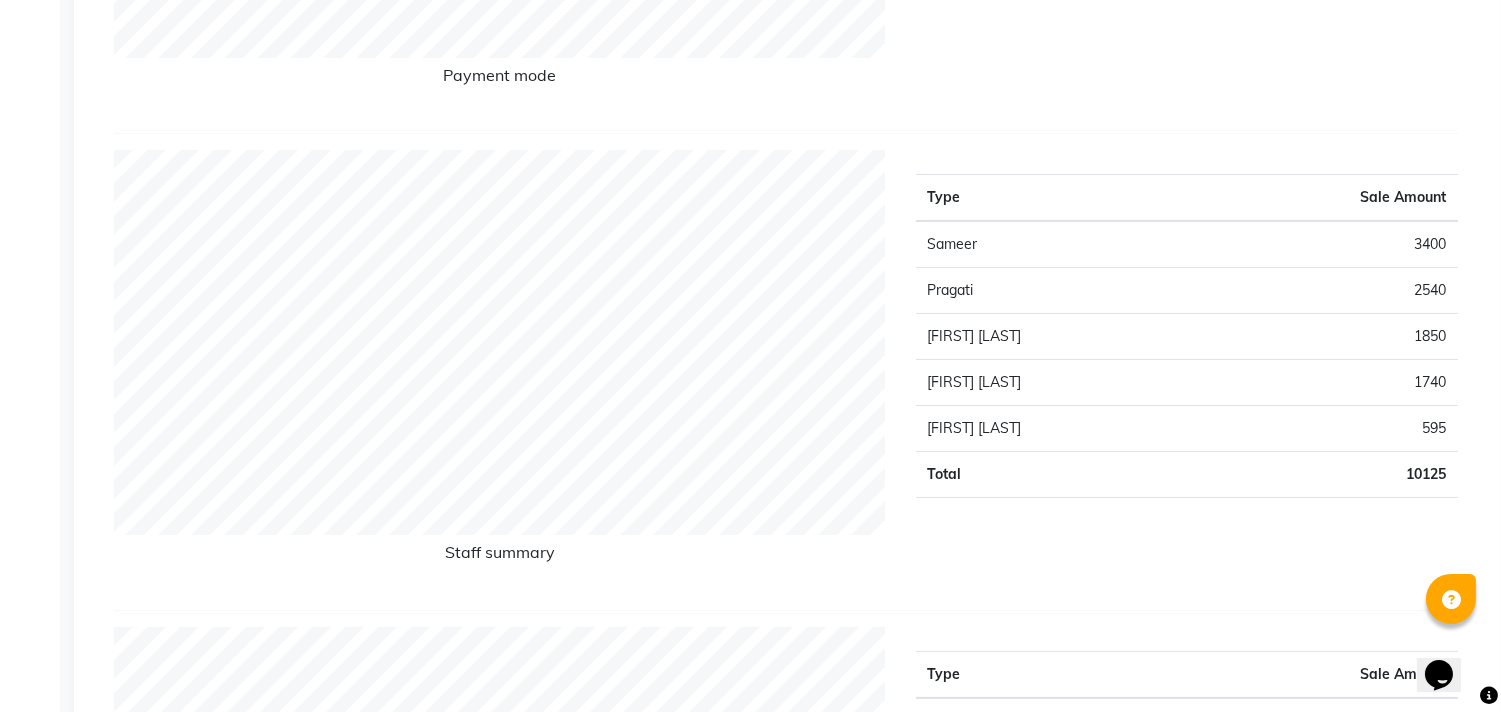 scroll, scrollTop: 111, scrollLeft: 0, axis: vertical 